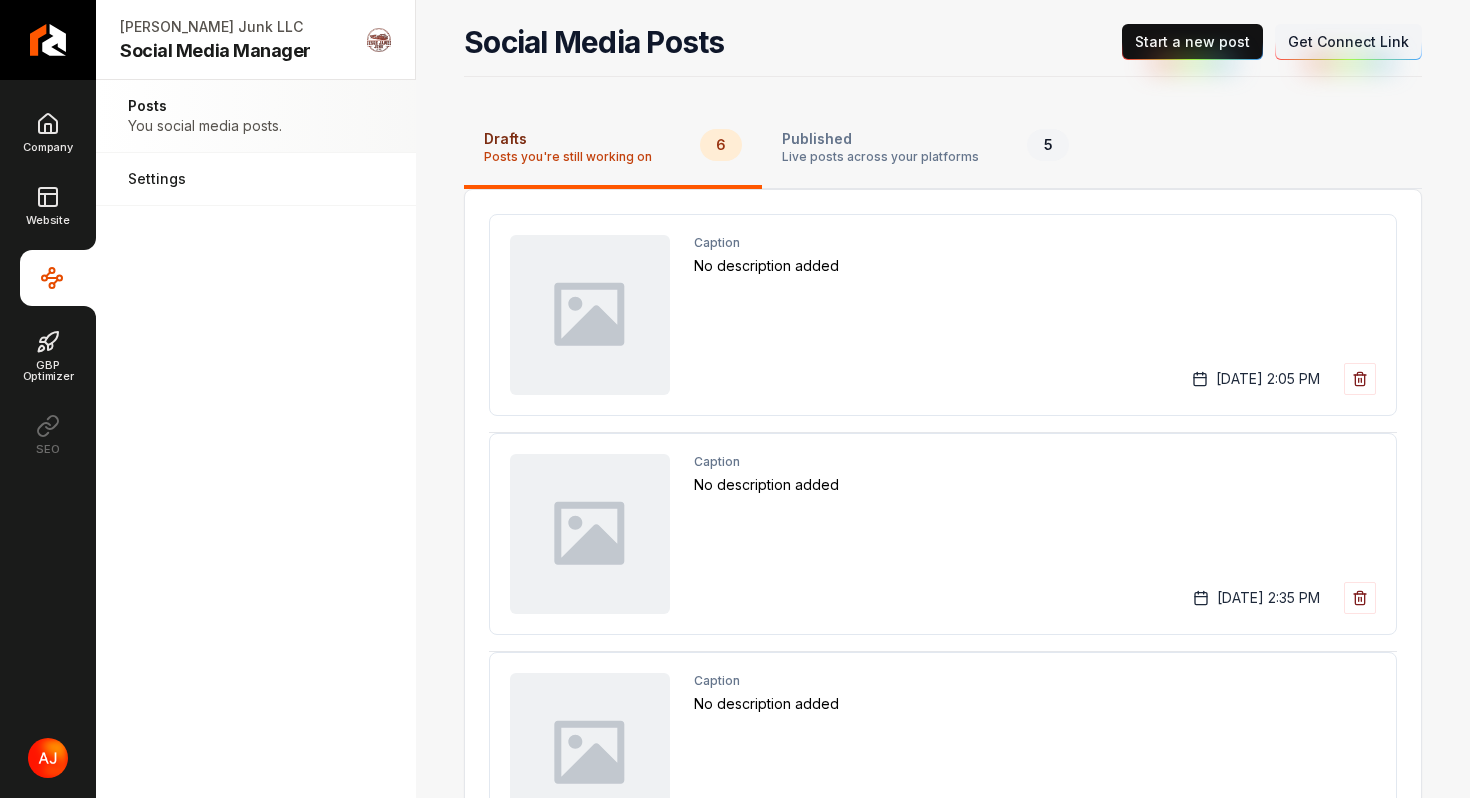 scroll, scrollTop: 0, scrollLeft: 0, axis: both 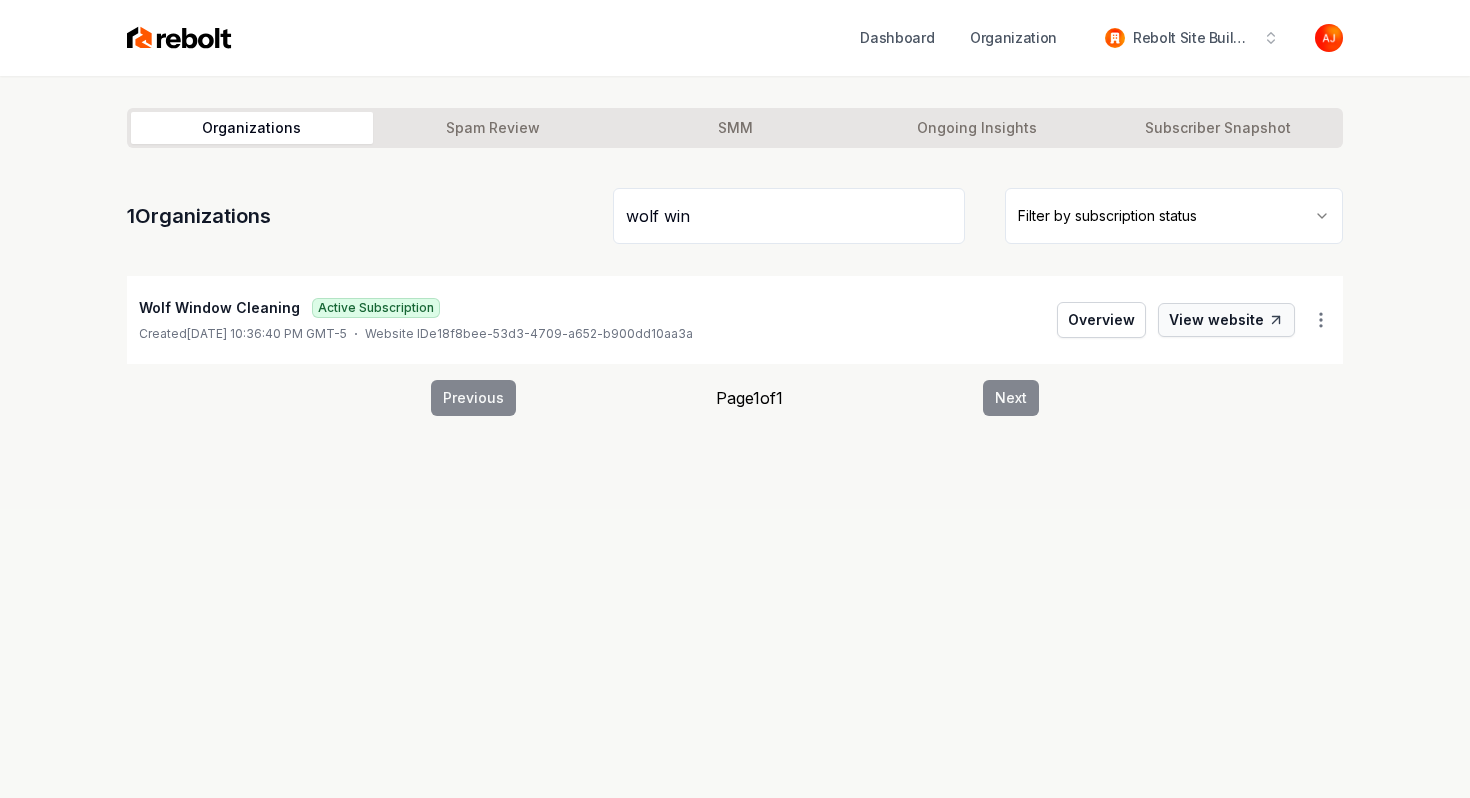 click on "View website" at bounding box center (1226, 320) 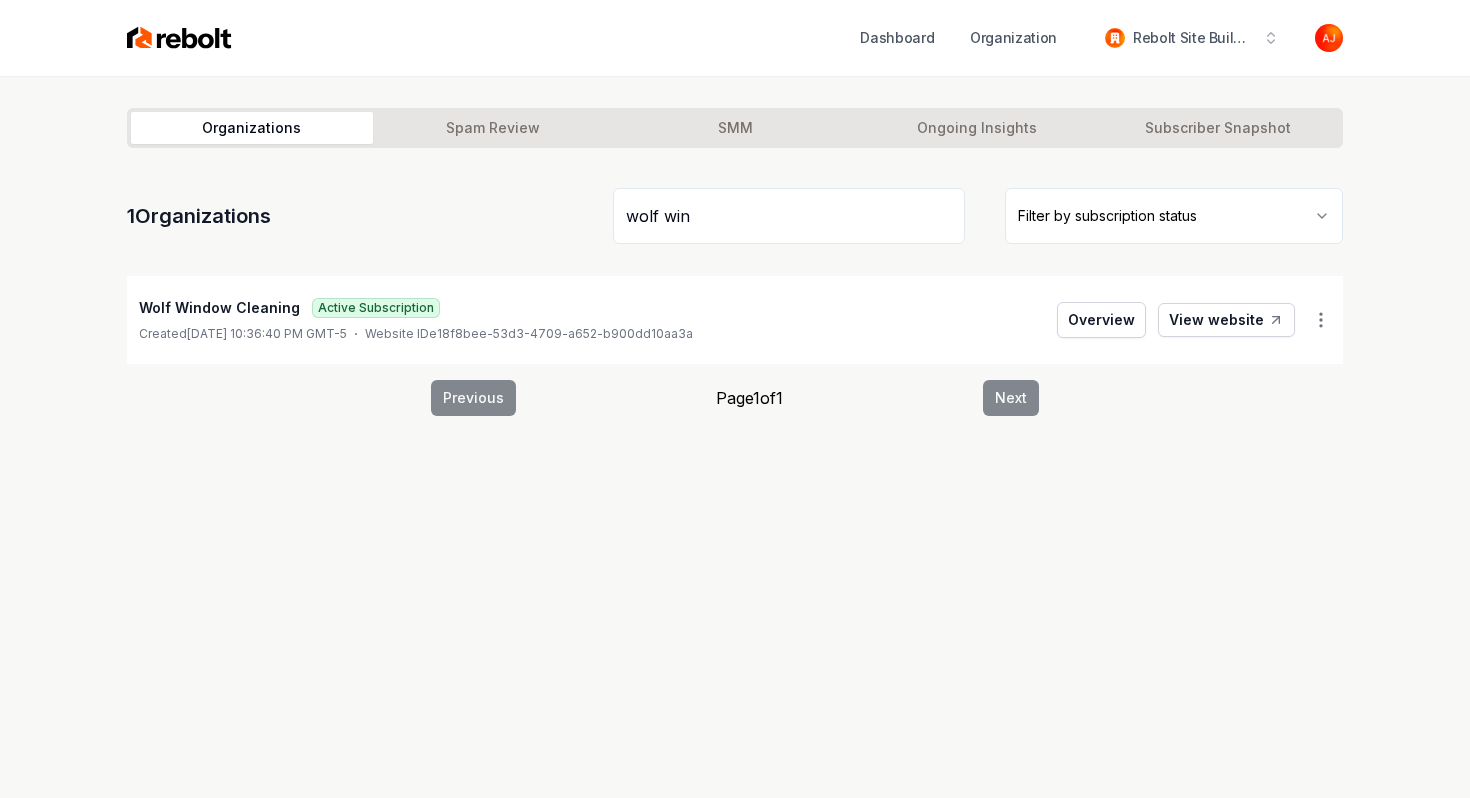 drag, startPoint x: 704, startPoint y: 222, endPoint x: 570, endPoint y: 212, distance: 134.37262 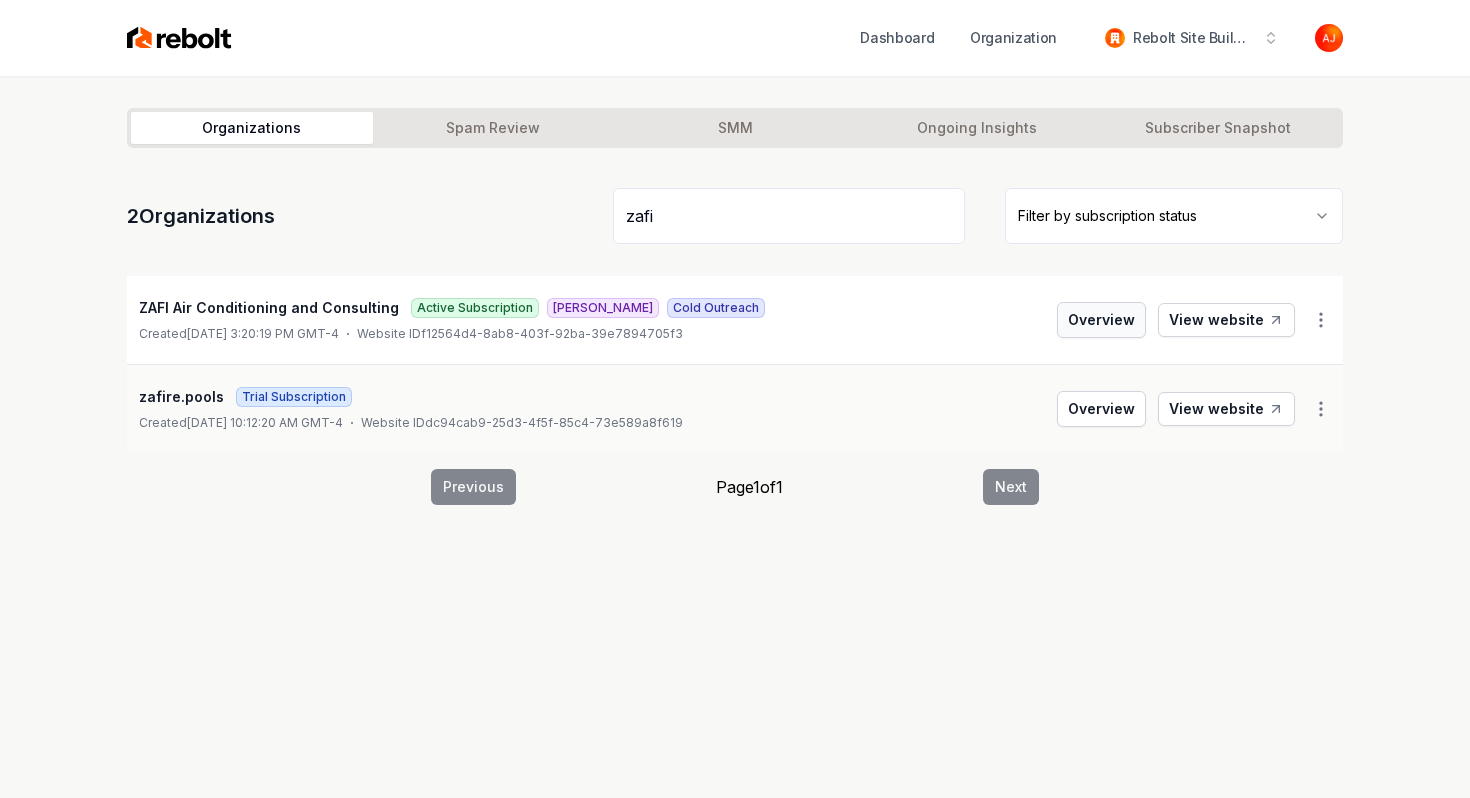 type on "zafi" 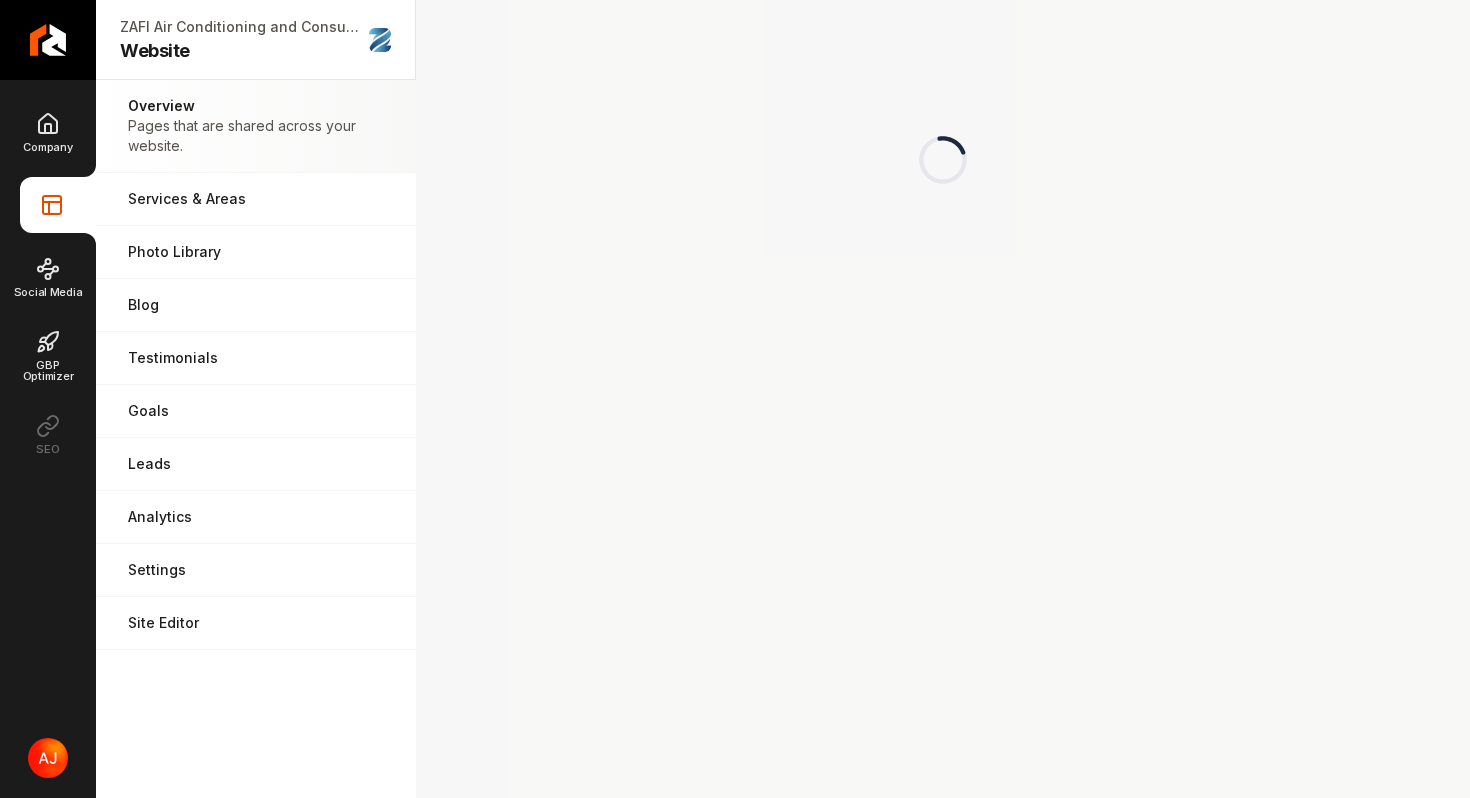scroll, scrollTop: 0, scrollLeft: 0, axis: both 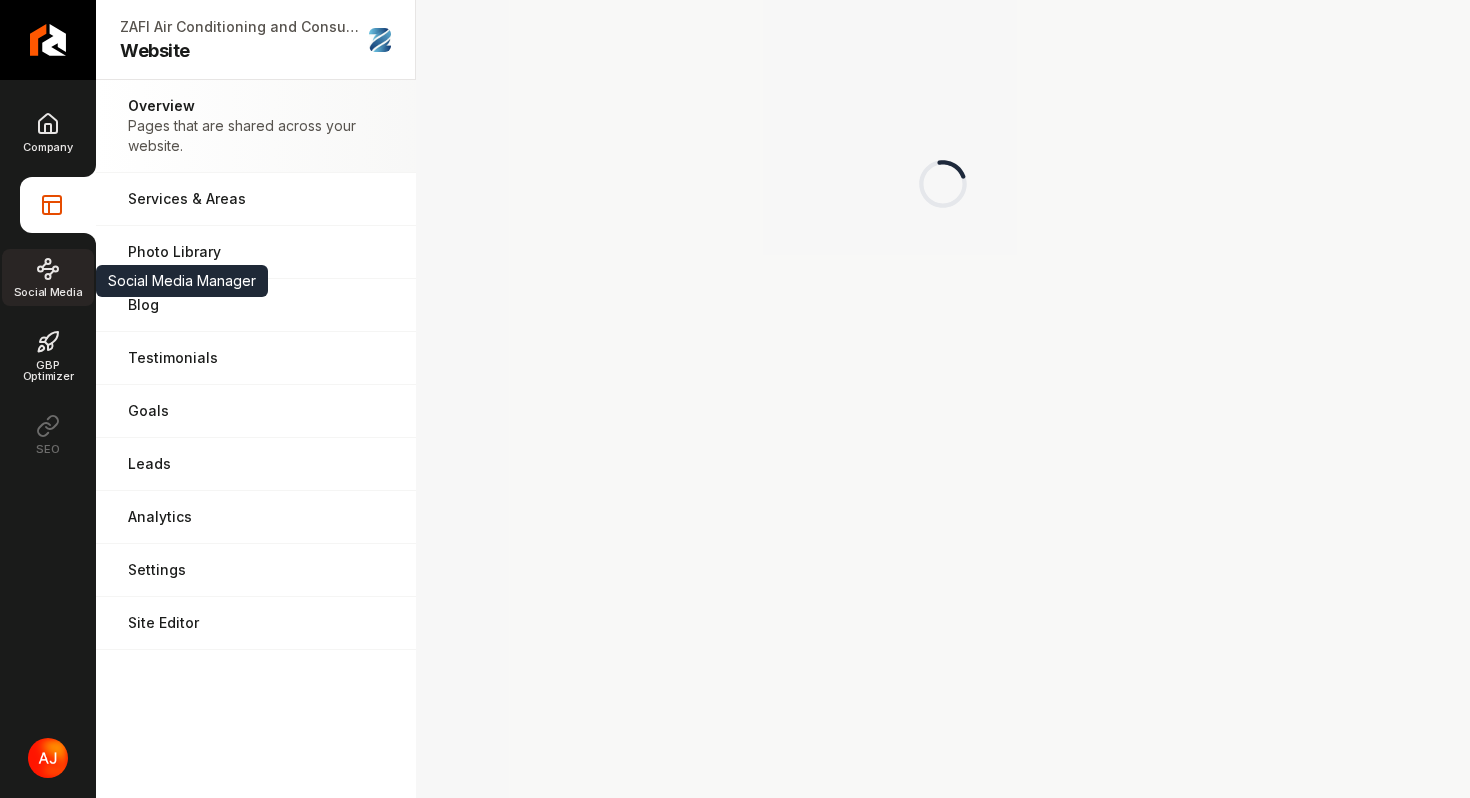 click 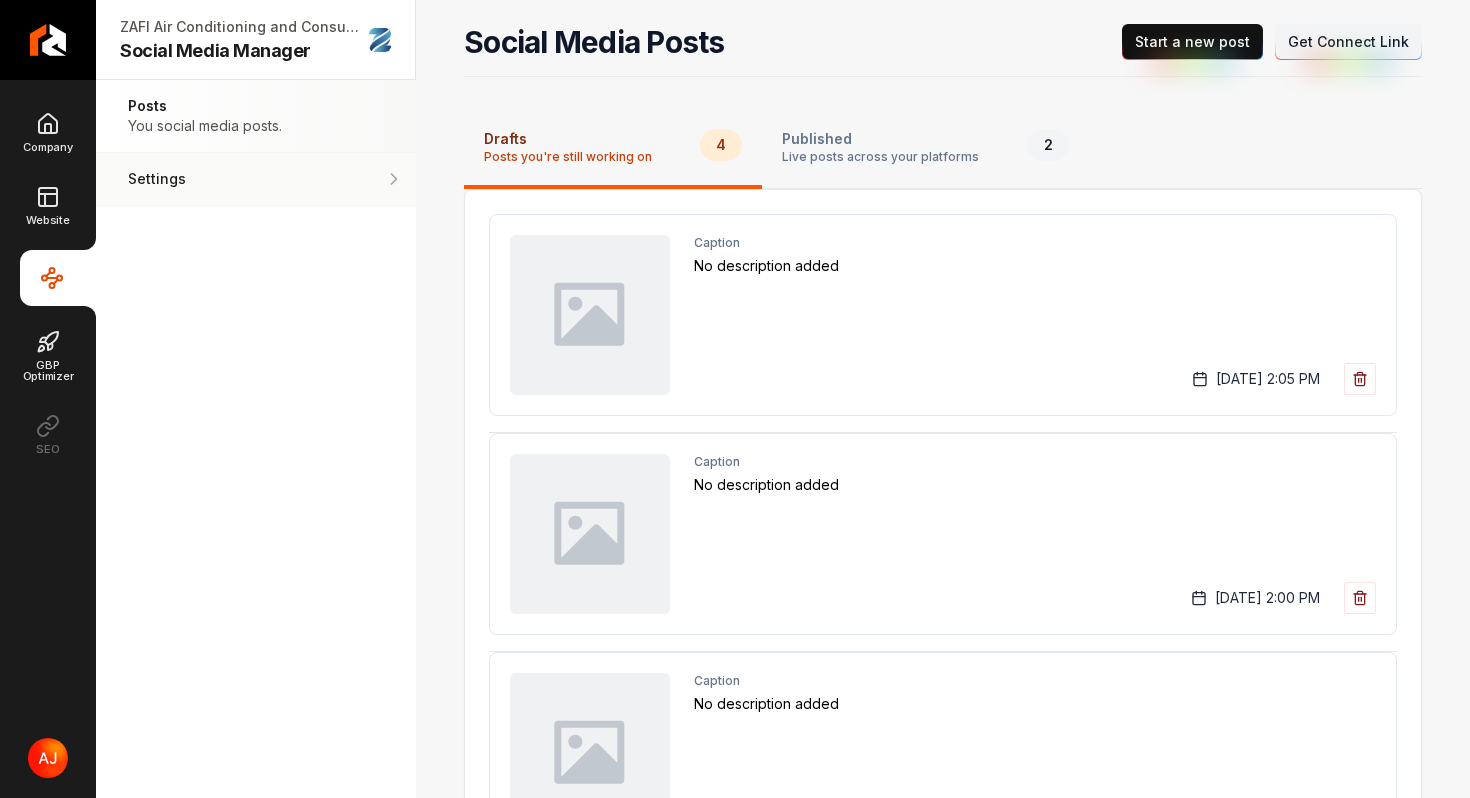 click on "Settings Adjust your settings." at bounding box center (256, 179) 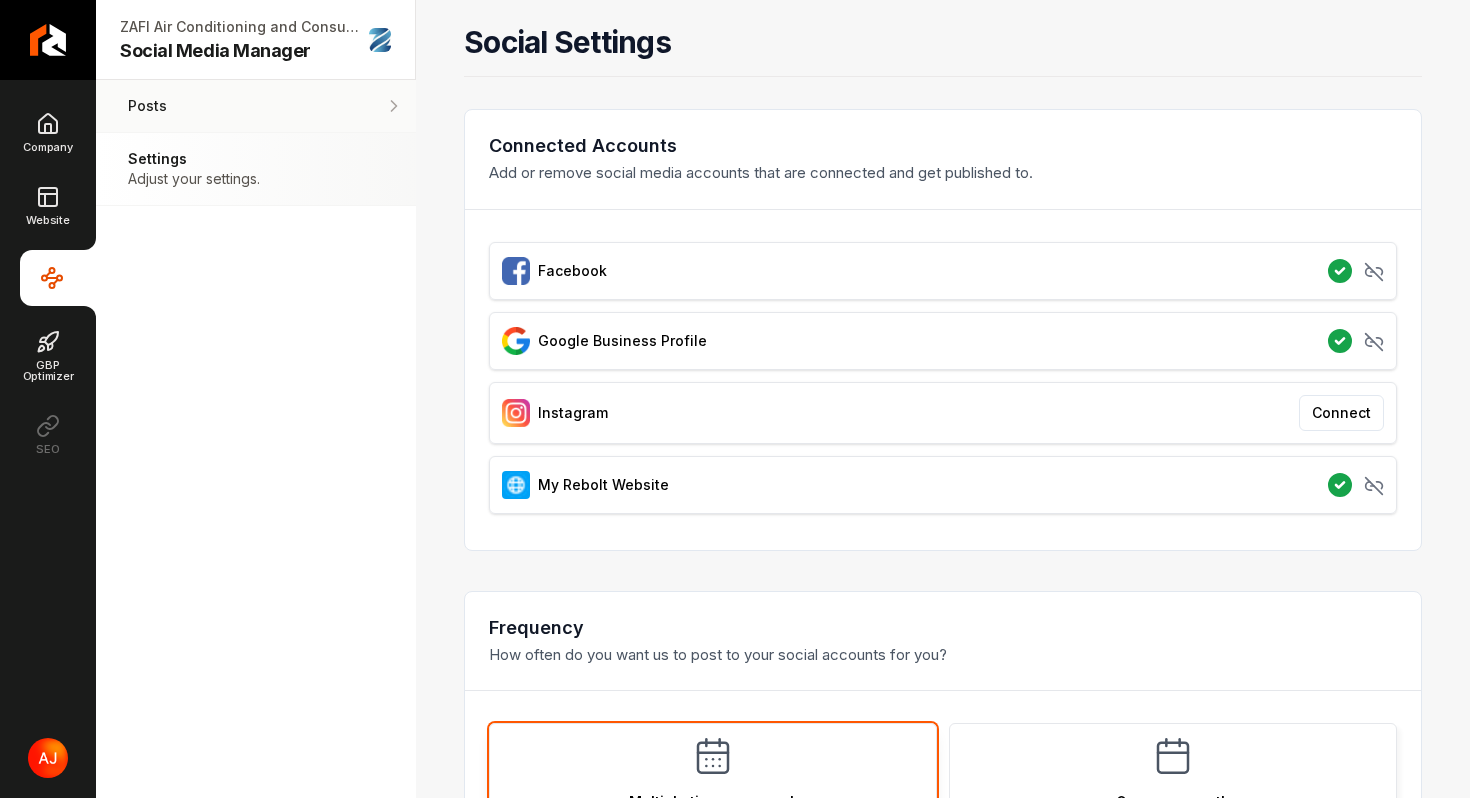 click on "Posts You social media posts." at bounding box center [256, 106] 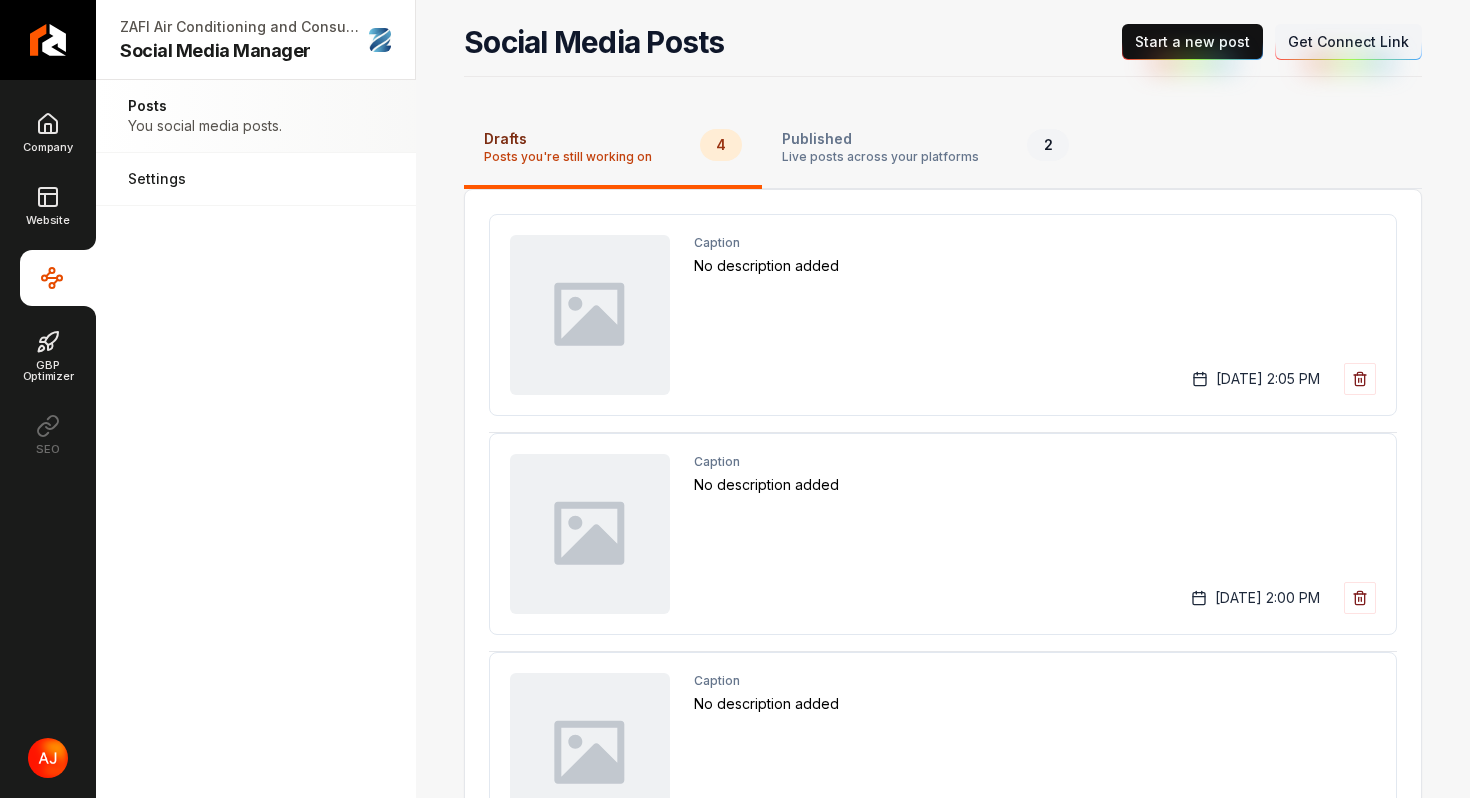 click on "Connect Link Get Connect Link" at bounding box center [1348, 42] 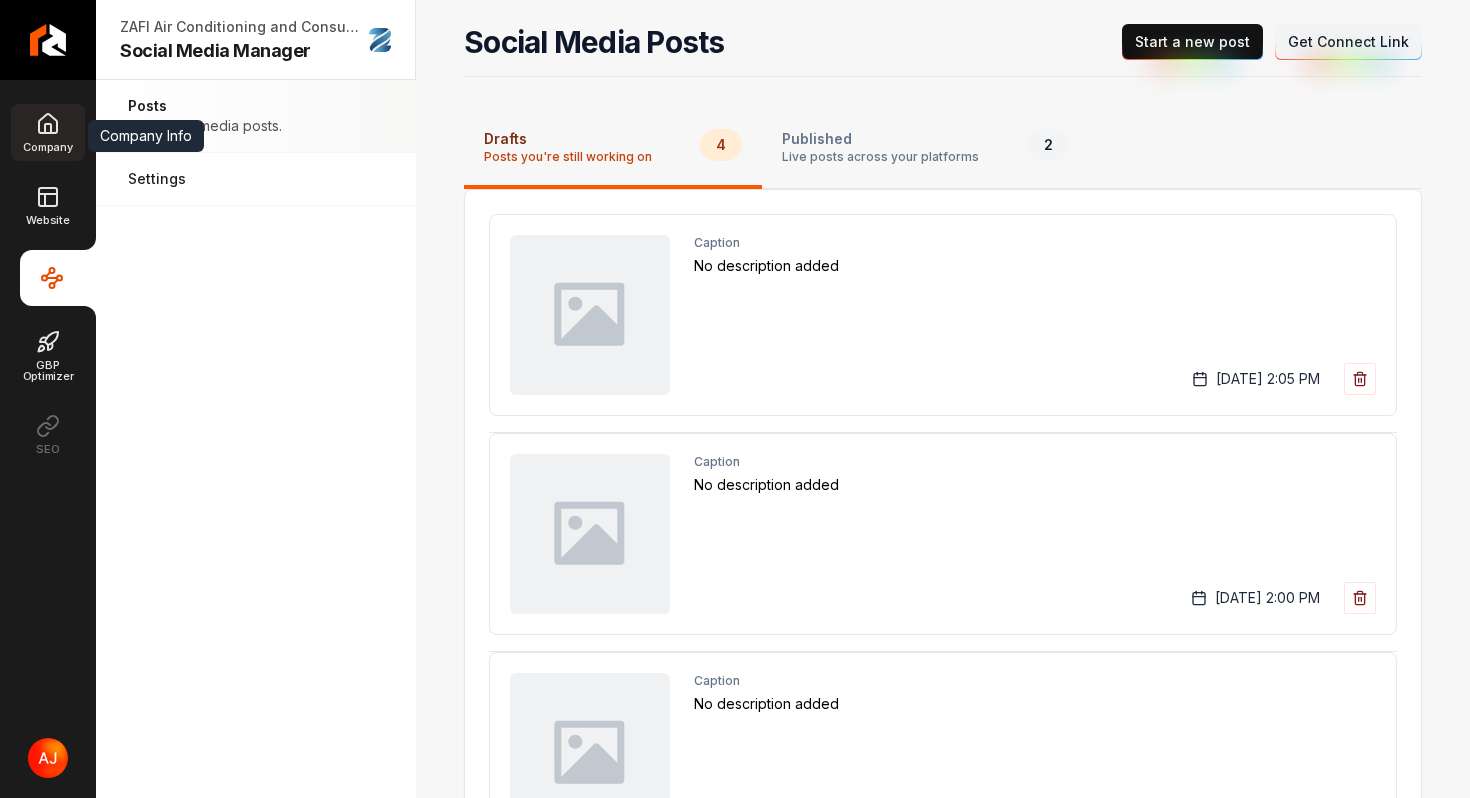 click 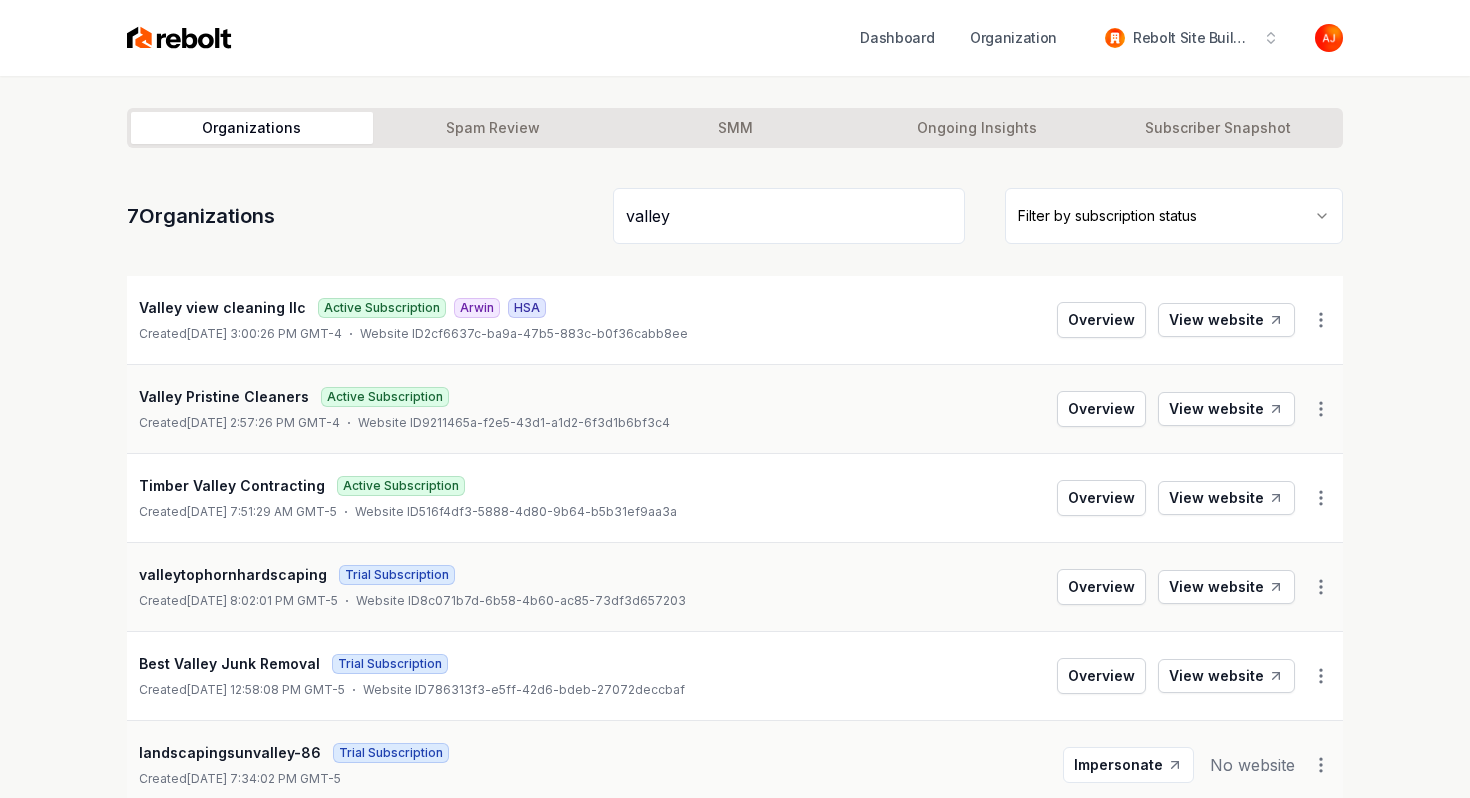 type on "valley" 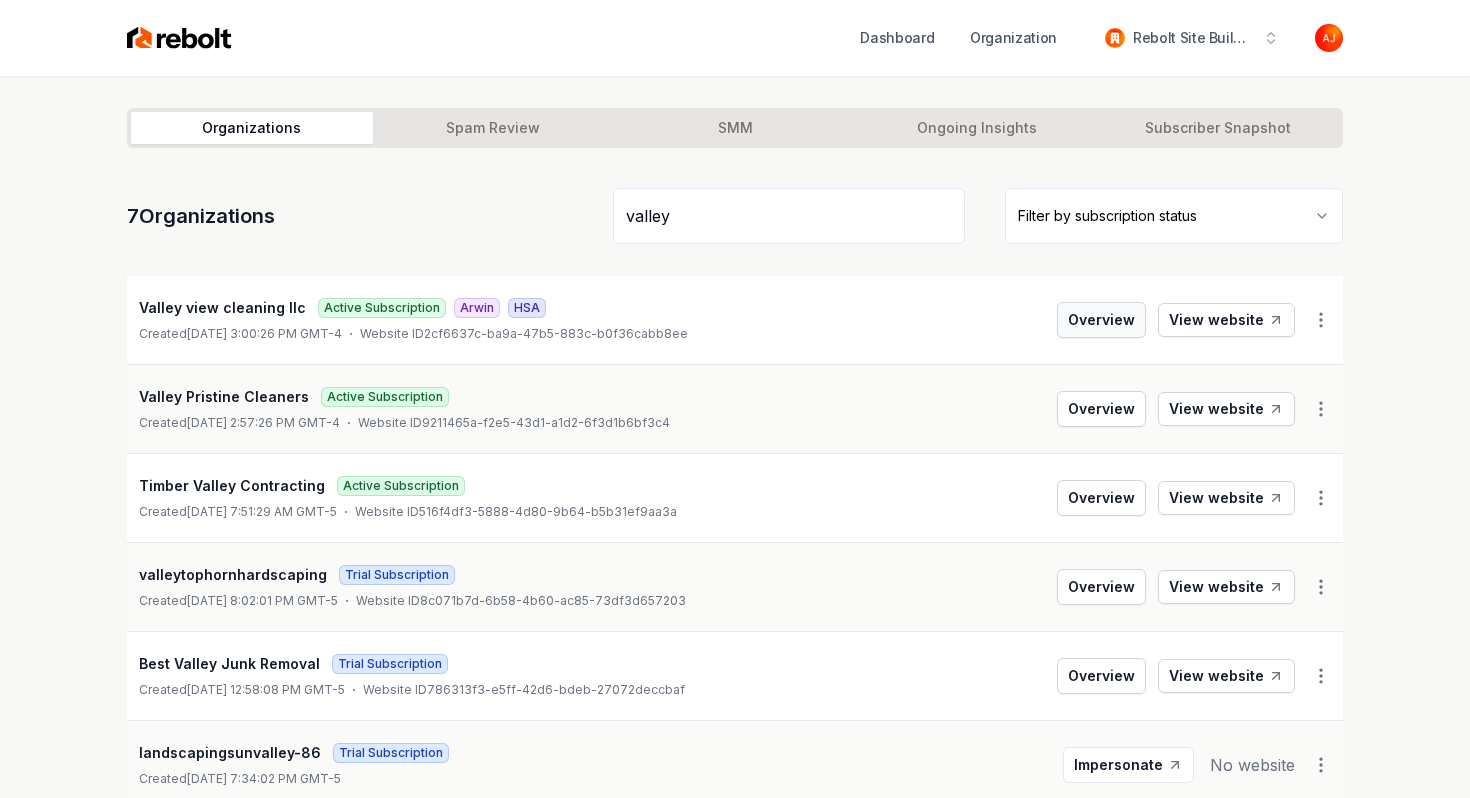 click on "Overview" at bounding box center (1101, 320) 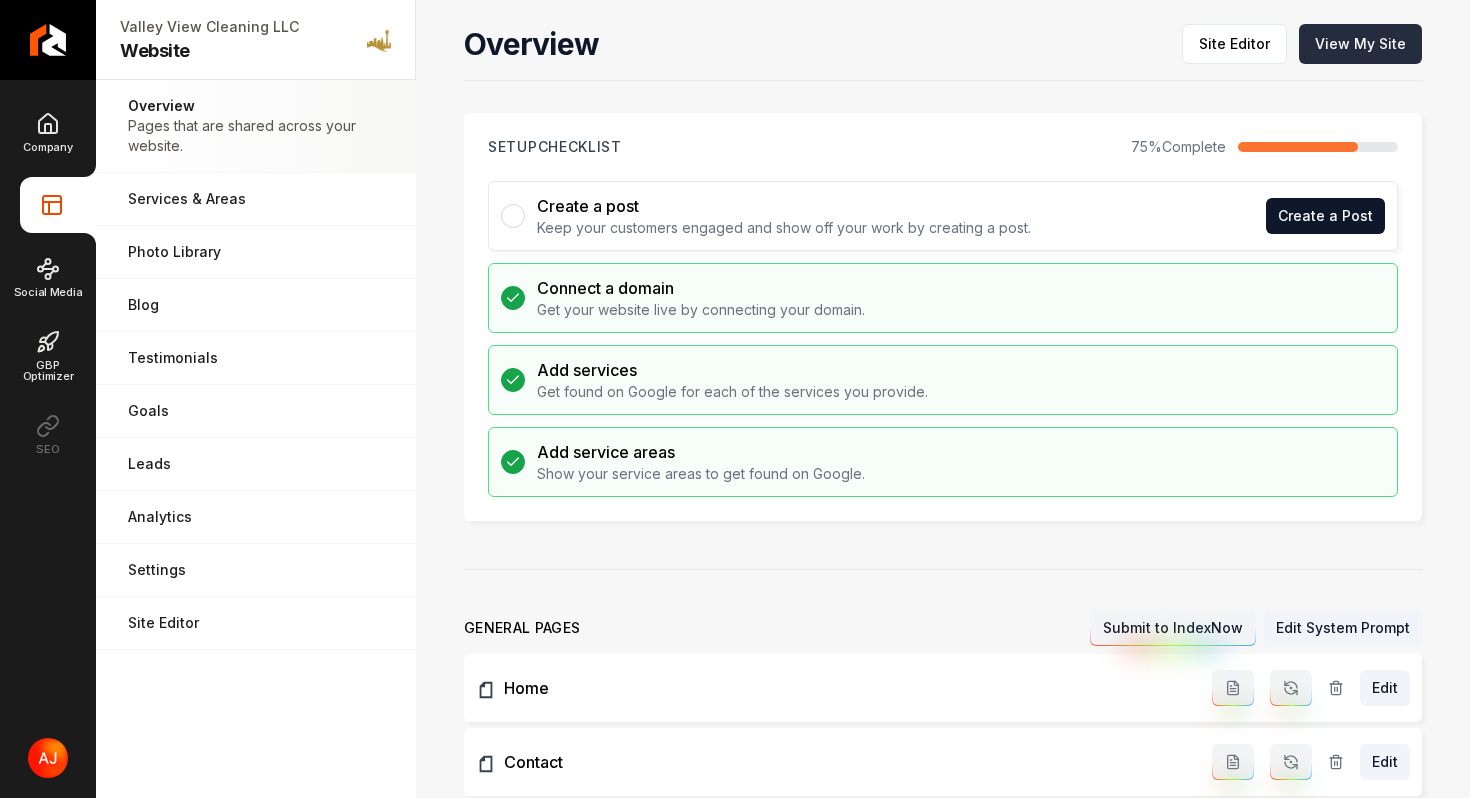 click on "View My Site" at bounding box center [1360, 44] 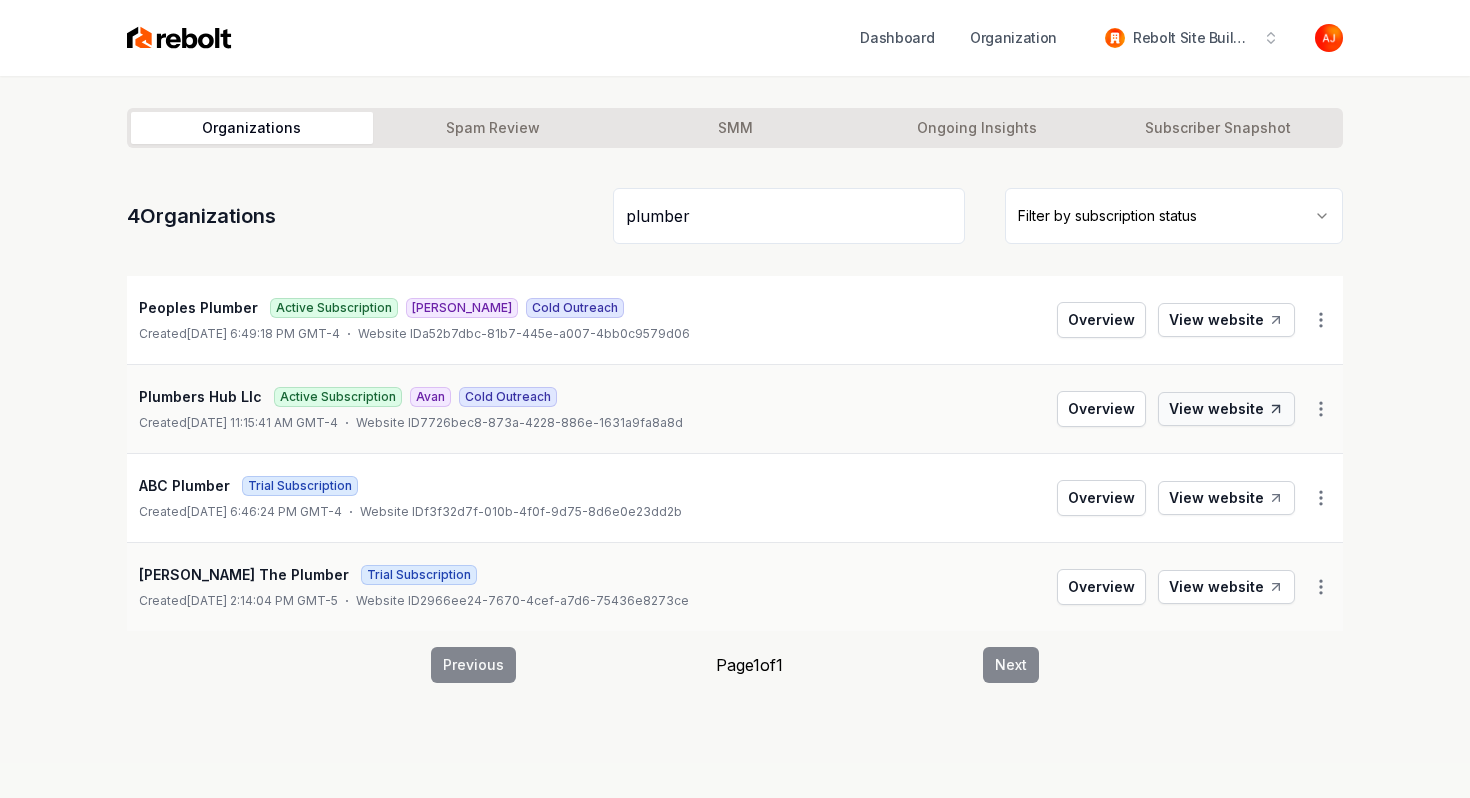 click on "View website" at bounding box center (1226, 409) 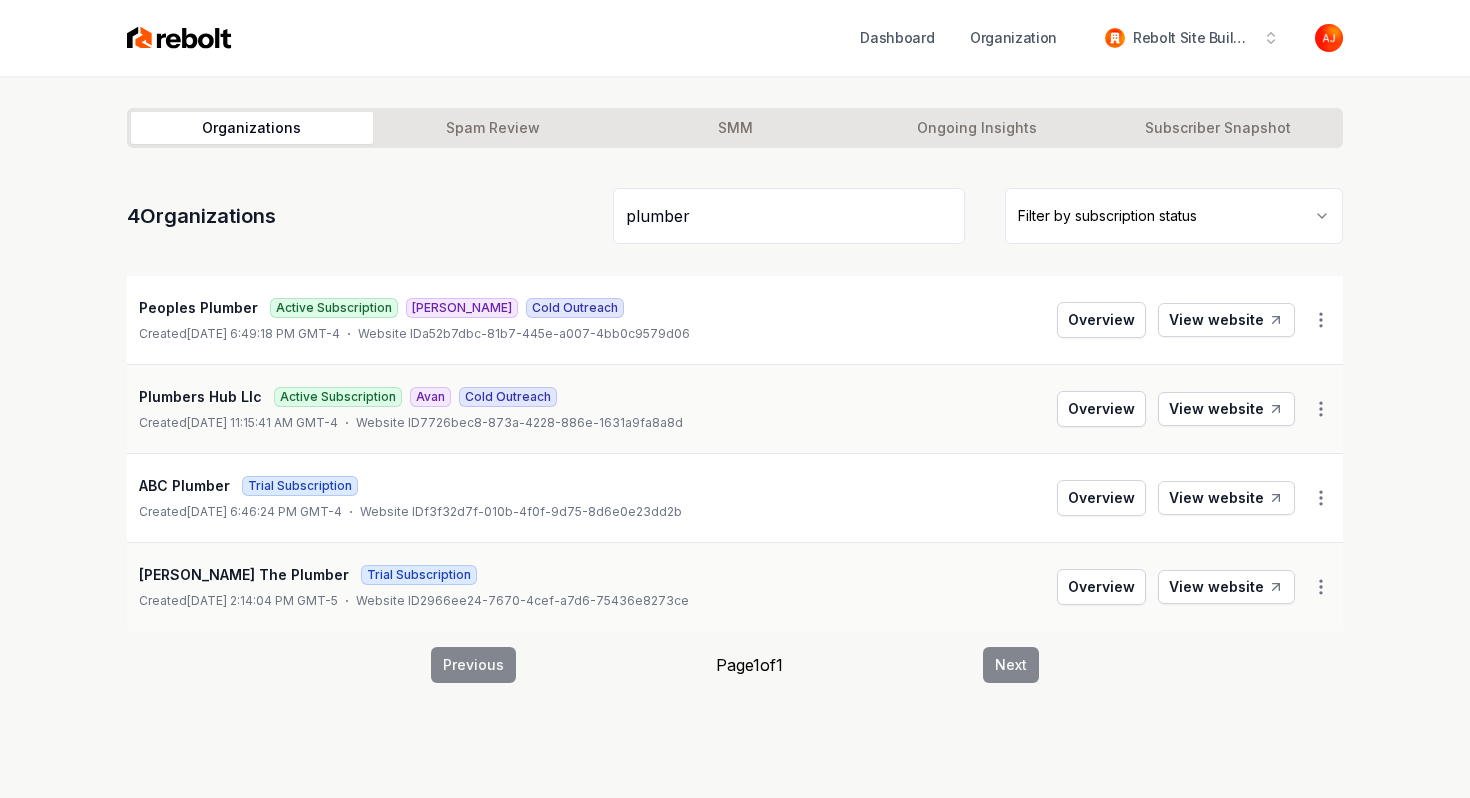 drag, startPoint x: 700, startPoint y: 221, endPoint x: 566, endPoint y: 213, distance: 134.23859 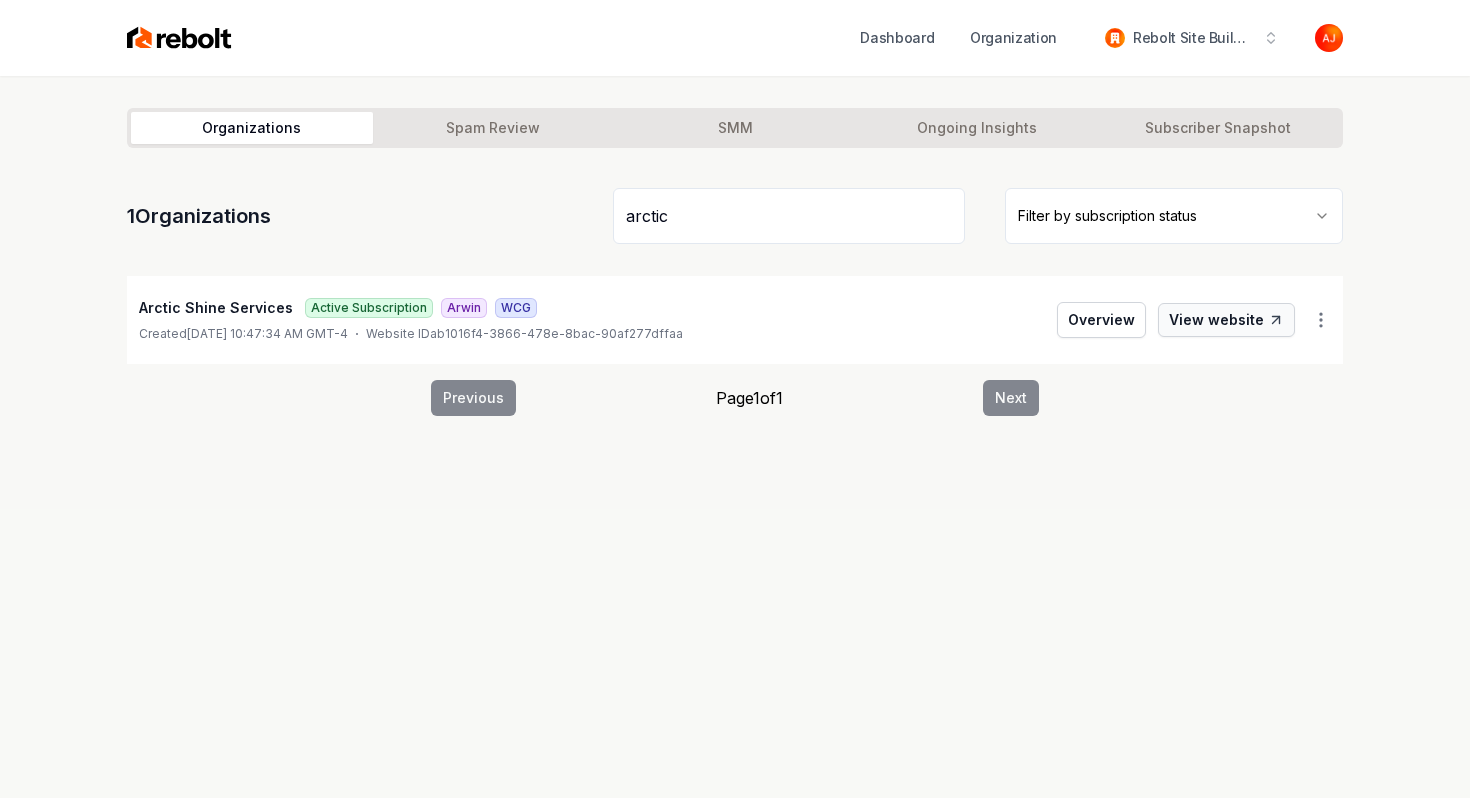 click on "View website" at bounding box center [1226, 320] 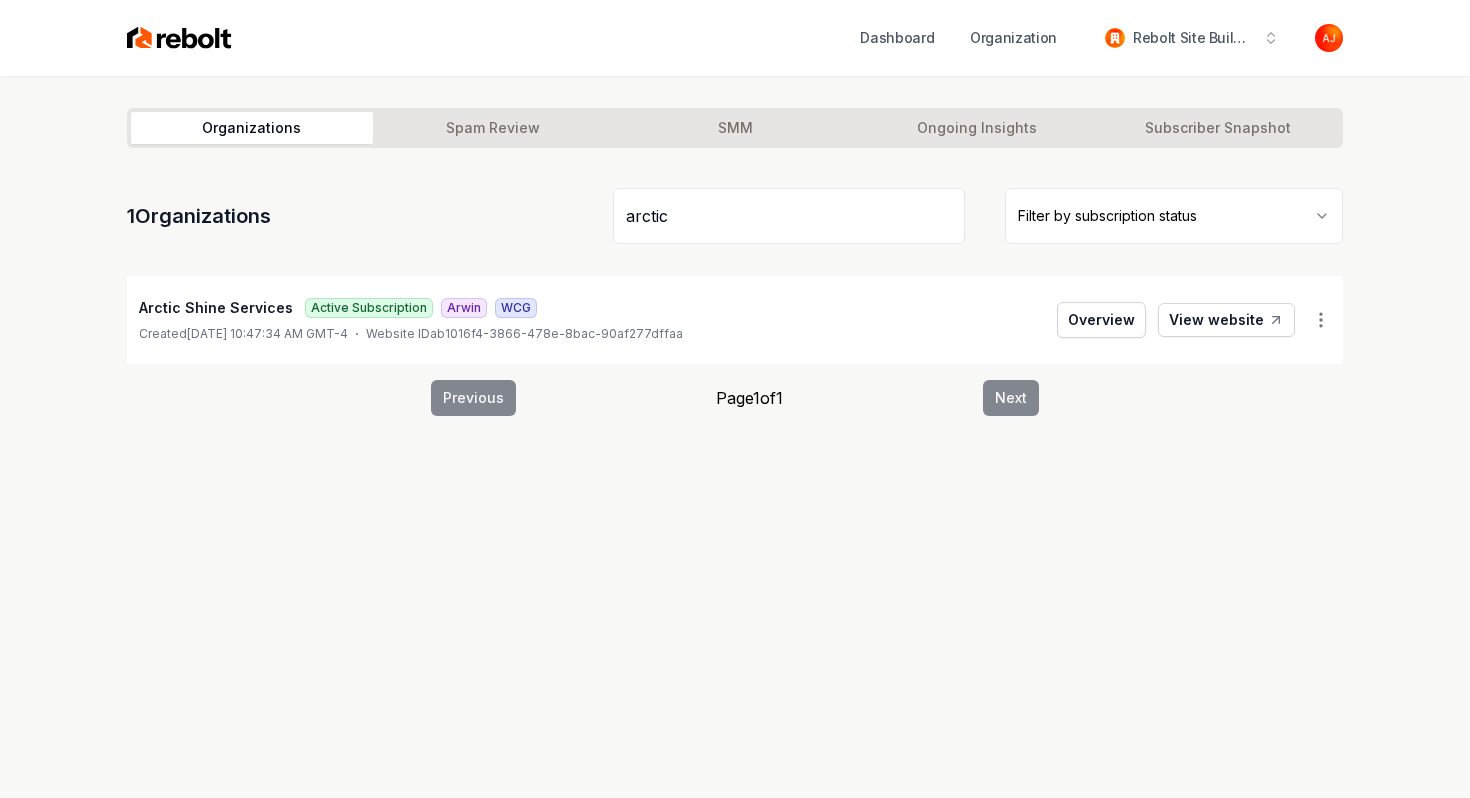 drag, startPoint x: 707, startPoint y: 216, endPoint x: 577, endPoint y: 208, distance: 130.24593 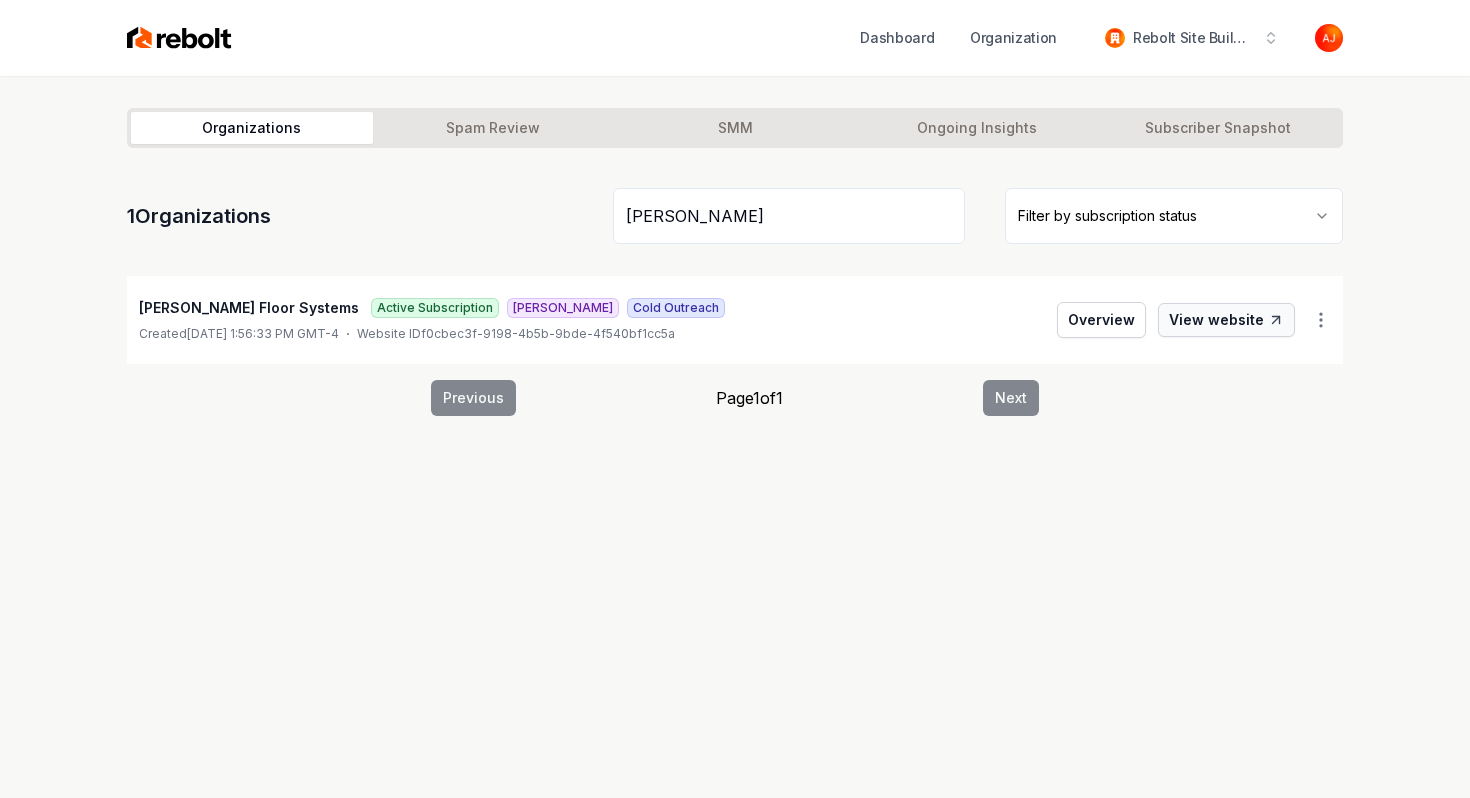 click on "View website" at bounding box center [1226, 320] 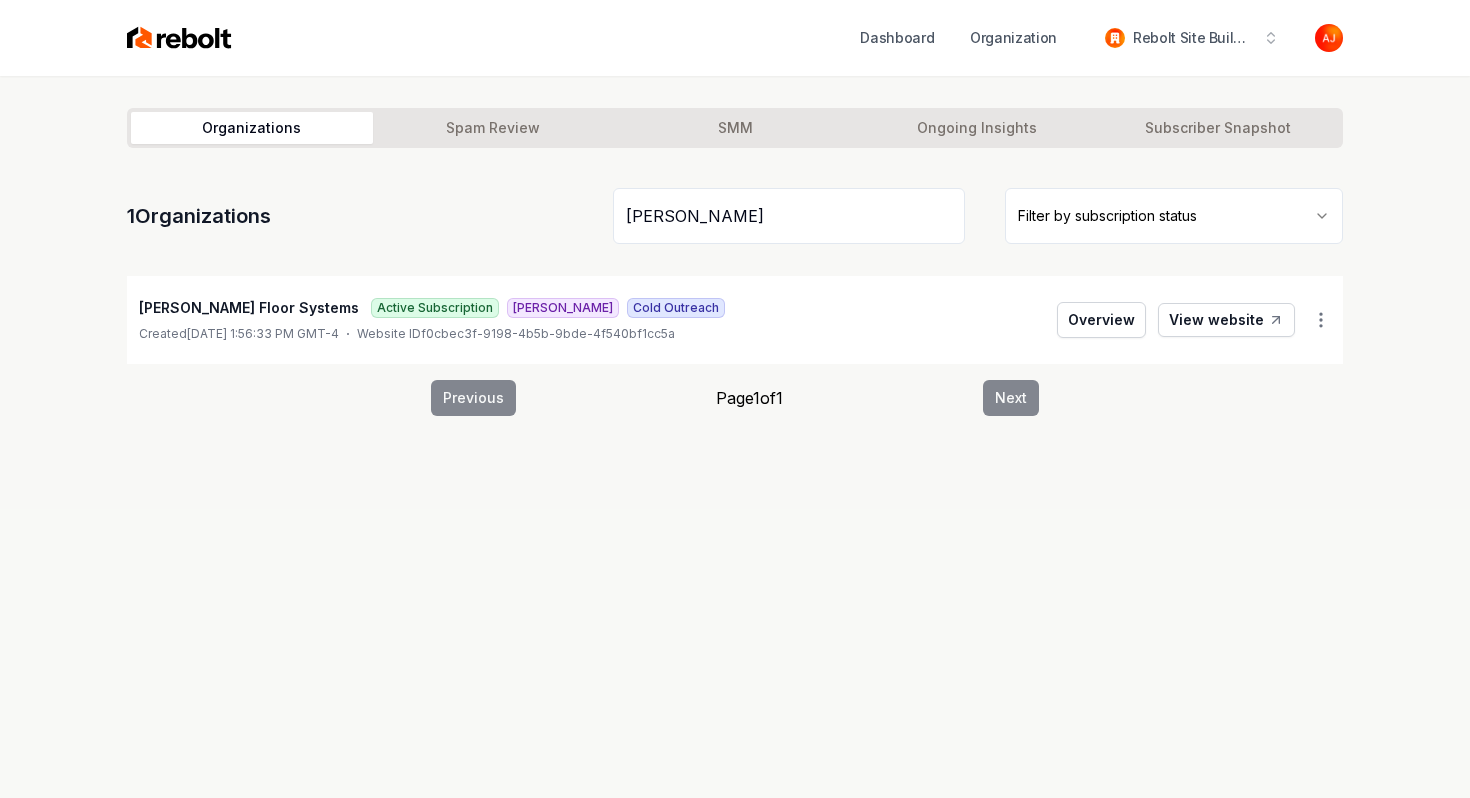 drag, startPoint x: 700, startPoint y: 209, endPoint x: 494, endPoint y: 214, distance: 206.06067 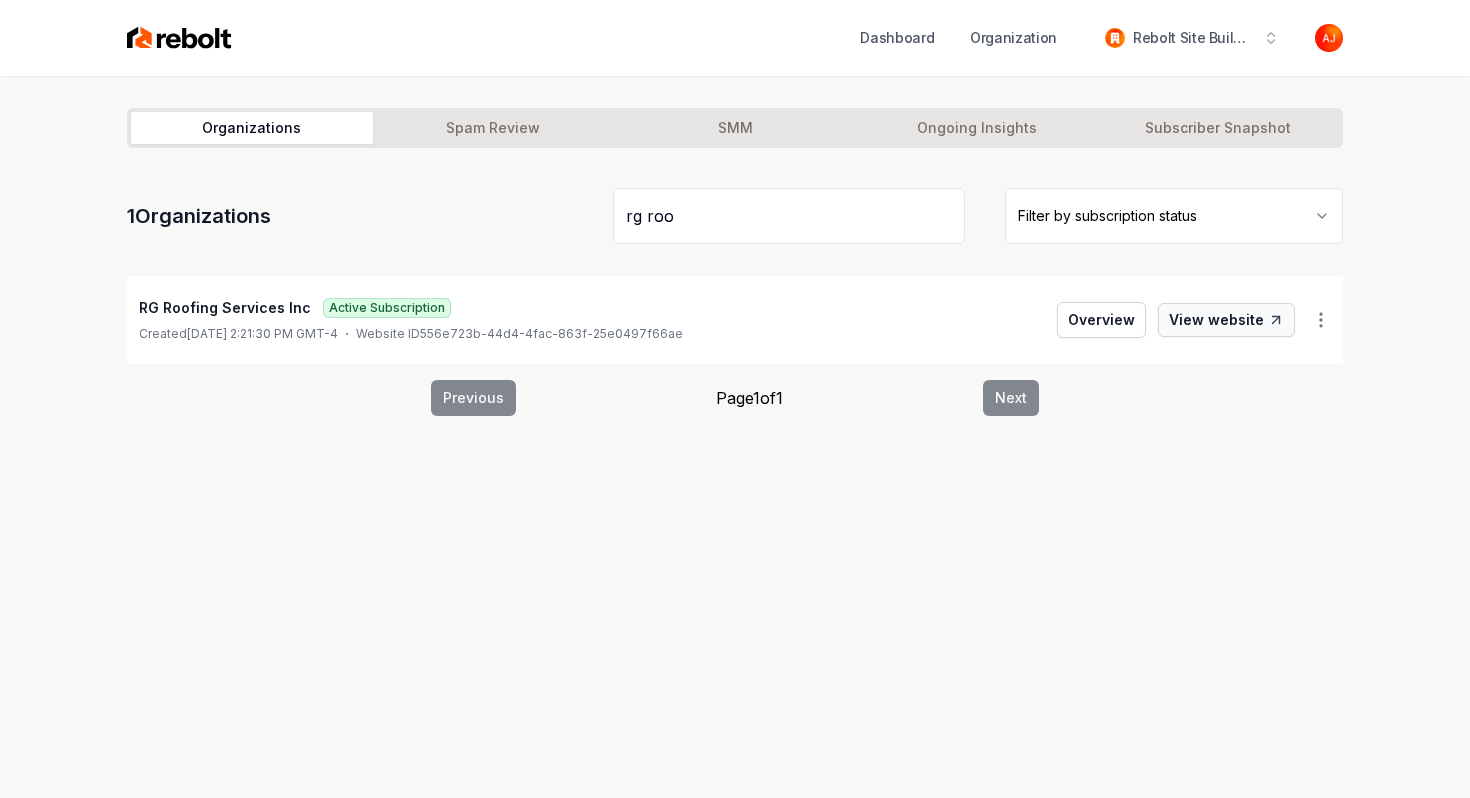 click on "View website" at bounding box center [1226, 320] 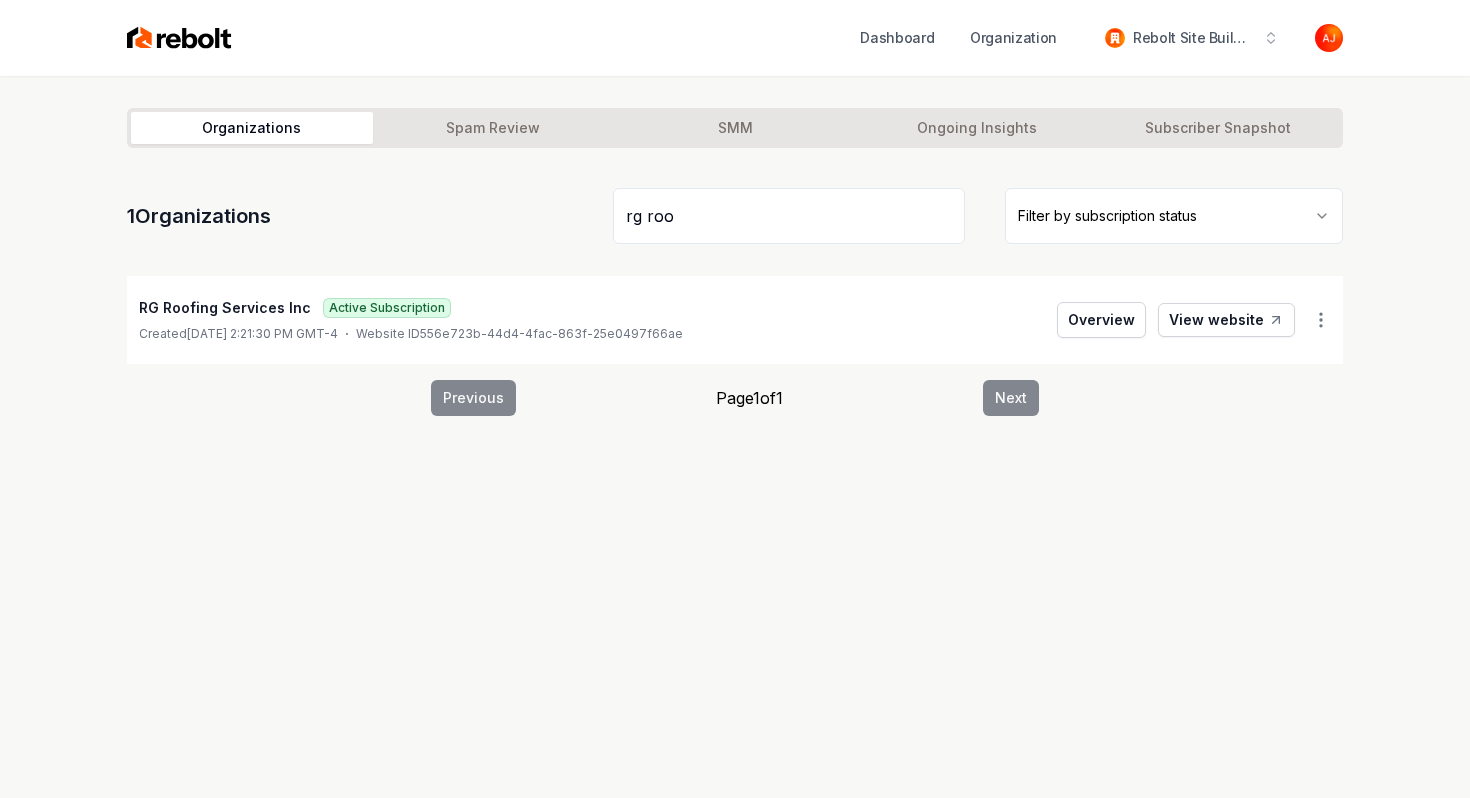 drag, startPoint x: 705, startPoint y: 219, endPoint x: 554, endPoint y: 202, distance: 151.95393 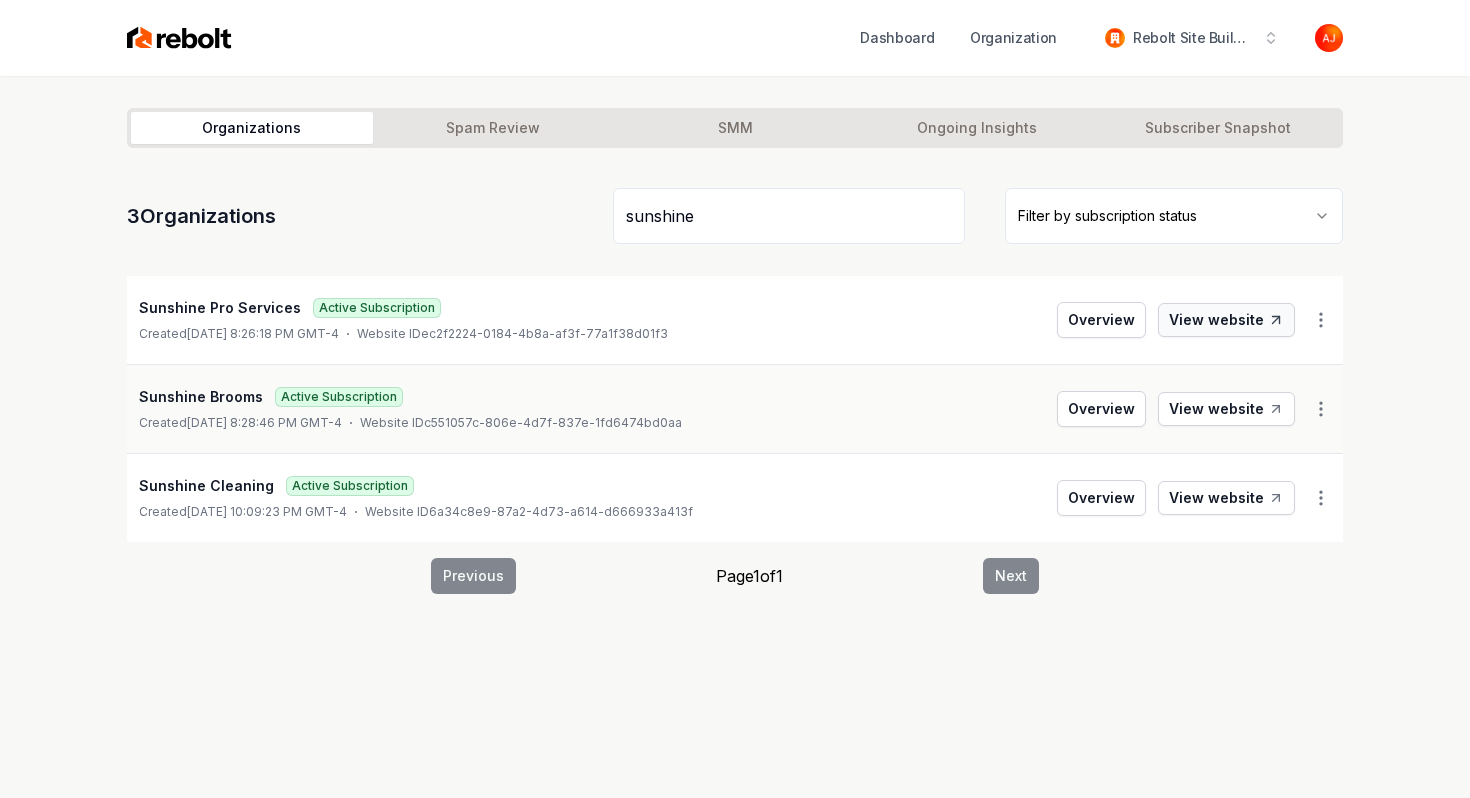click on "View website" at bounding box center (1226, 320) 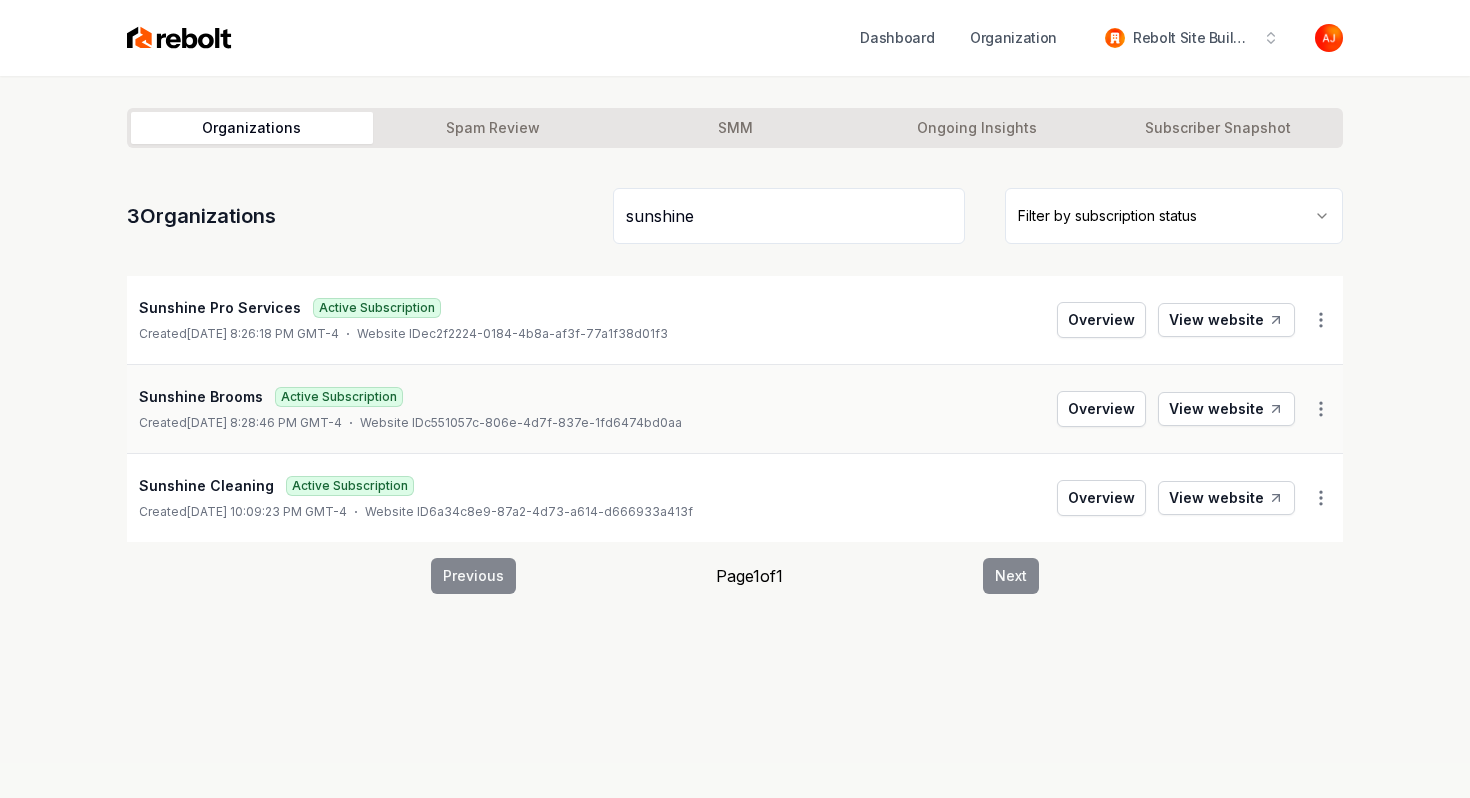 drag, startPoint x: 722, startPoint y: 218, endPoint x: 598, endPoint y: 218, distance: 124 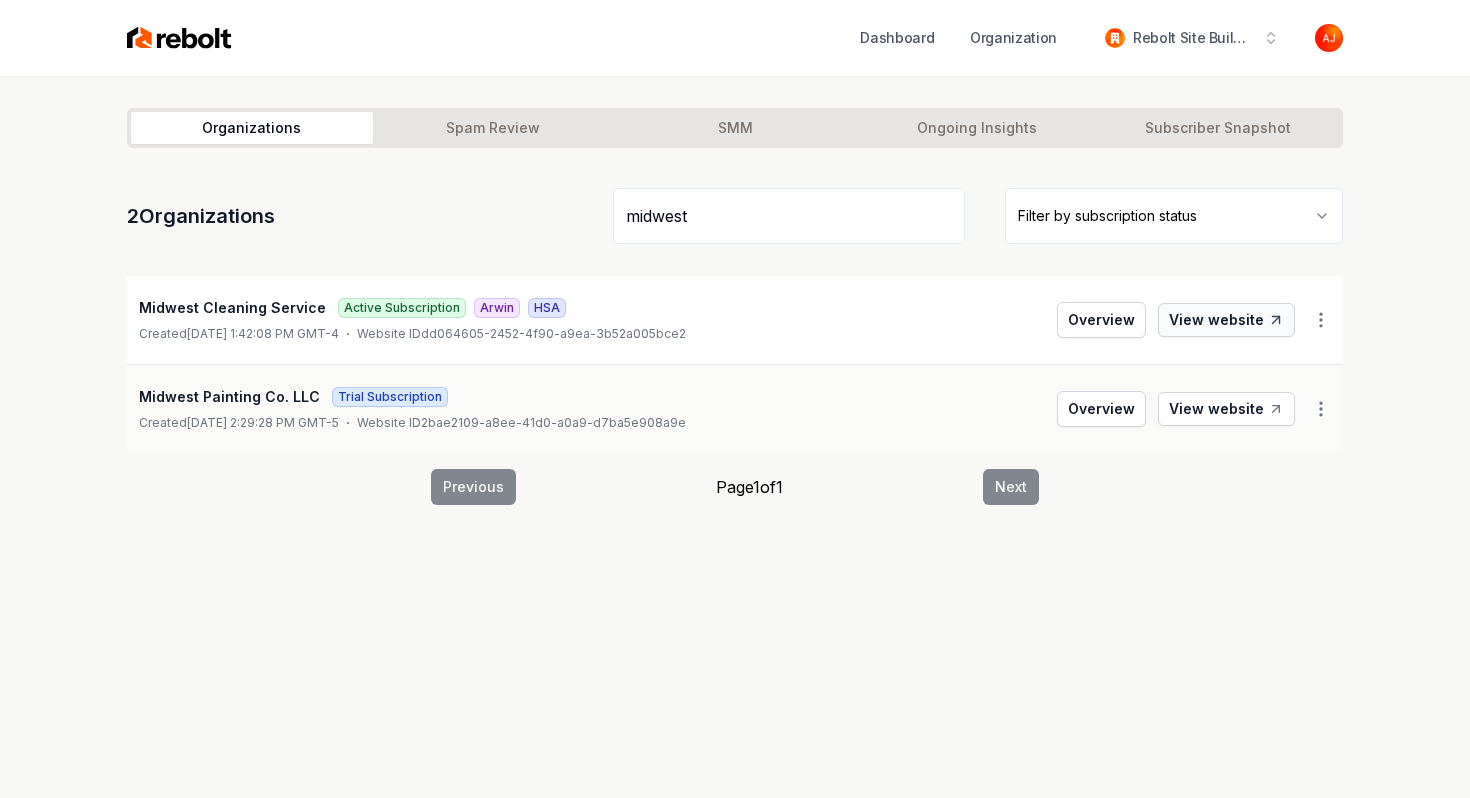 click on "View website" at bounding box center [1226, 320] 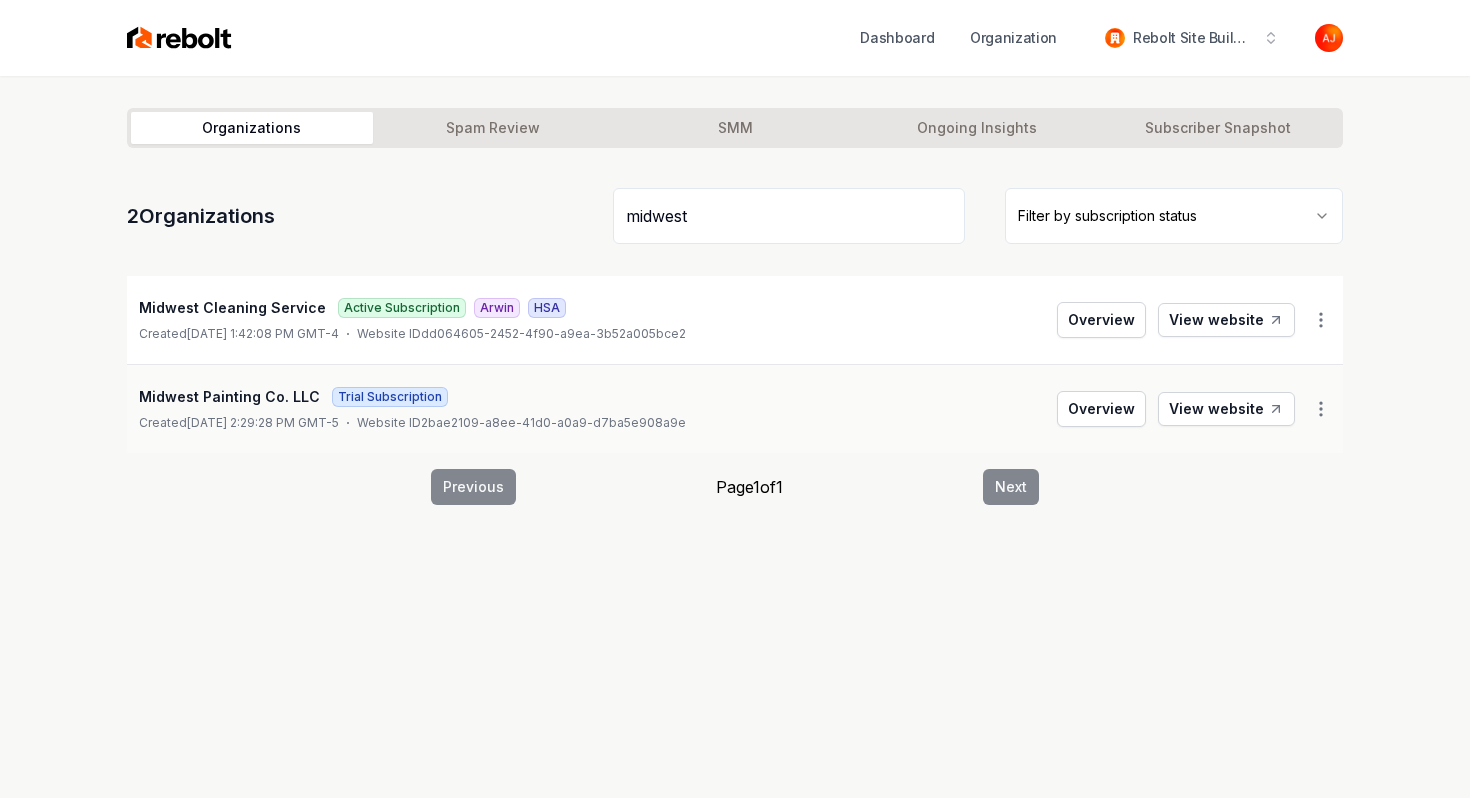 drag, startPoint x: 705, startPoint y: 220, endPoint x: 601, endPoint y: 217, distance: 104.04326 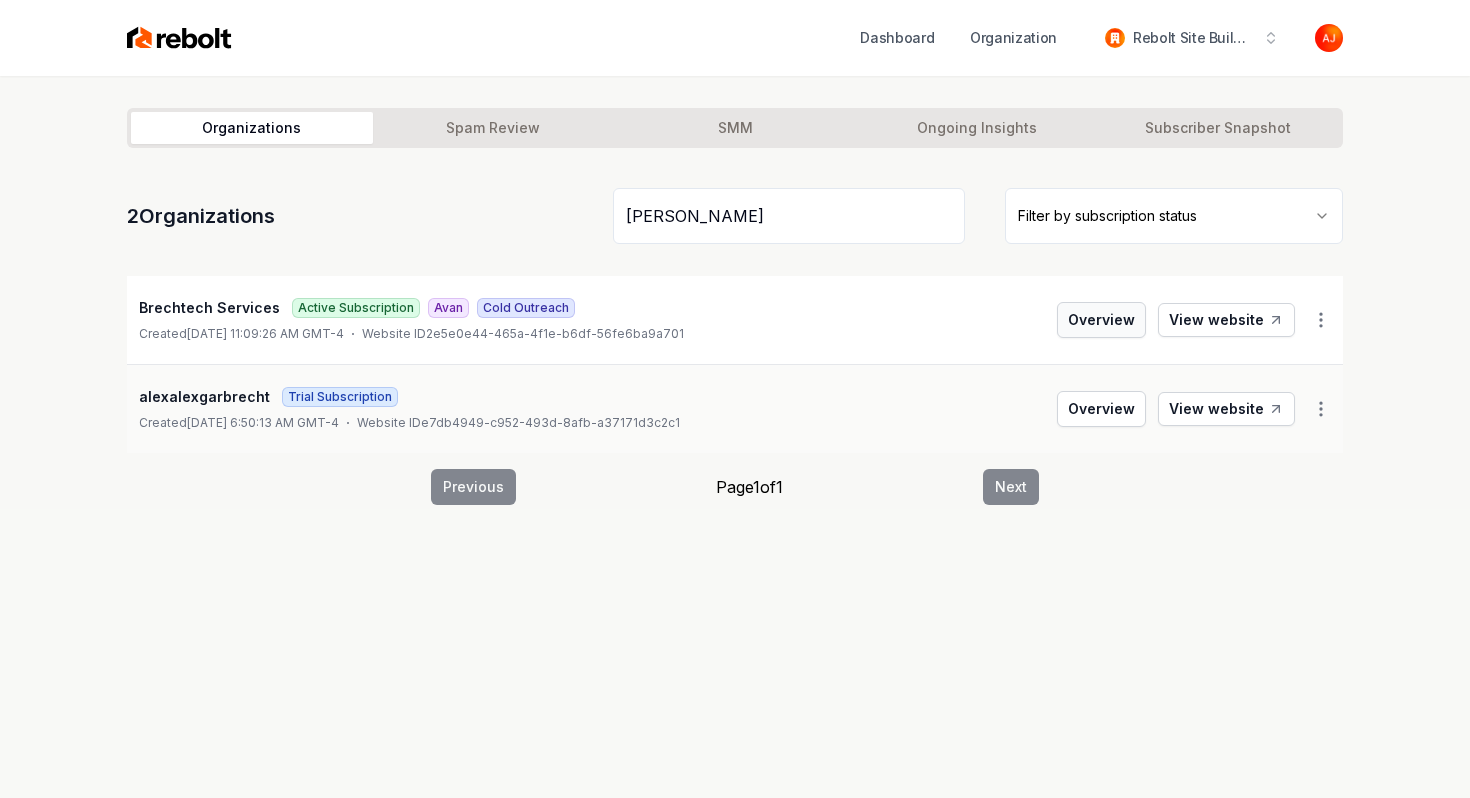 type on "brech" 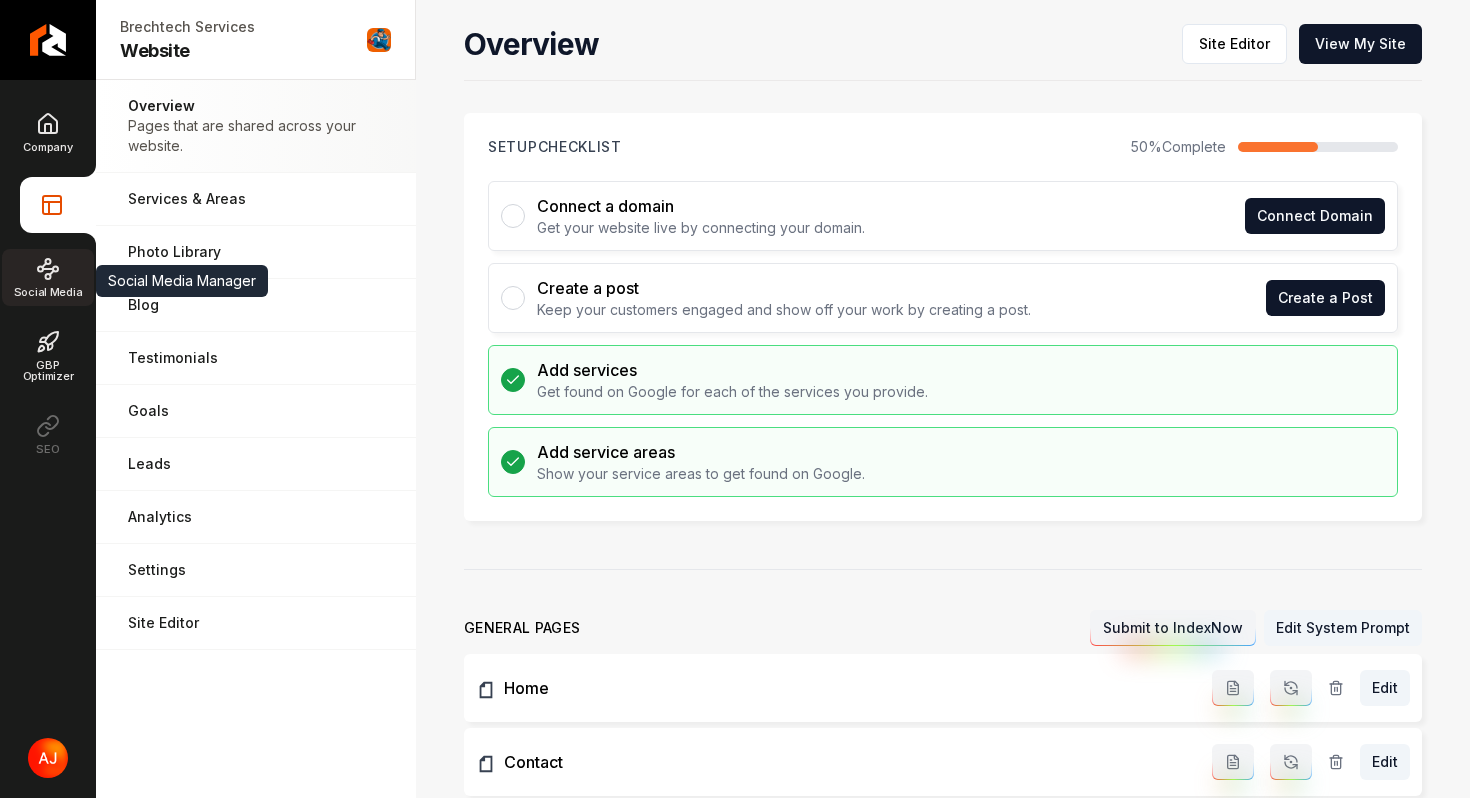 click 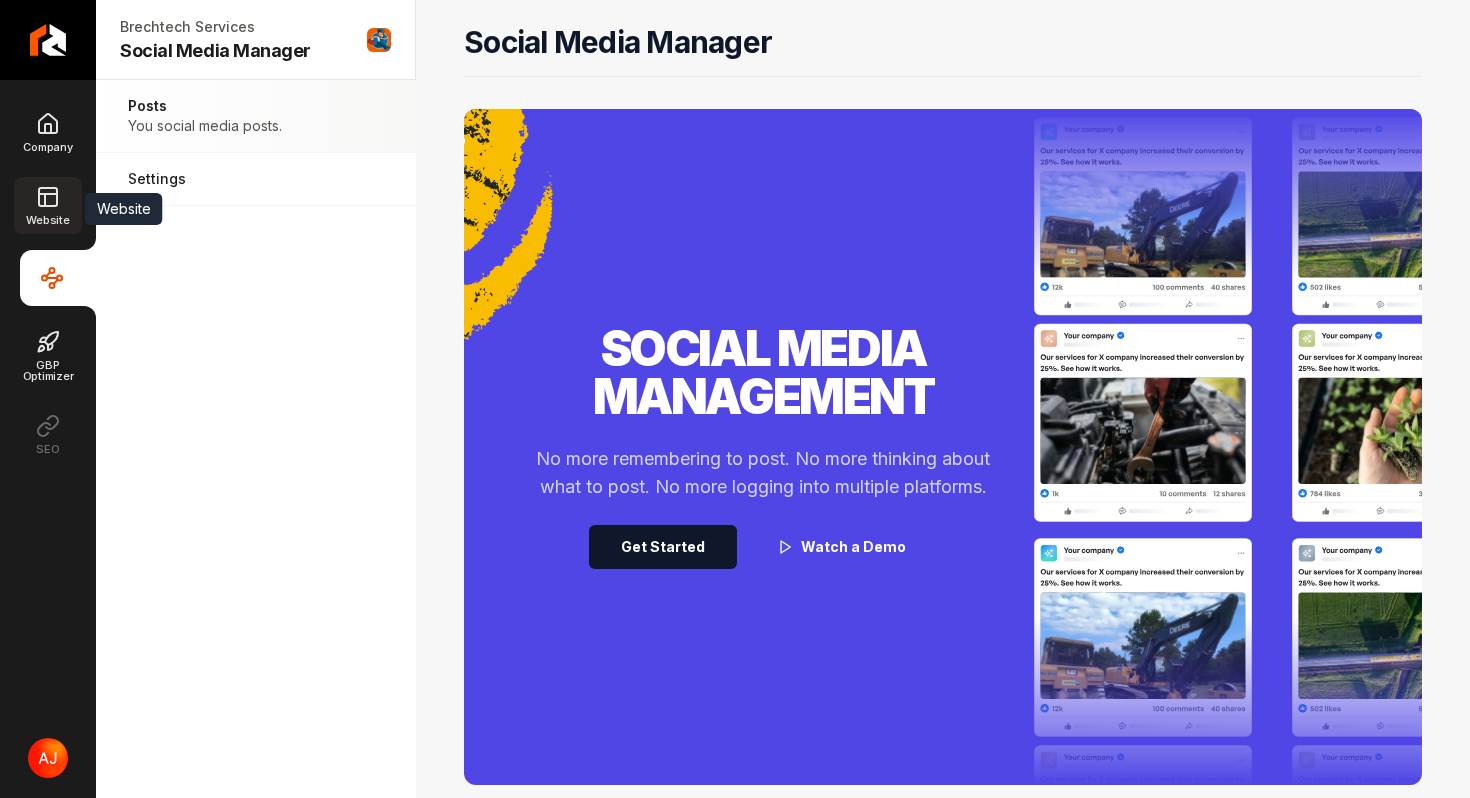 click on "Website" at bounding box center (47, 205) 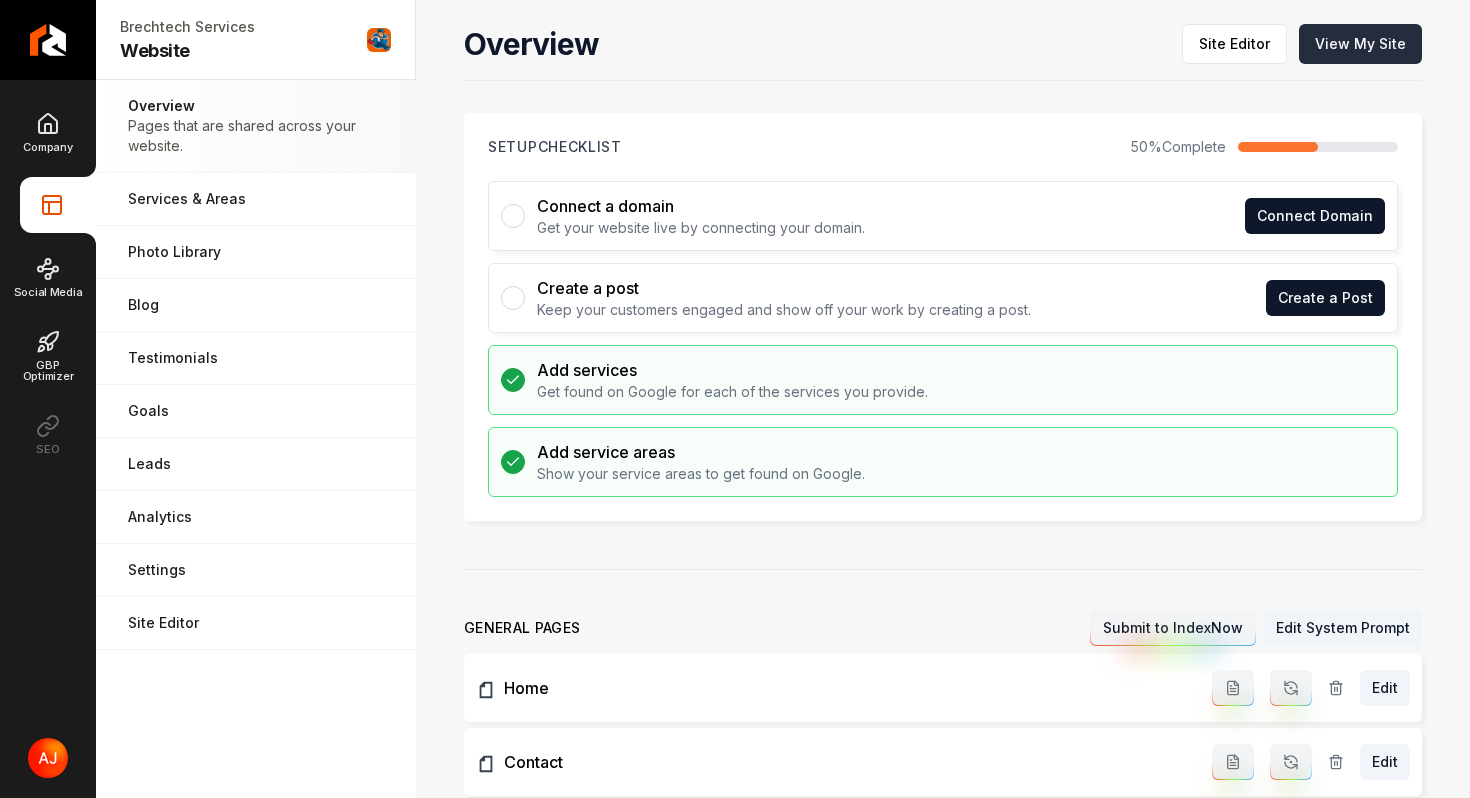 click on "View My Site" at bounding box center (1360, 44) 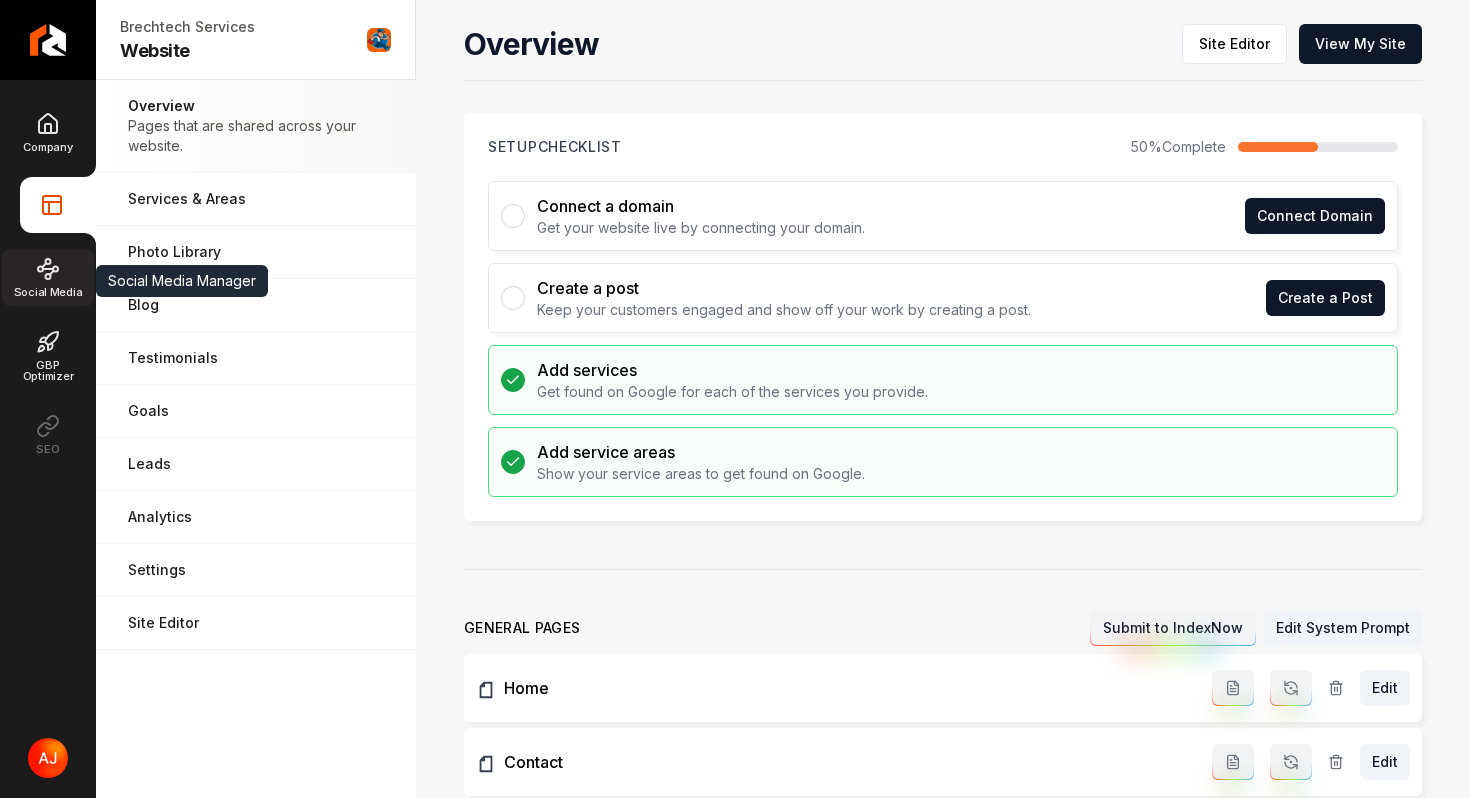 click 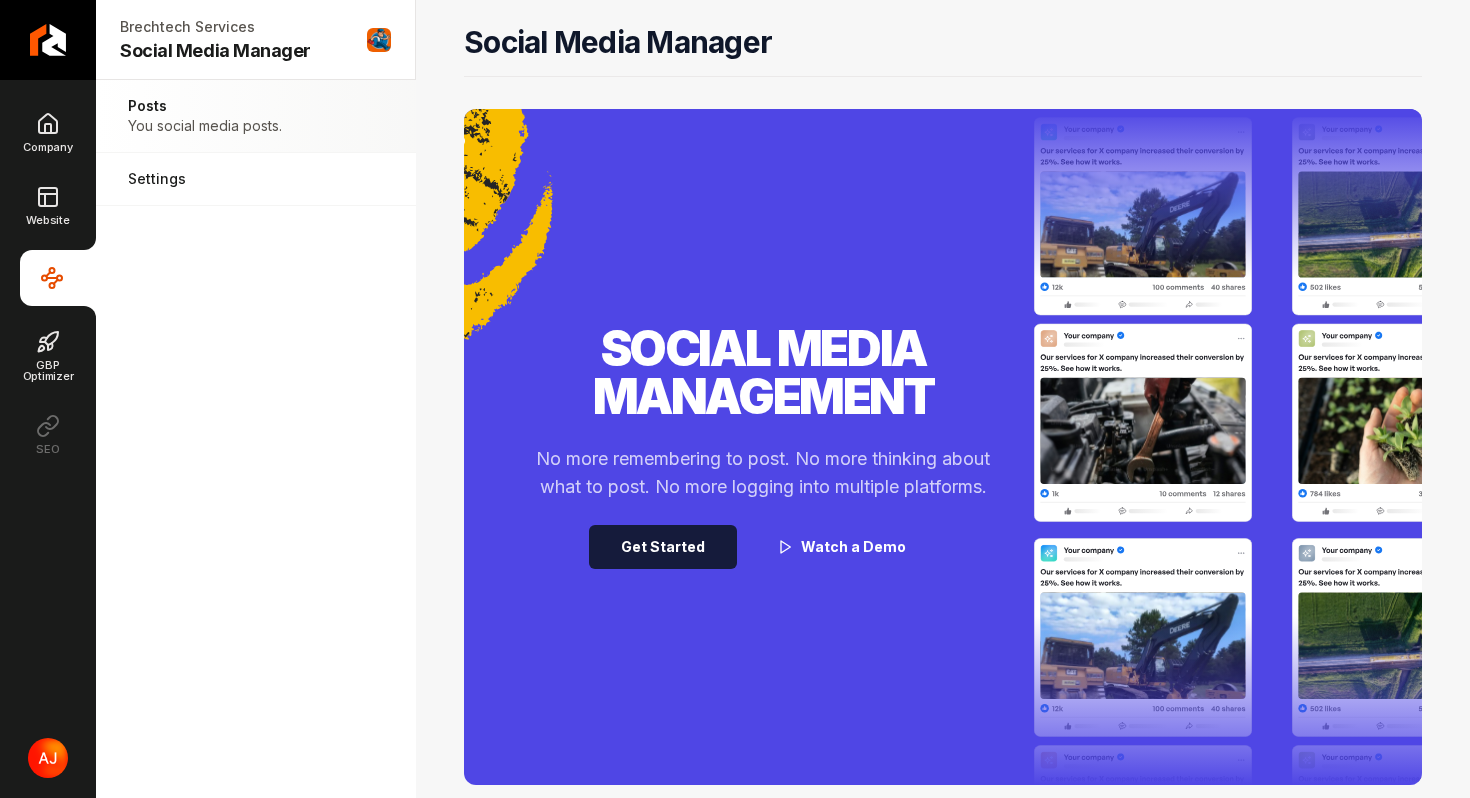 click on "Get Started" at bounding box center [663, 547] 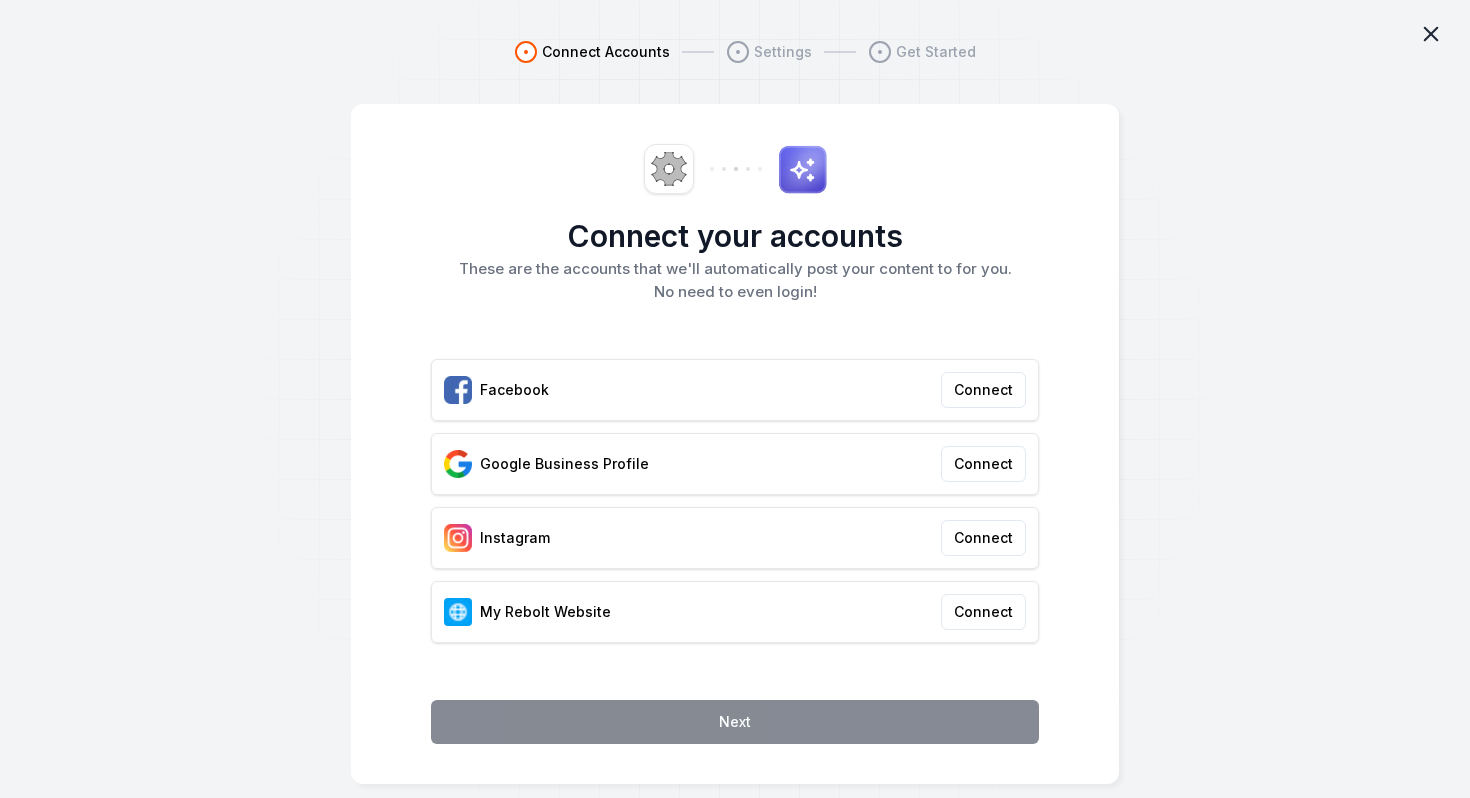 click 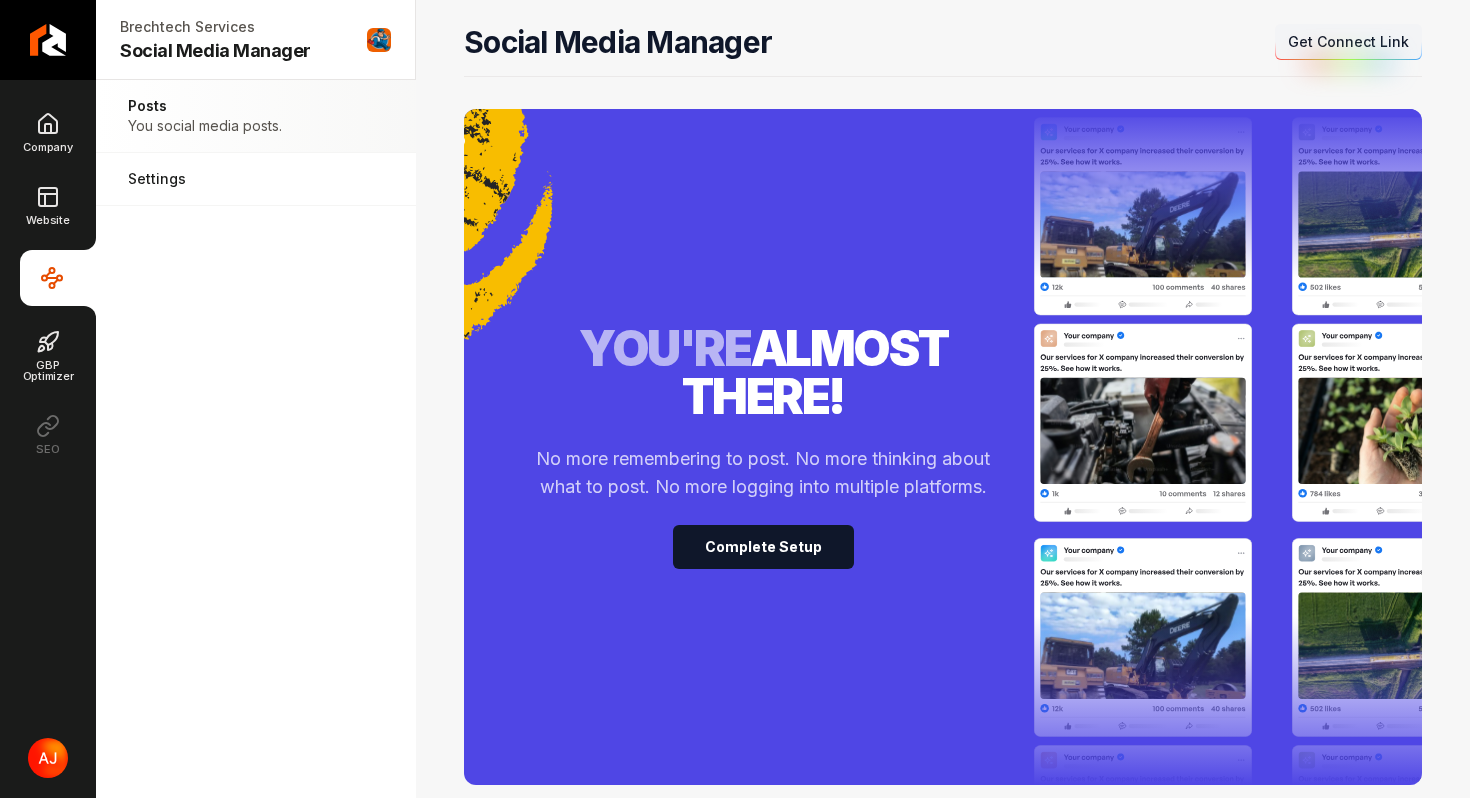 click on "Get Connect Link" at bounding box center [1348, 42] 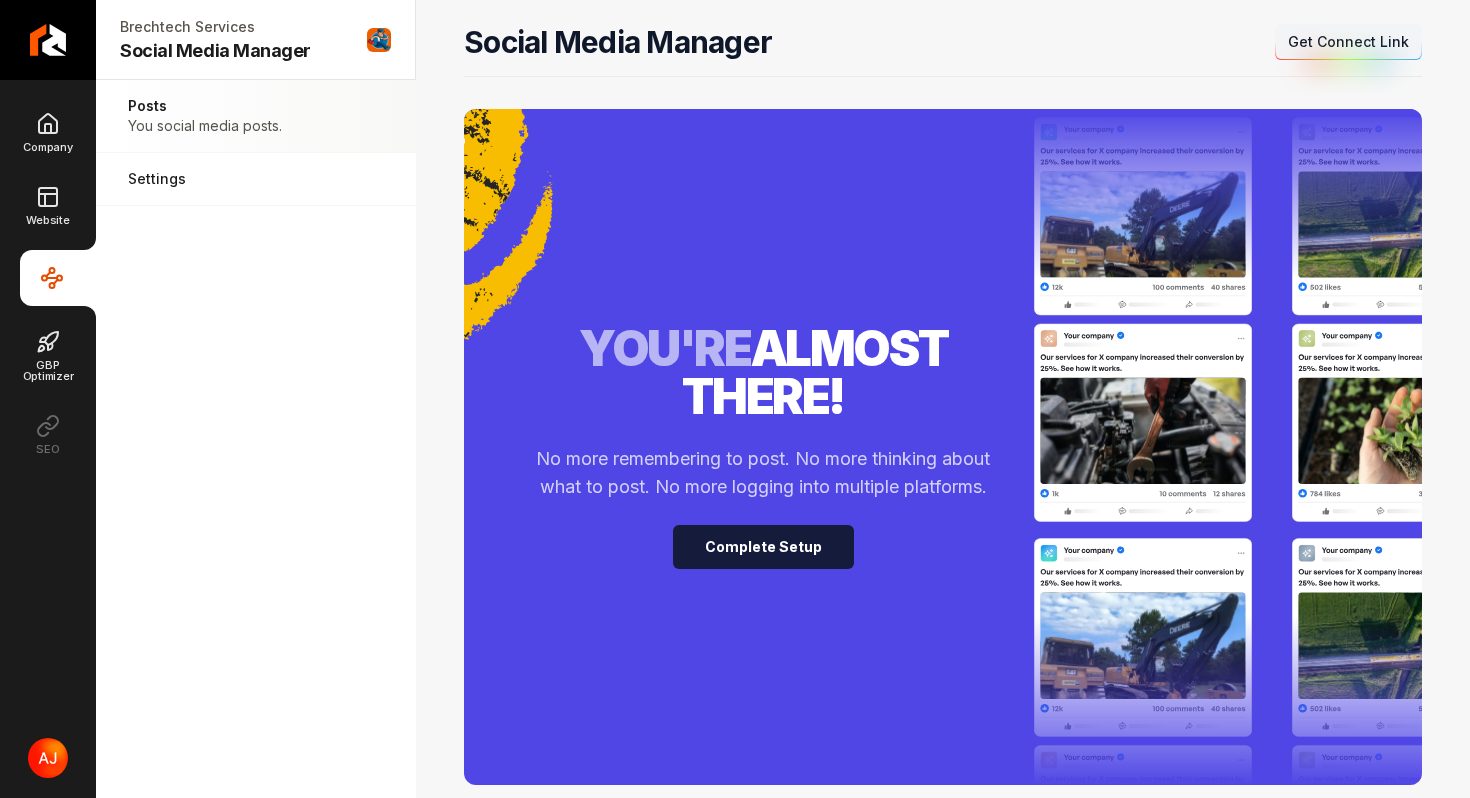 click on "Complete Setup" at bounding box center (763, 547) 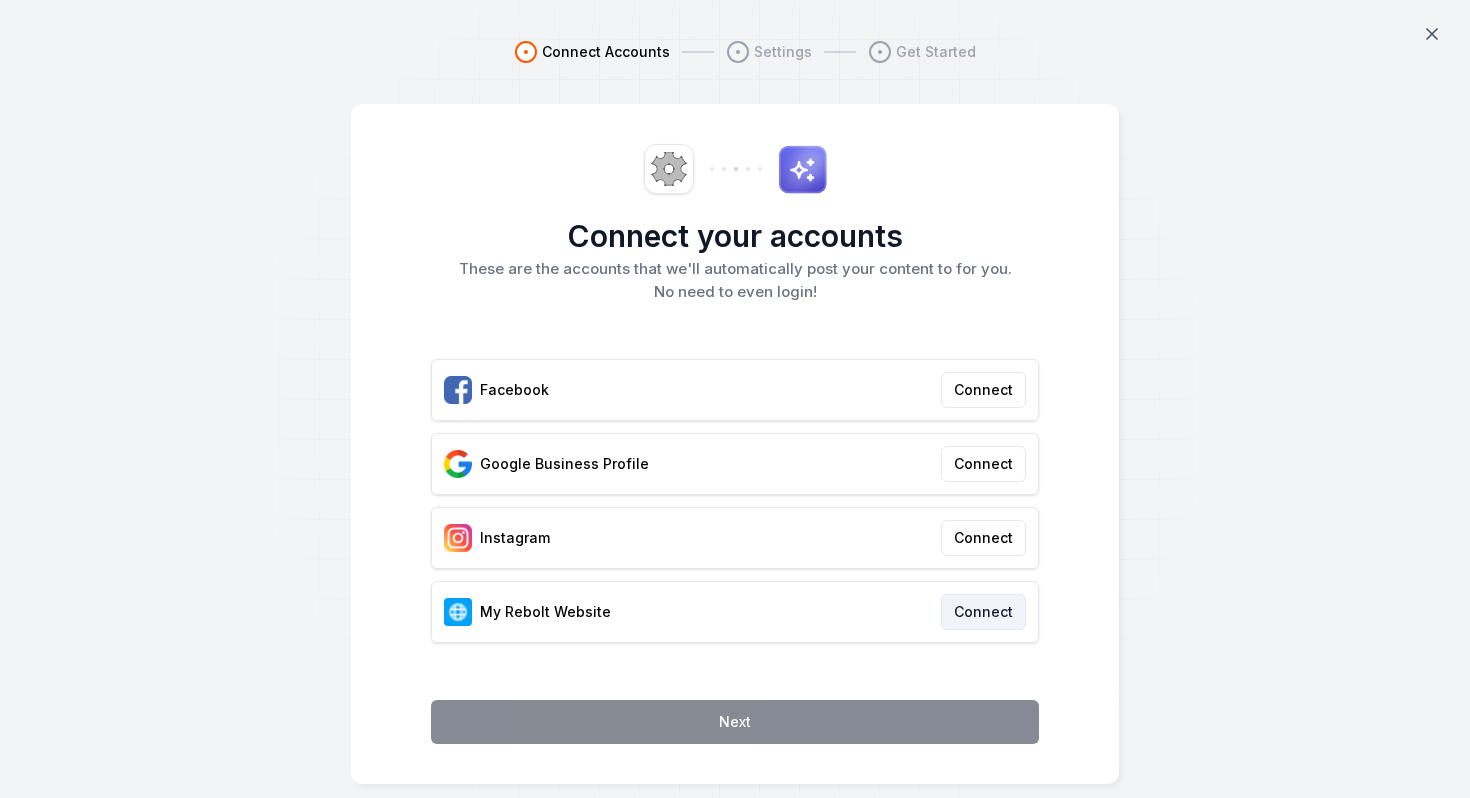 click on "Connect" at bounding box center (983, 612) 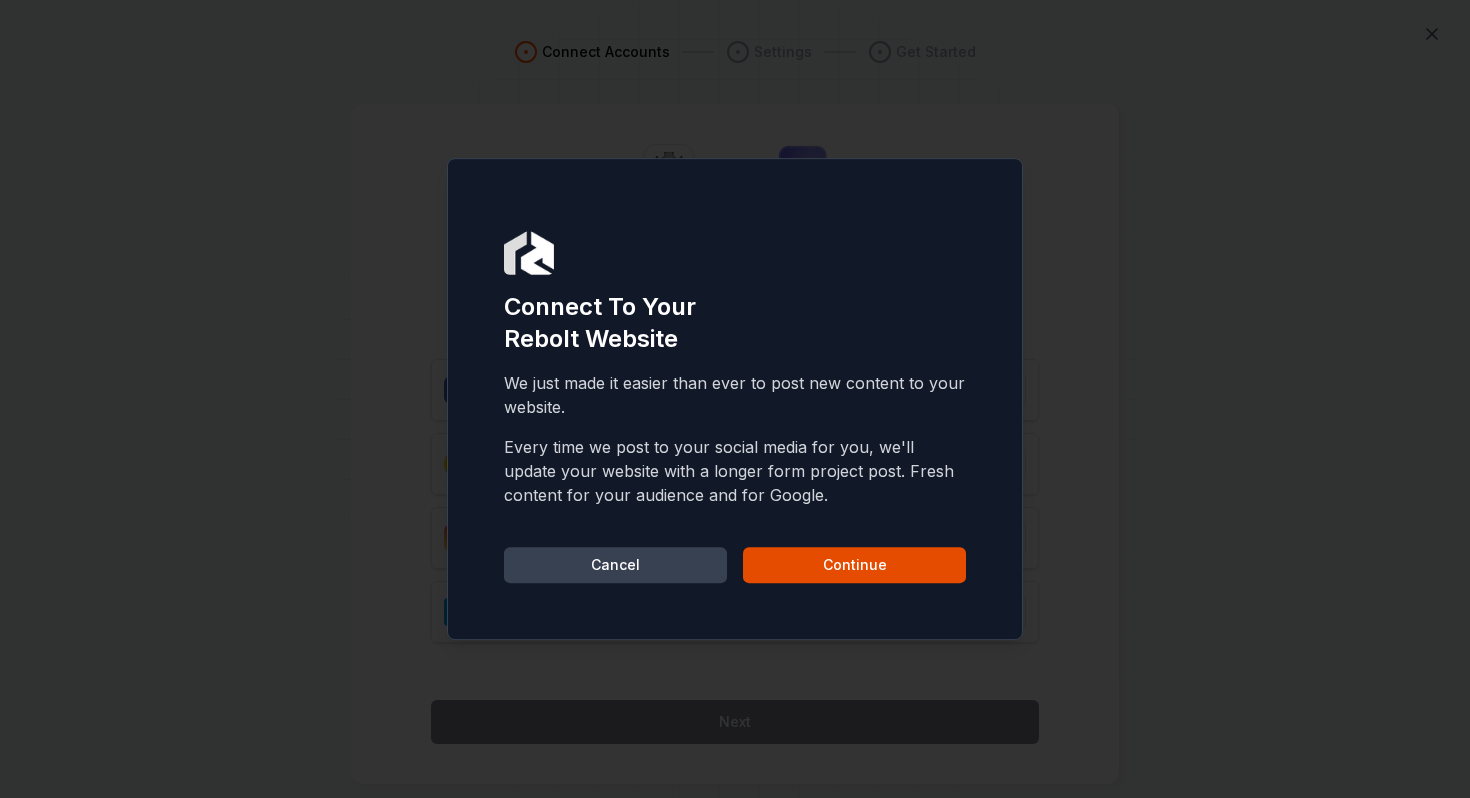 click on "We just made it easier than ever to post new content to your website. Every time we post to your social media for you, we'll update your website with a longer form project post. Fresh content for your audience and for Google. Cancel Continue" at bounding box center (735, 477) 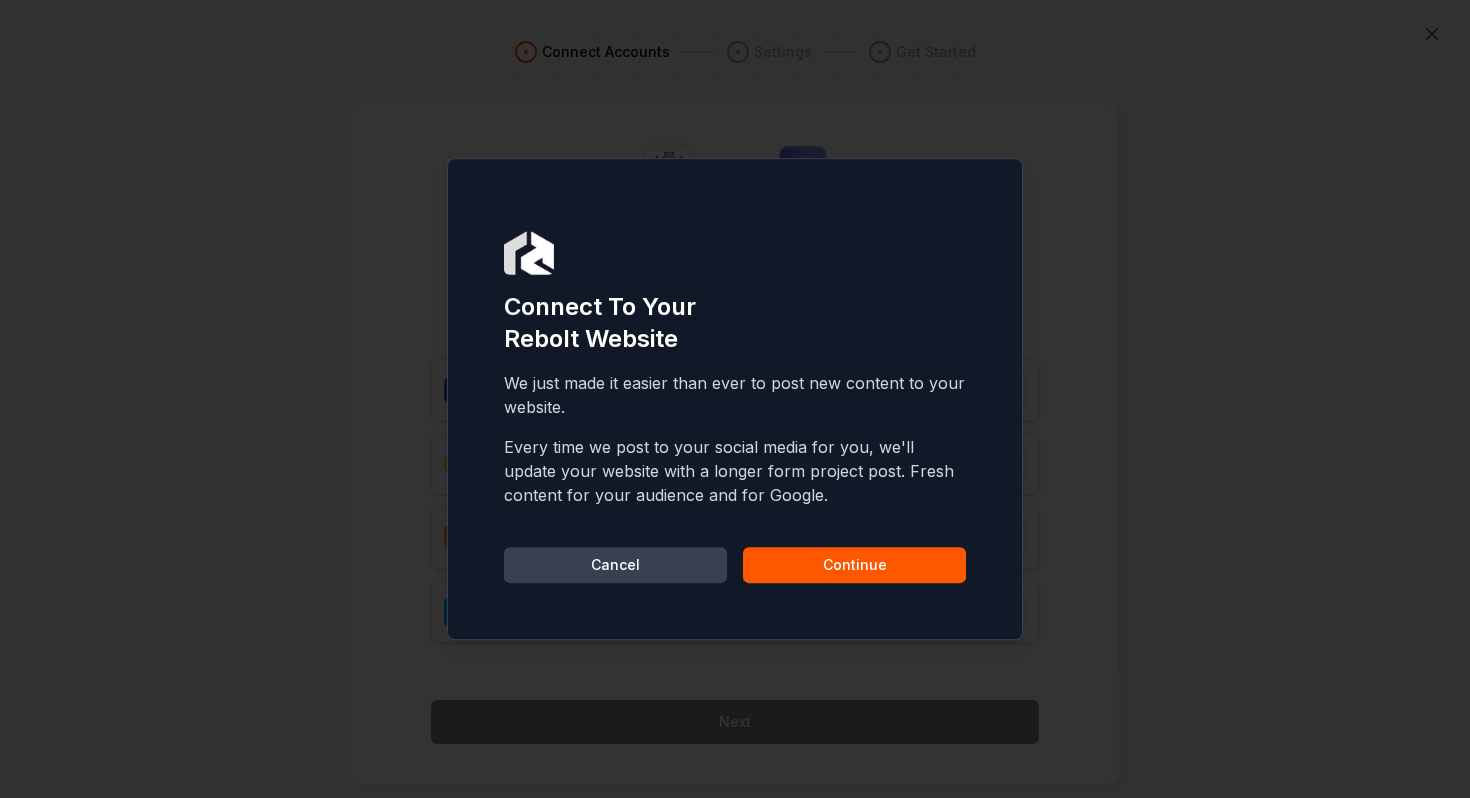 click on "Continue" at bounding box center [854, 565] 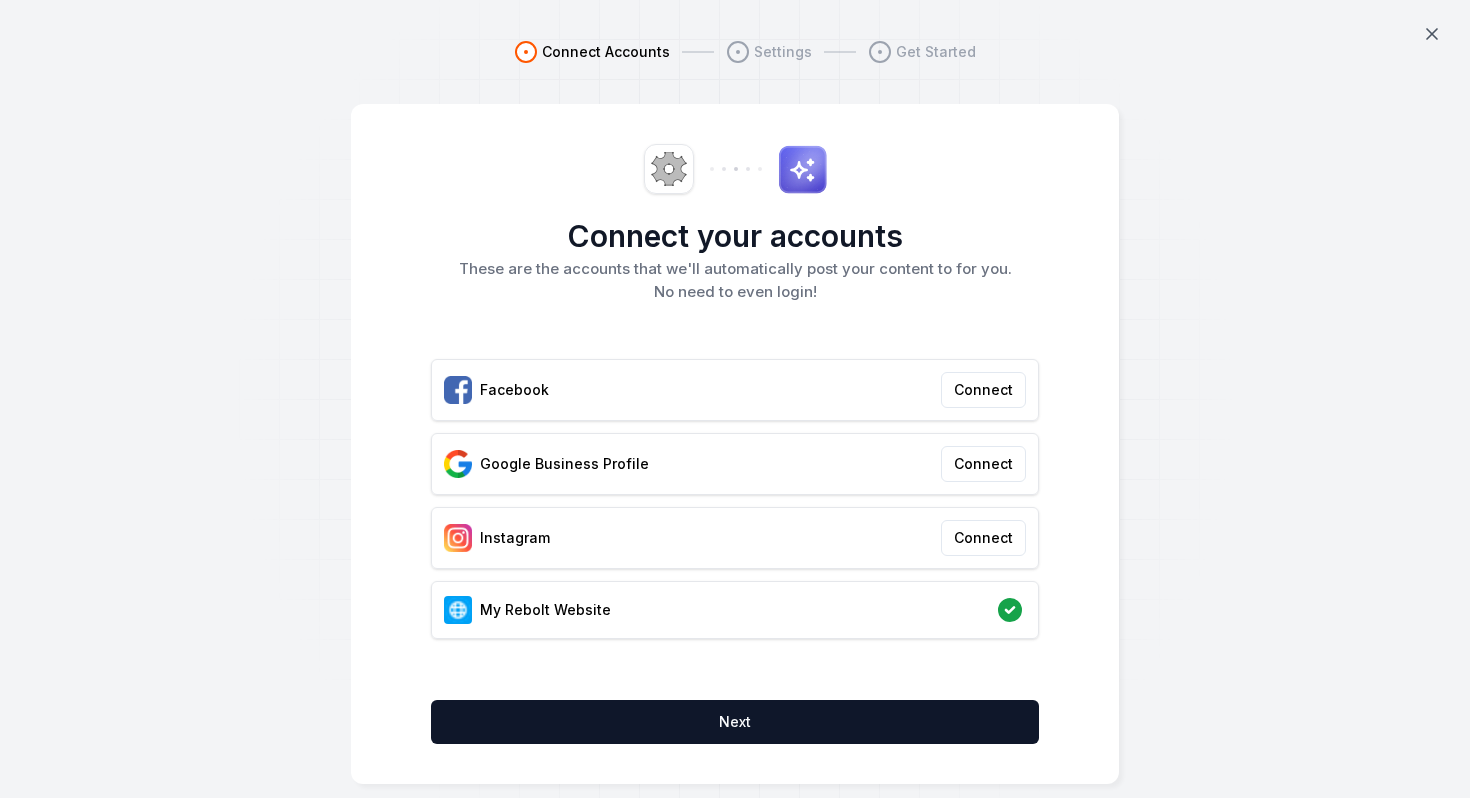 scroll, scrollTop: 0, scrollLeft: 0, axis: both 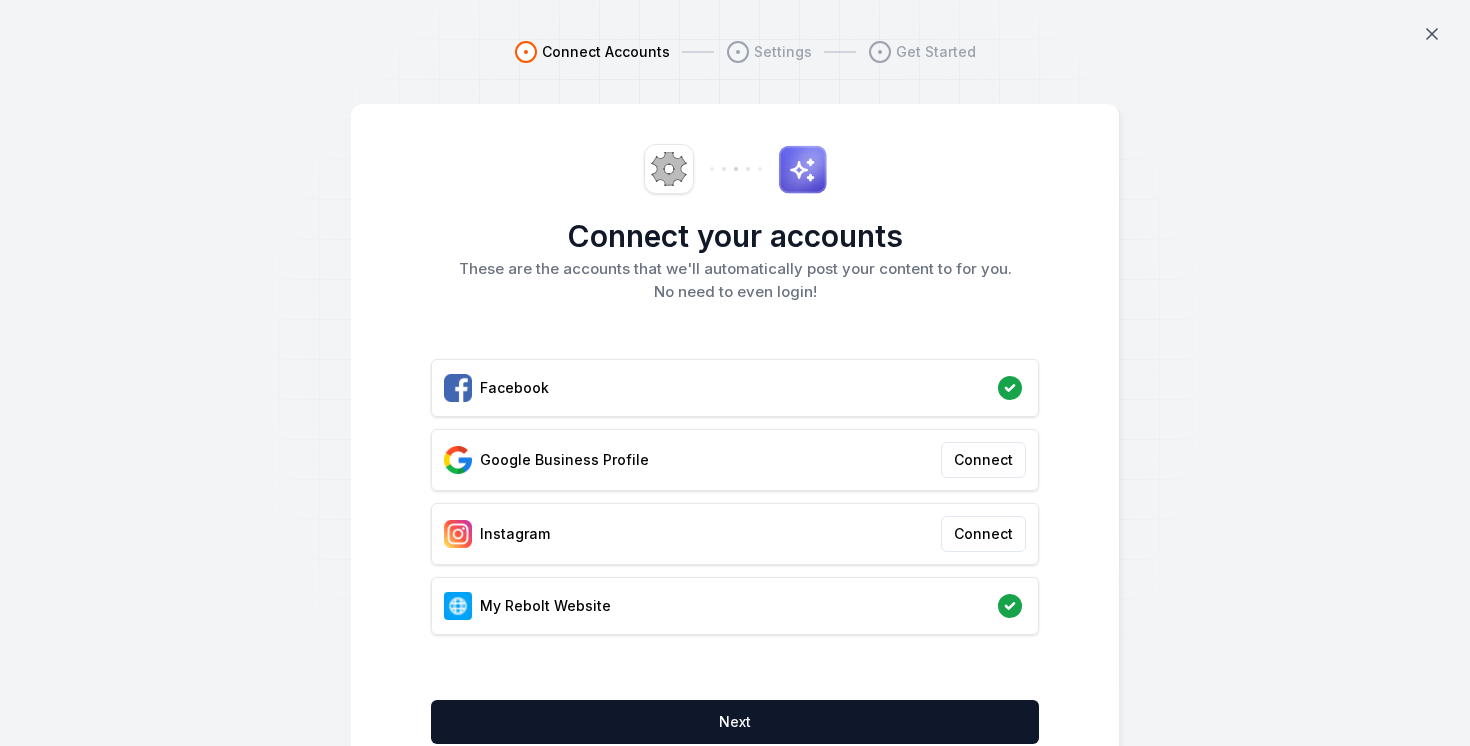 click on "Connect your accounts These are the accounts that we'll automatically post your content to for you. No need to even login!" at bounding box center (735, 235) 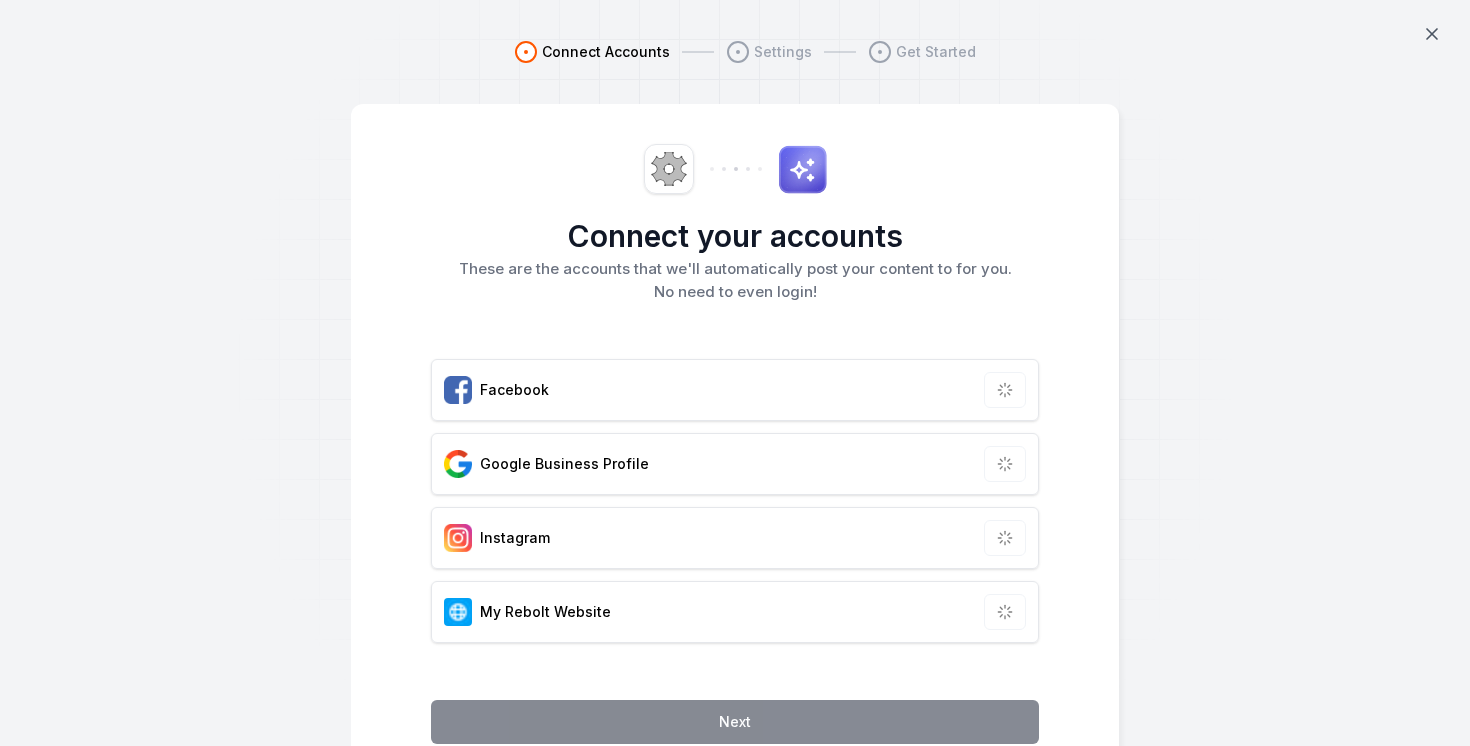 scroll, scrollTop: 0, scrollLeft: 0, axis: both 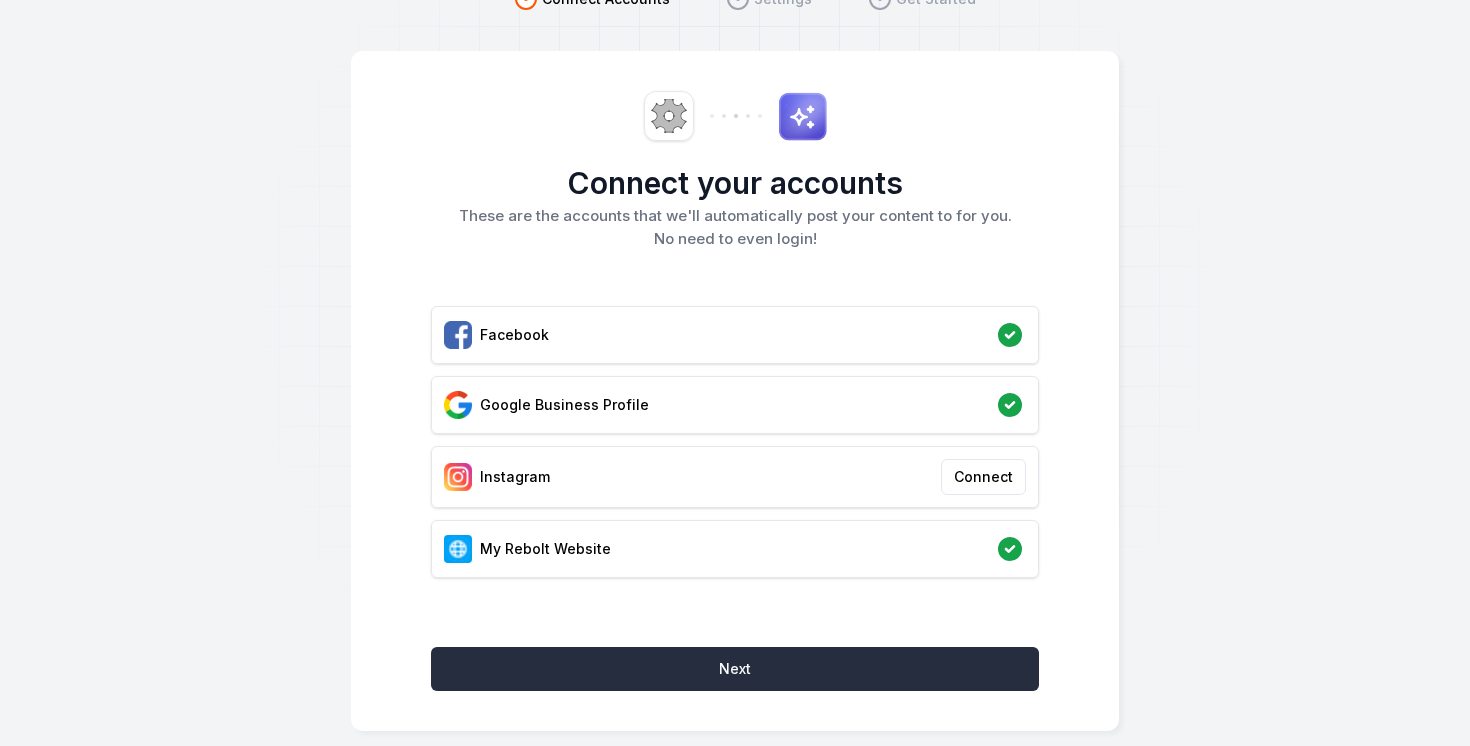 click on "Next" at bounding box center [735, 669] 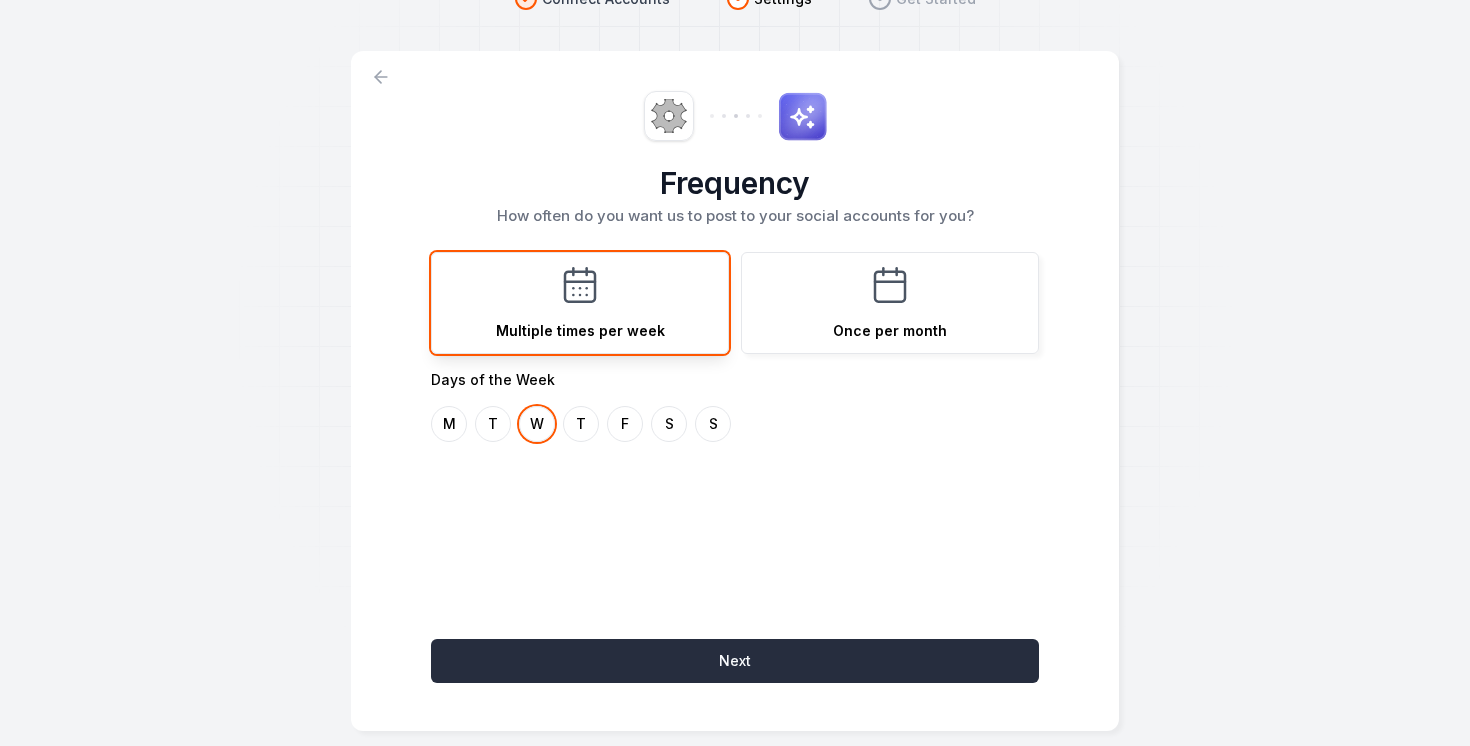 click on "Next" at bounding box center (735, 661) 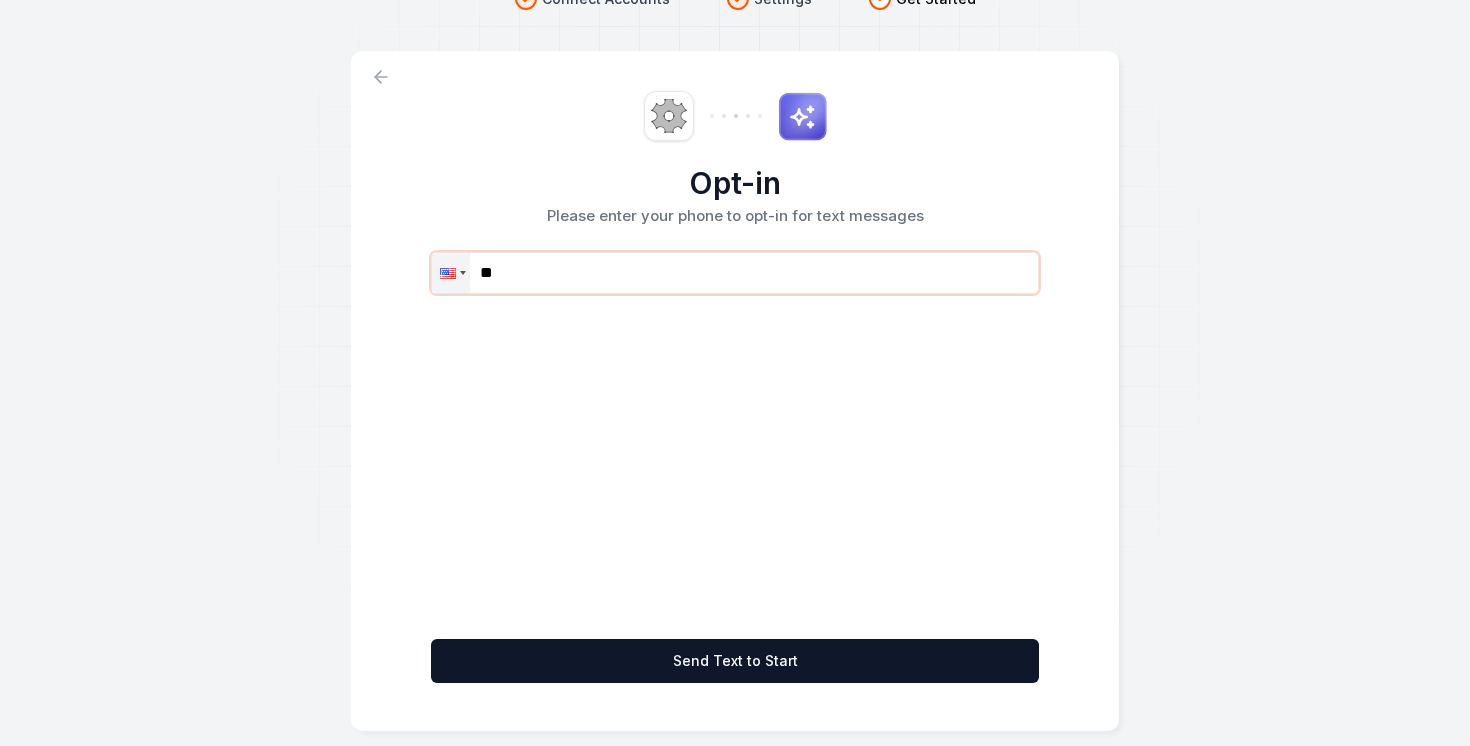 click on "**" at bounding box center [735, 273] 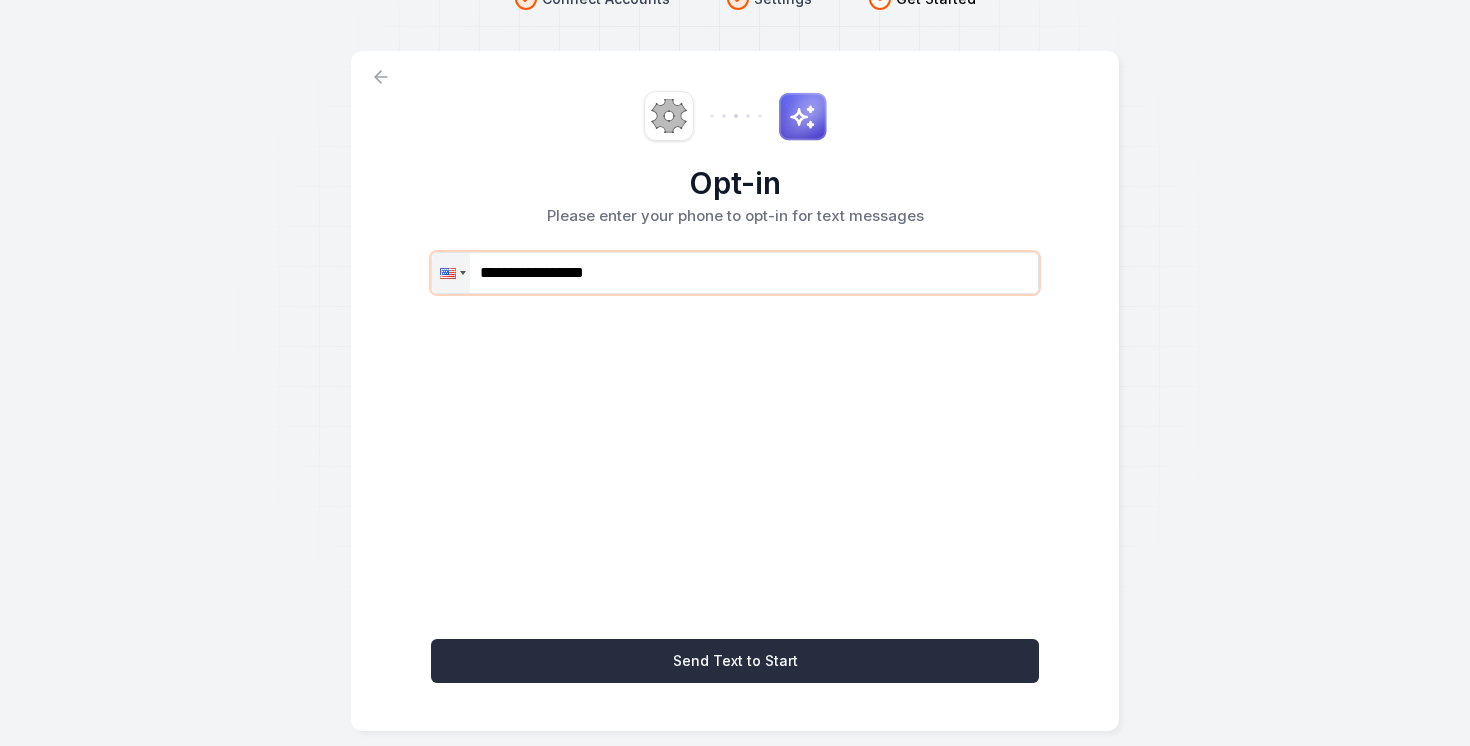 type on "**********" 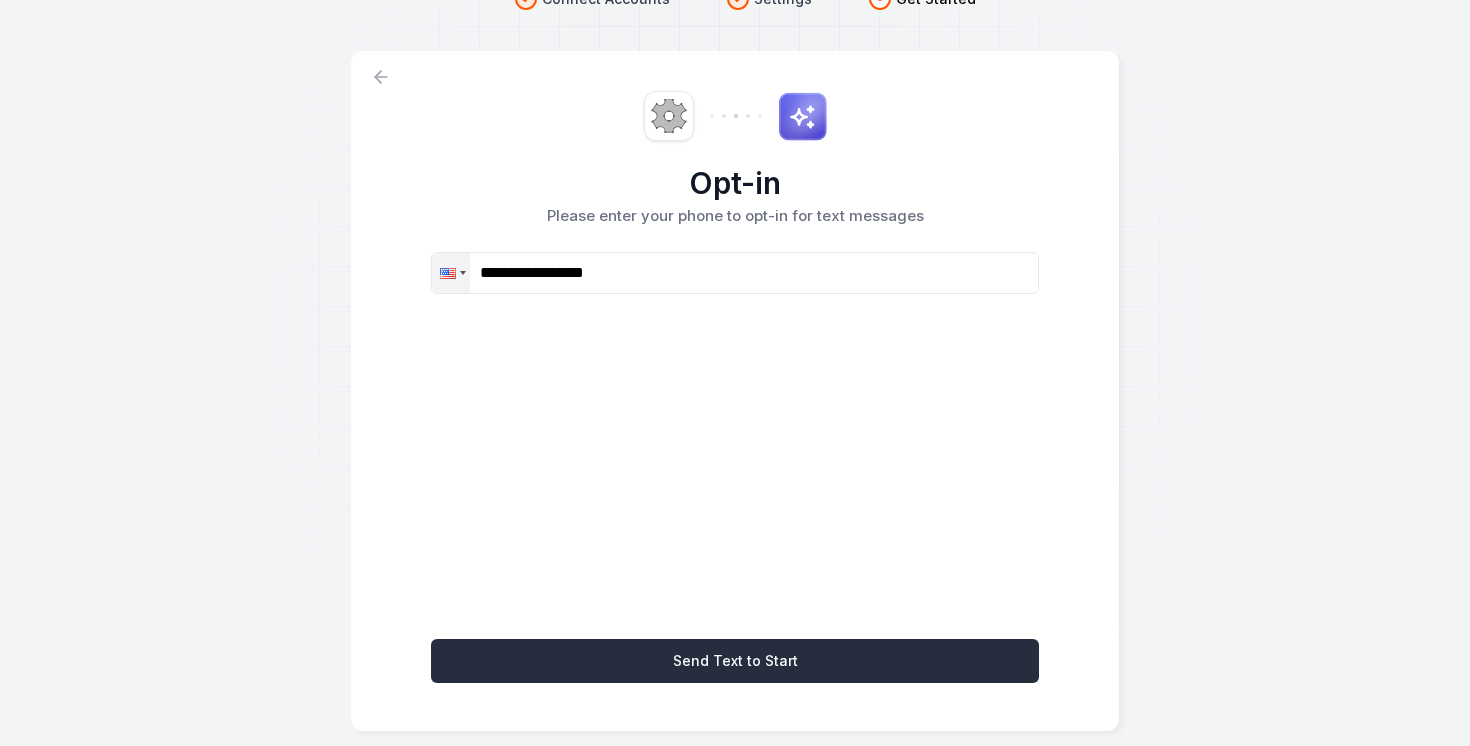 click on "Send Text to Start" at bounding box center [735, 661] 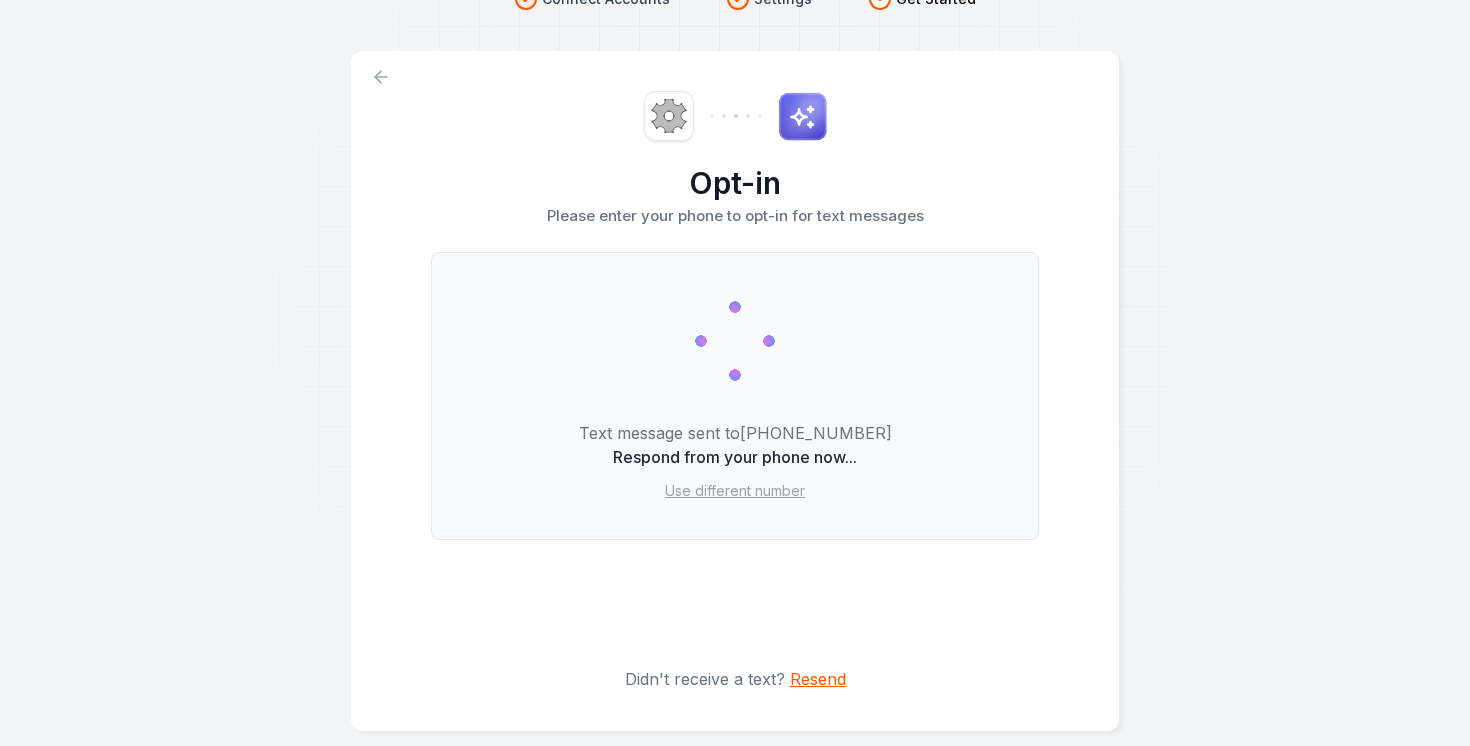 scroll, scrollTop: 78, scrollLeft: 0, axis: vertical 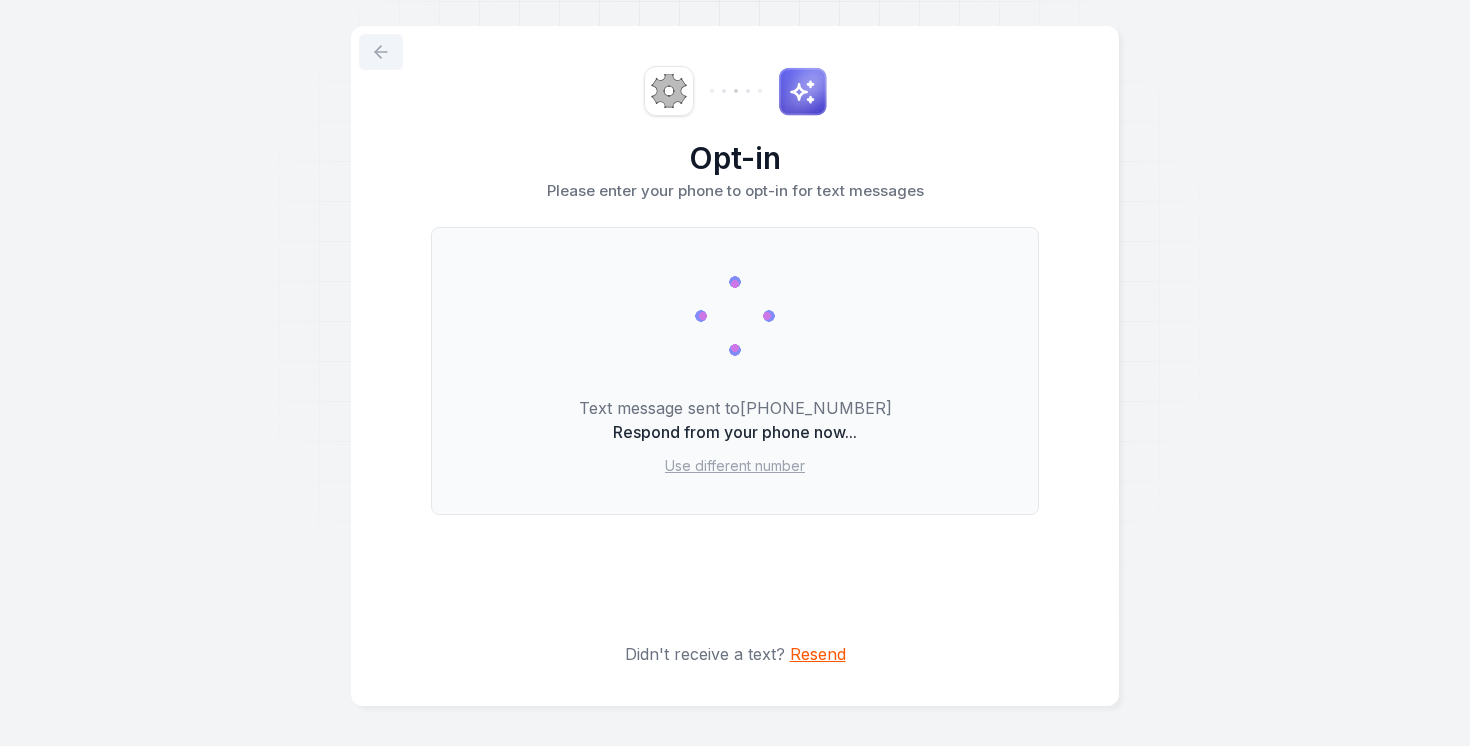 click 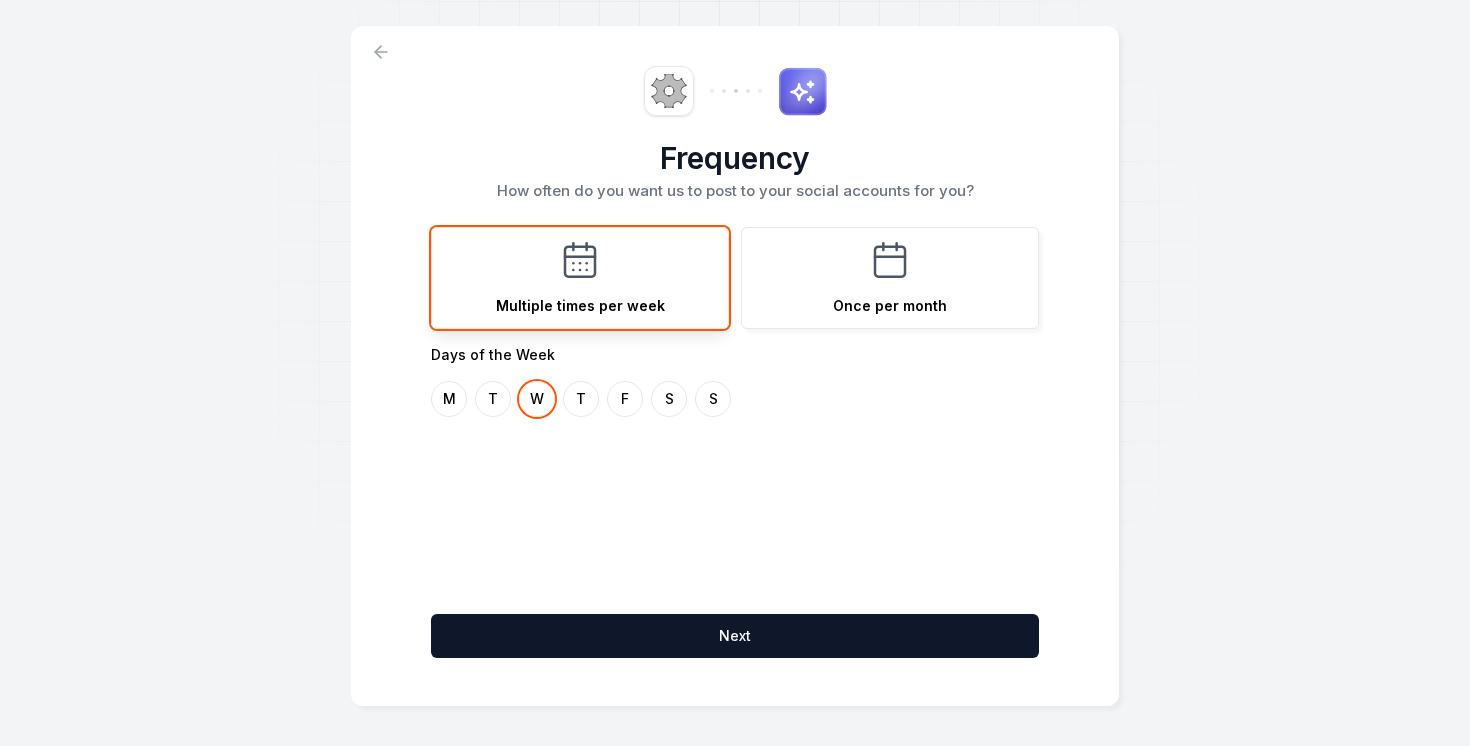 click 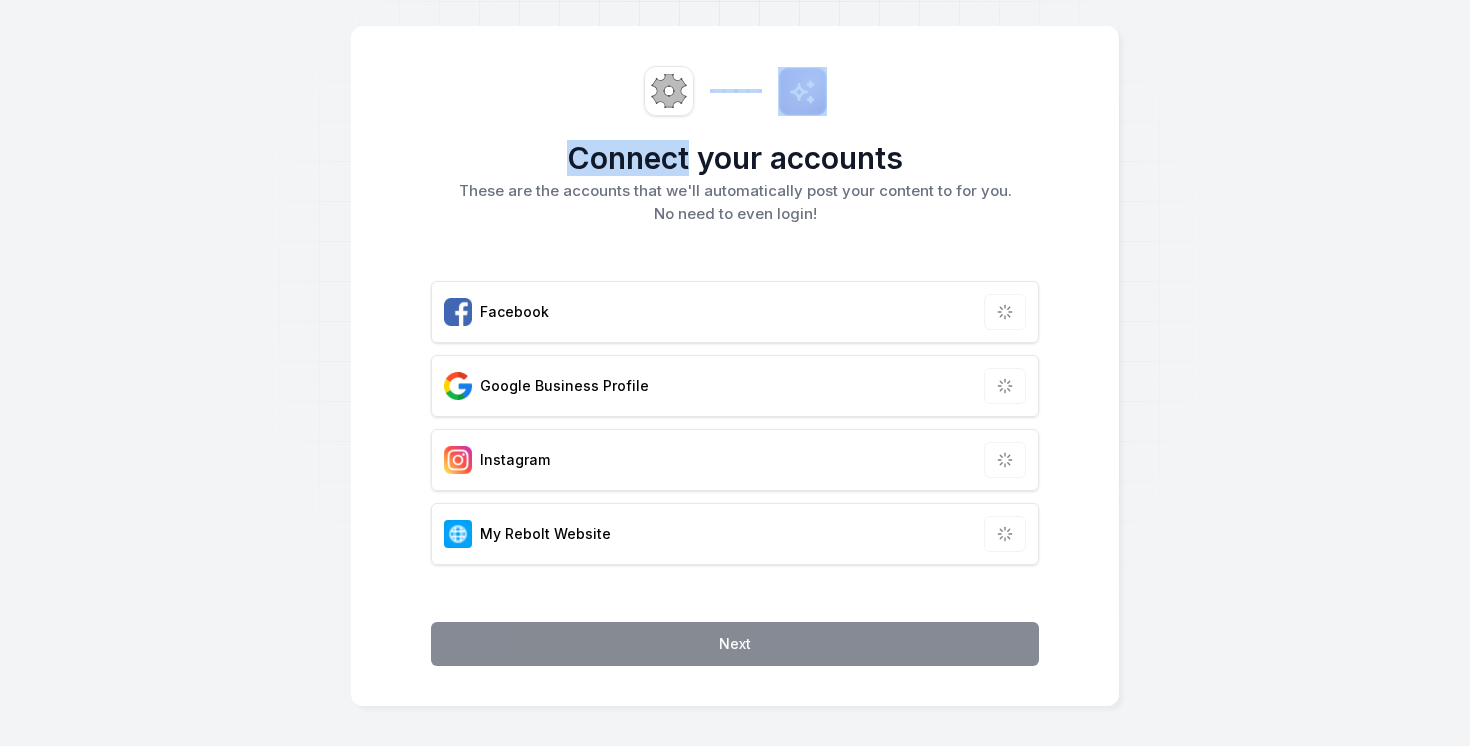 click on "Connect your accounts These are the accounts that we'll automatically post your content to for you. No need to even login! Facebook Google Business Profile Instagram My Rebolt Website Next" at bounding box center (735, 366) 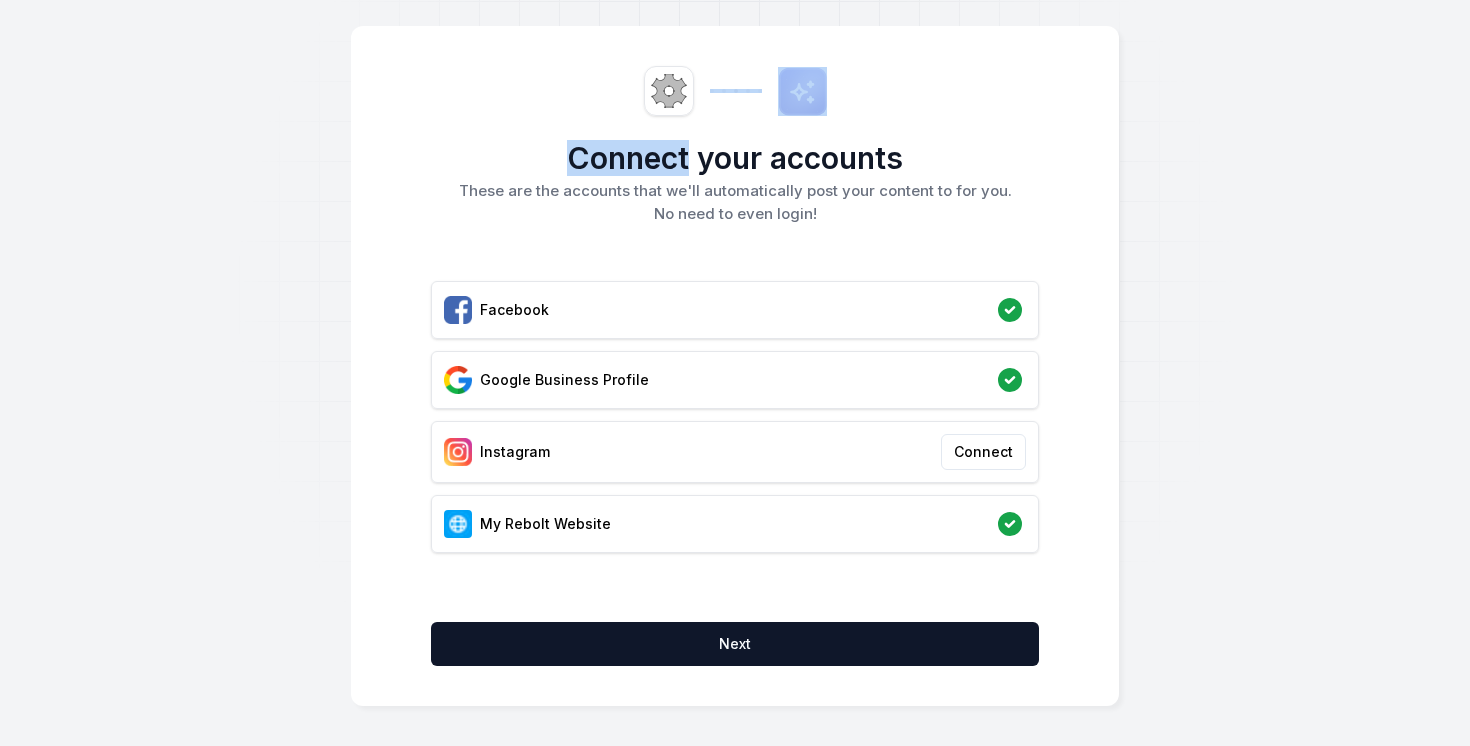 scroll, scrollTop: 0, scrollLeft: 0, axis: both 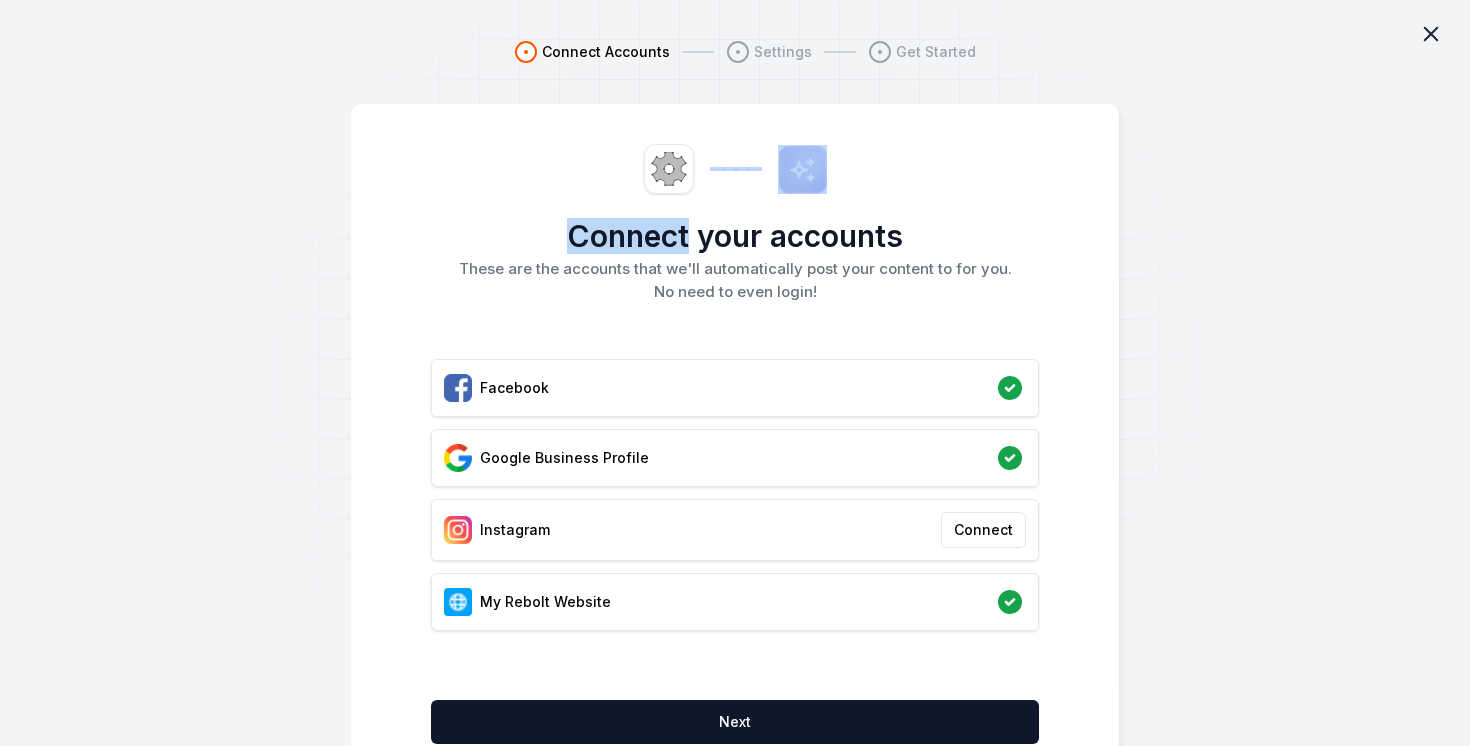 click 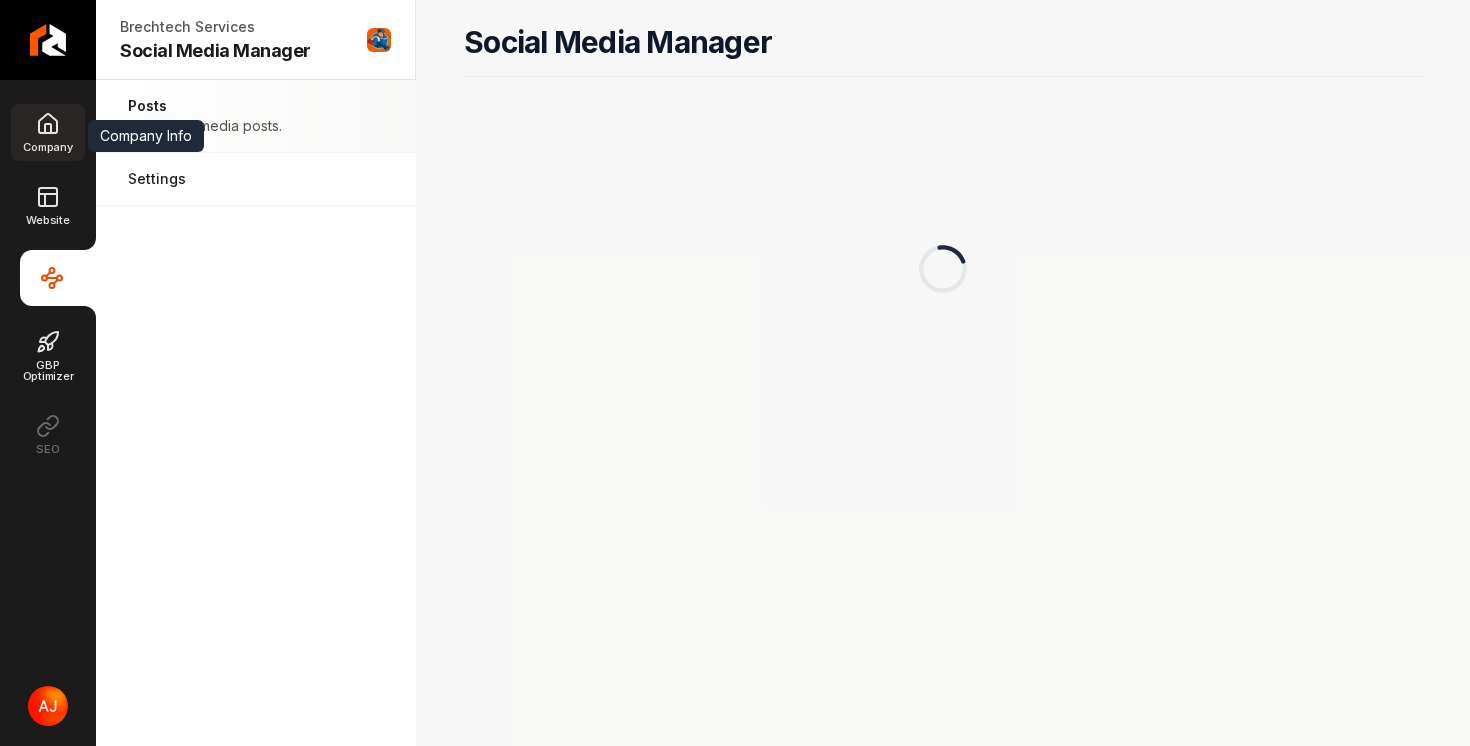 click on "Company" at bounding box center [47, 147] 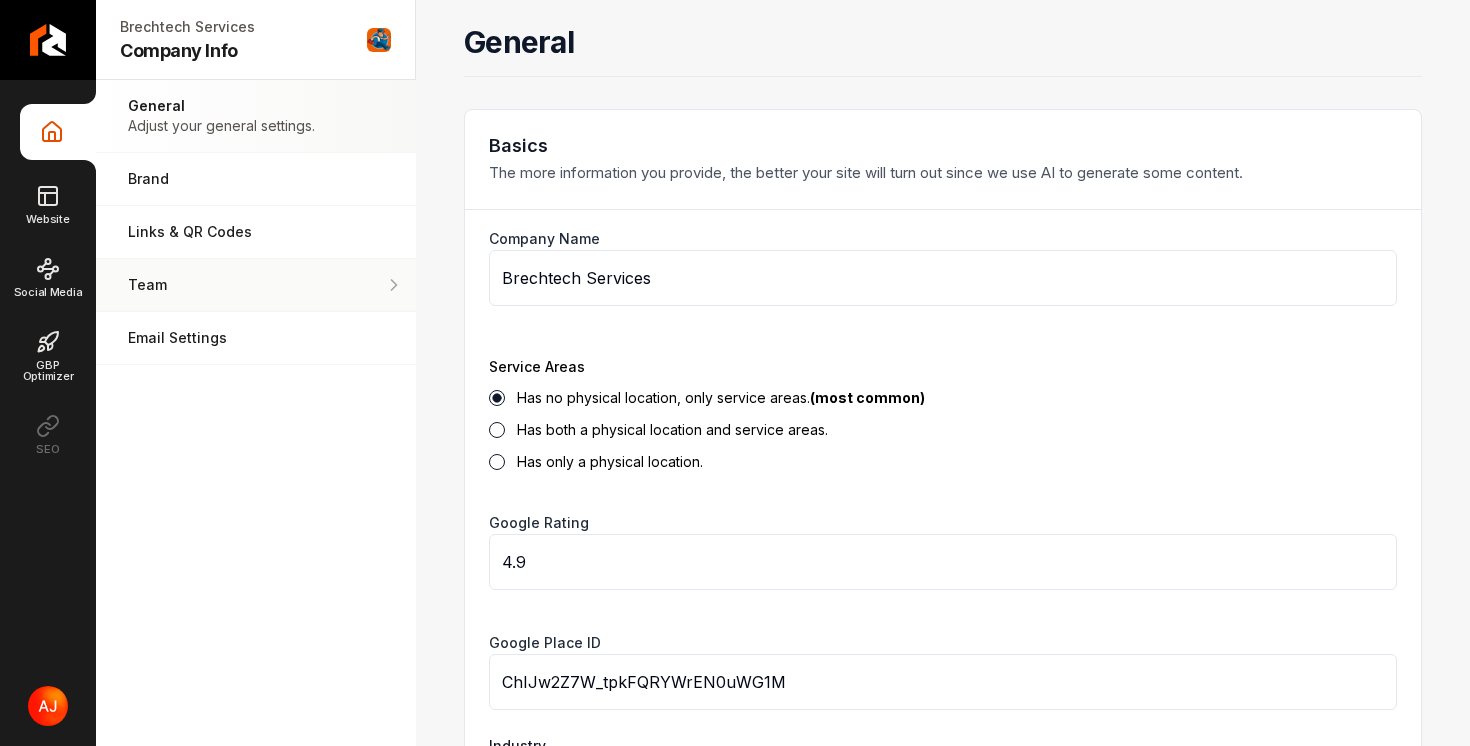 click on "Team" at bounding box center (224, 285) 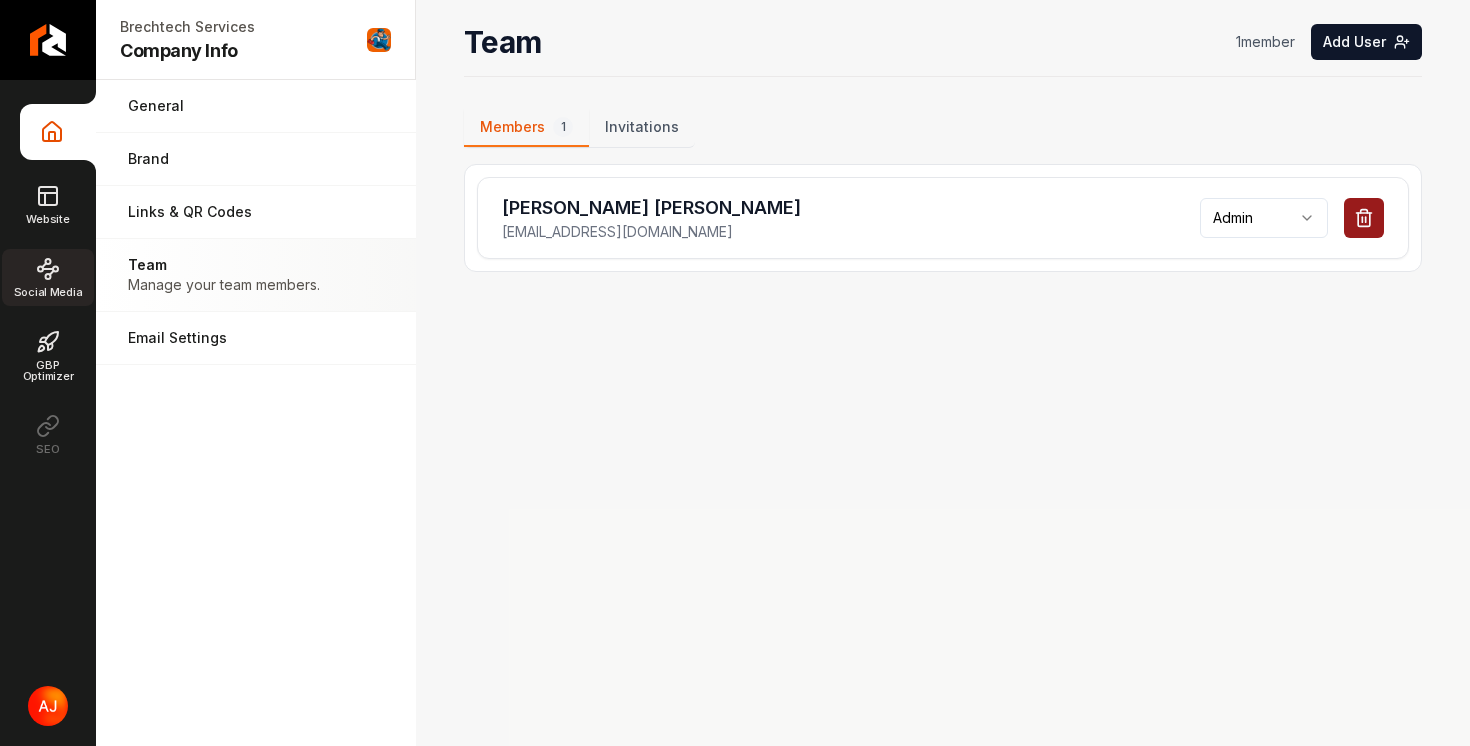 click on "Social Media" at bounding box center (48, 277) 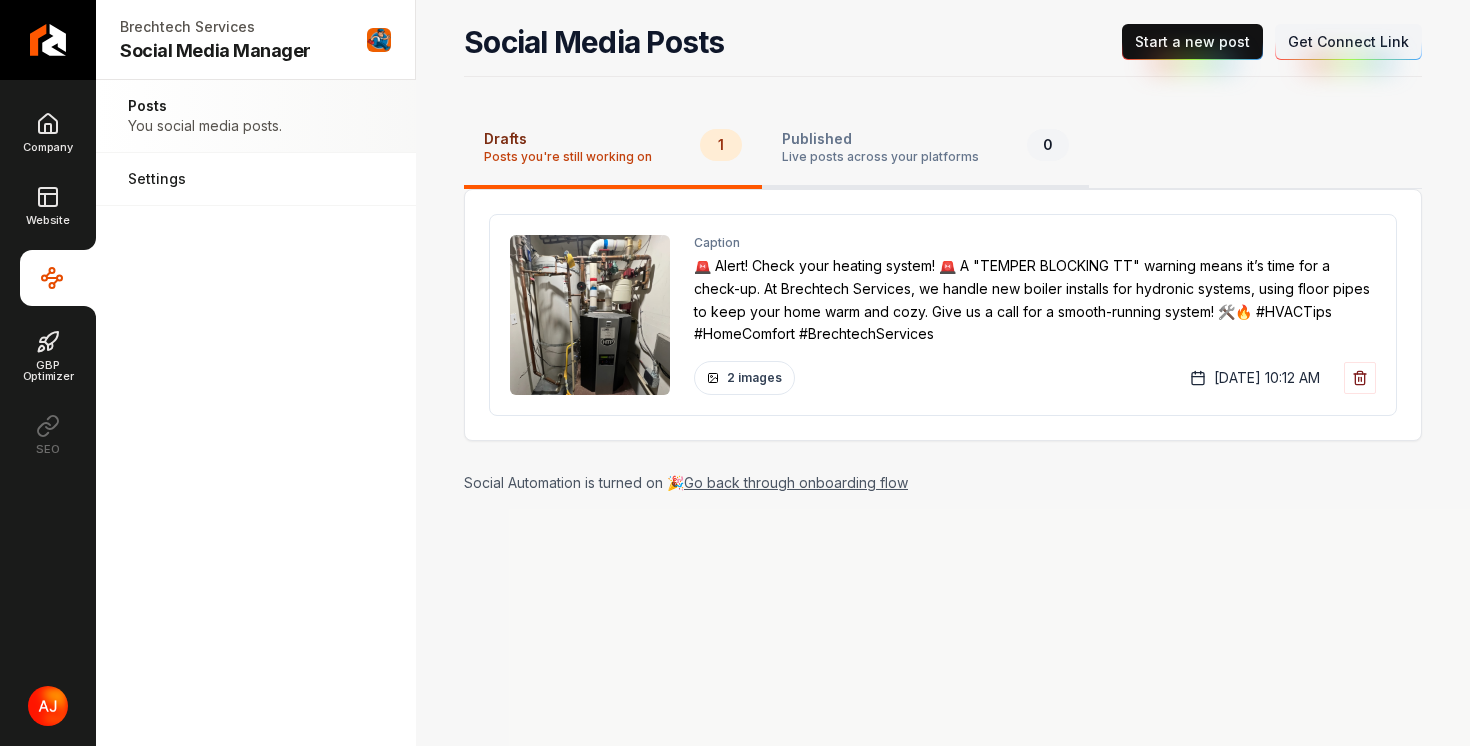 click on "Live posts across your platforms" at bounding box center (880, 157) 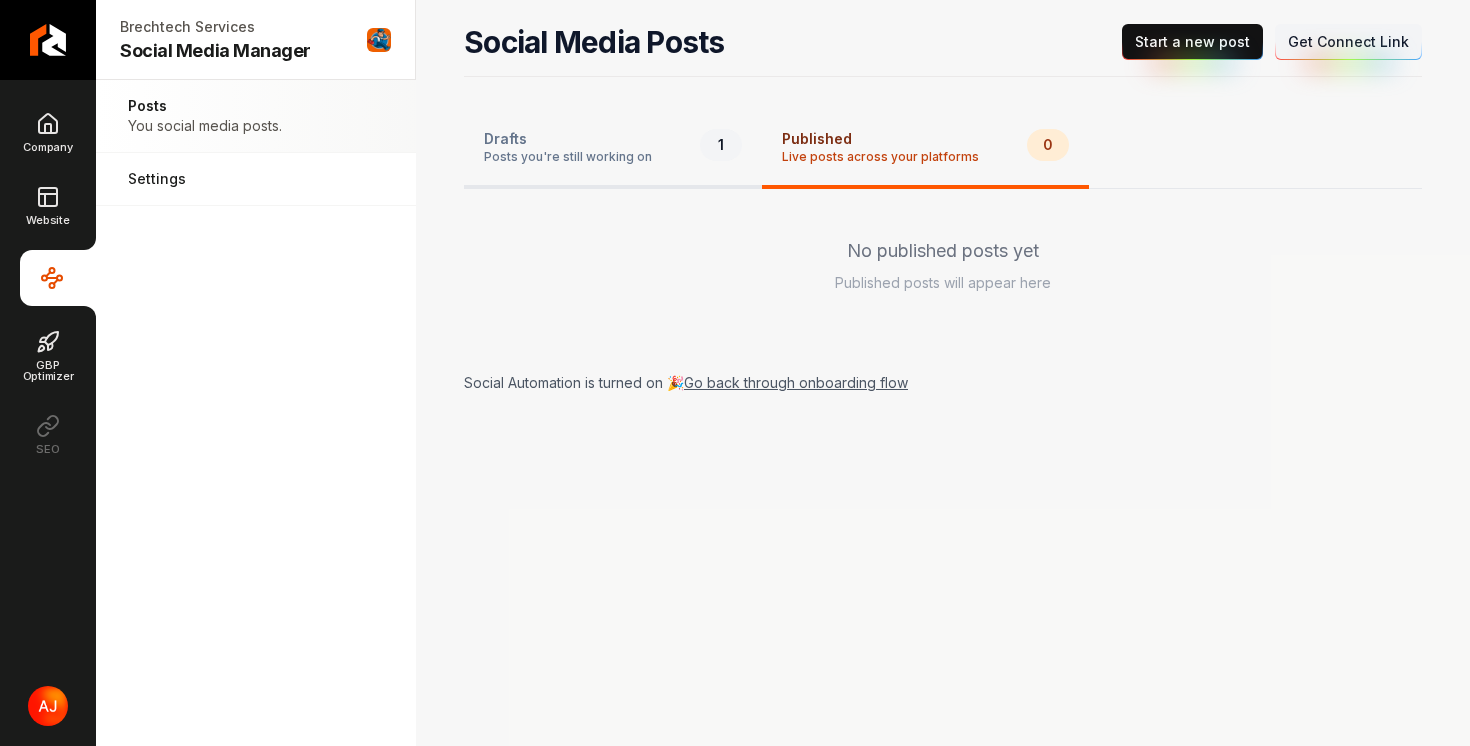 click on "Posts you're still working on" at bounding box center (568, 157) 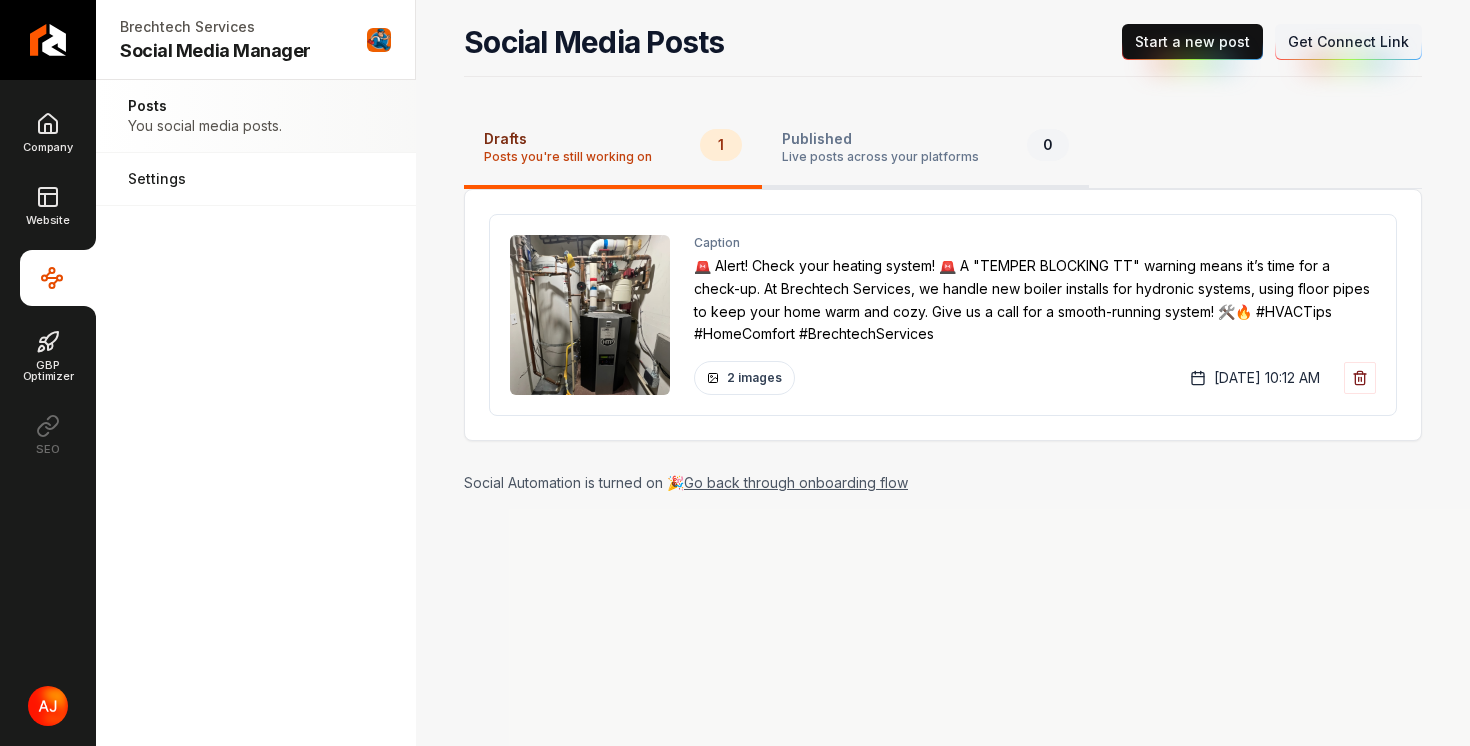 click on "Published Live posts across your platforms 0" at bounding box center [925, 149] 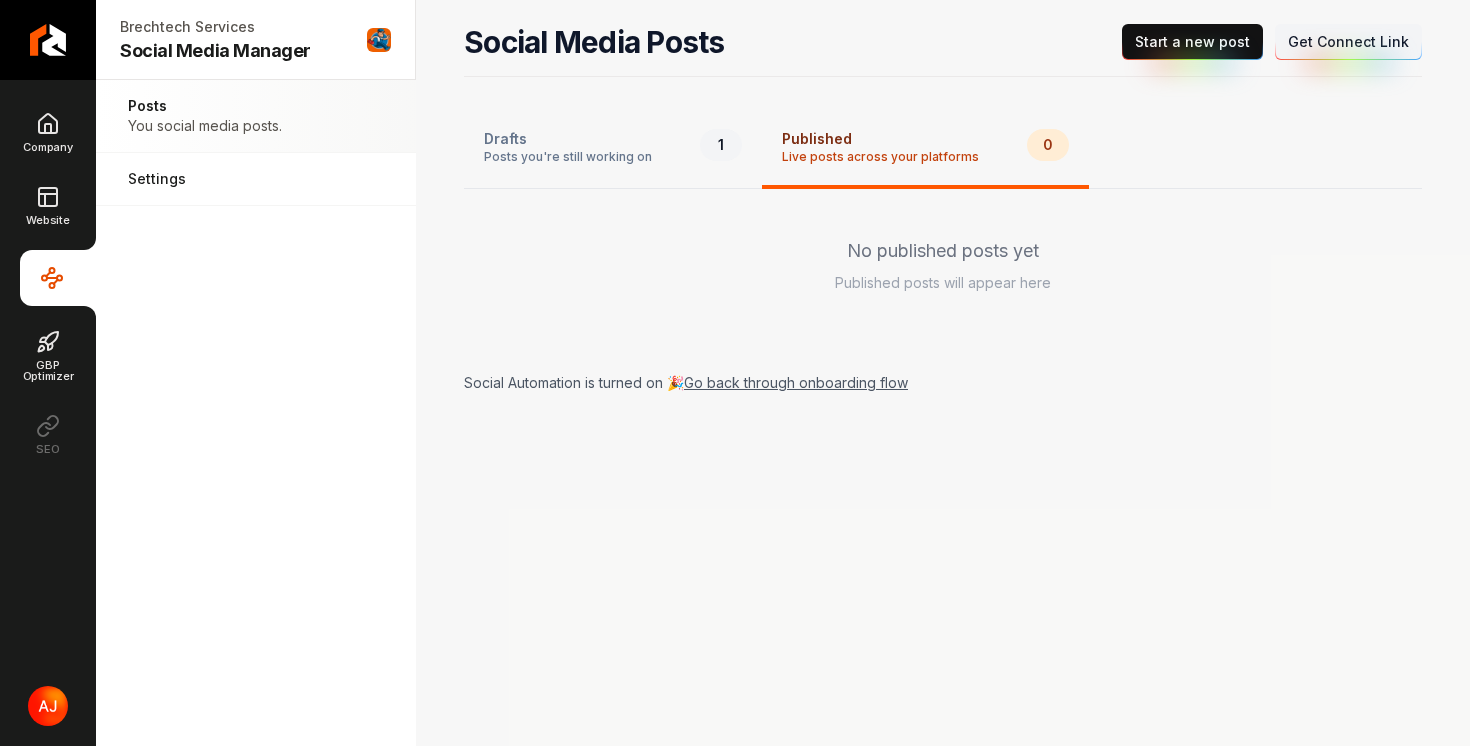 click on "Live posts across your platforms" at bounding box center (880, 157) 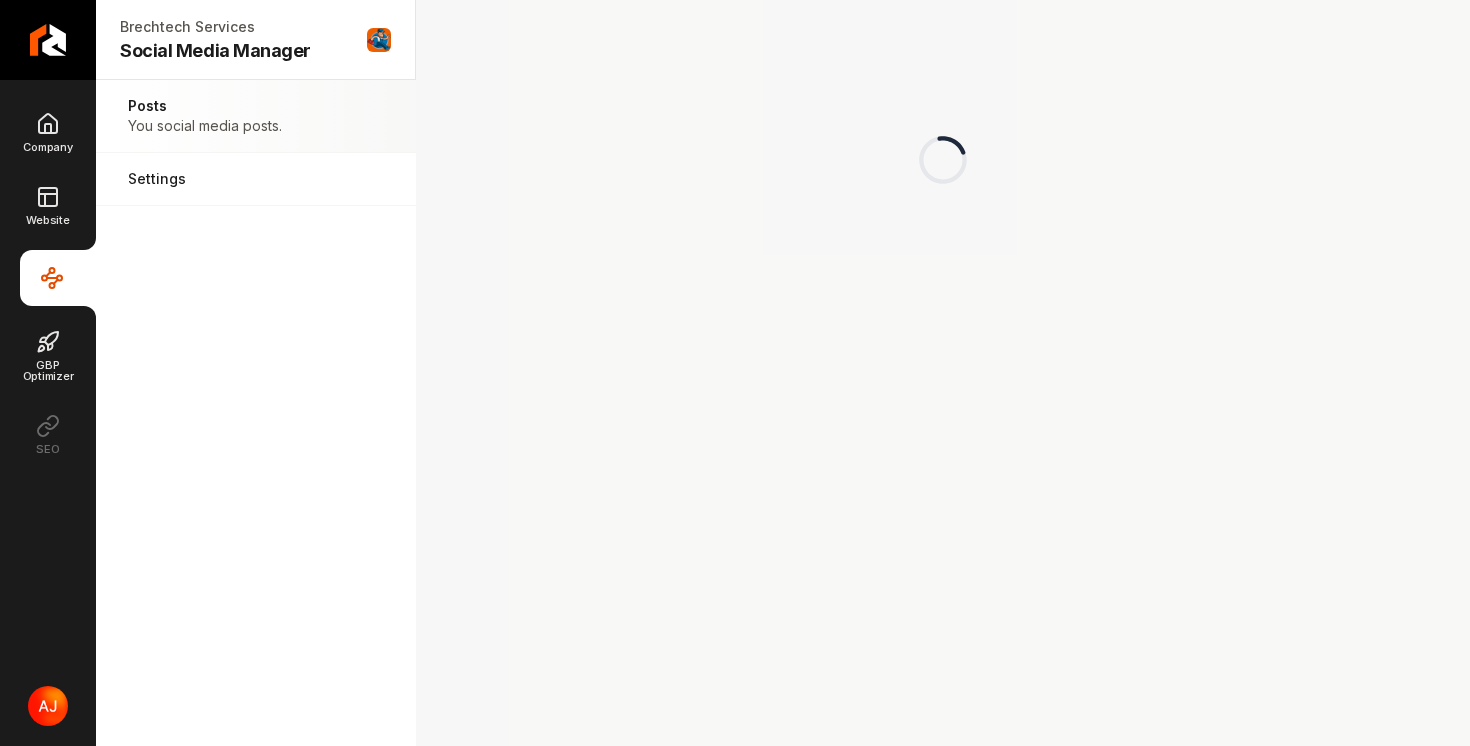 scroll, scrollTop: 0, scrollLeft: 0, axis: both 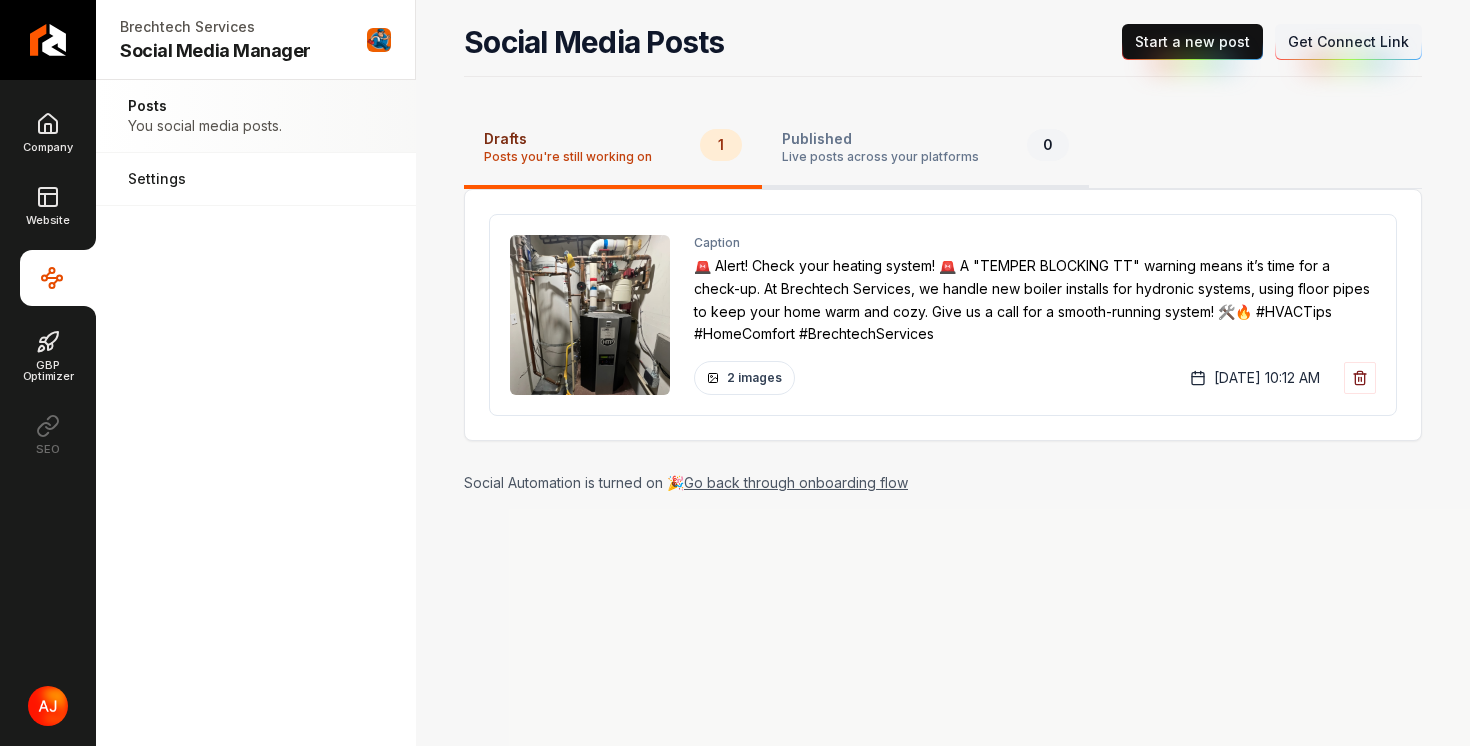 click on "Published Live posts across your platforms 0" at bounding box center (925, 149) 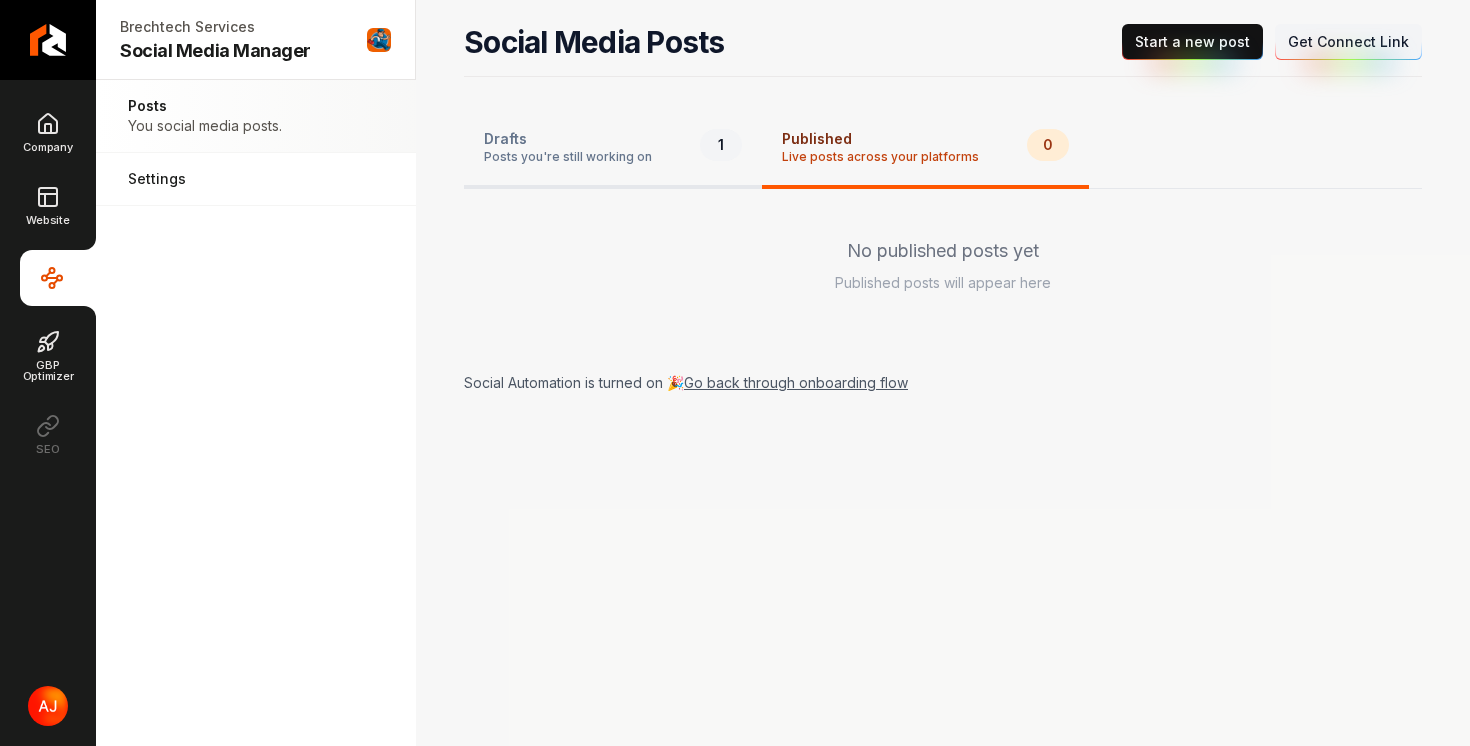 type 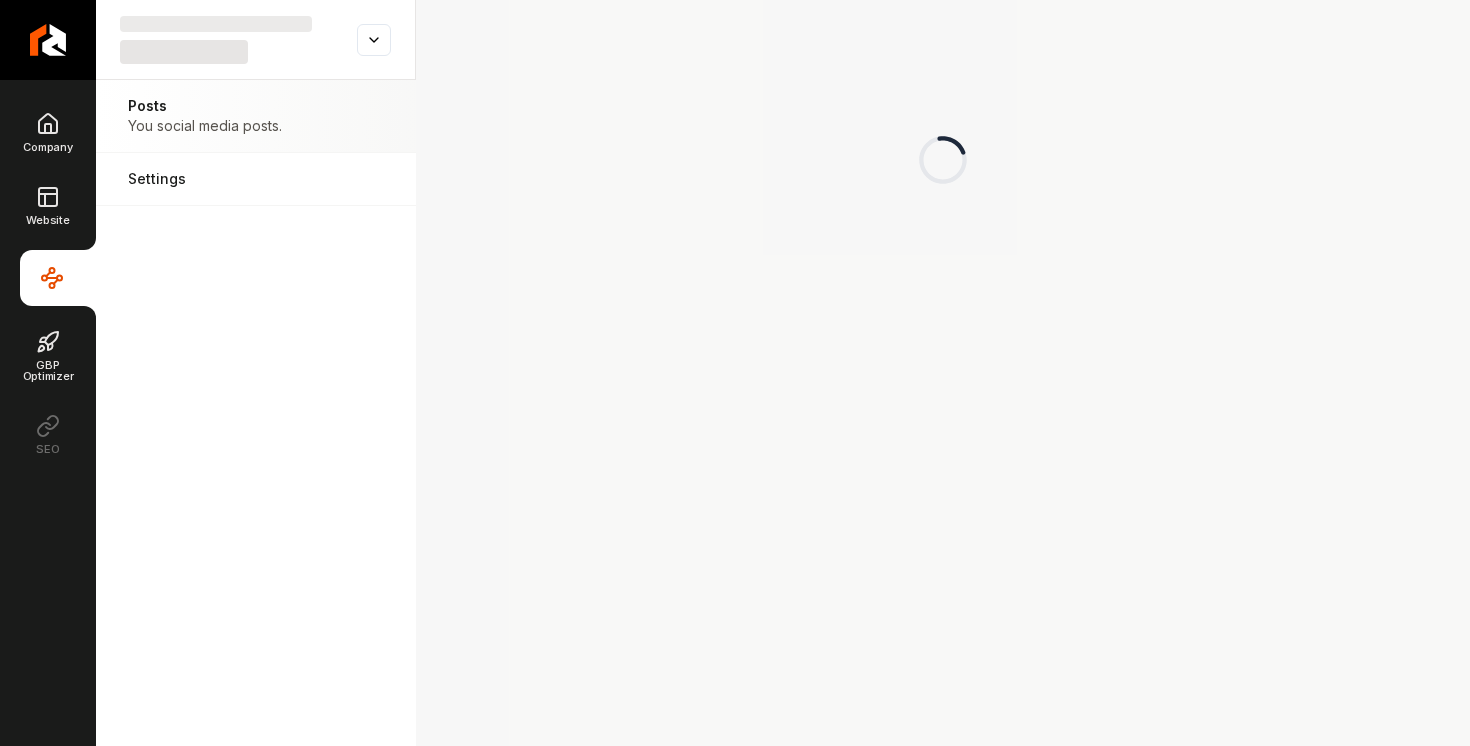 scroll, scrollTop: 0, scrollLeft: 0, axis: both 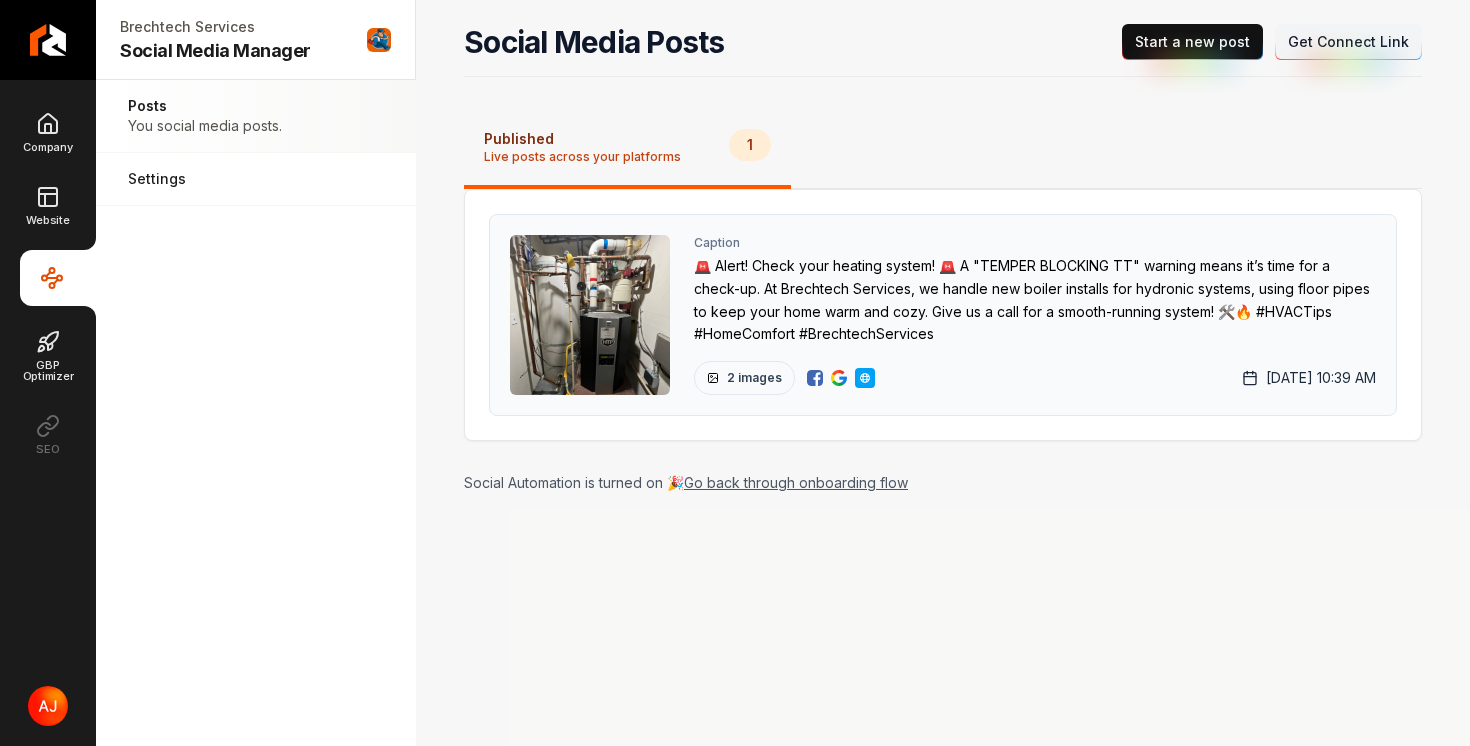 click at bounding box center [839, 378] 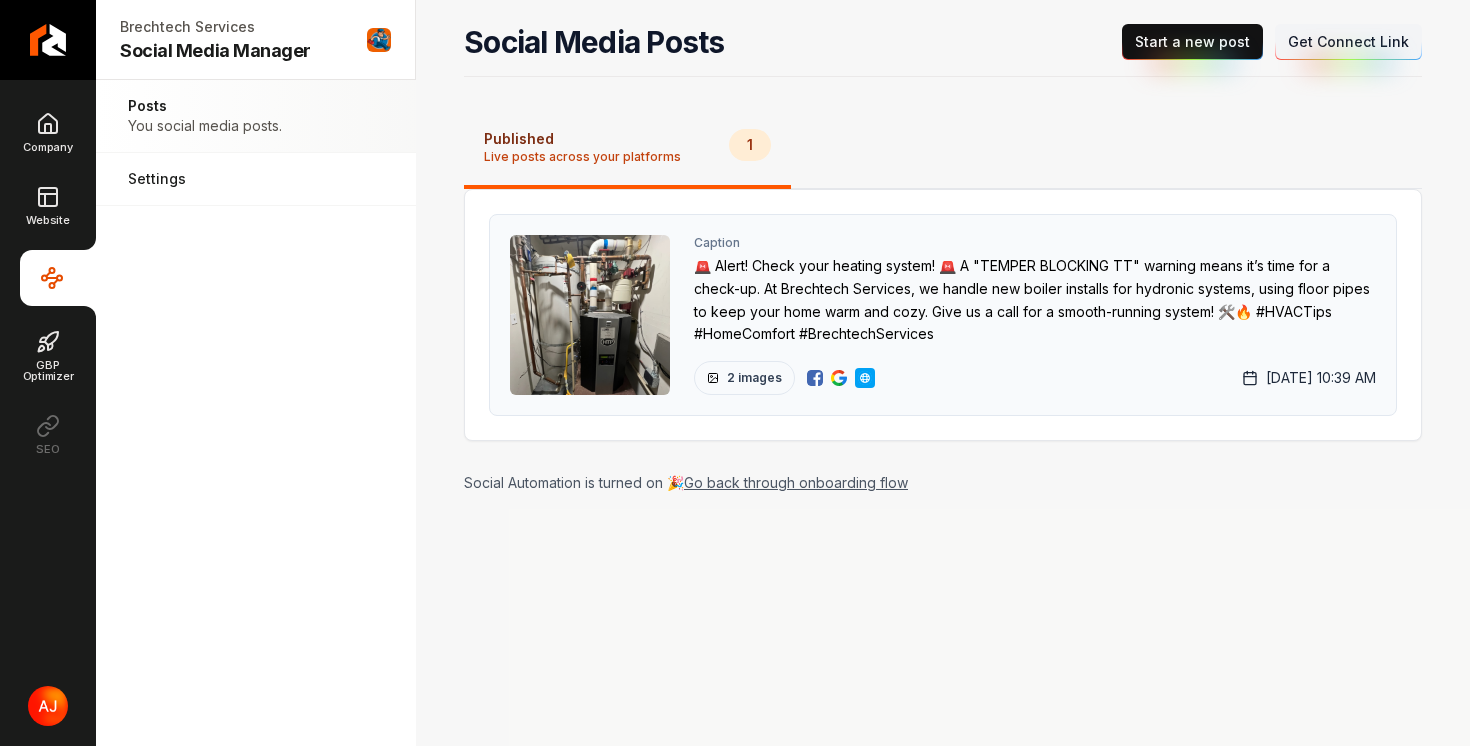 click at bounding box center [865, 378] 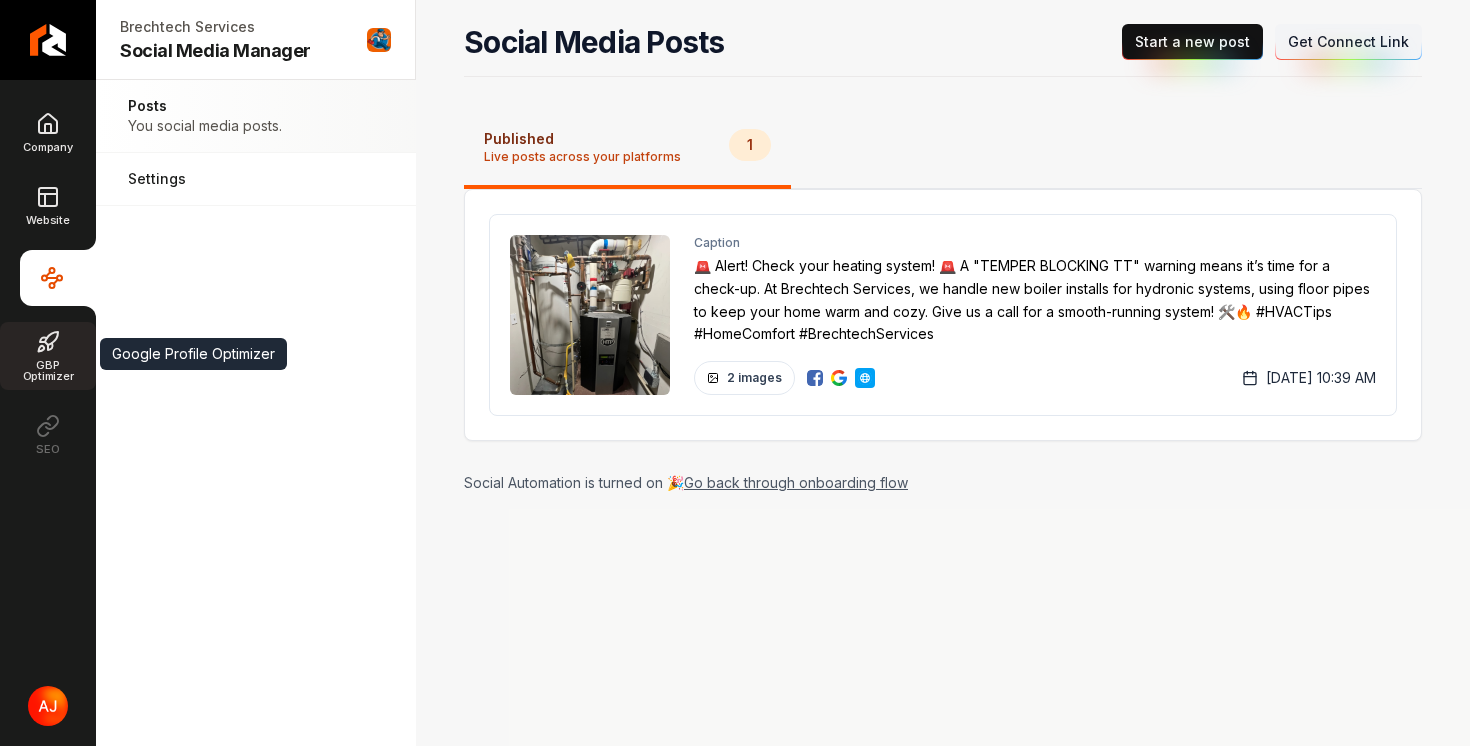 click 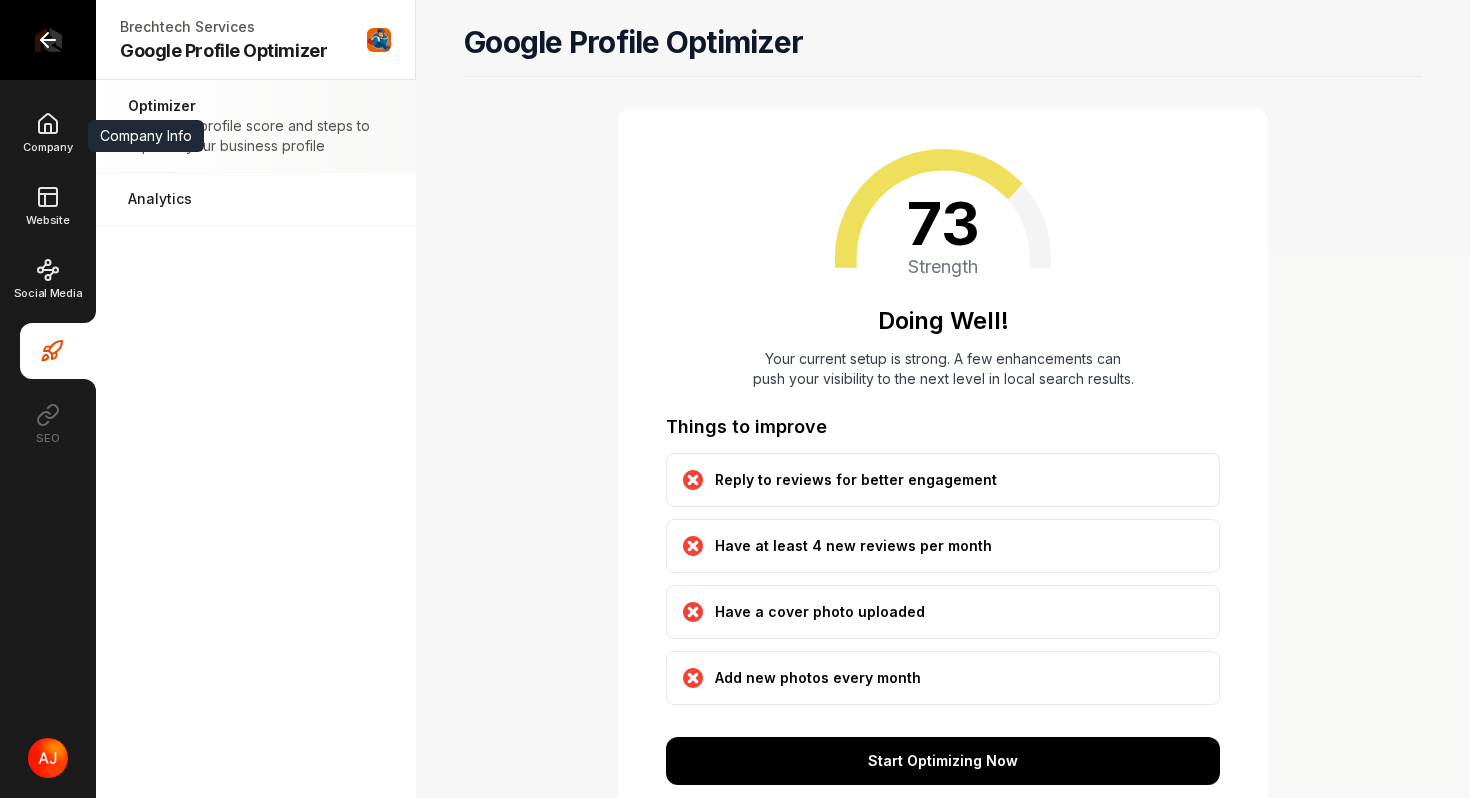 click at bounding box center (48, 40) 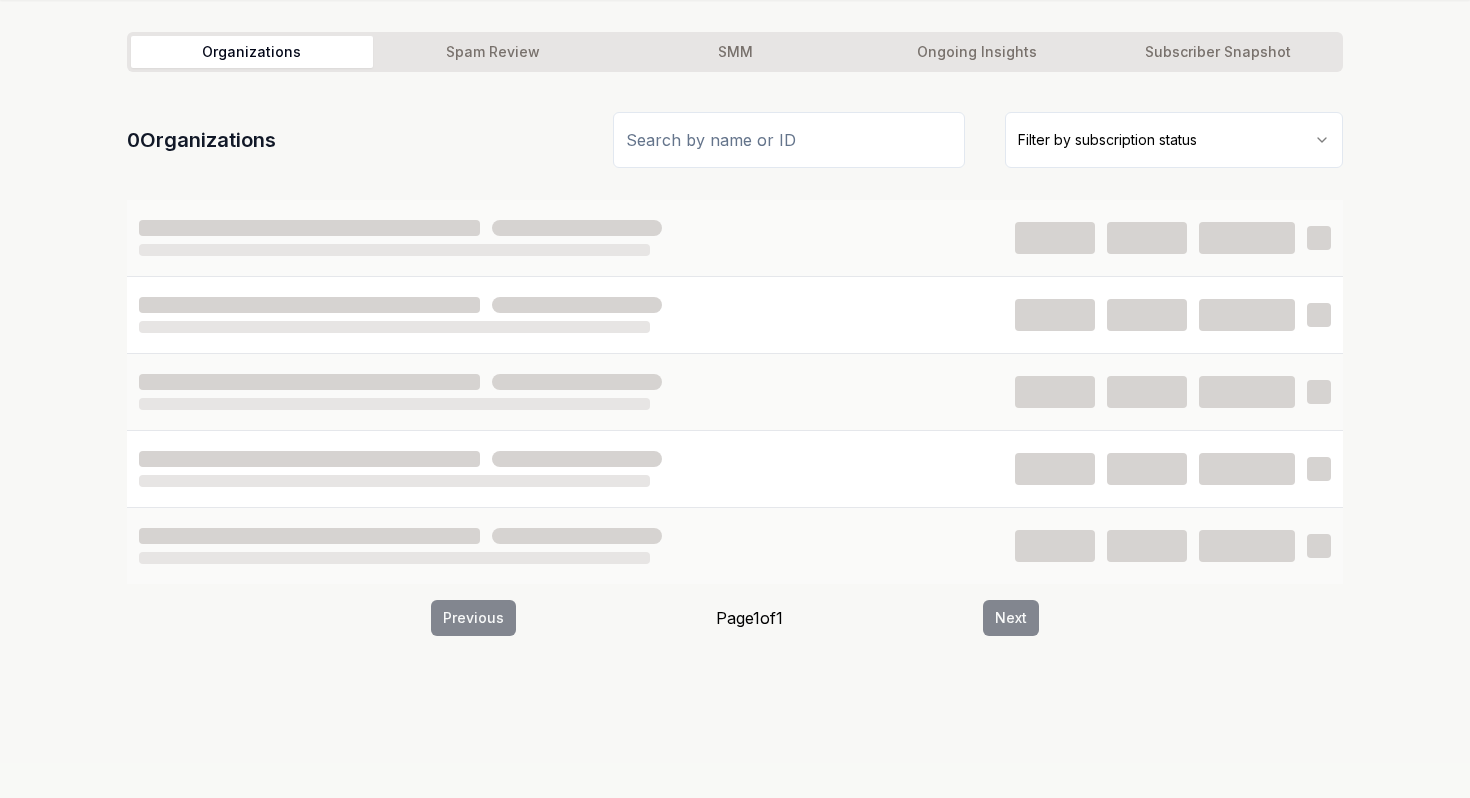 scroll, scrollTop: 0, scrollLeft: 0, axis: both 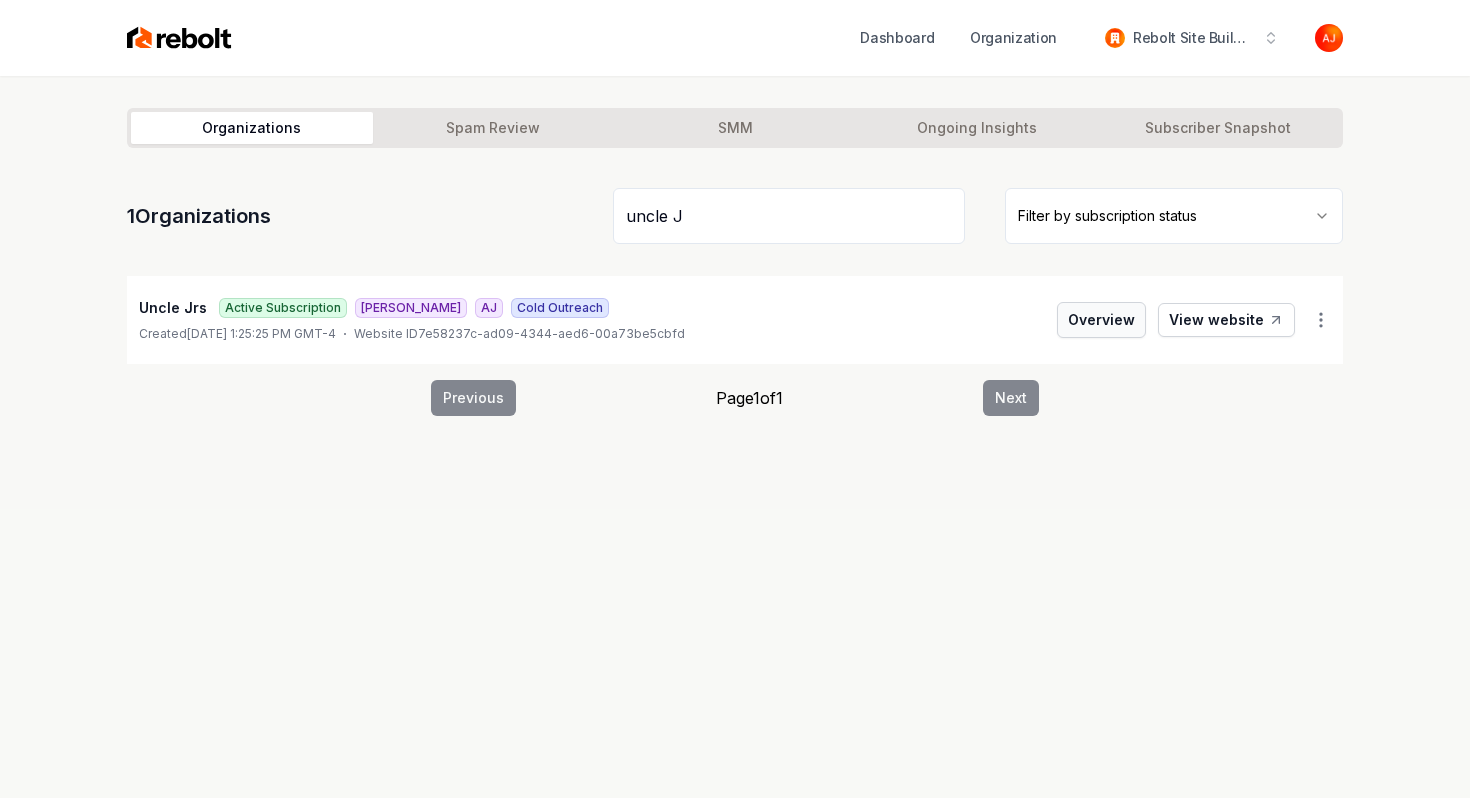 type on "uncle J" 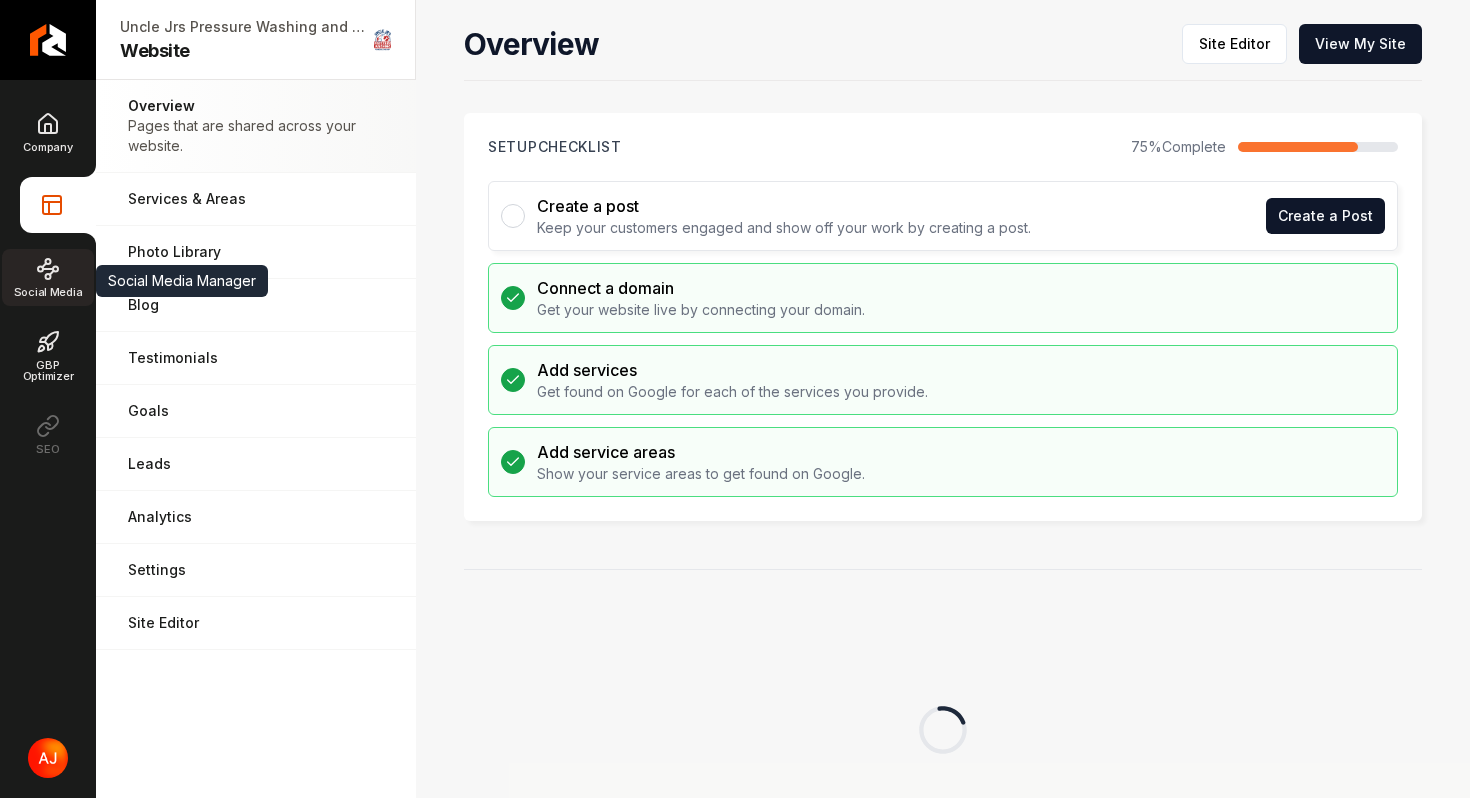 click on "Social Media" at bounding box center [48, 277] 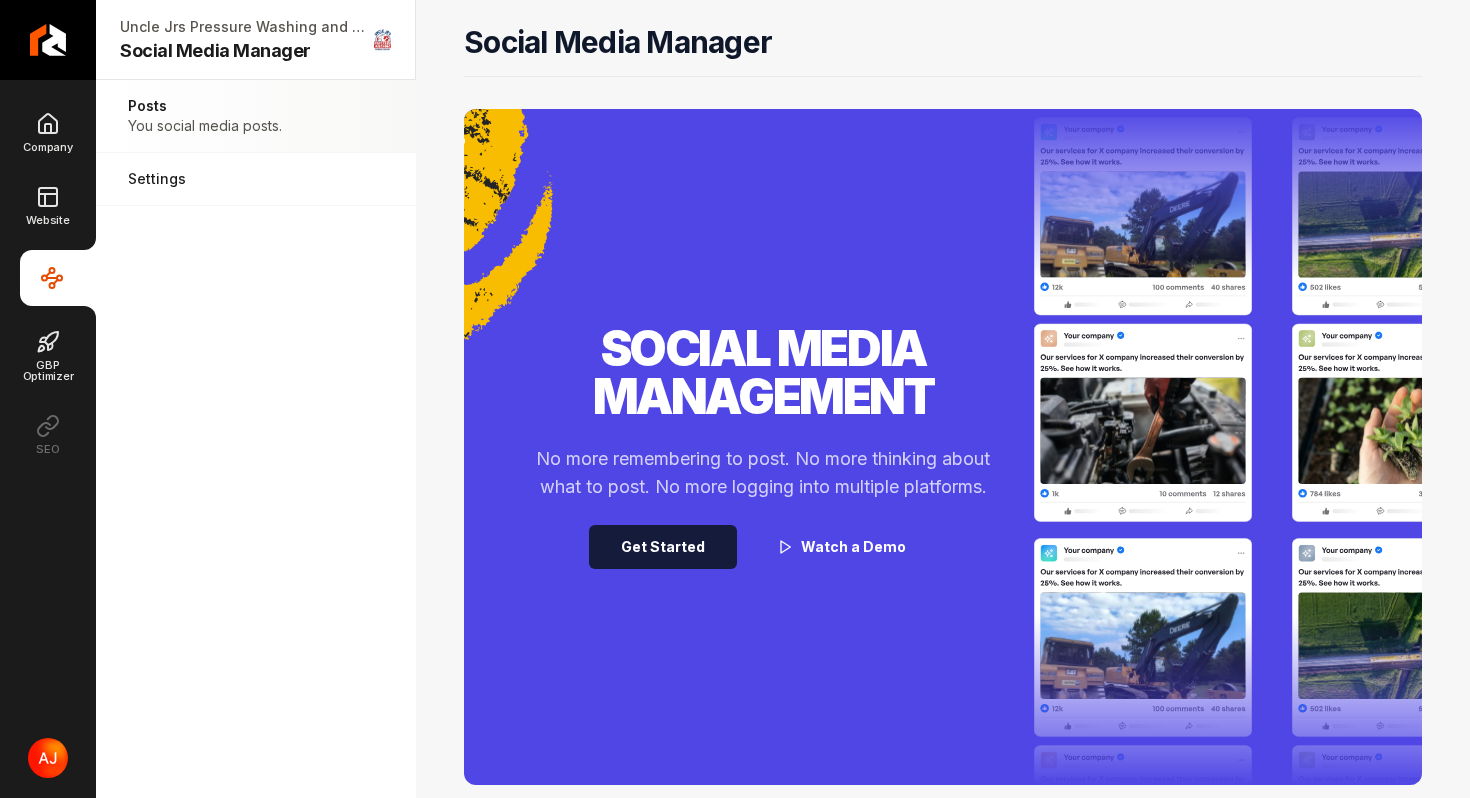 click on "Get Started" at bounding box center [663, 547] 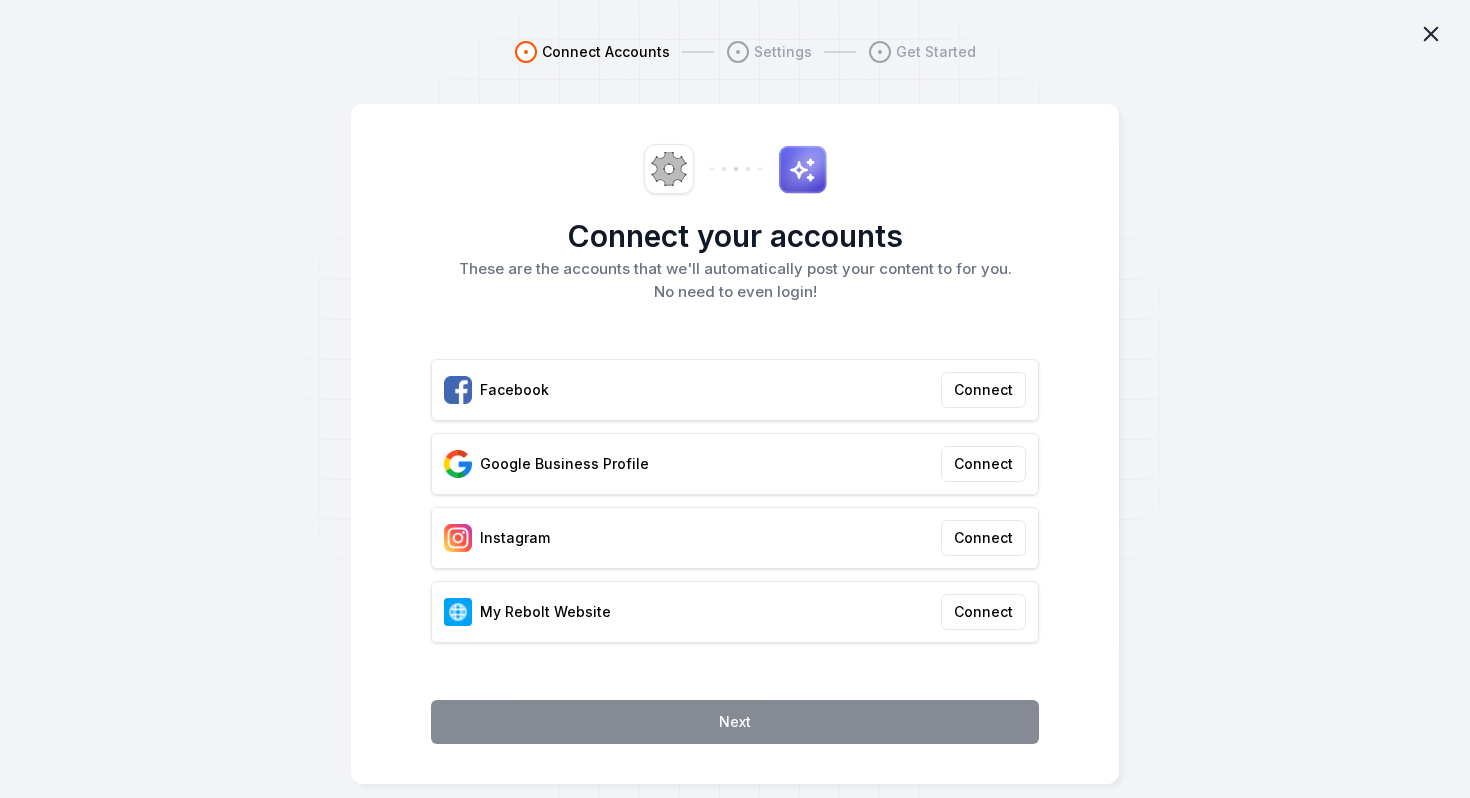 click 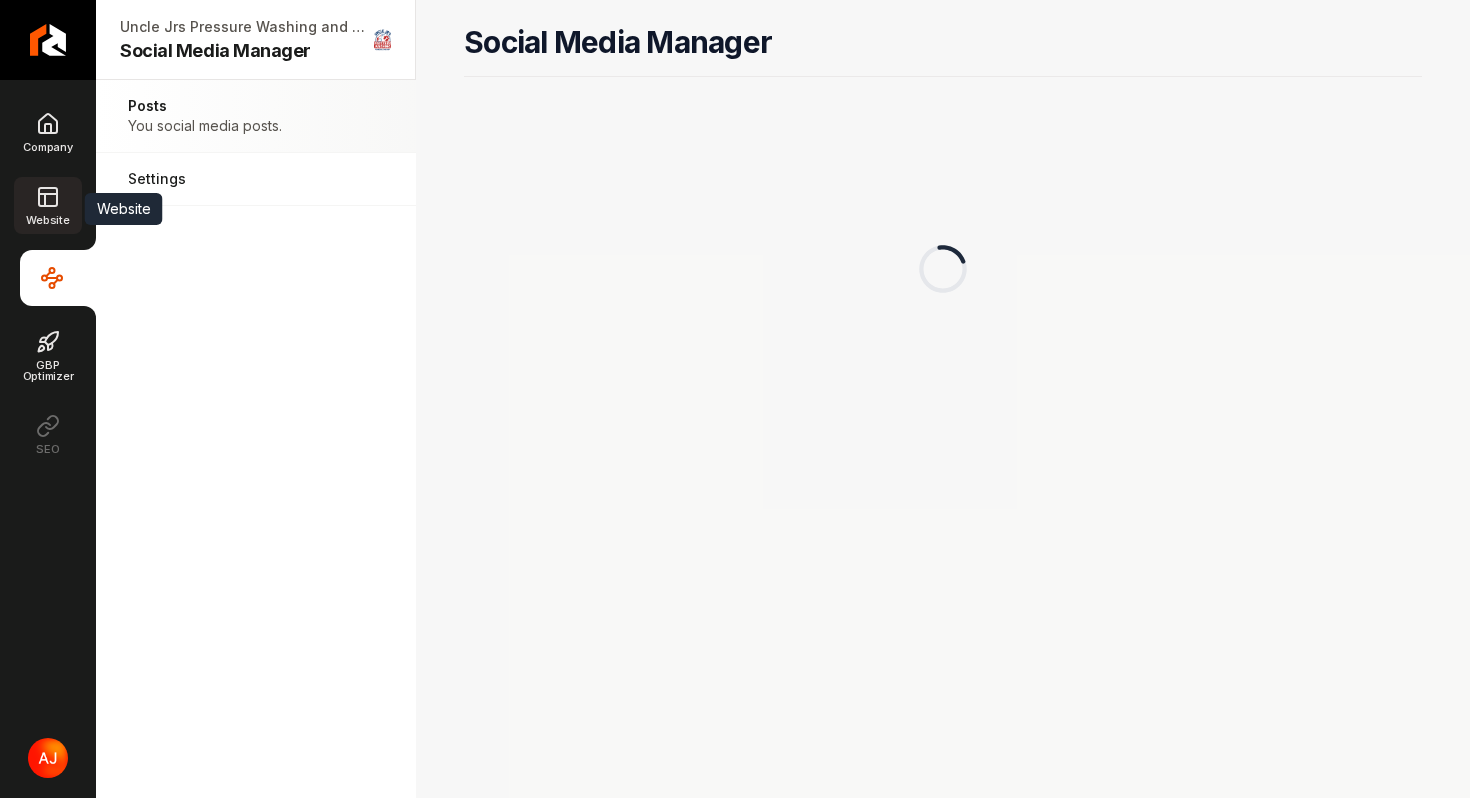 click on "Website" at bounding box center (47, 205) 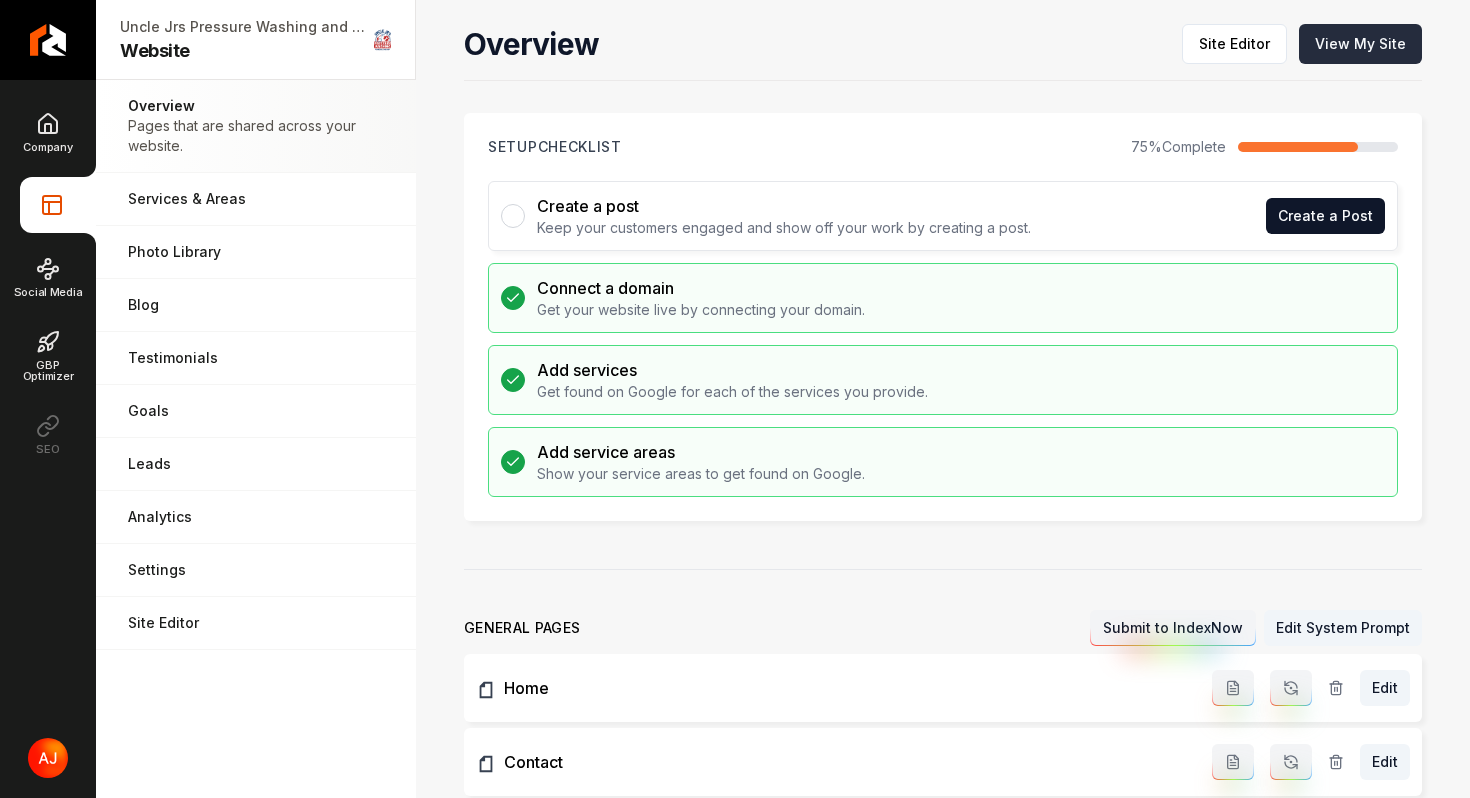 click on "View My Site" at bounding box center [1360, 44] 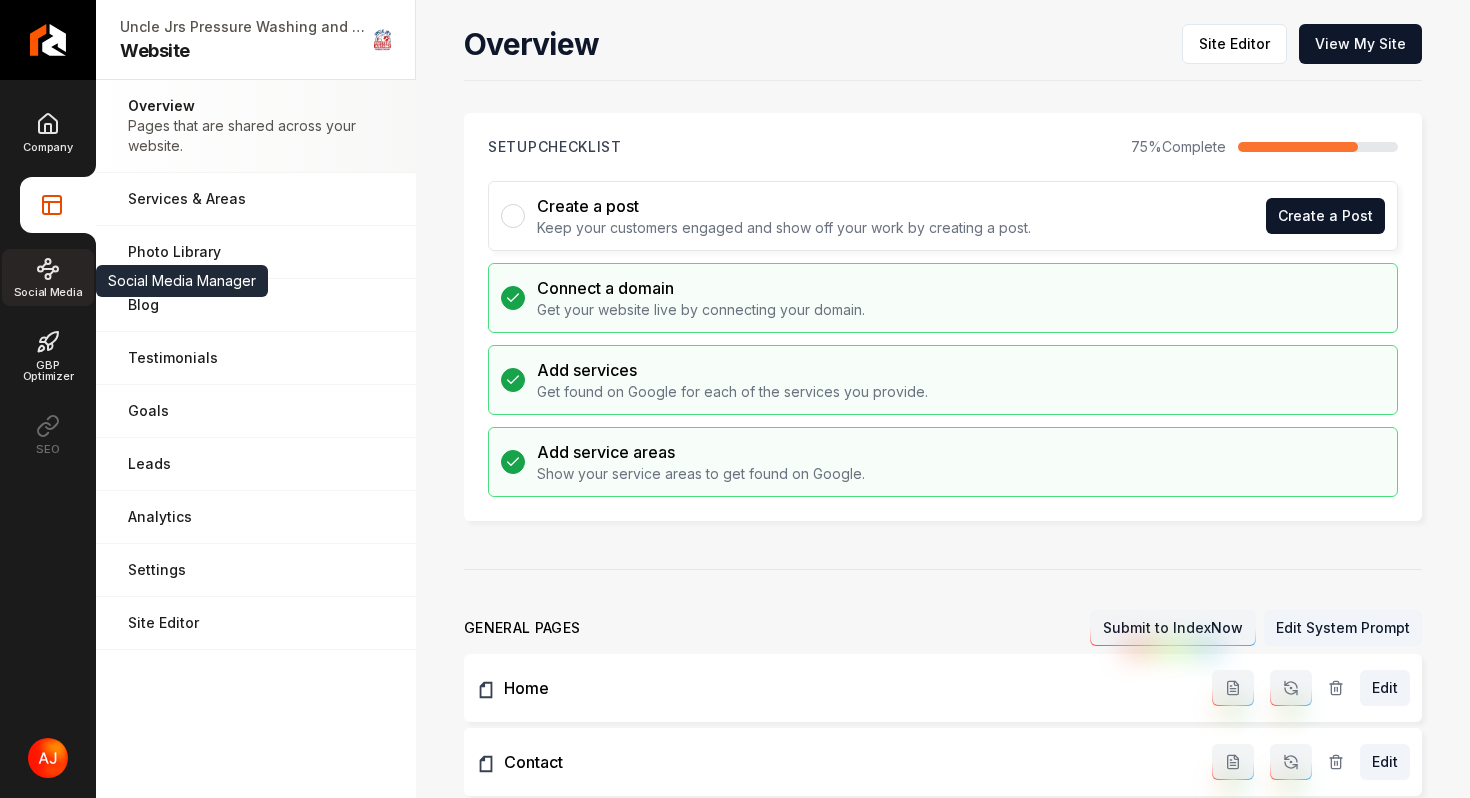 click on "Social Media" at bounding box center [48, 292] 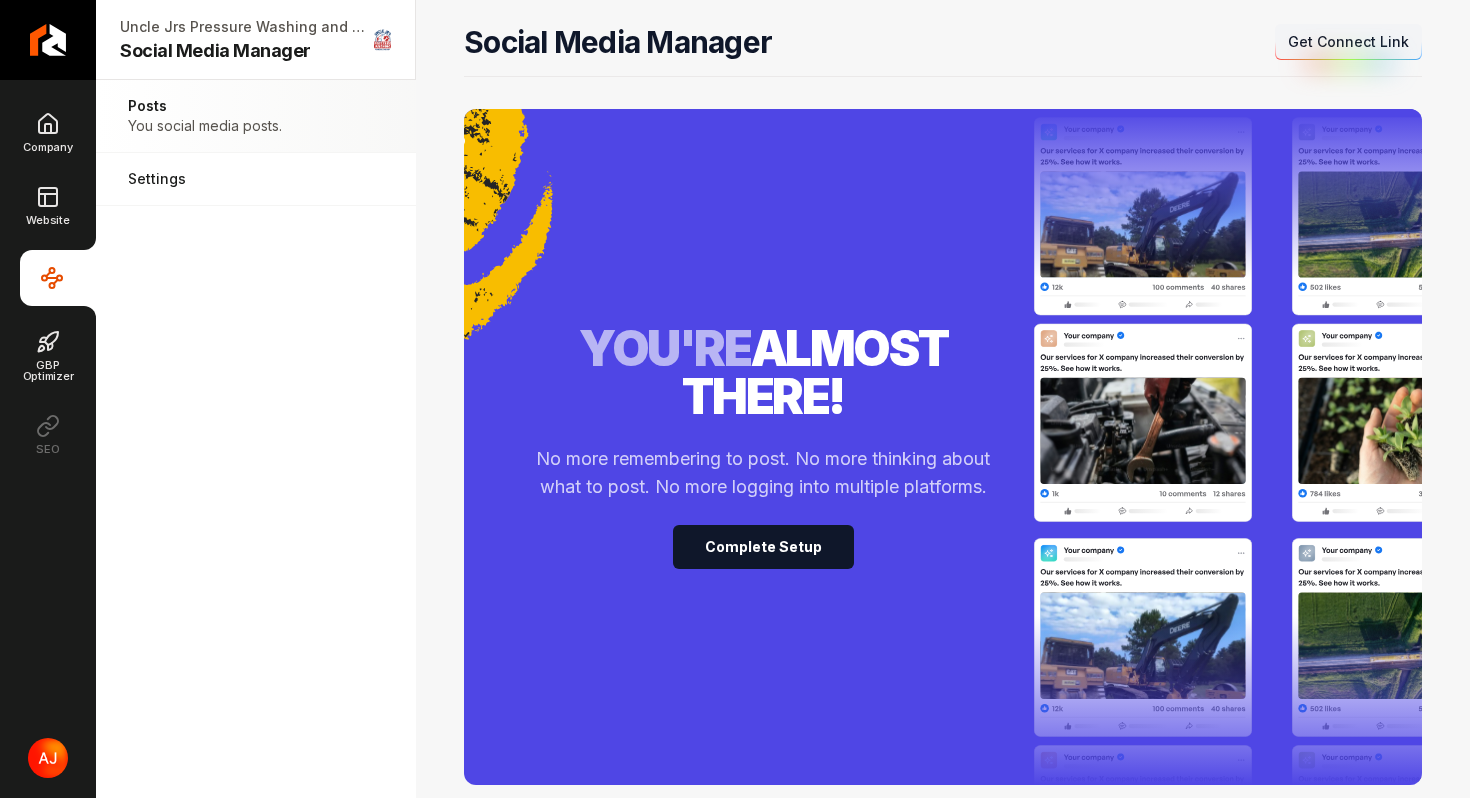 click on "Get Connect Link" at bounding box center (1348, 42) 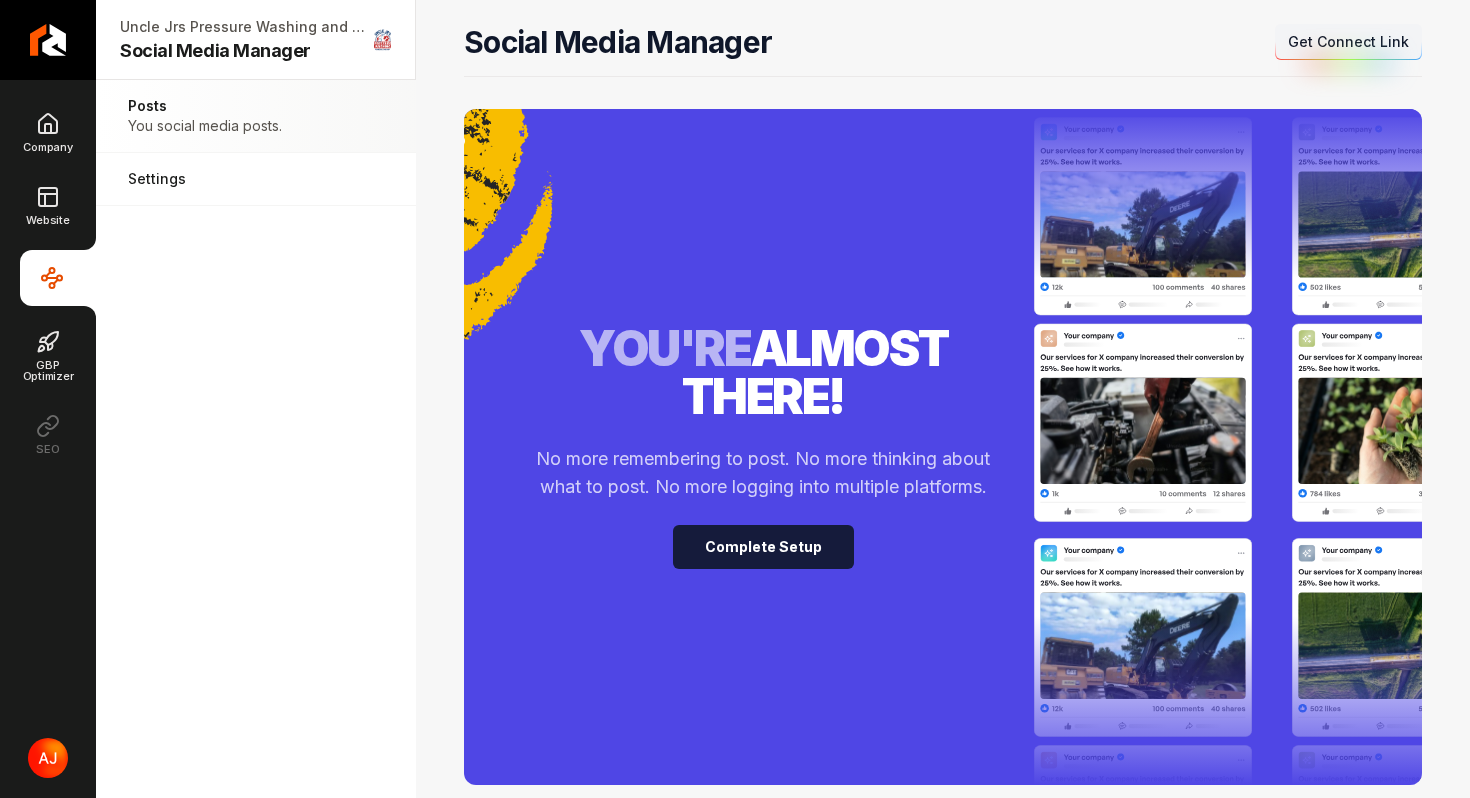 click on "Complete Setup" at bounding box center [763, 547] 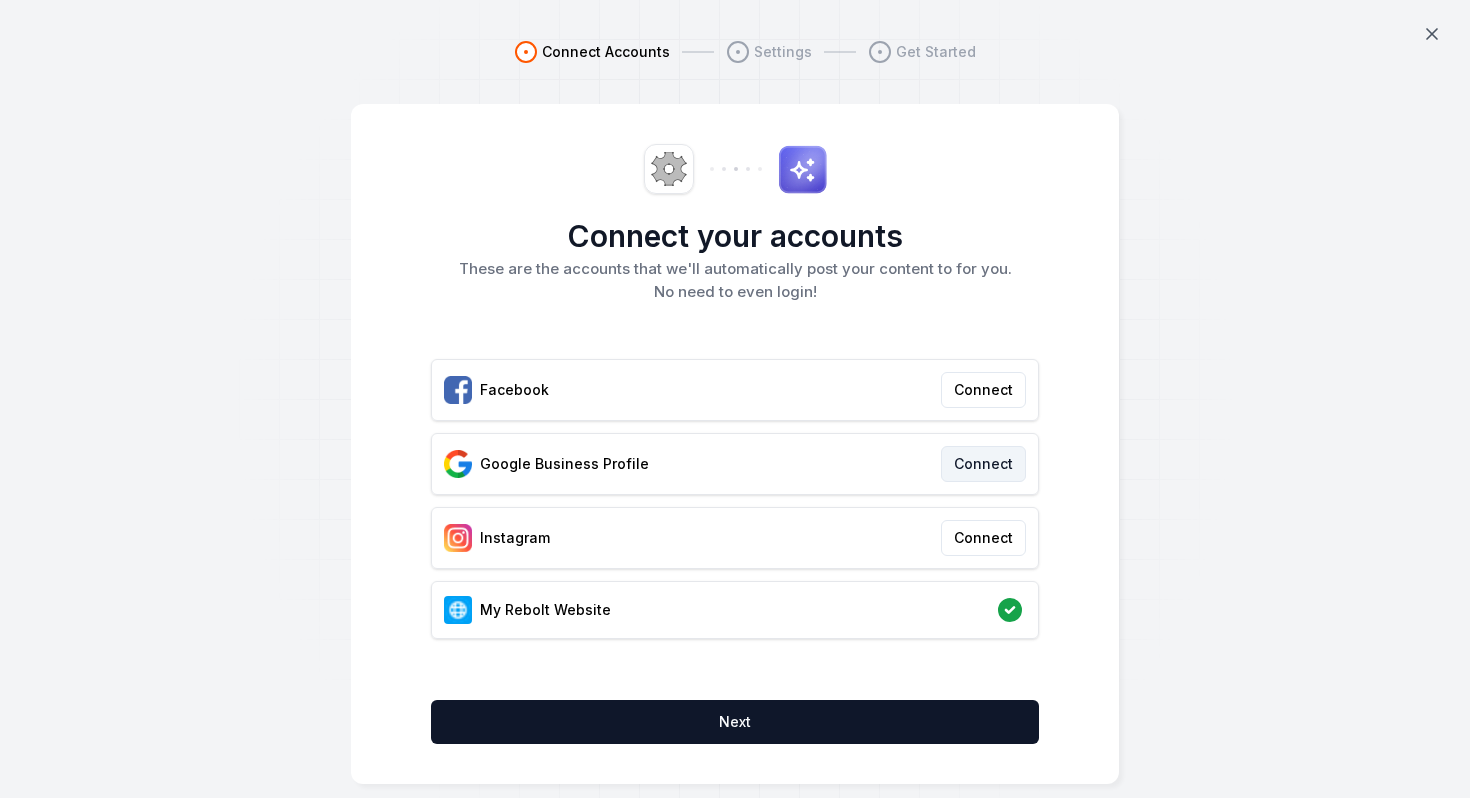 click on "Connect" at bounding box center [983, 464] 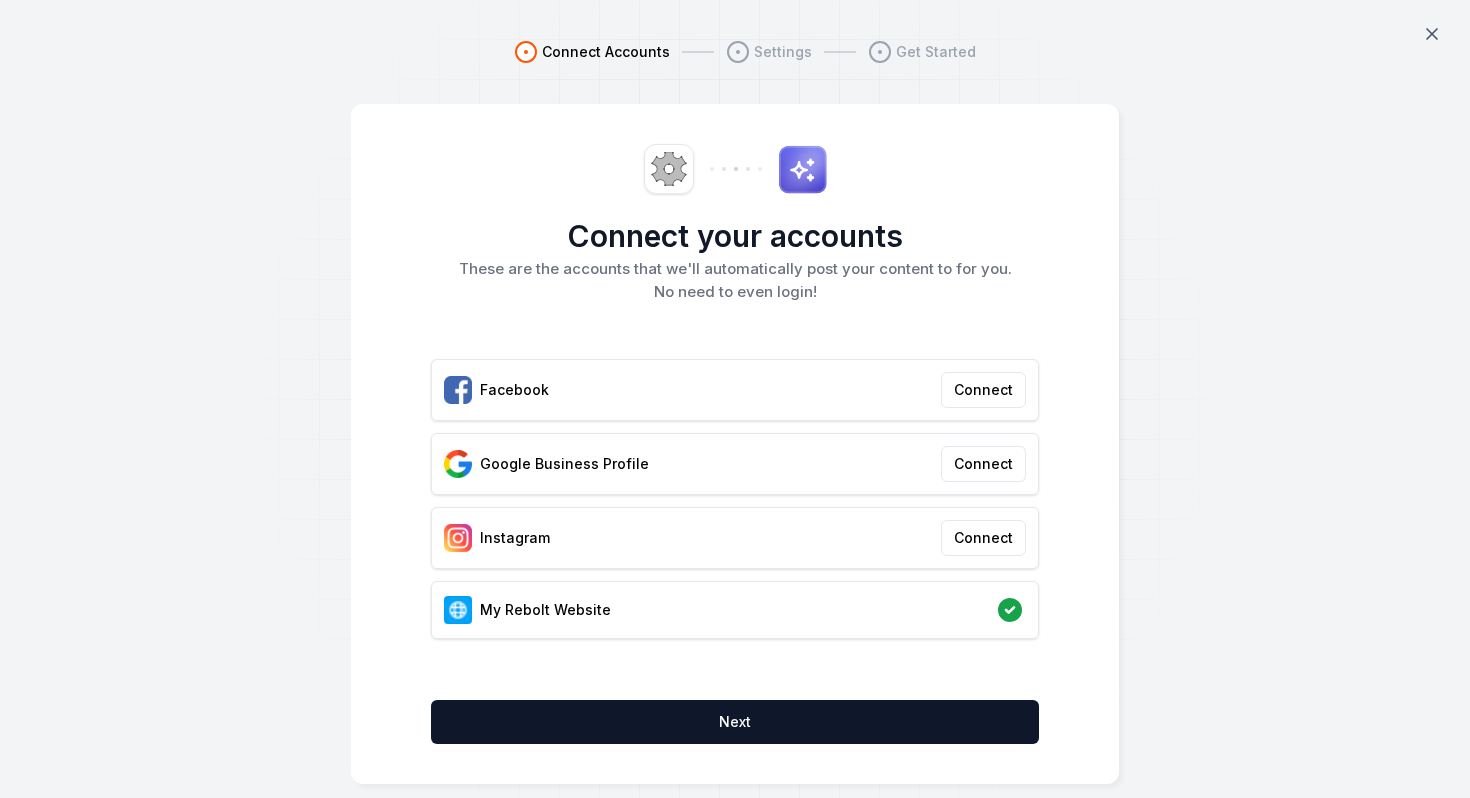 type 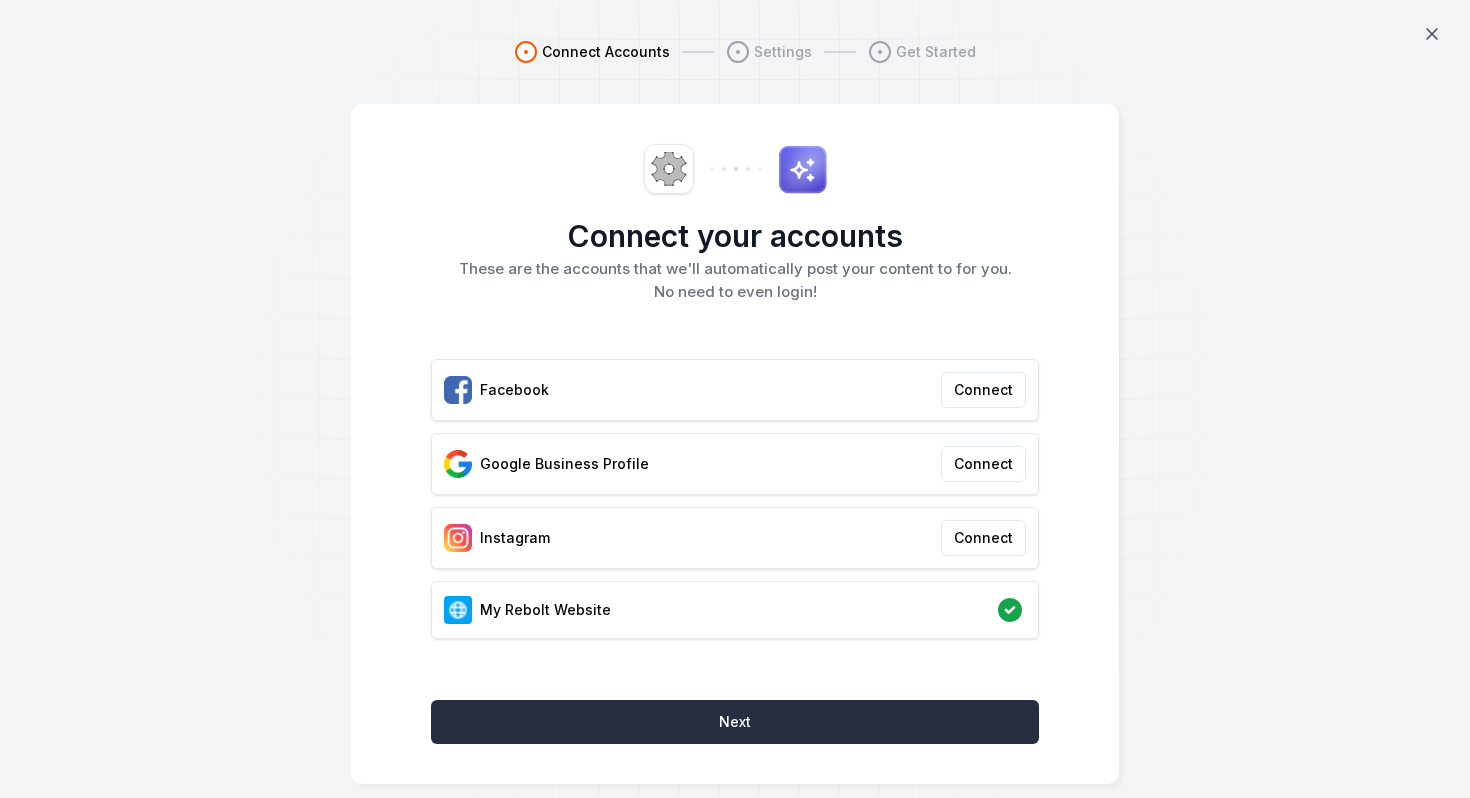 click on "Next" at bounding box center (735, 722) 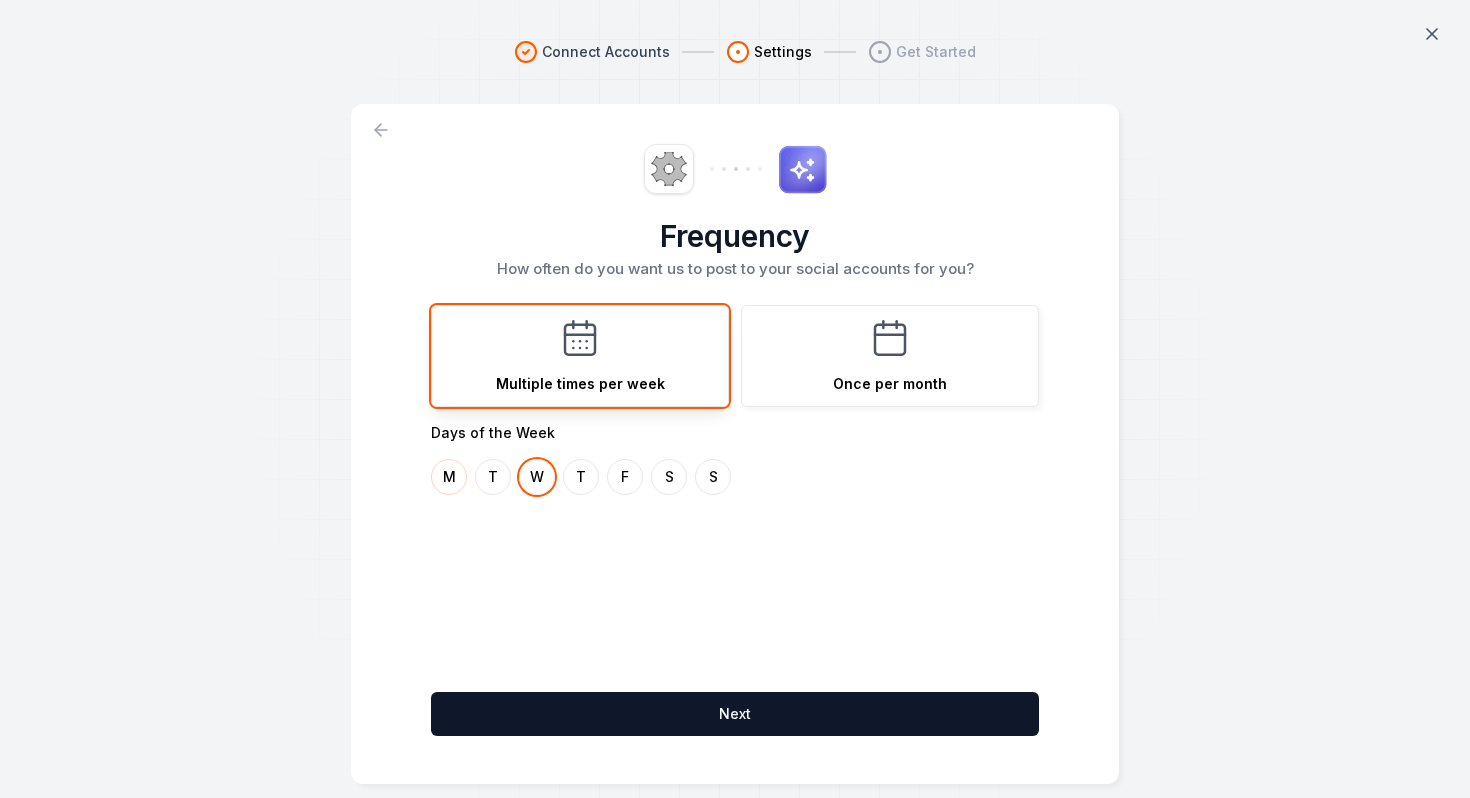 click on "M" at bounding box center [449, 477] 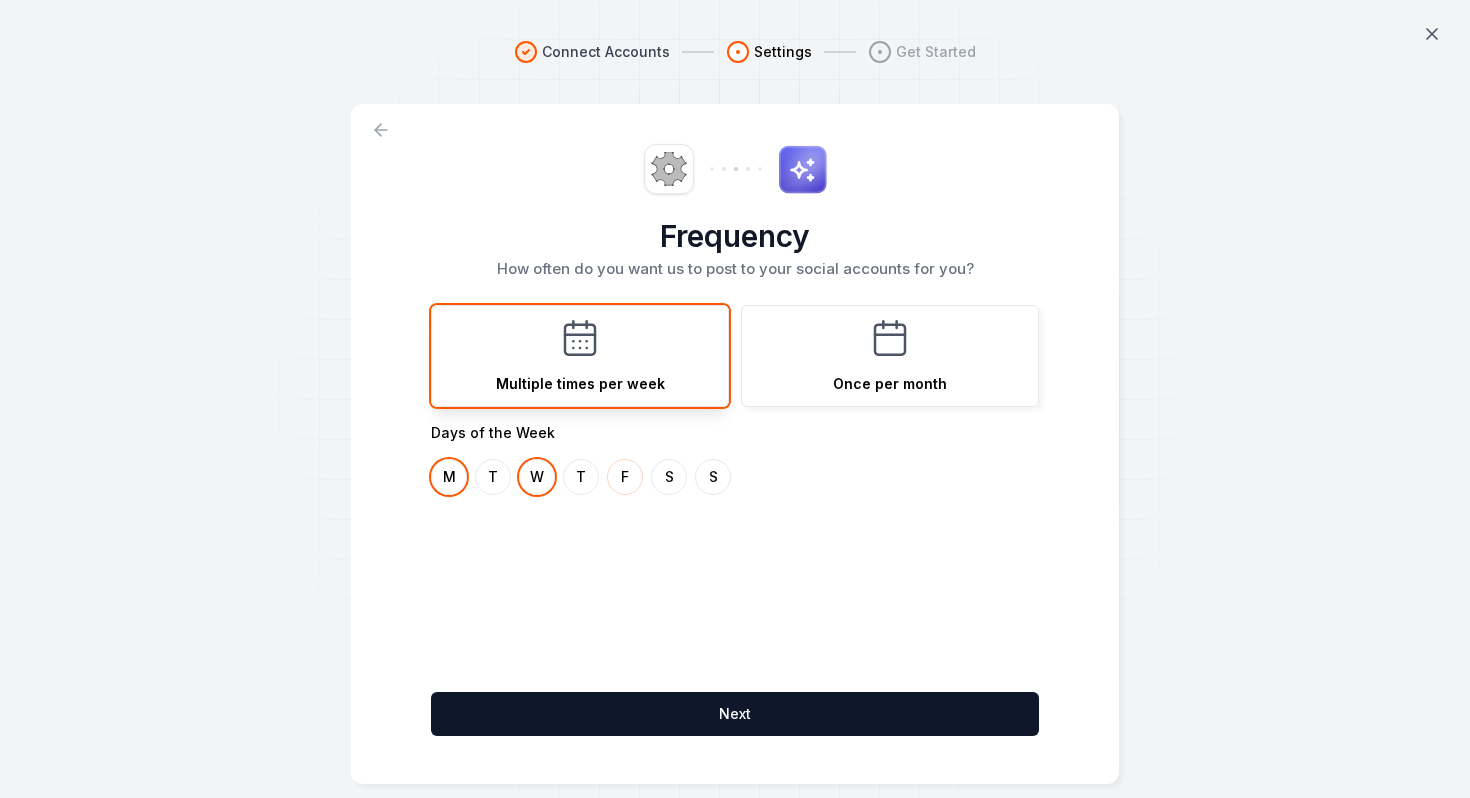 click on "F" at bounding box center (625, 477) 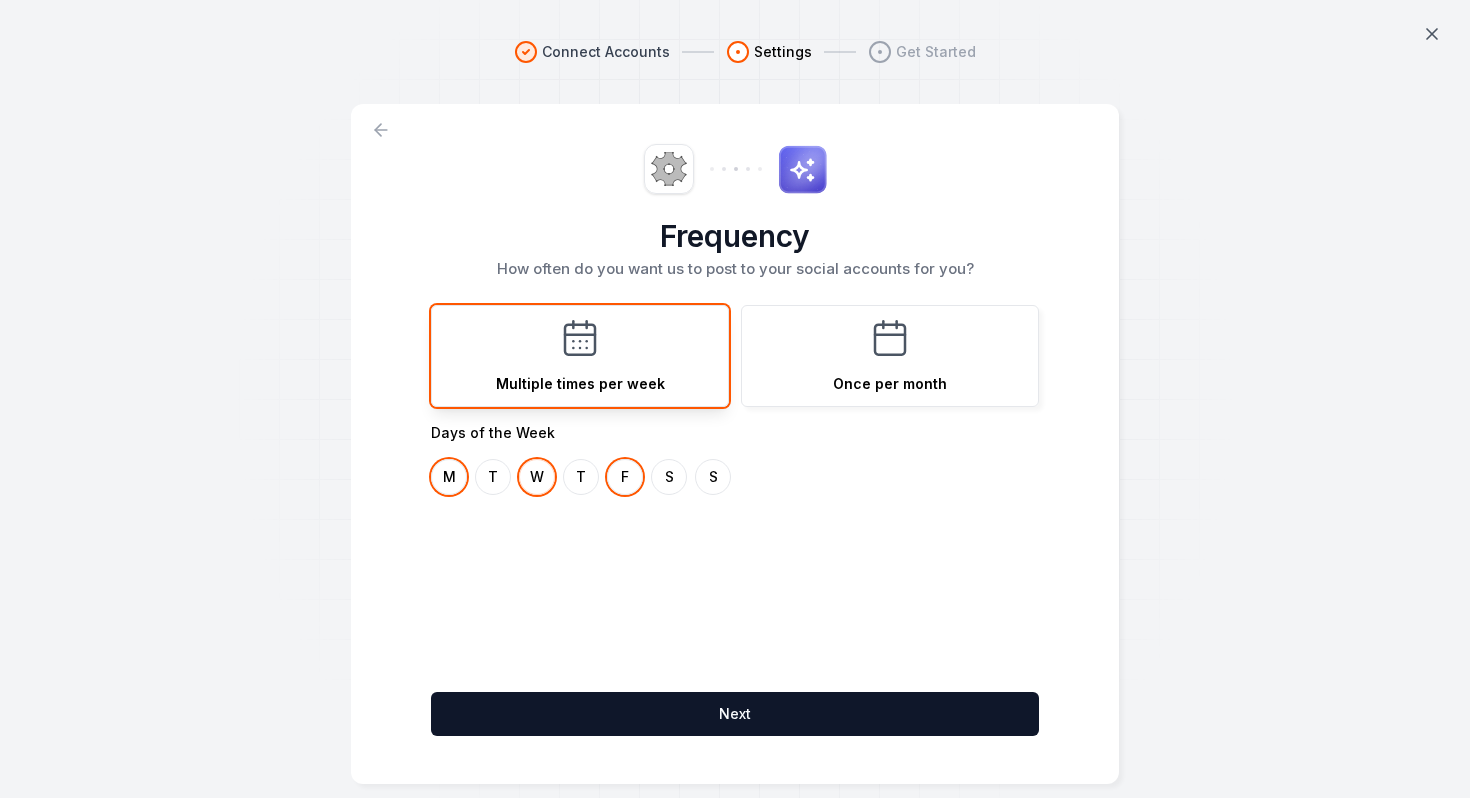 click on "W" at bounding box center (537, 477) 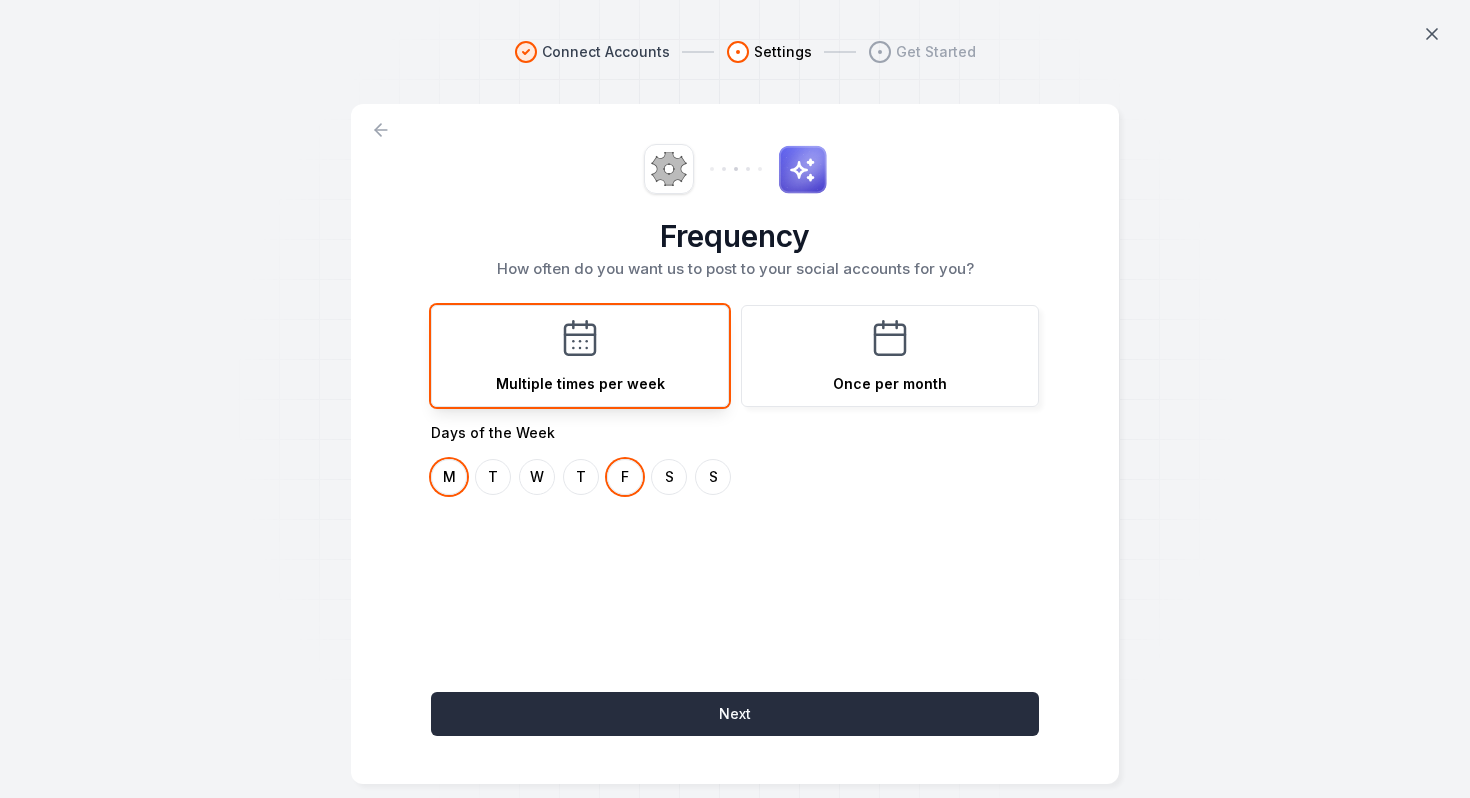 click on "Next" at bounding box center (735, 714) 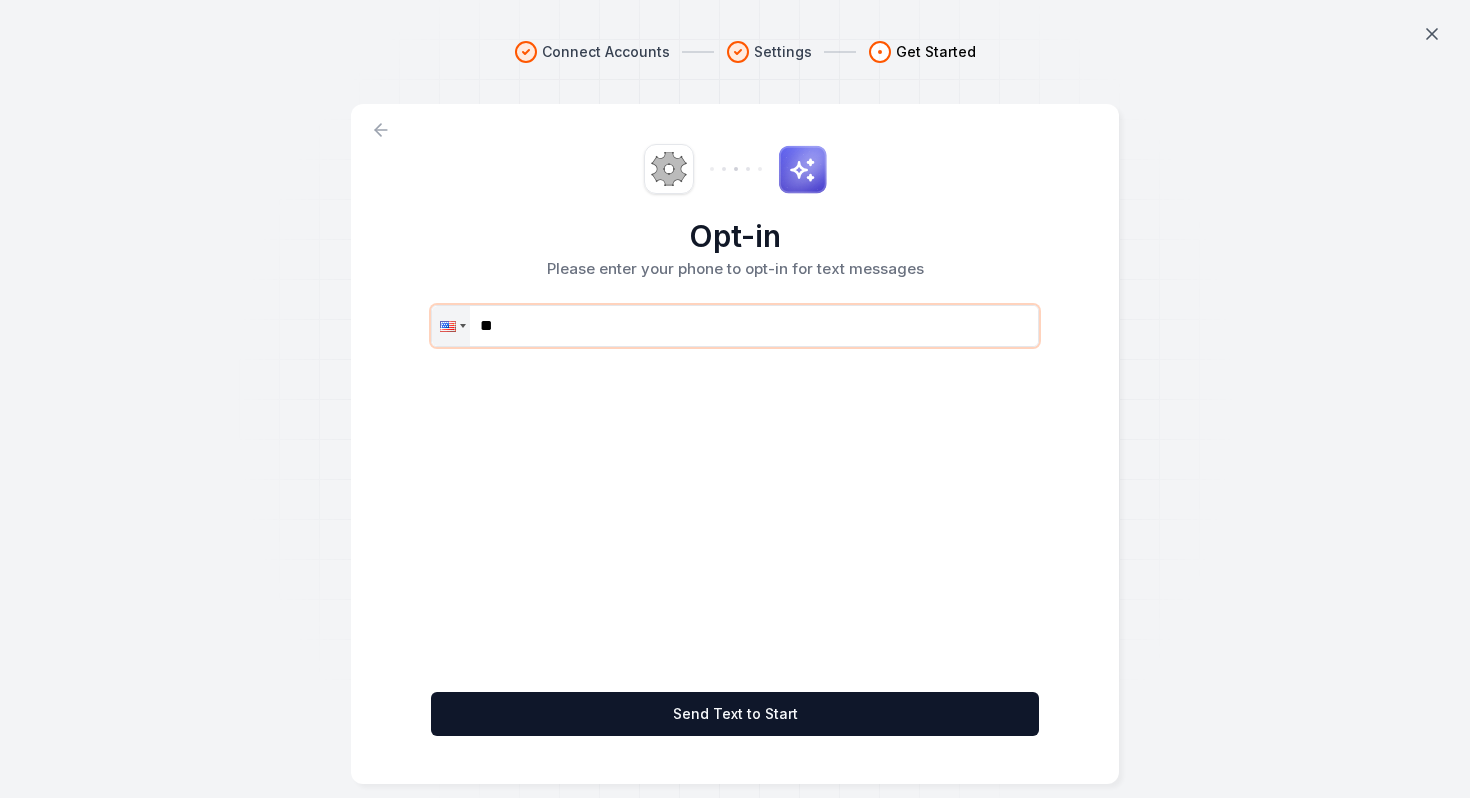 click on "**" at bounding box center (735, 326) 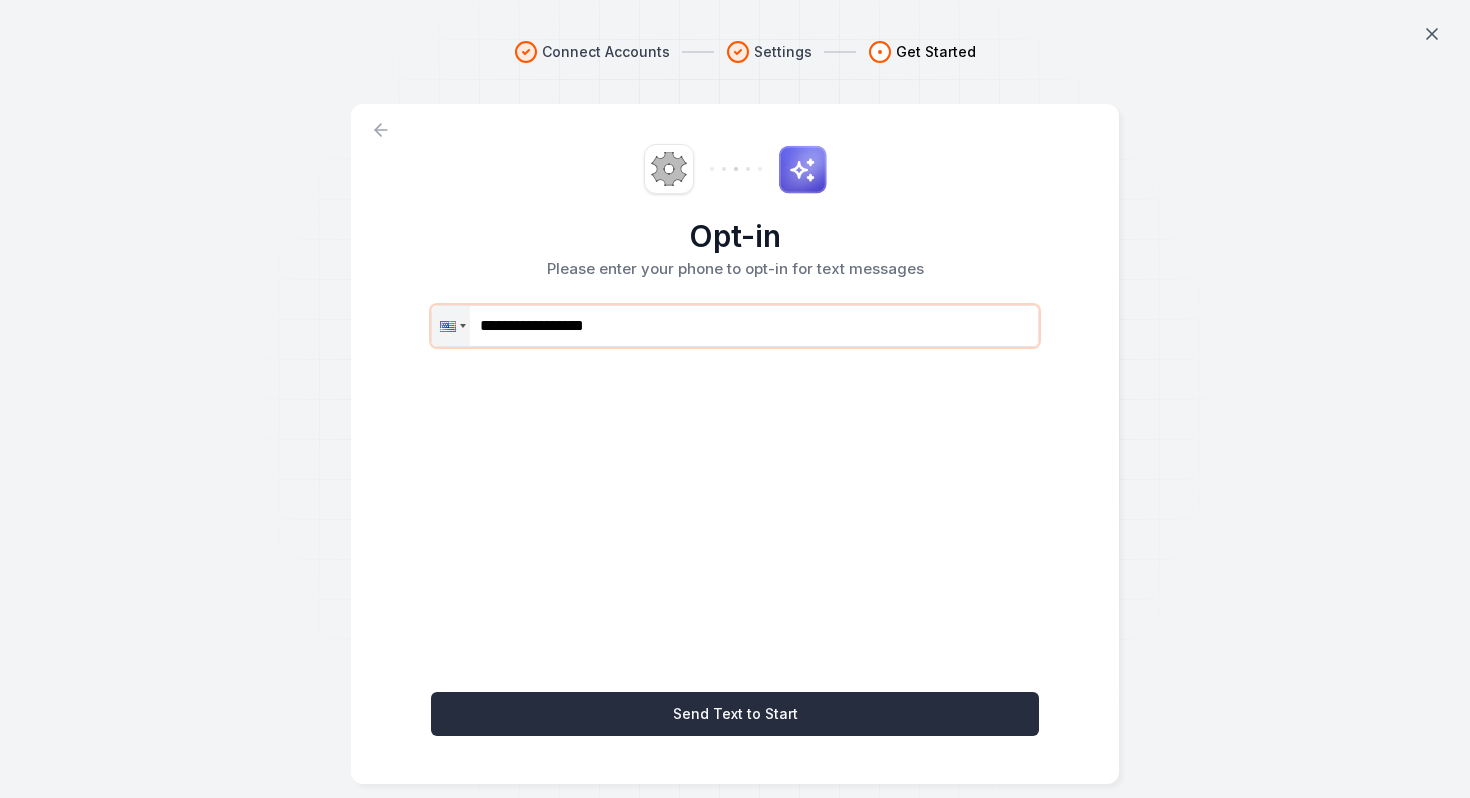 type on "**********" 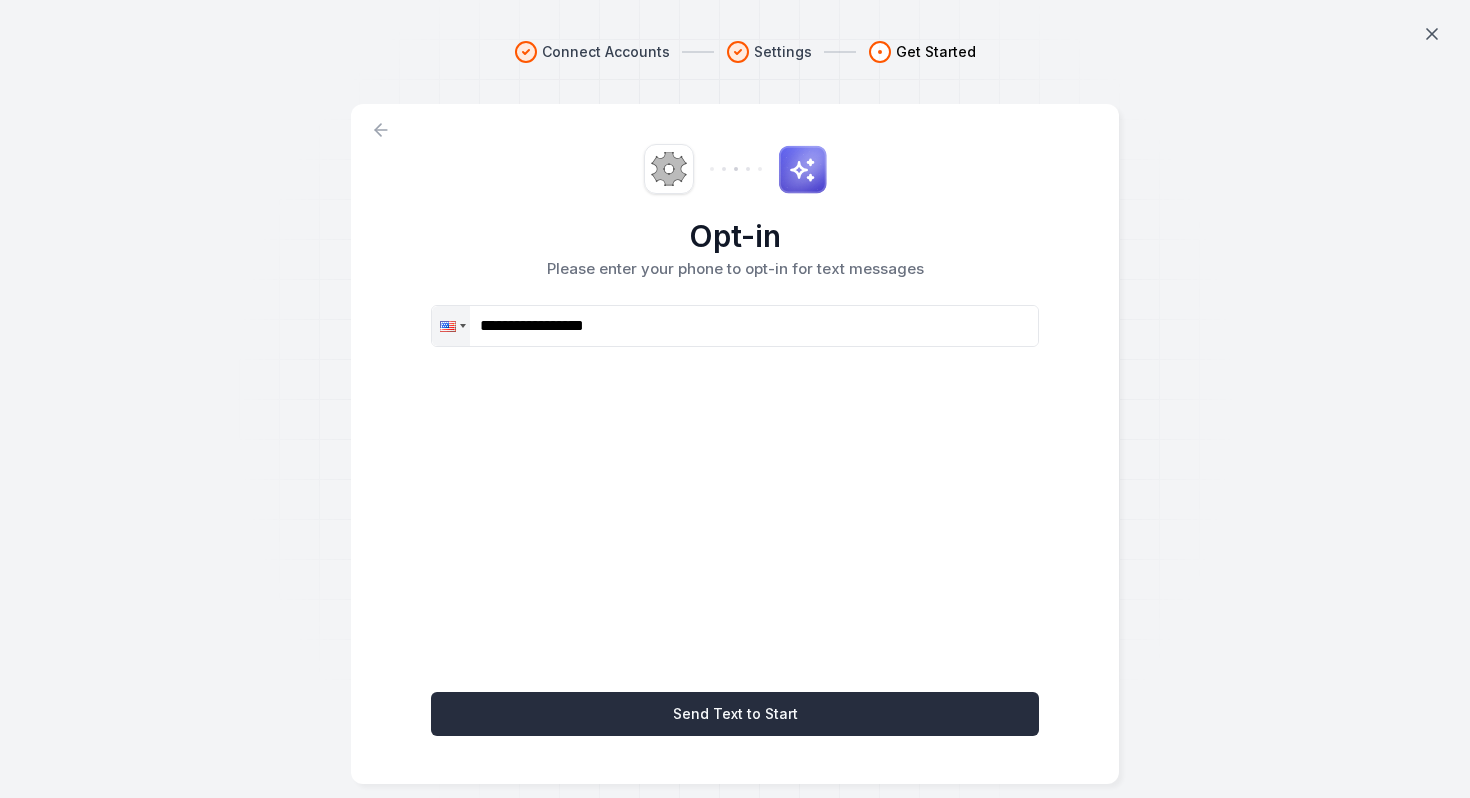 click on "Send Text to Start" at bounding box center [735, 714] 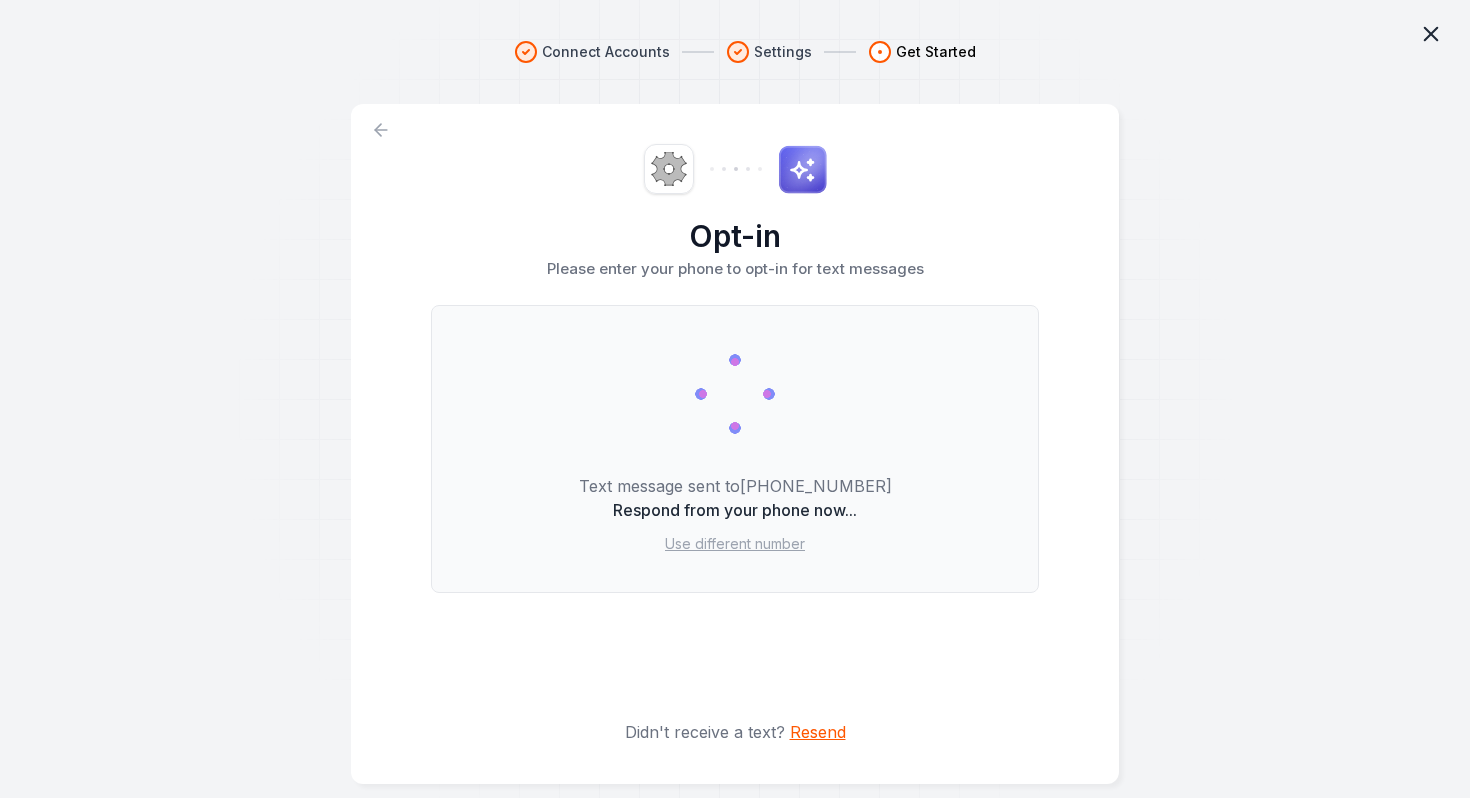 click 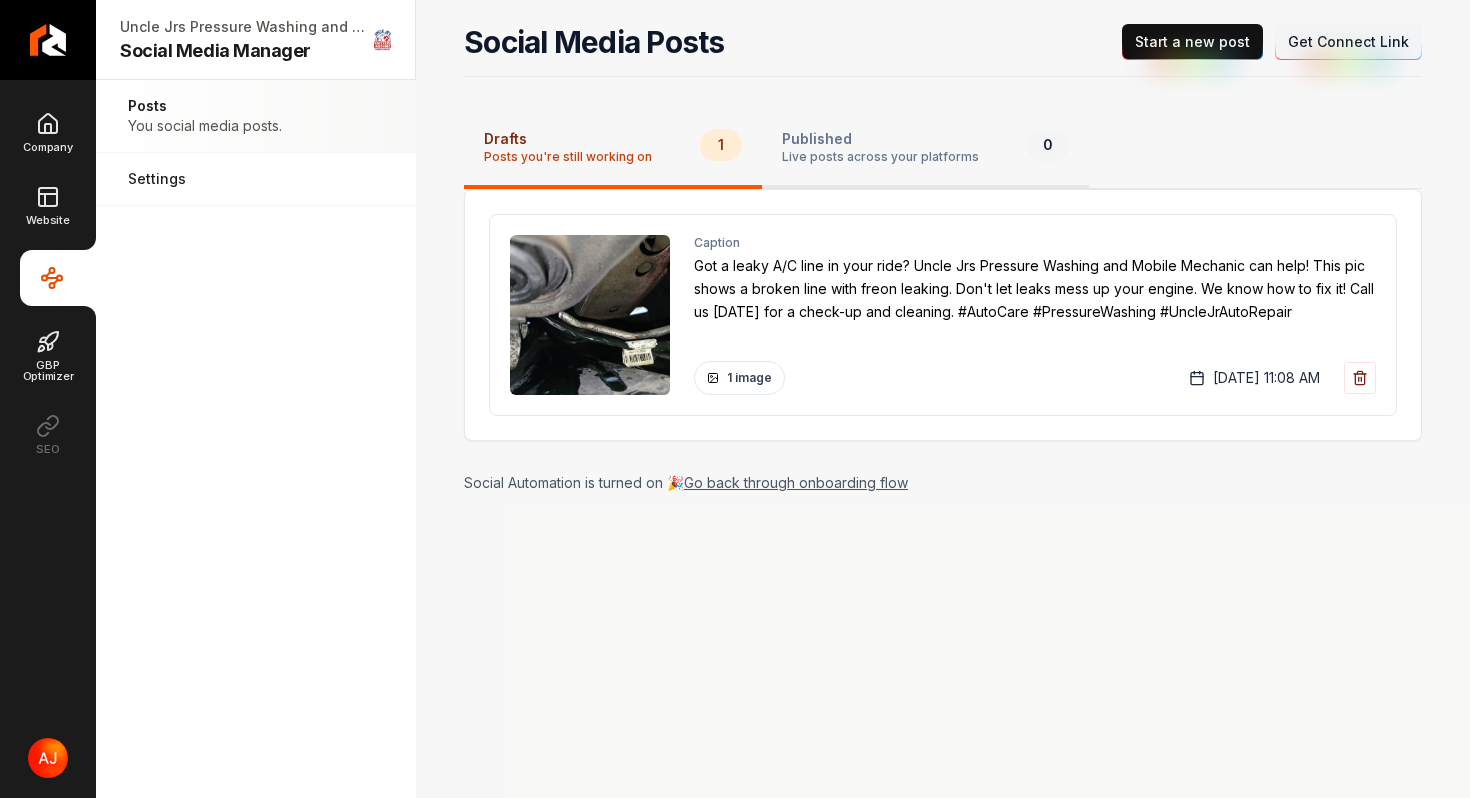 click on "Live posts across your platforms" at bounding box center (880, 157) 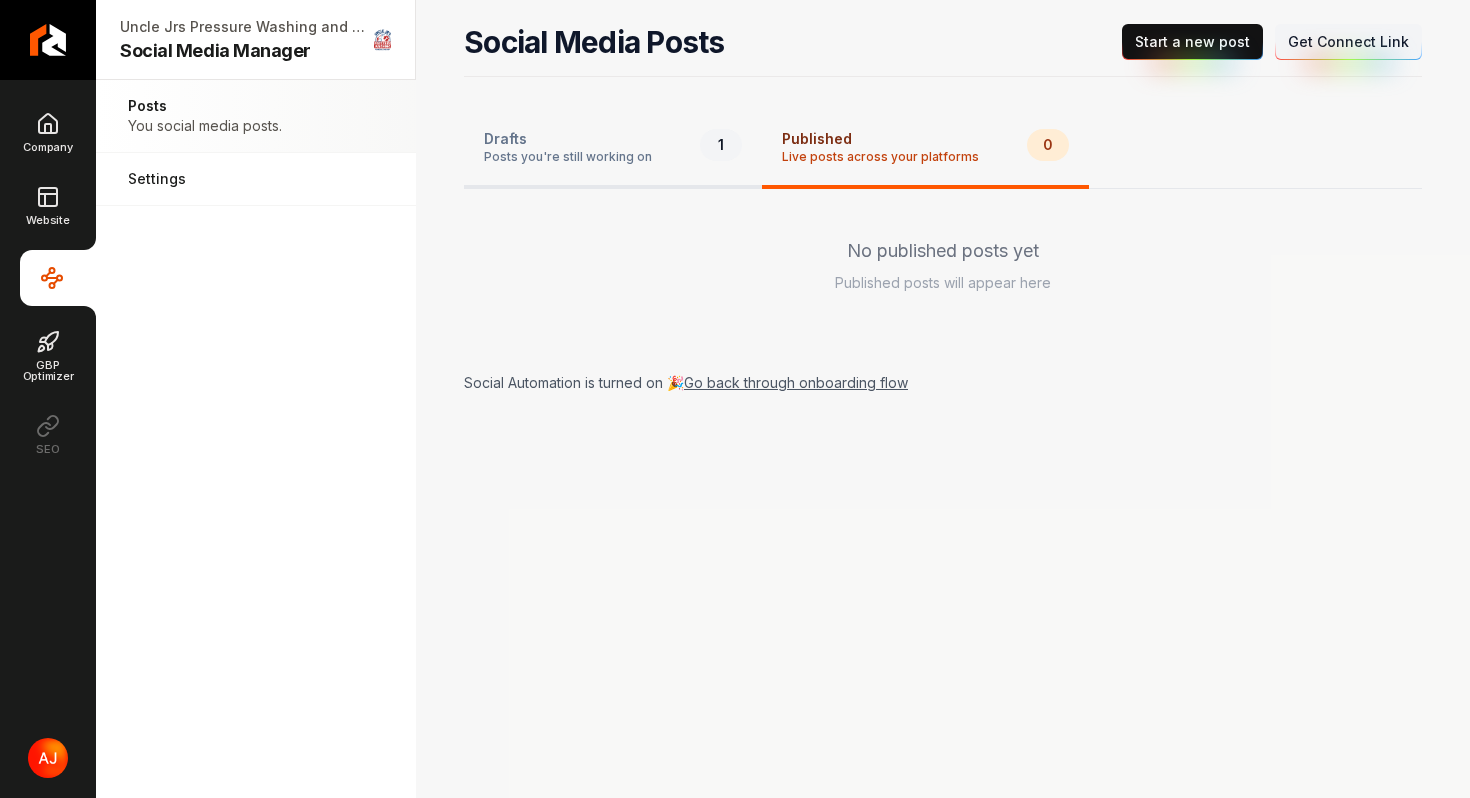 click on "Posts you're still working on" at bounding box center (568, 157) 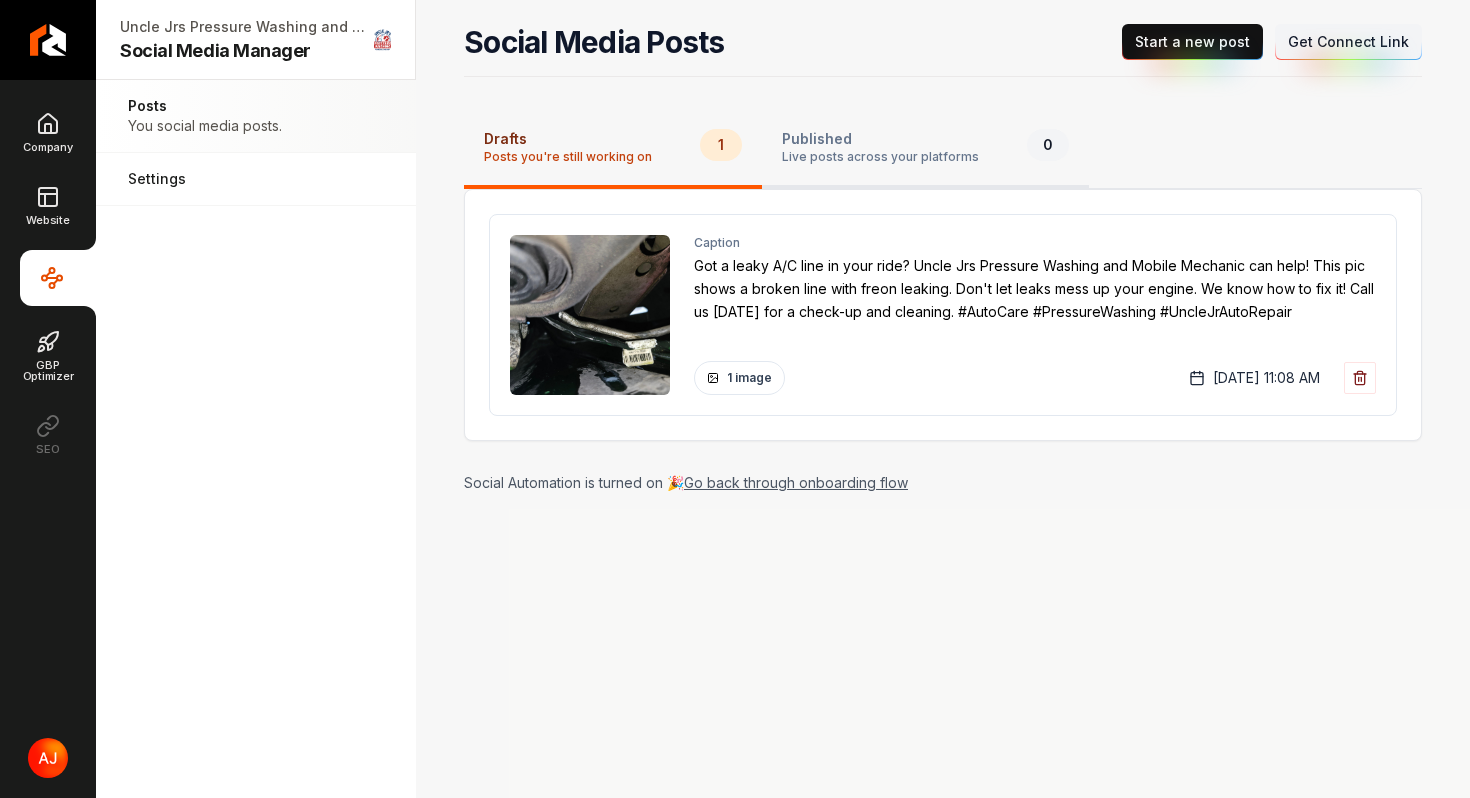 click on "Live posts across your platforms" at bounding box center (880, 157) 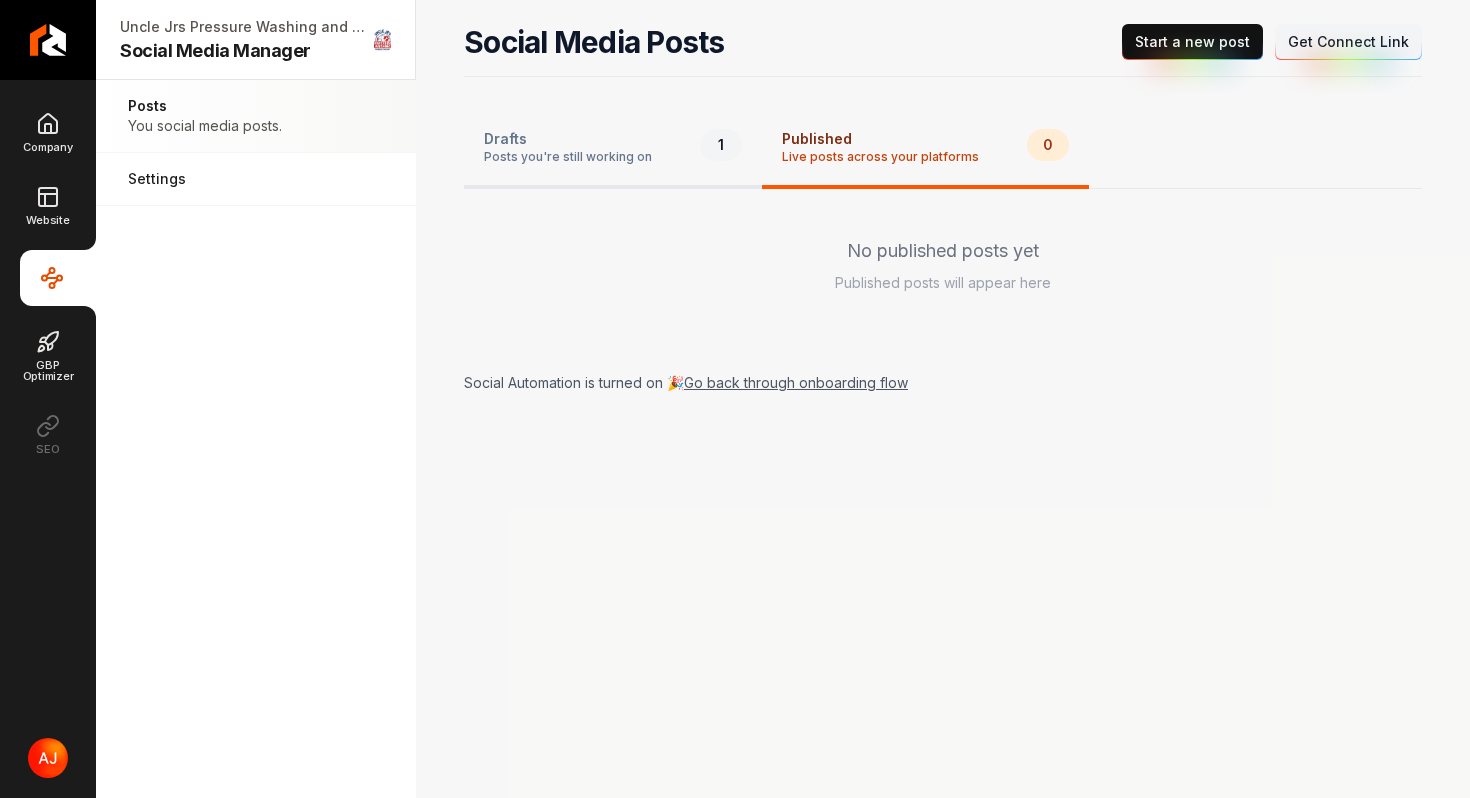 click on "Drafts" at bounding box center (568, 139) 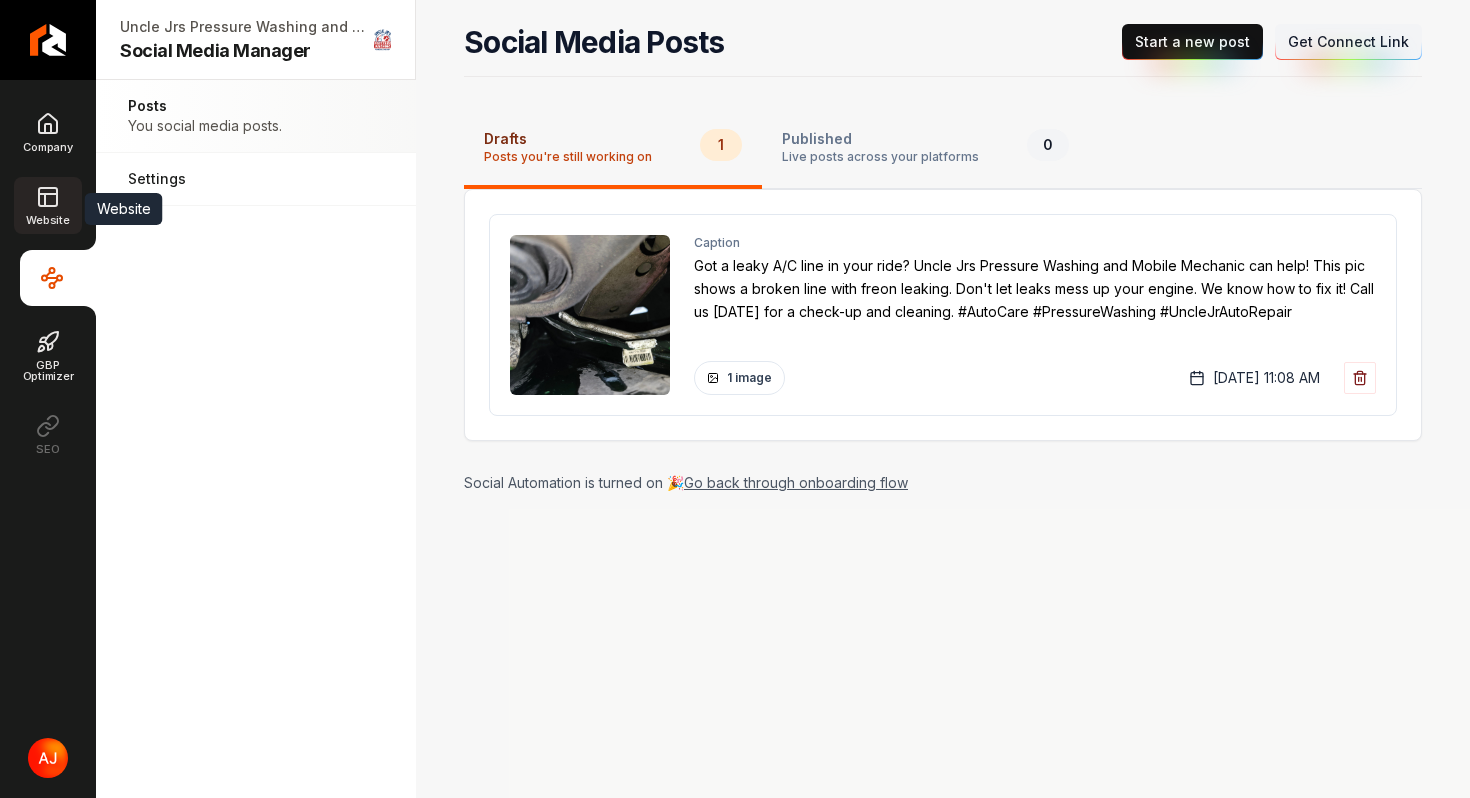 click 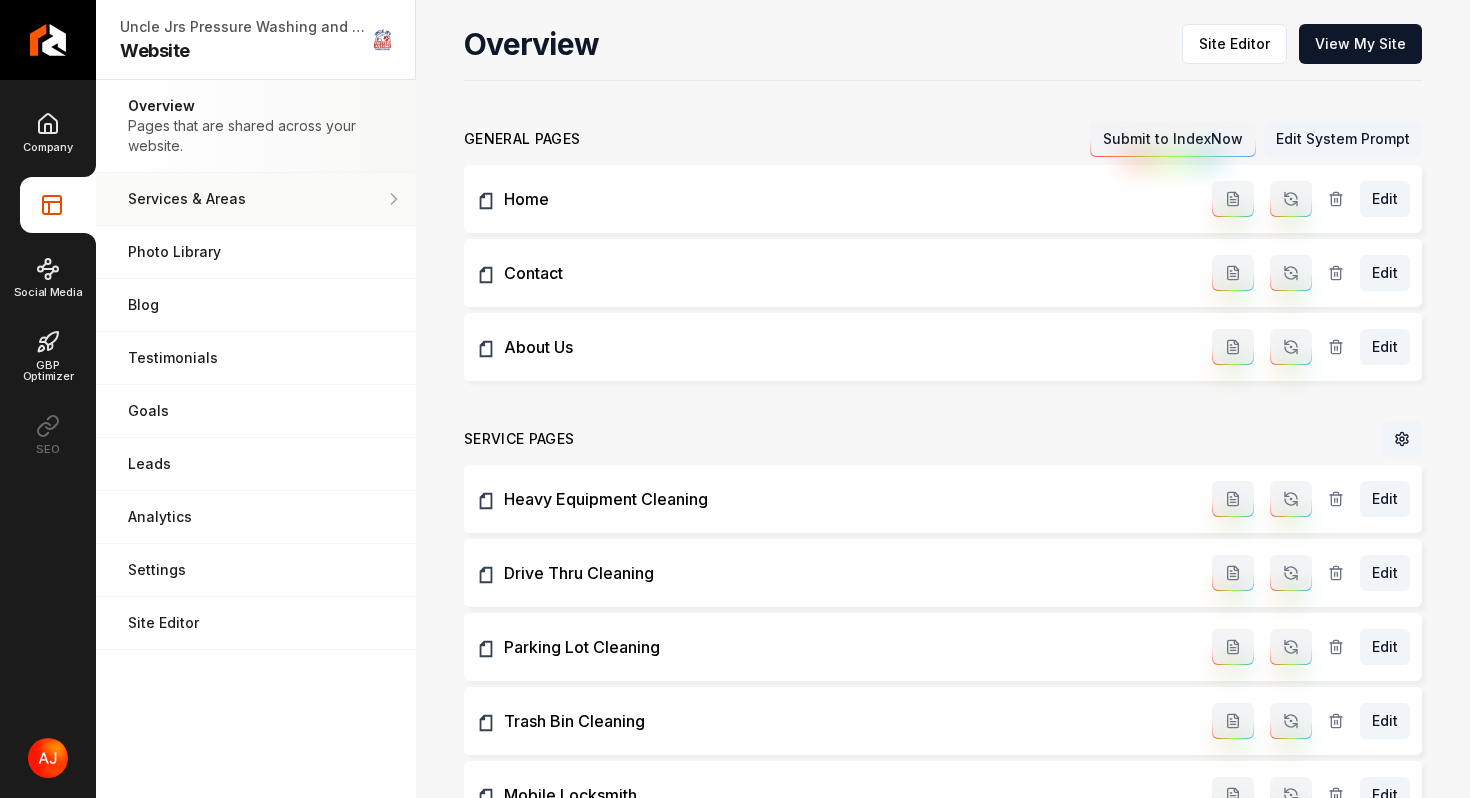 click on "Services & Areas" at bounding box center [256, 199] 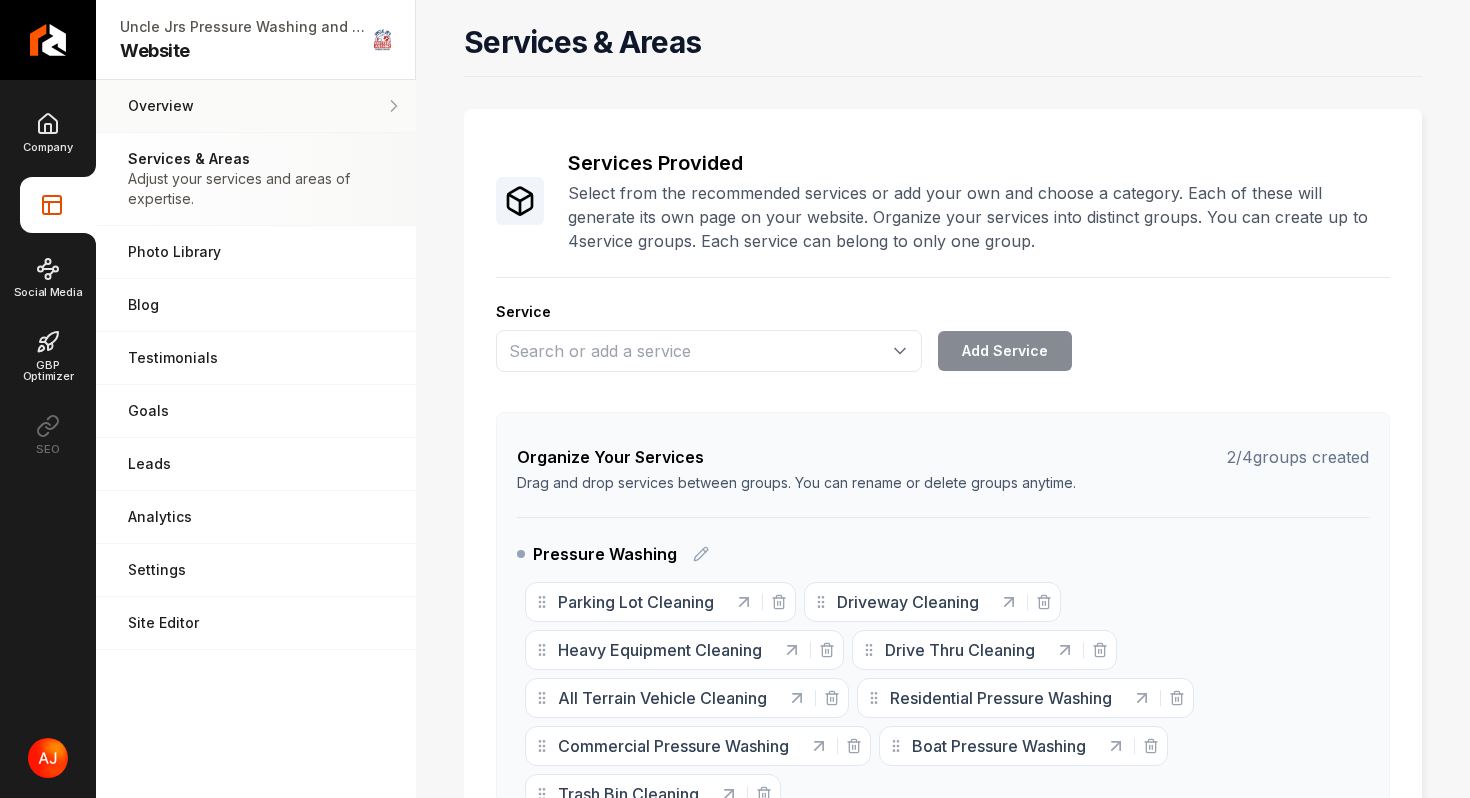click on "Overview" at bounding box center (256, 106) 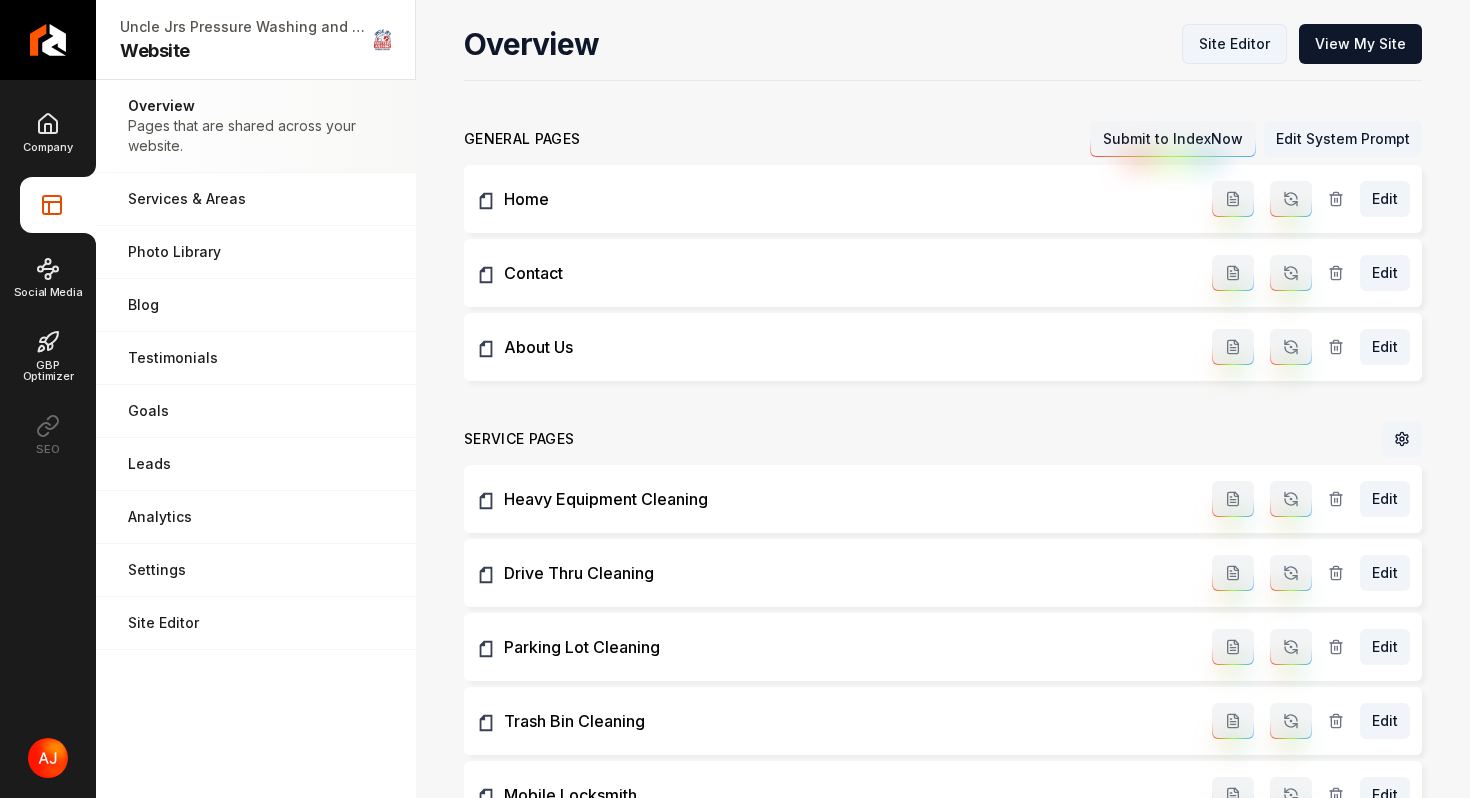 click on "Site Editor" at bounding box center [1234, 44] 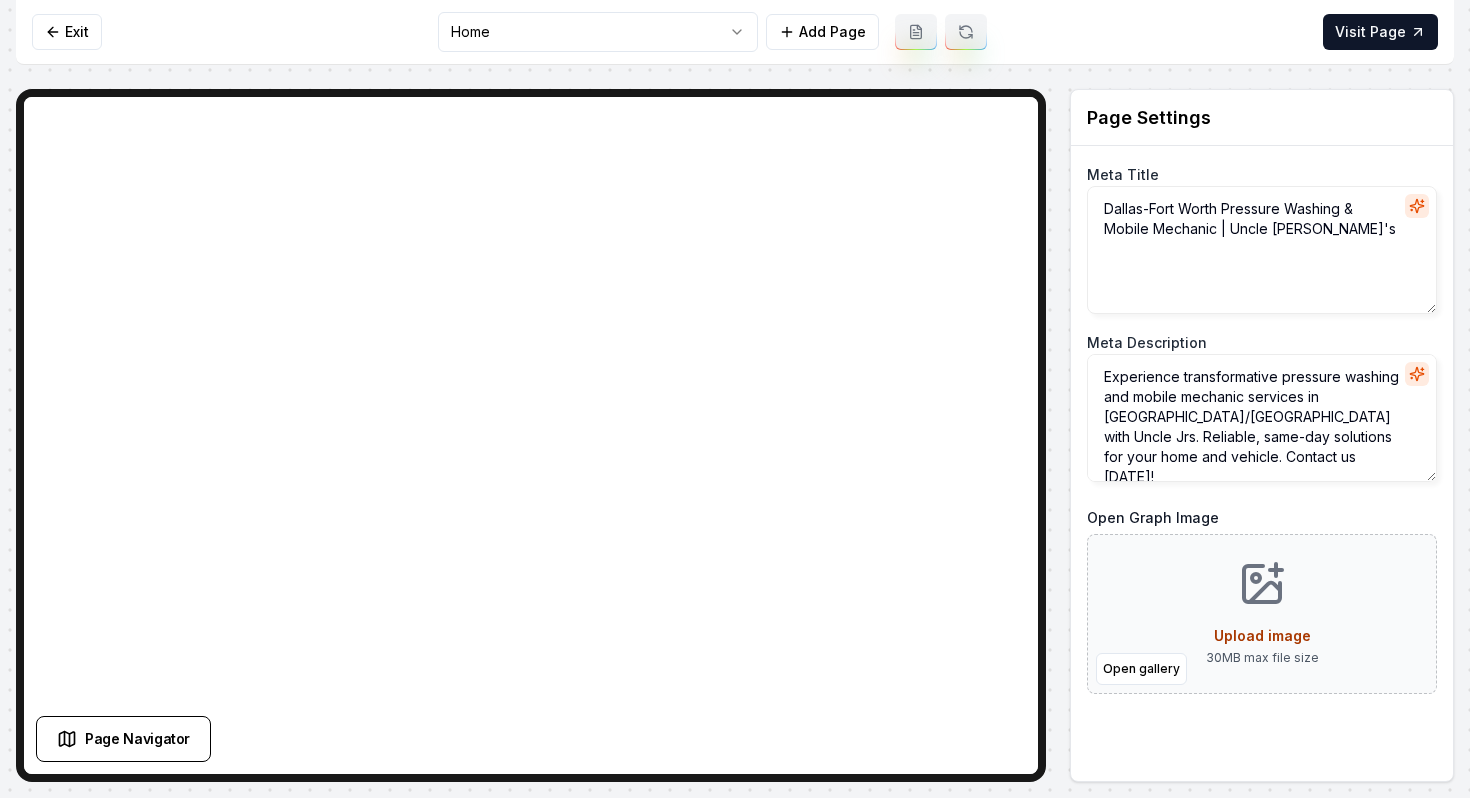 click on "Computer Required This feature is only available on a computer. Please switch to a computer to edit your site. Go back  Exit Home Add Page Visit Page  Page Navigator Page Settings Meta Title Dallas-Fort Worth Pressure Washing & Mobile Mechanic | Uncle Jr's Meta Description Experience transformative pressure washing and mobile mechanic services in Dallas/Fort Worth with Uncle Jrs. Reliable, same-day solutions for your home and vehicle. Contact us today! Open Graph Image Open gallery Upload image 30  MB max file size Discard Changes Save Section Editor Unsupported section type /dashboard/sites/7e58237c-ad09-4344-aed6-00a73be5cbfd/pages/265a4686-747b-42f4-a366-15cc8543a260" at bounding box center (735, 399) 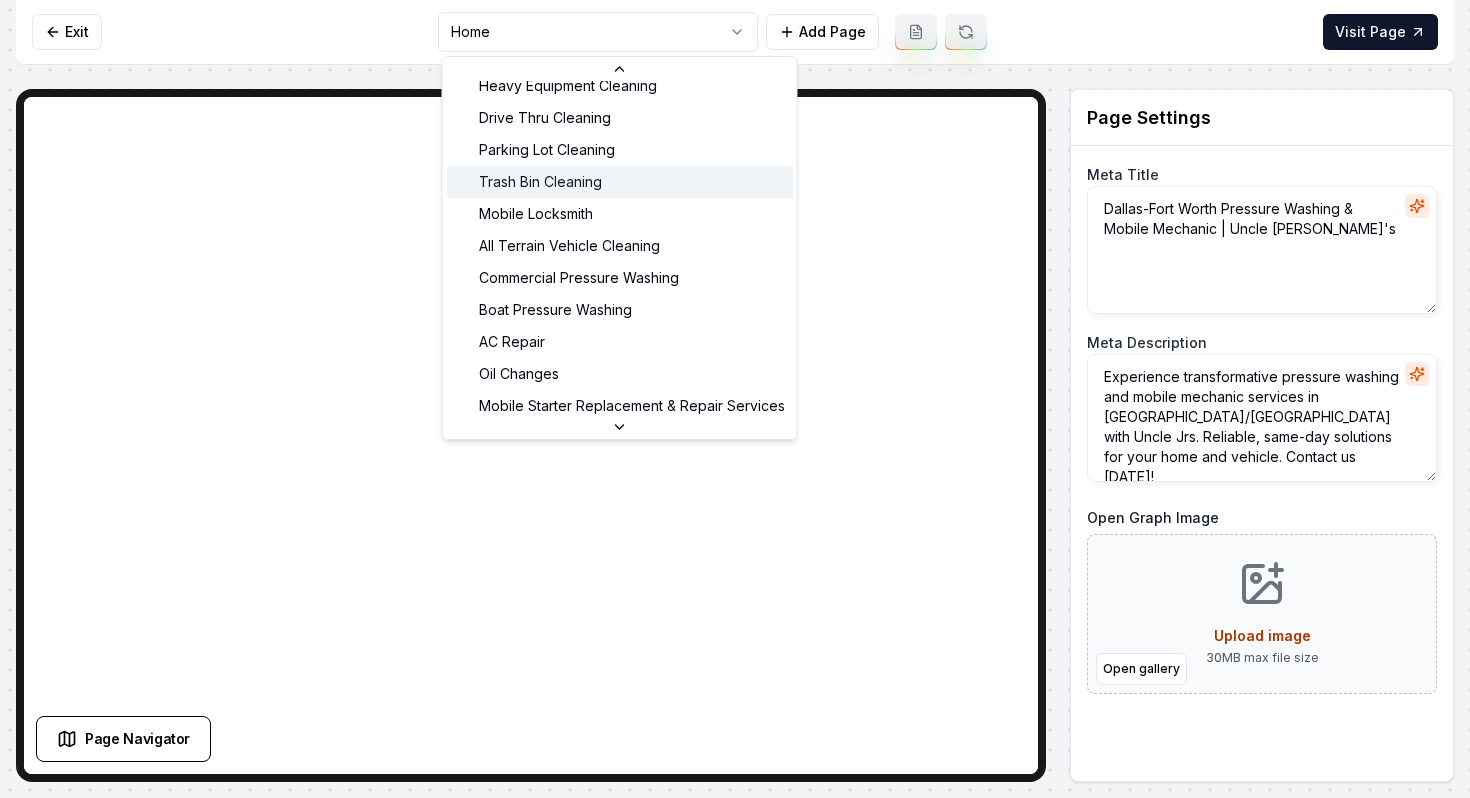 scroll, scrollTop: 187, scrollLeft: 0, axis: vertical 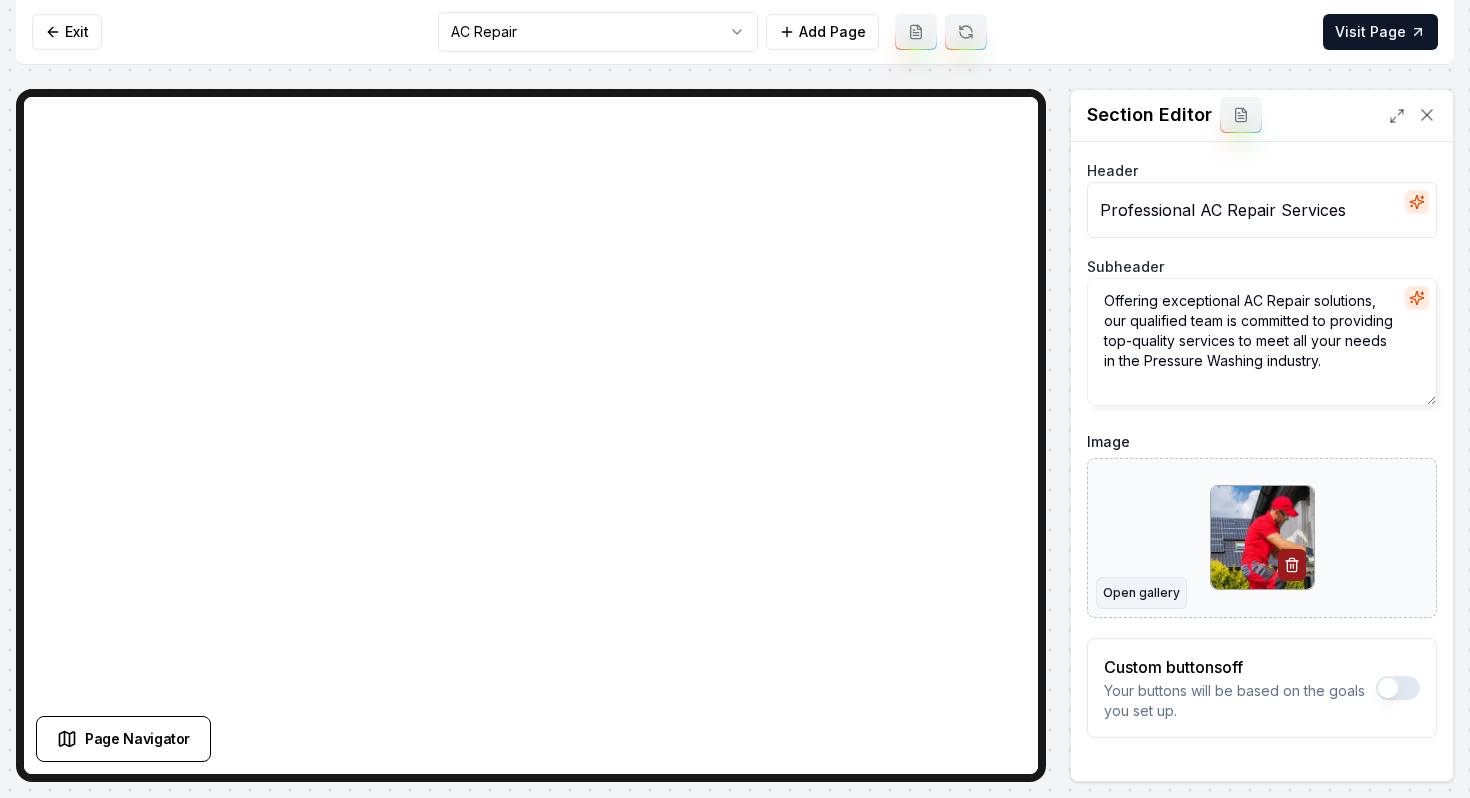 click on "Open gallery" at bounding box center (1141, 593) 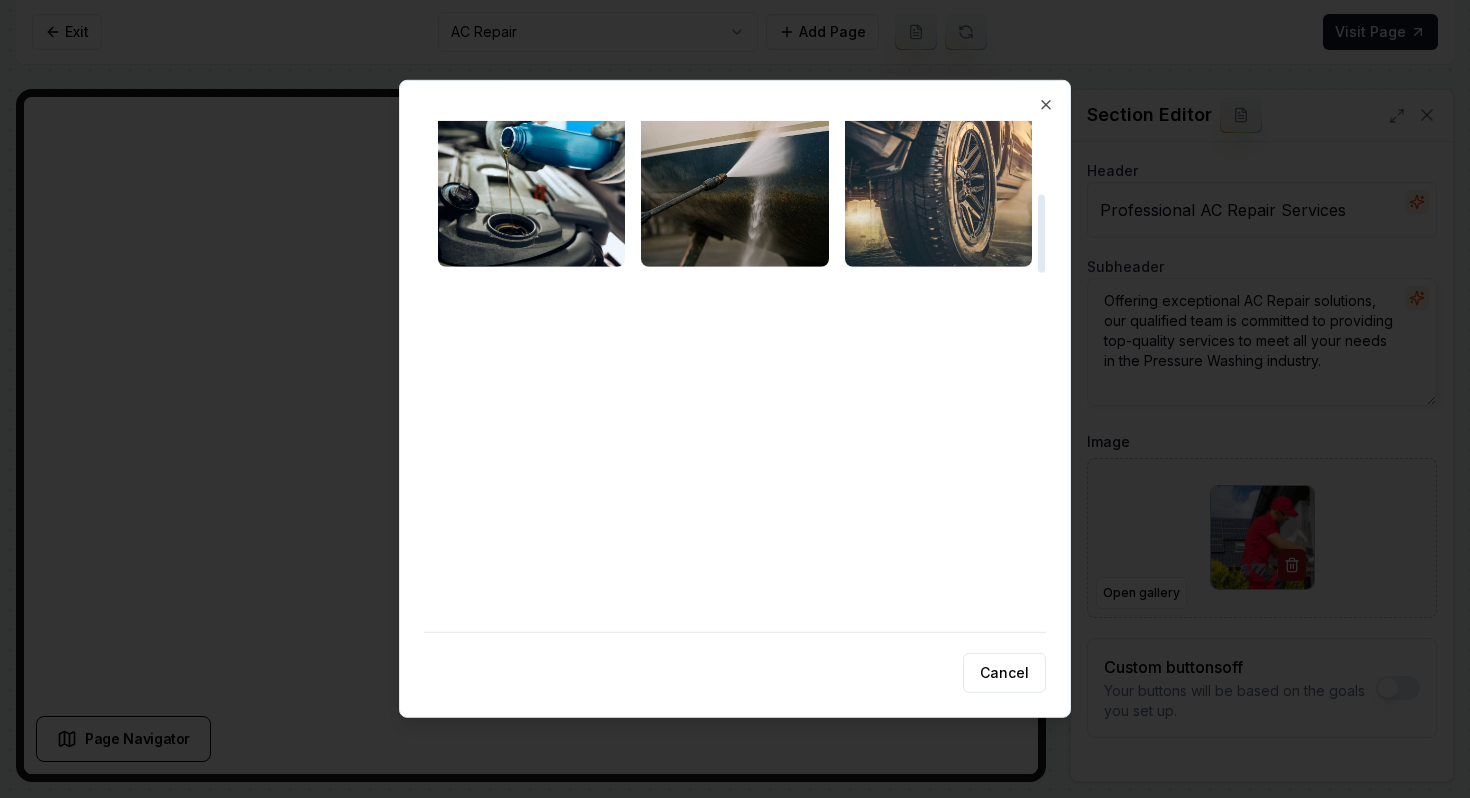 scroll, scrollTop: 0, scrollLeft: 0, axis: both 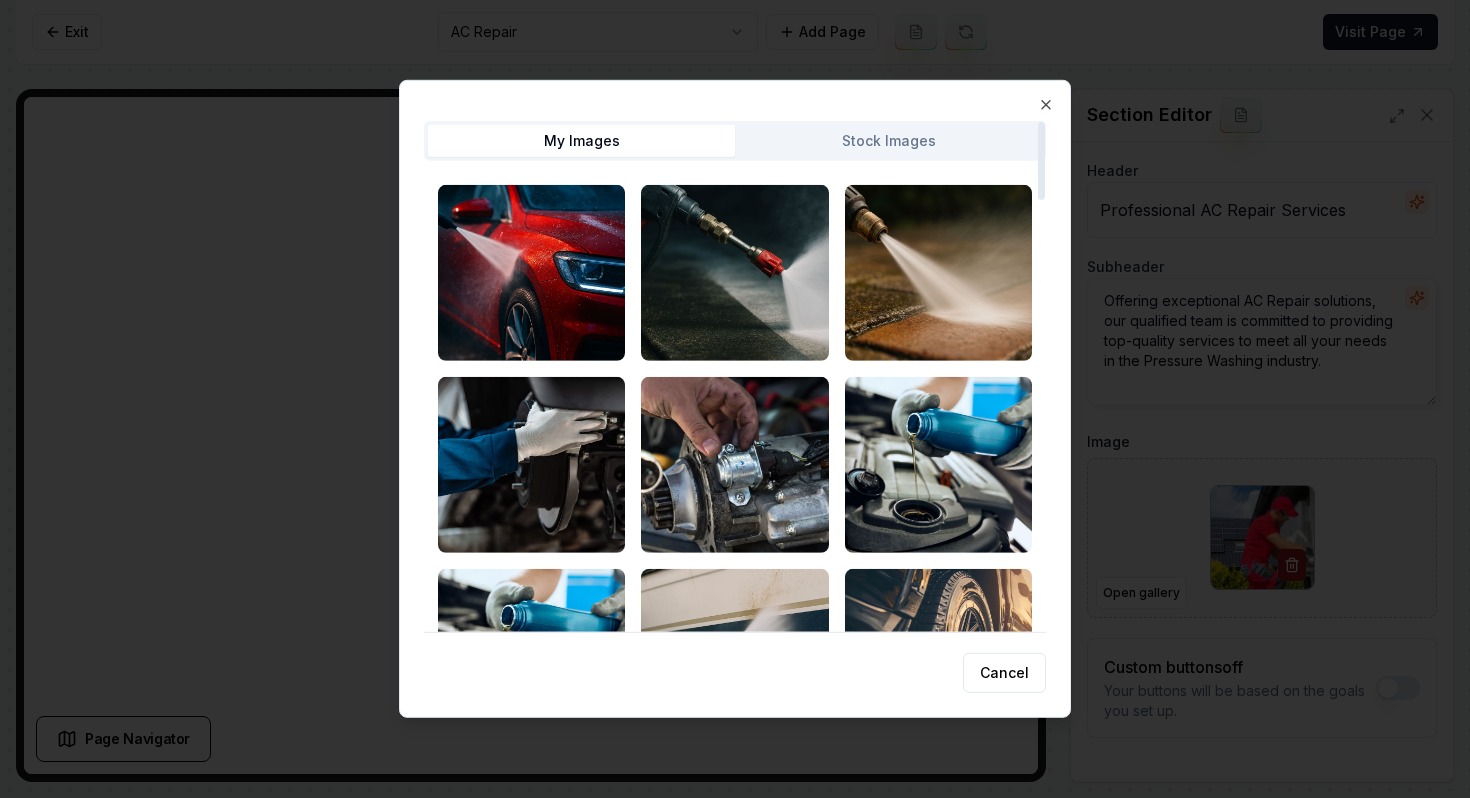 click on "Stock Images" at bounding box center (888, 141) 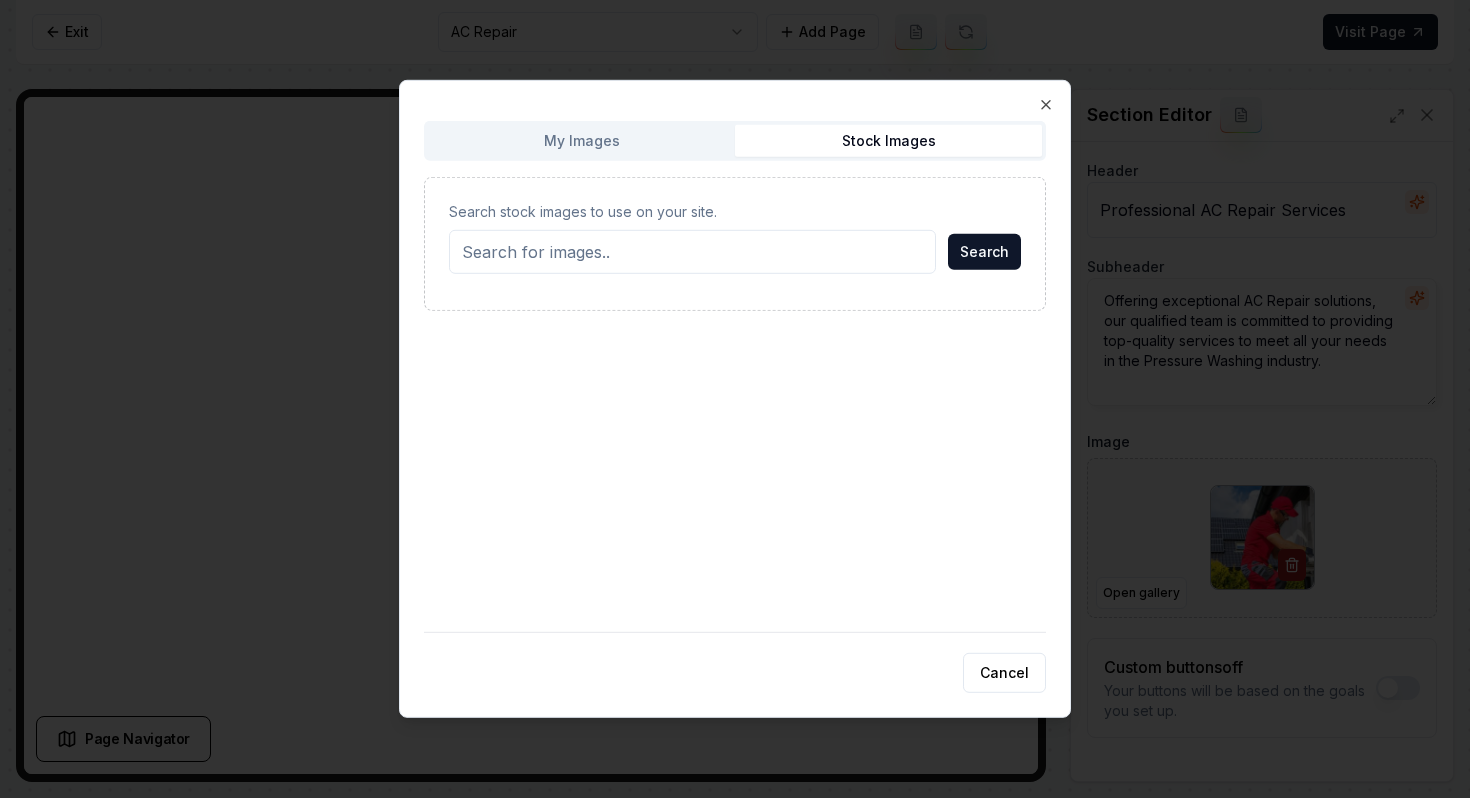 click on "Search stock images to use on your site." at bounding box center [692, 252] 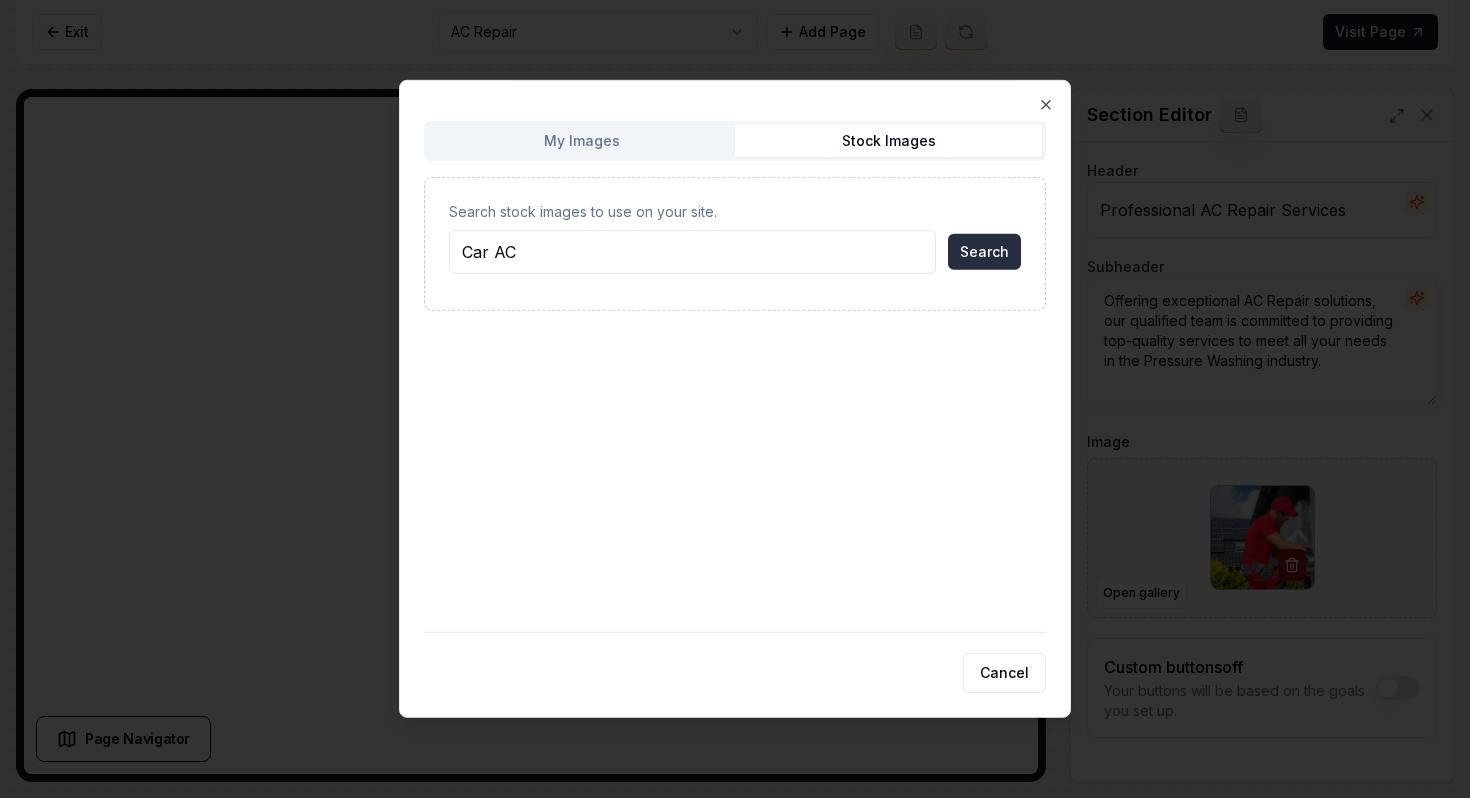 click on "Search" at bounding box center (984, 252) 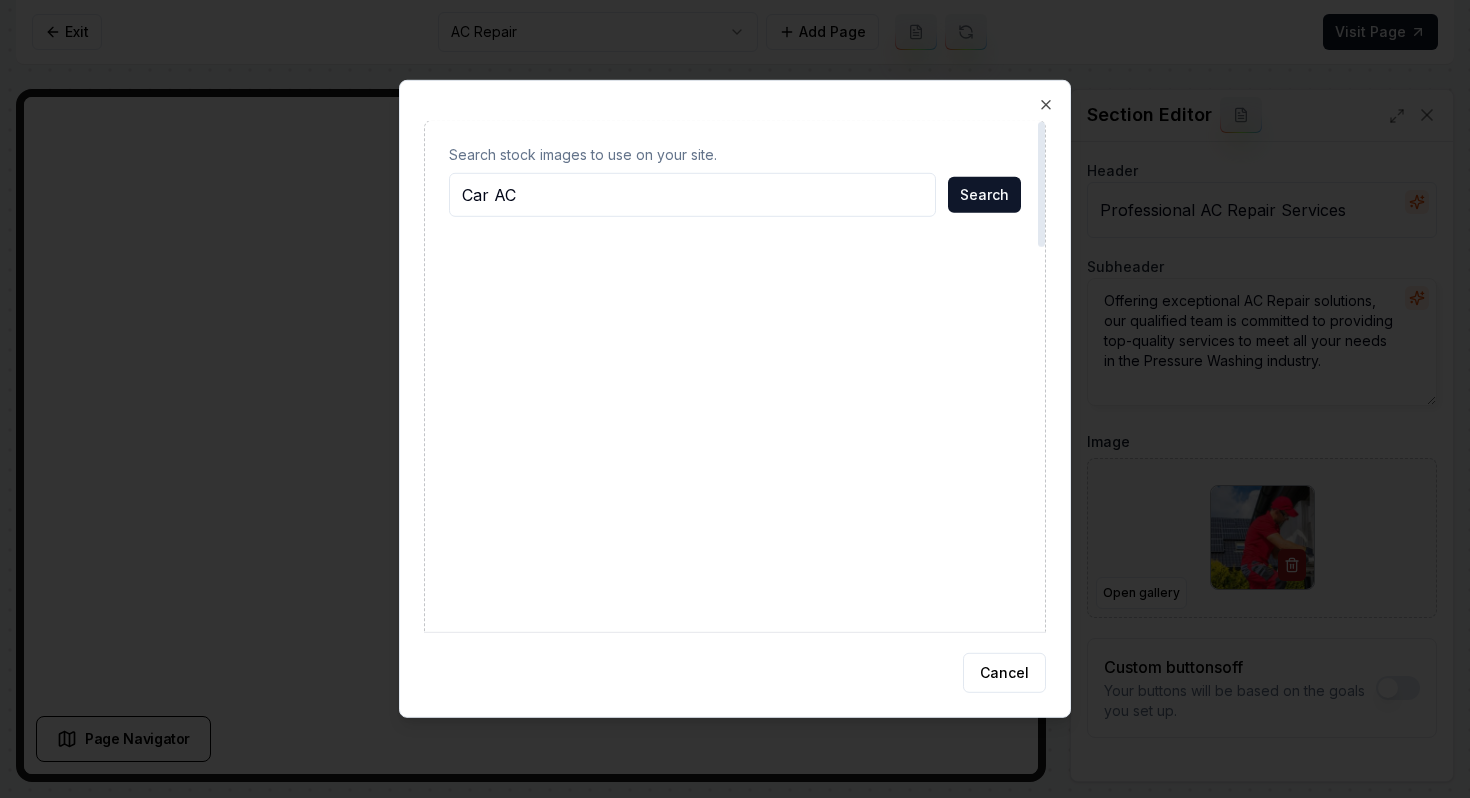 scroll, scrollTop: 0, scrollLeft: 0, axis: both 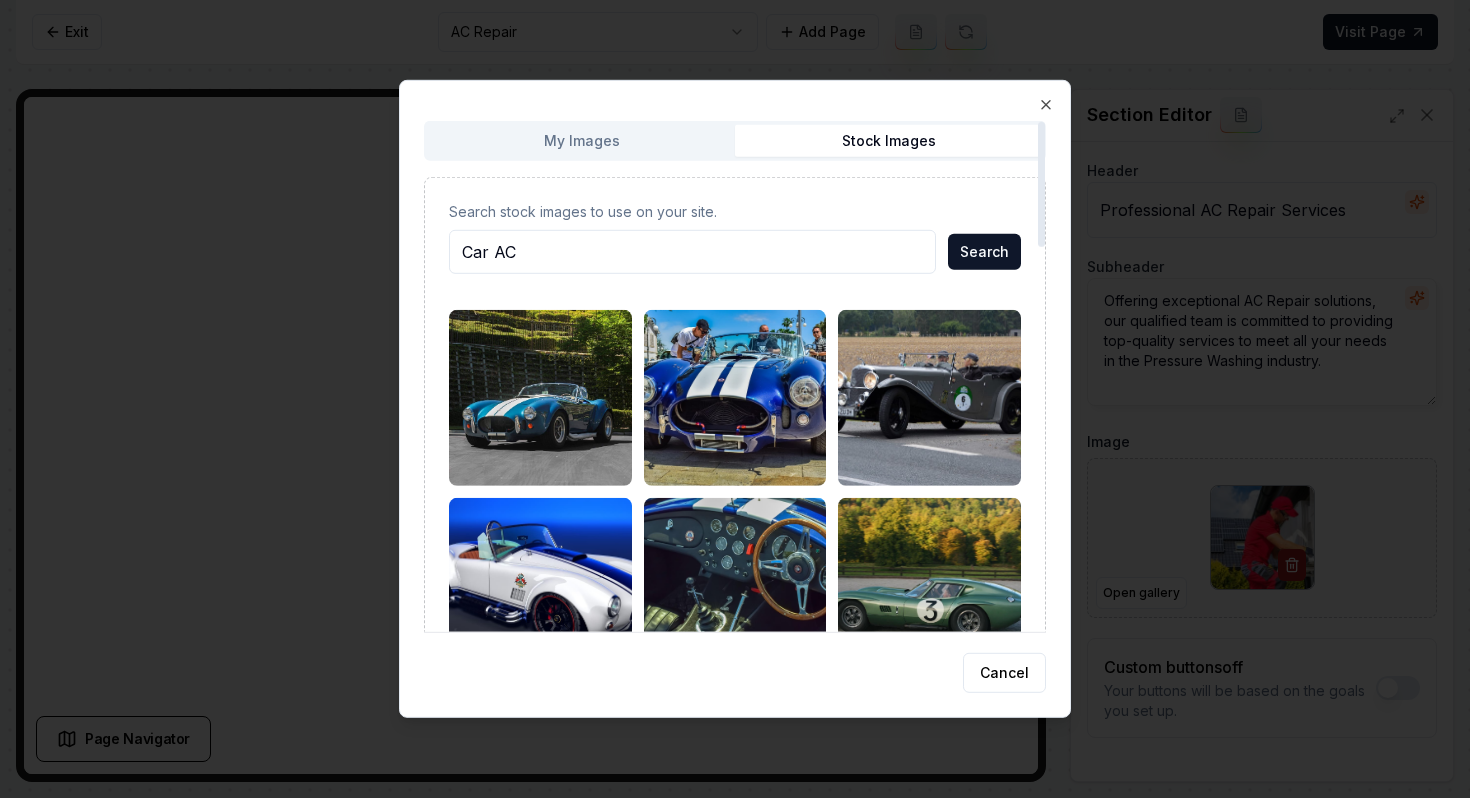 click on "Car AC" at bounding box center (692, 252) 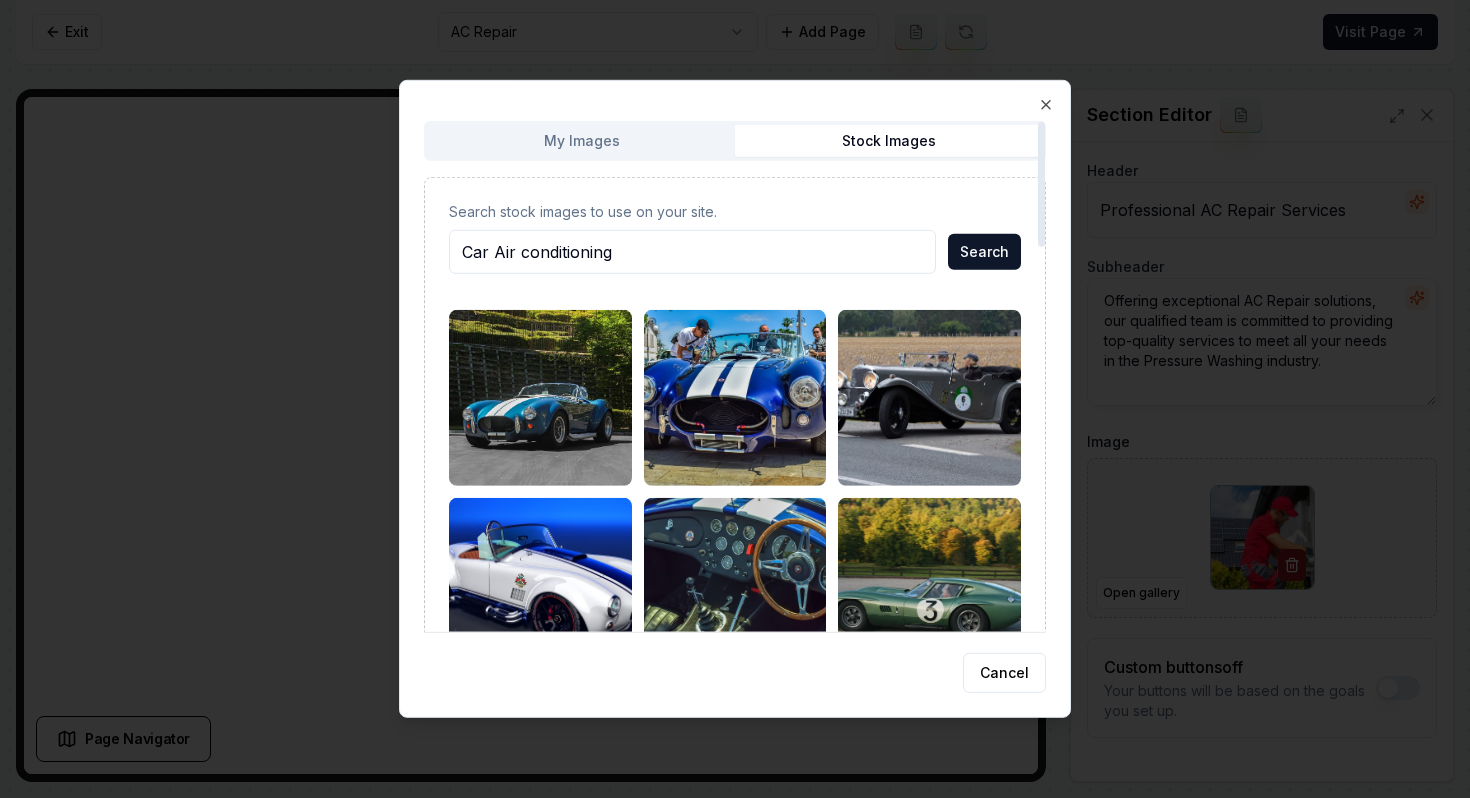 type on "Car Air conditioning" 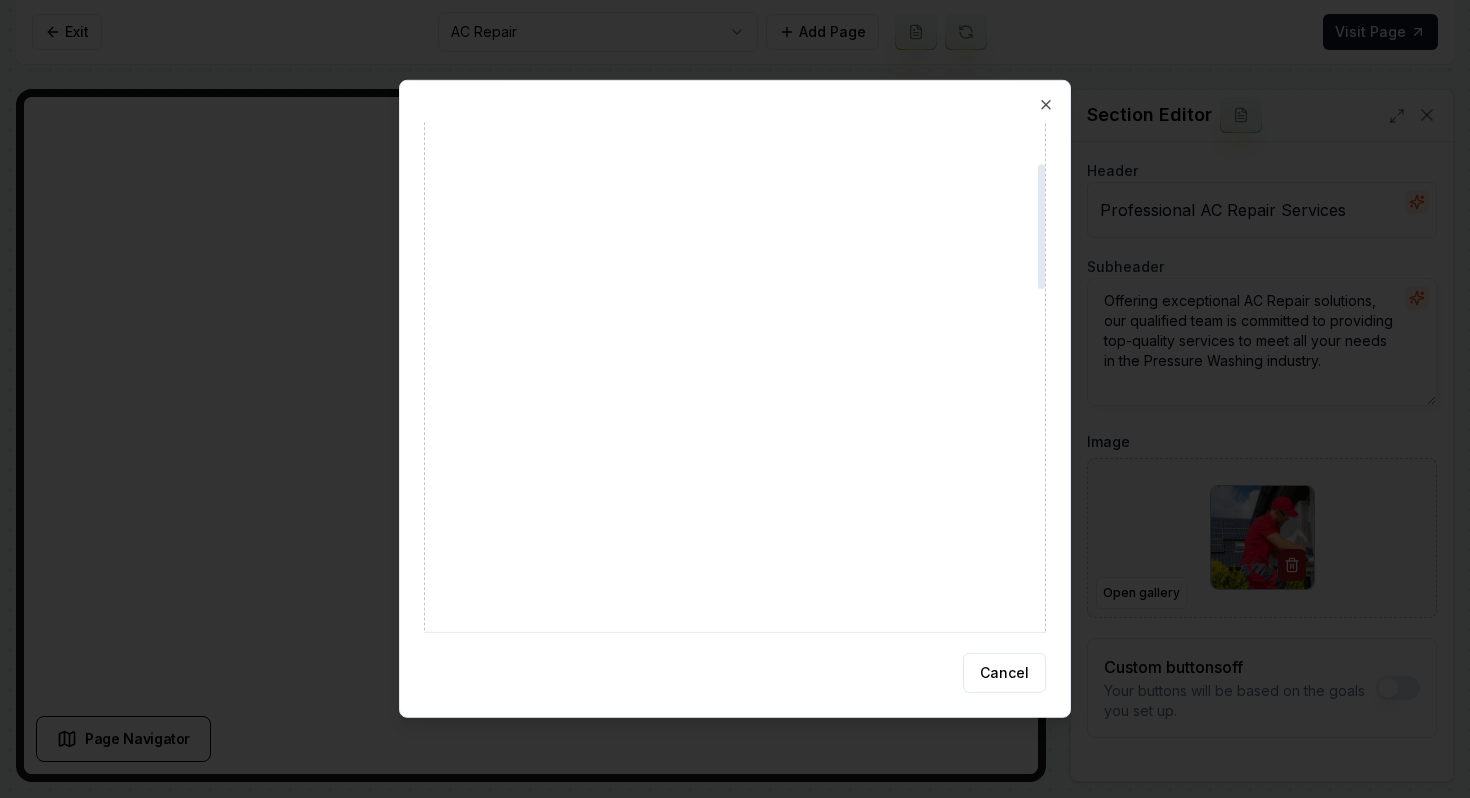 scroll, scrollTop: 202, scrollLeft: 0, axis: vertical 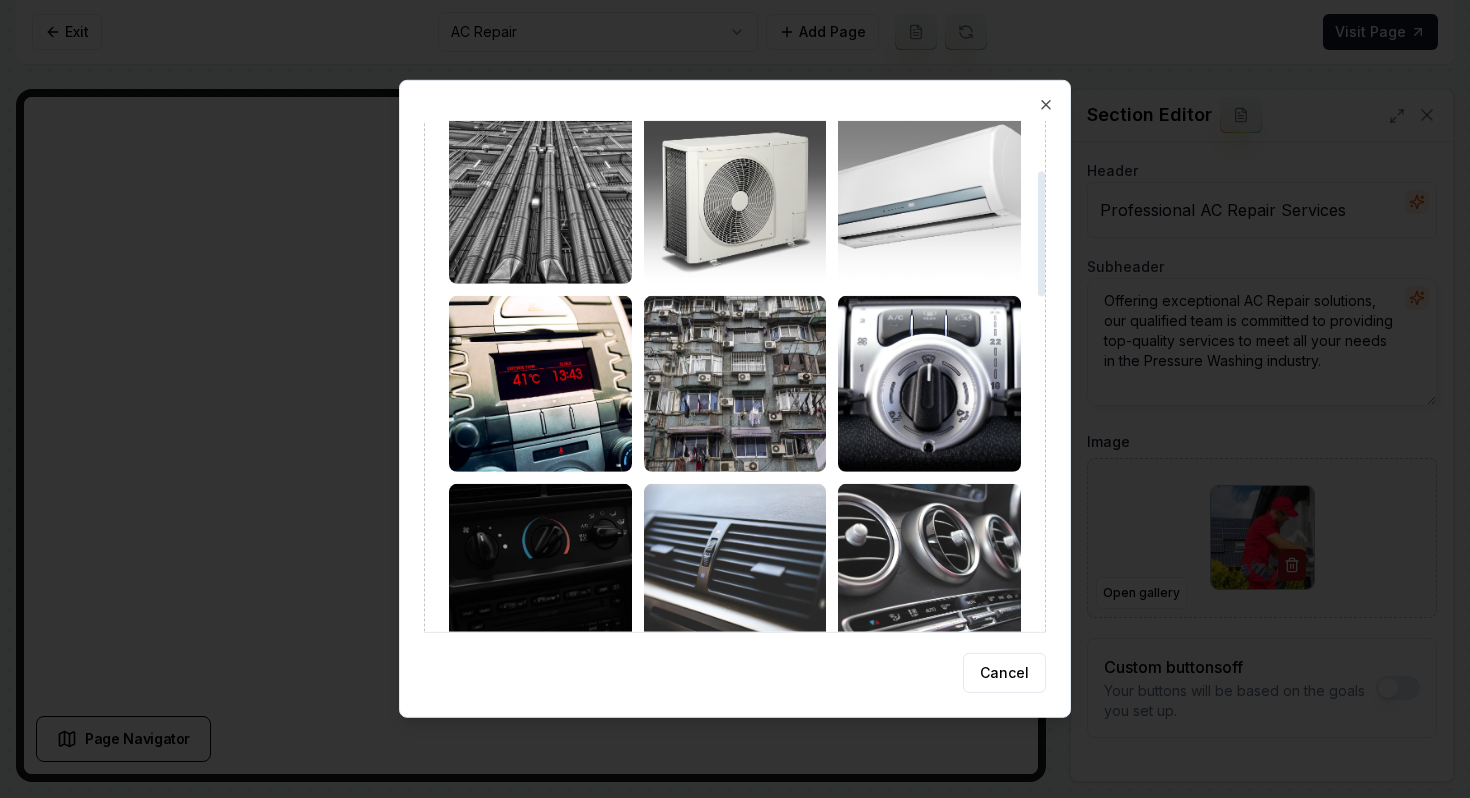 click at bounding box center (929, 384) 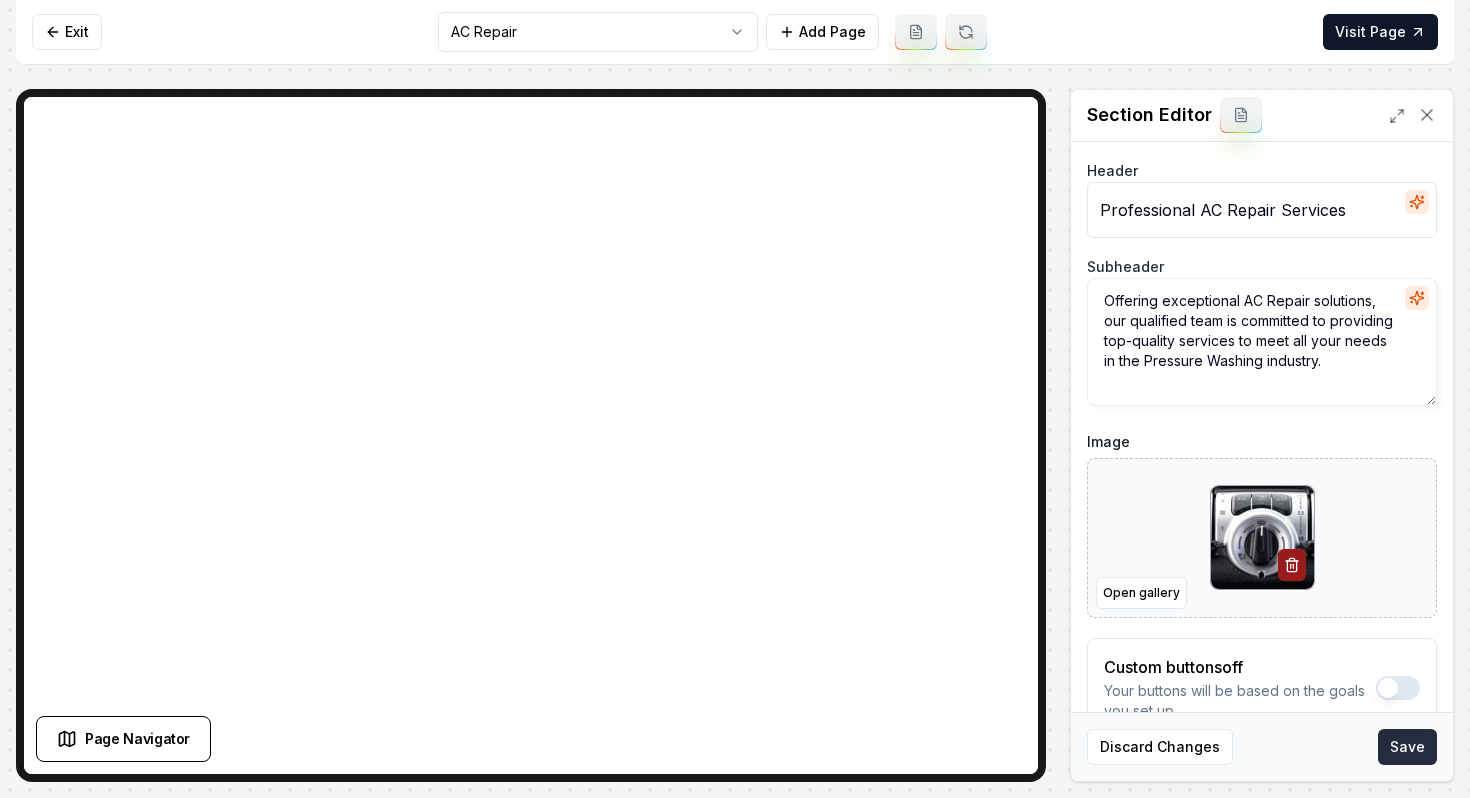 click on "Save" at bounding box center [1407, 747] 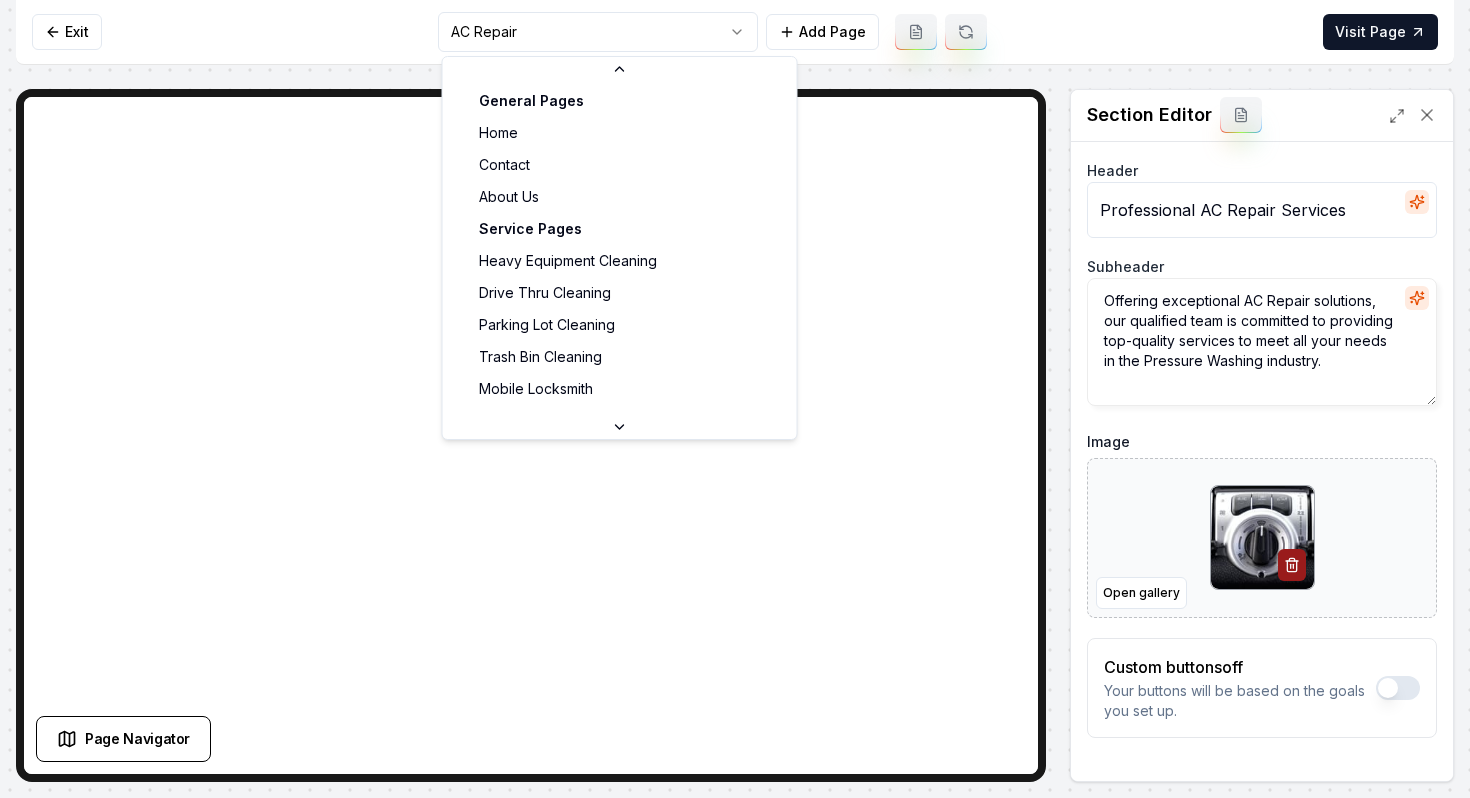 click on "Computer Required This feature is only available on a computer. Please switch to a computer to edit your site. Go back  Exit AC Repair Add Page Visit Page  Page Navigator Page Settings Section Editor Header Professional AC Repair Services Subheader Offering exceptional AC Repair solutions, our qualified team is committed to providing top-quality services to meet all your needs in the Pressure Washing industry. Image Open gallery Custom buttons  off Your buttons will be based on the goals you set up. Discard Changes Save Section updated! /dashboard/sites/7e58237c-ad09-4344-aed6-00a73be5cbfd/pages/cac606cc-0588-4546-b660-c788c9349b23 General Pages Home Contact About Us Service Pages Heavy Equipment Cleaning Drive Thru Cleaning Parking Lot Cleaning Trash Bin Cleaning Mobile Locksmith All Terrain Vehicle Cleaning Commercial Pressure Washing Boat Pressure Washing AC Repair Oil Changes Mobile Starter Replacement & Repair Services  Battery Replacement  Mobile Brake Replacement & Repair  Driveway Cleaning Garland, TX" at bounding box center (735, 399) 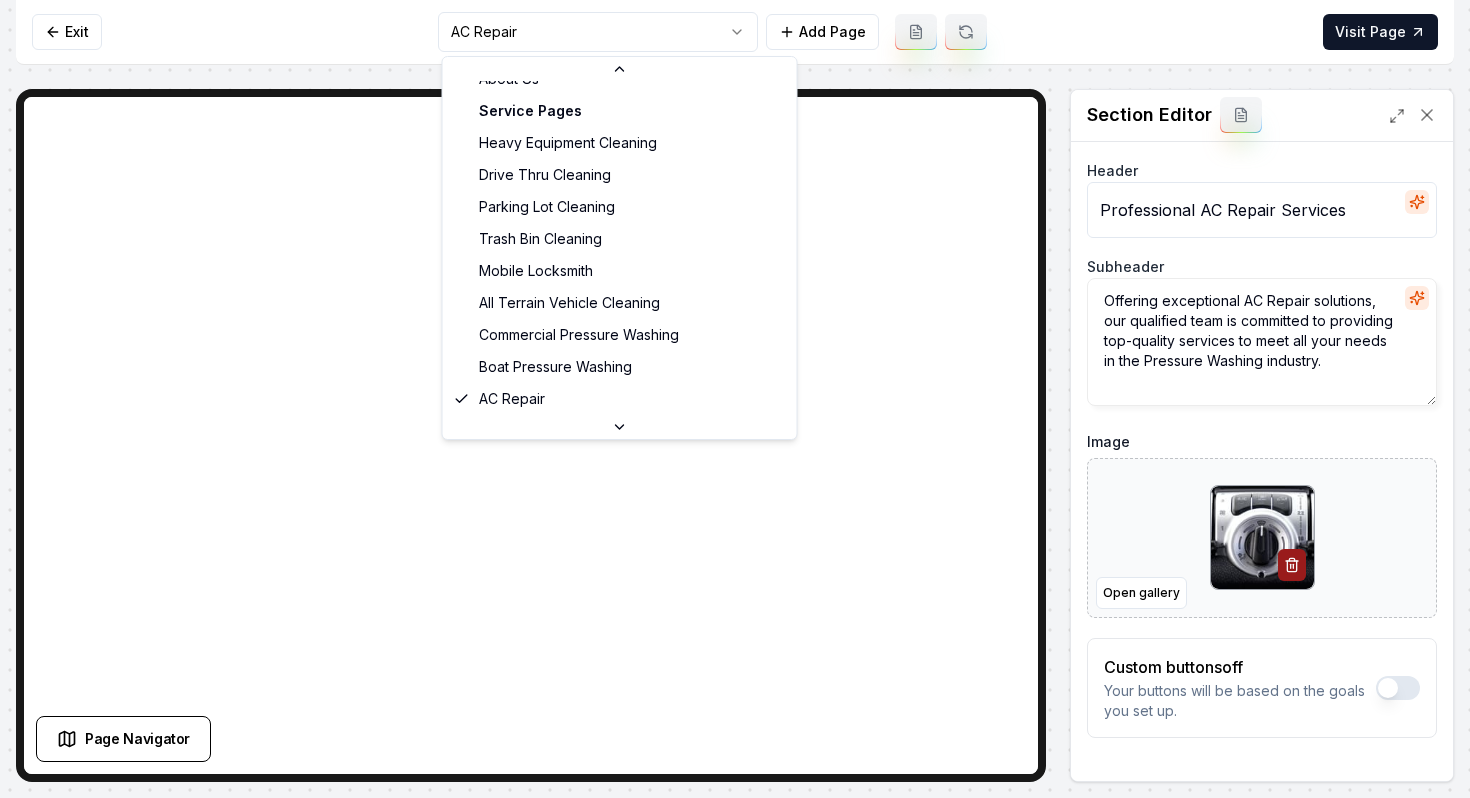 scroll, scrollTop: 0, scrollLeft: 0, axis: both 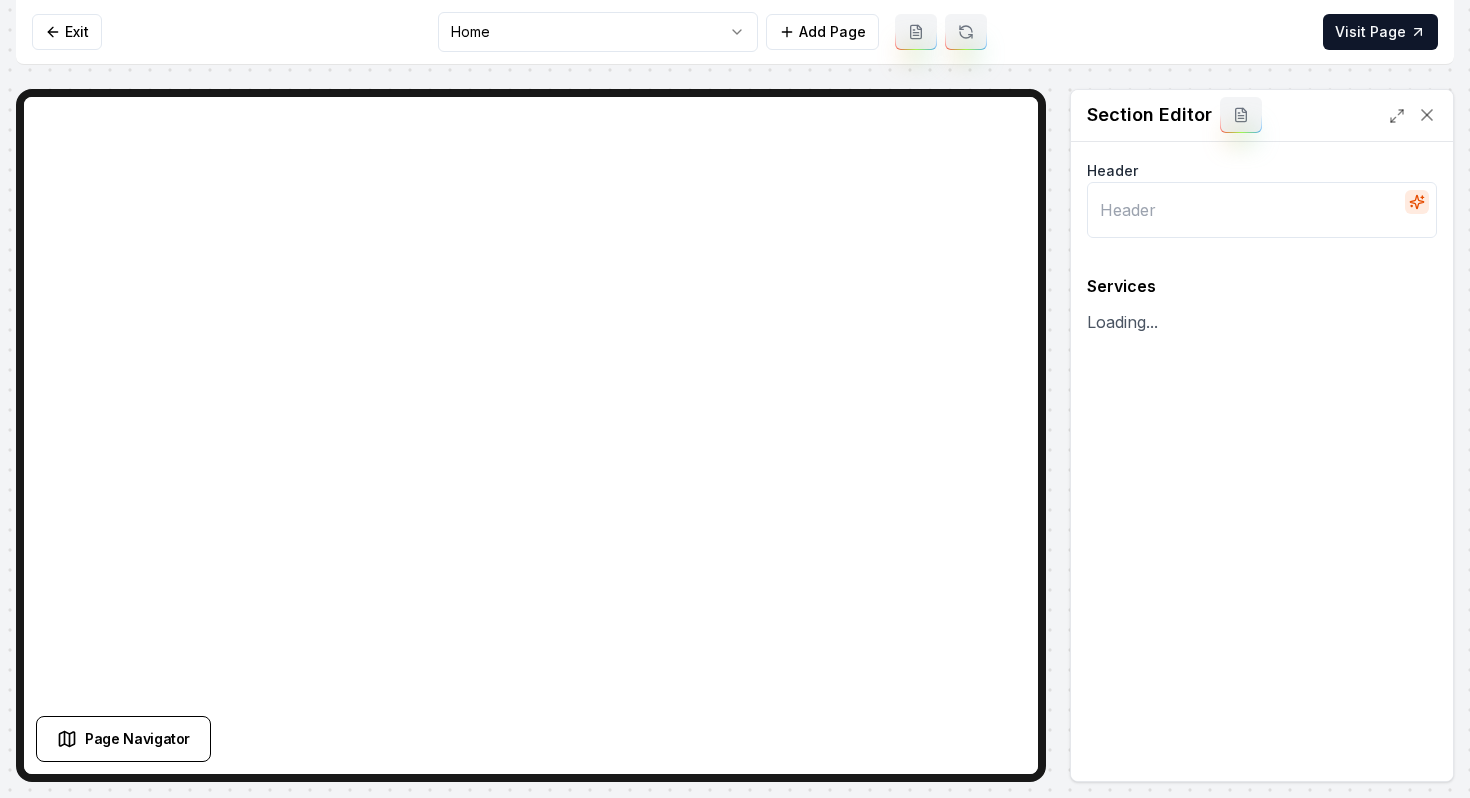 type on "Our Expert Services" 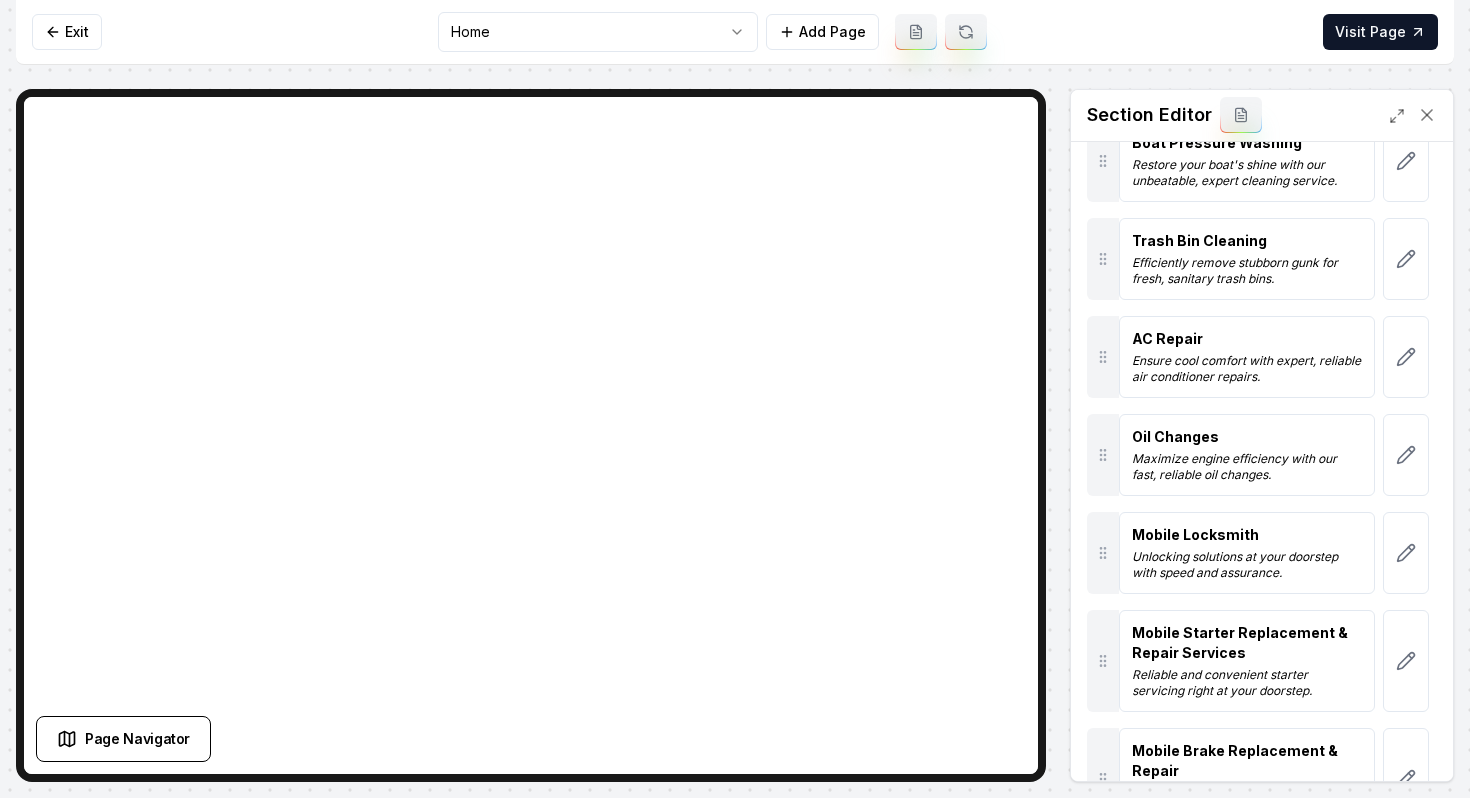 scroll, scrollTop: 889, scrollLeft: 0, axis: vertical 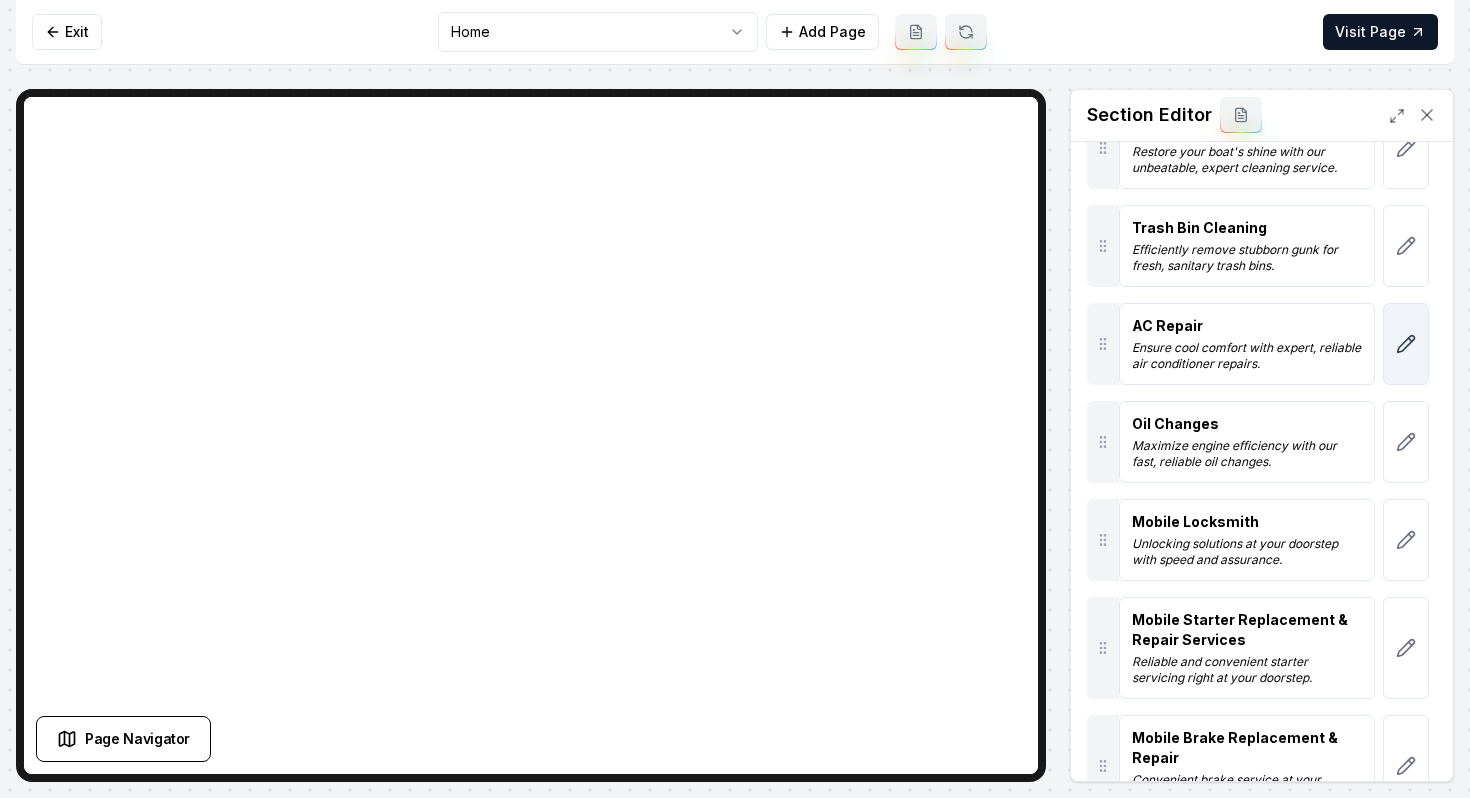 click at bounding box center [1406, 344] 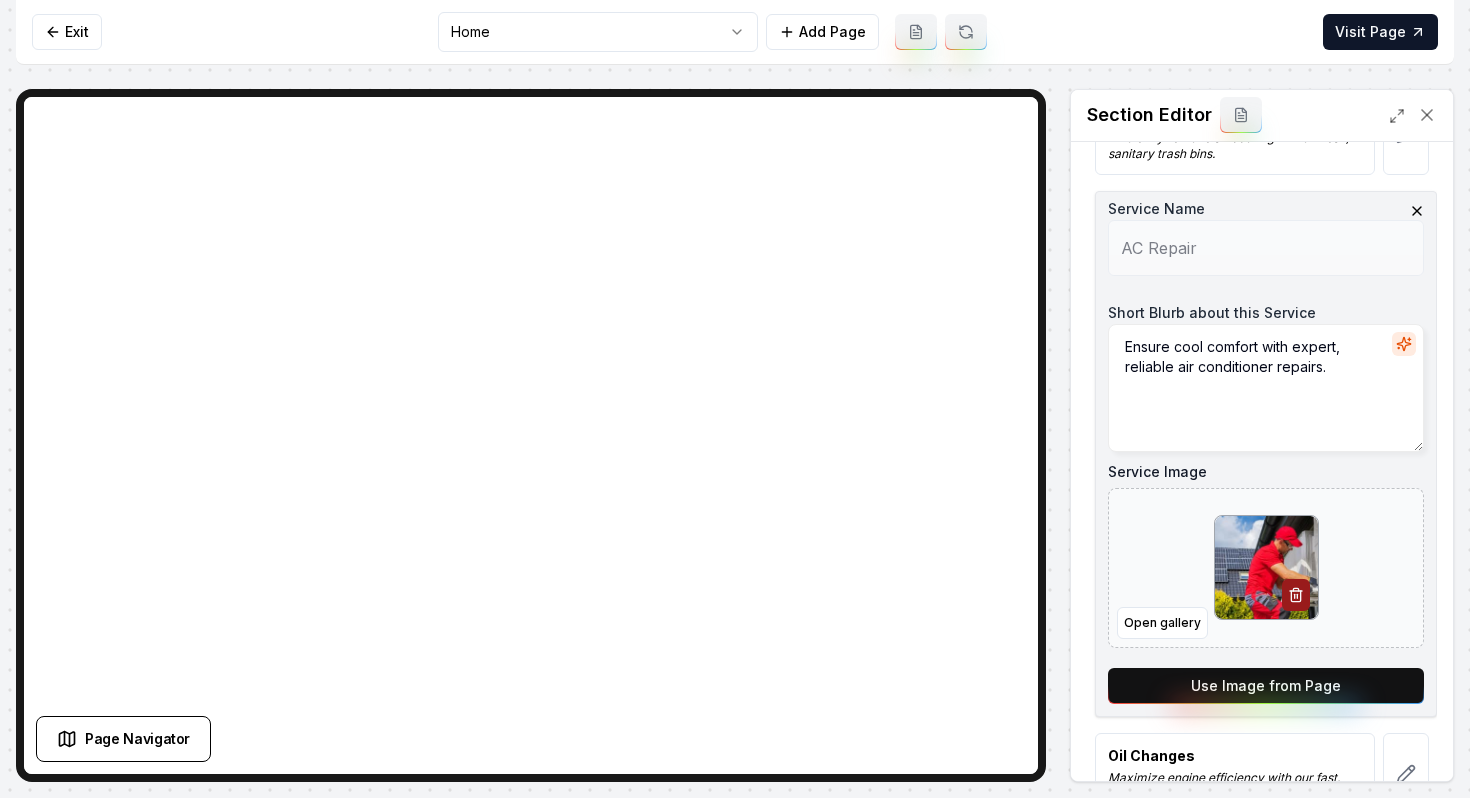 scroll, scrollTop: 1015, scrollLeft: 0, axis: vertical 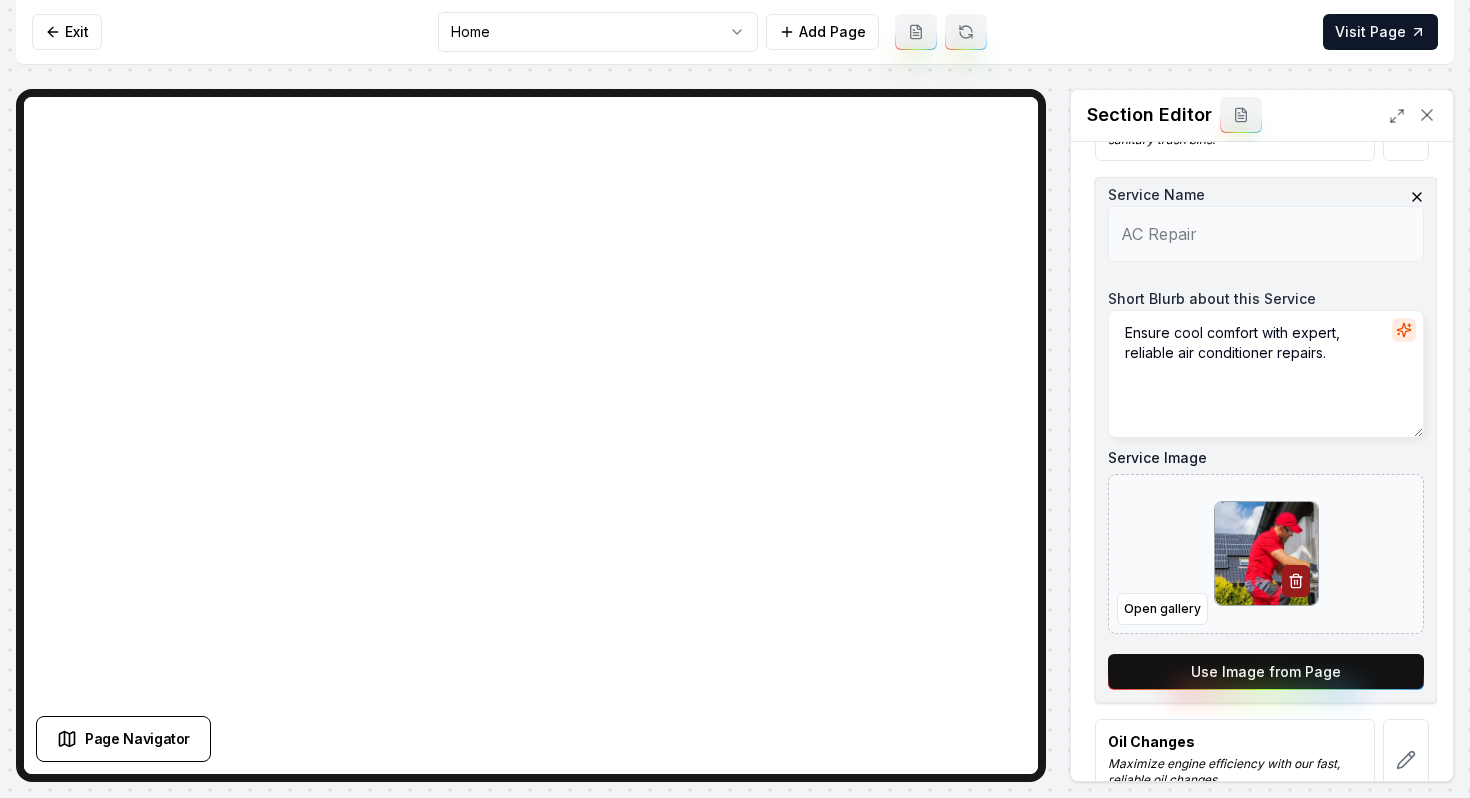click on "Use Image from Page" at bounding box center [1266, 672] 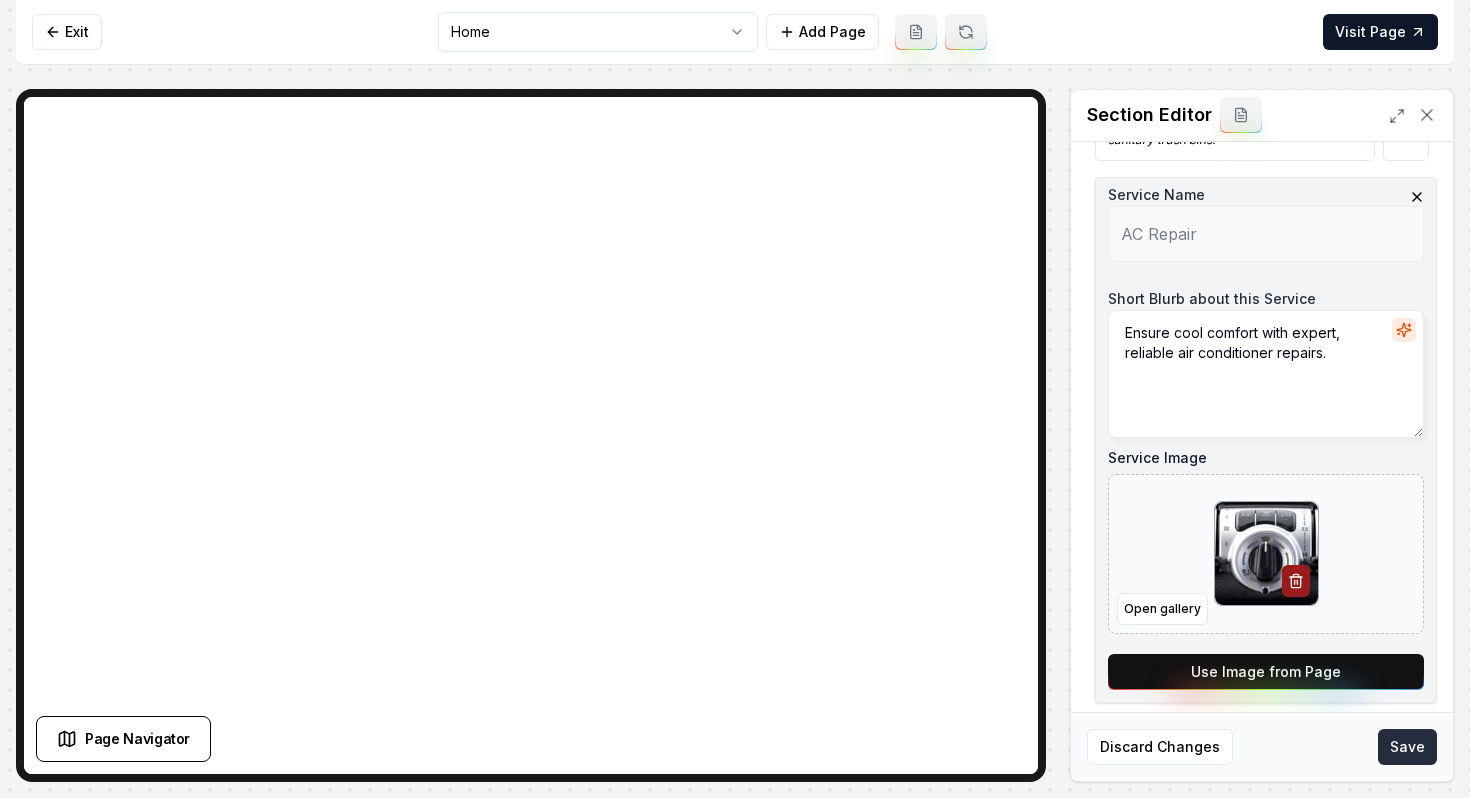 click on "Save" at bounding box center [1407, 747] 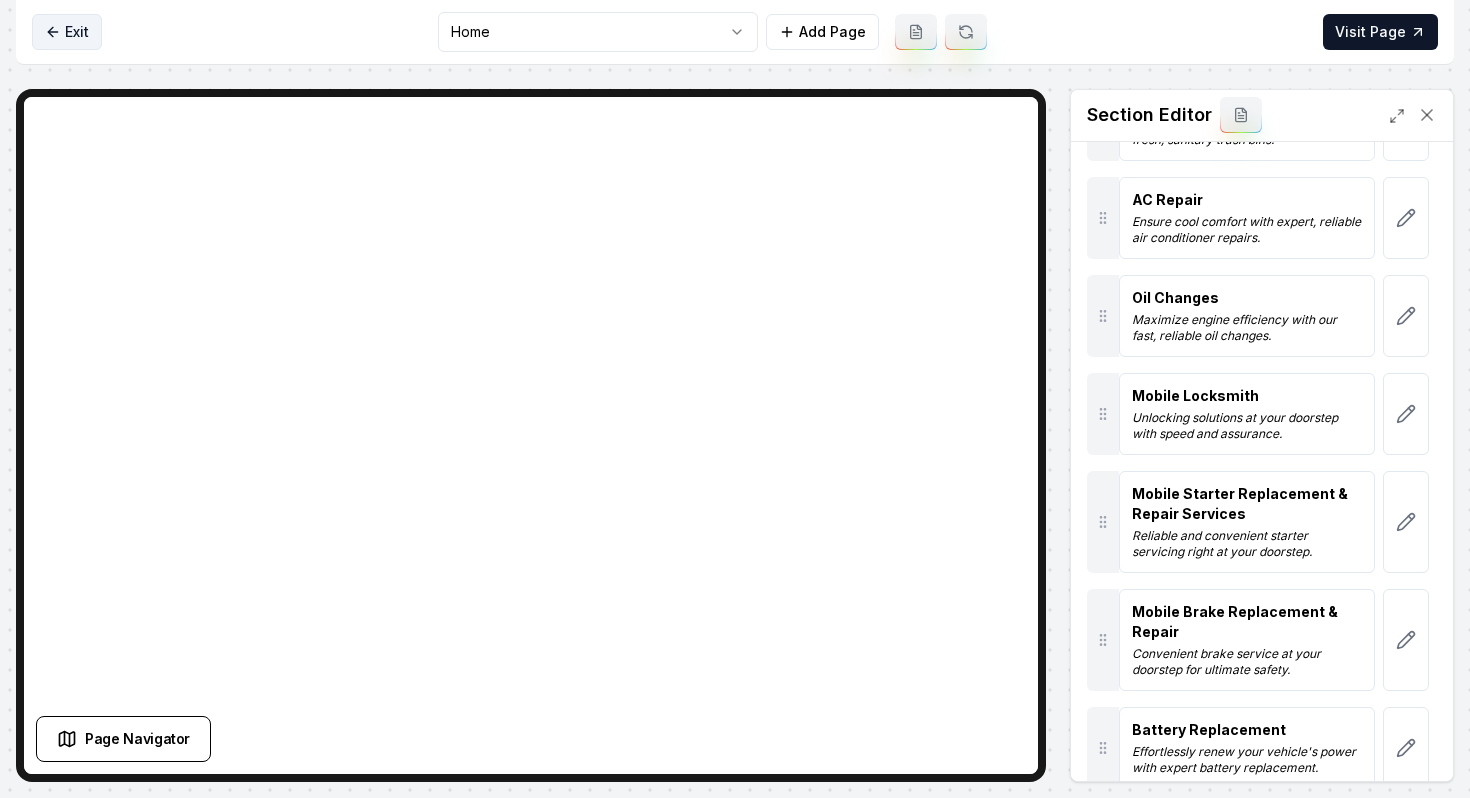 click on "Exit" at bounding box center [67, 32] 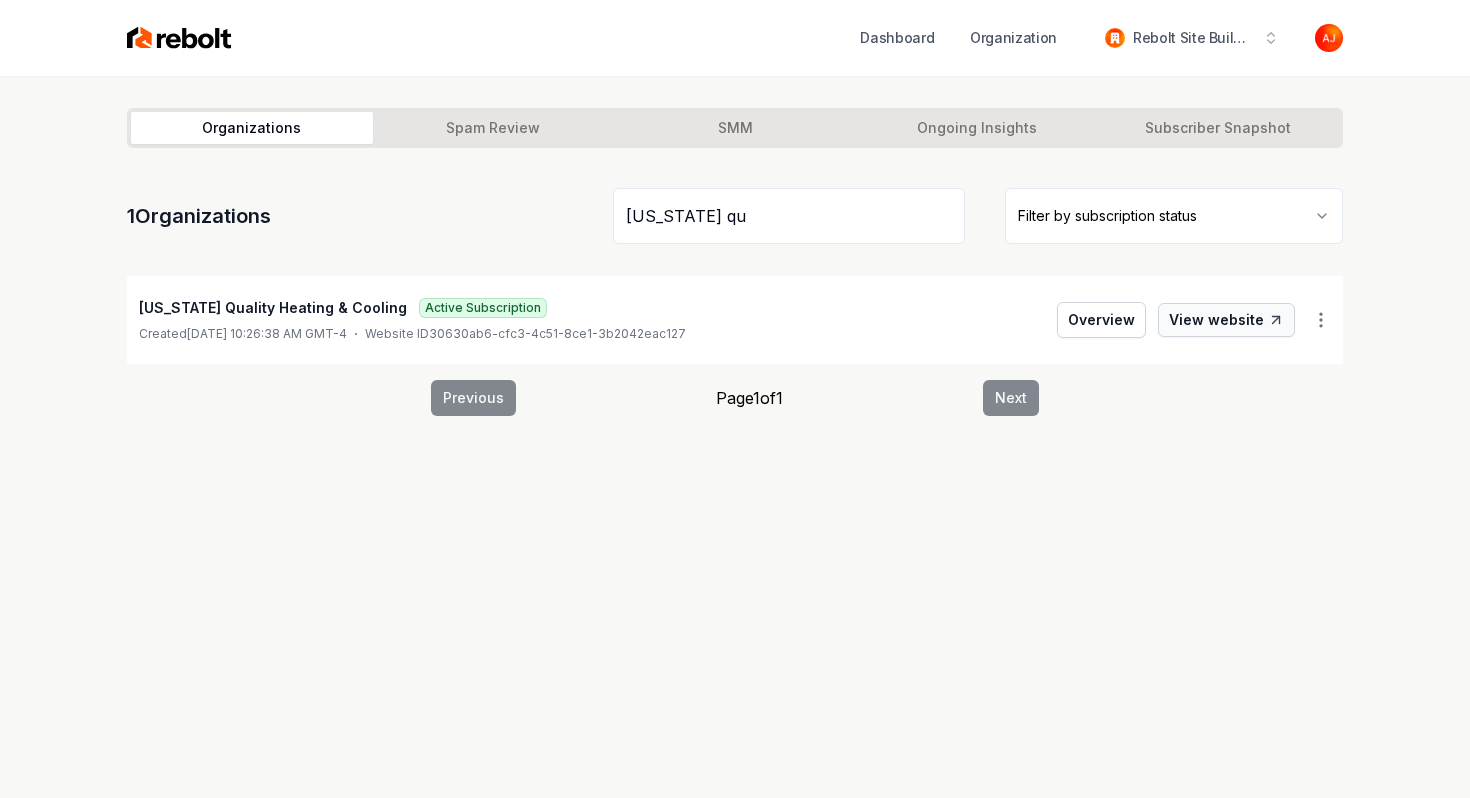 click on "View website" at bounding box center [1226, 320] 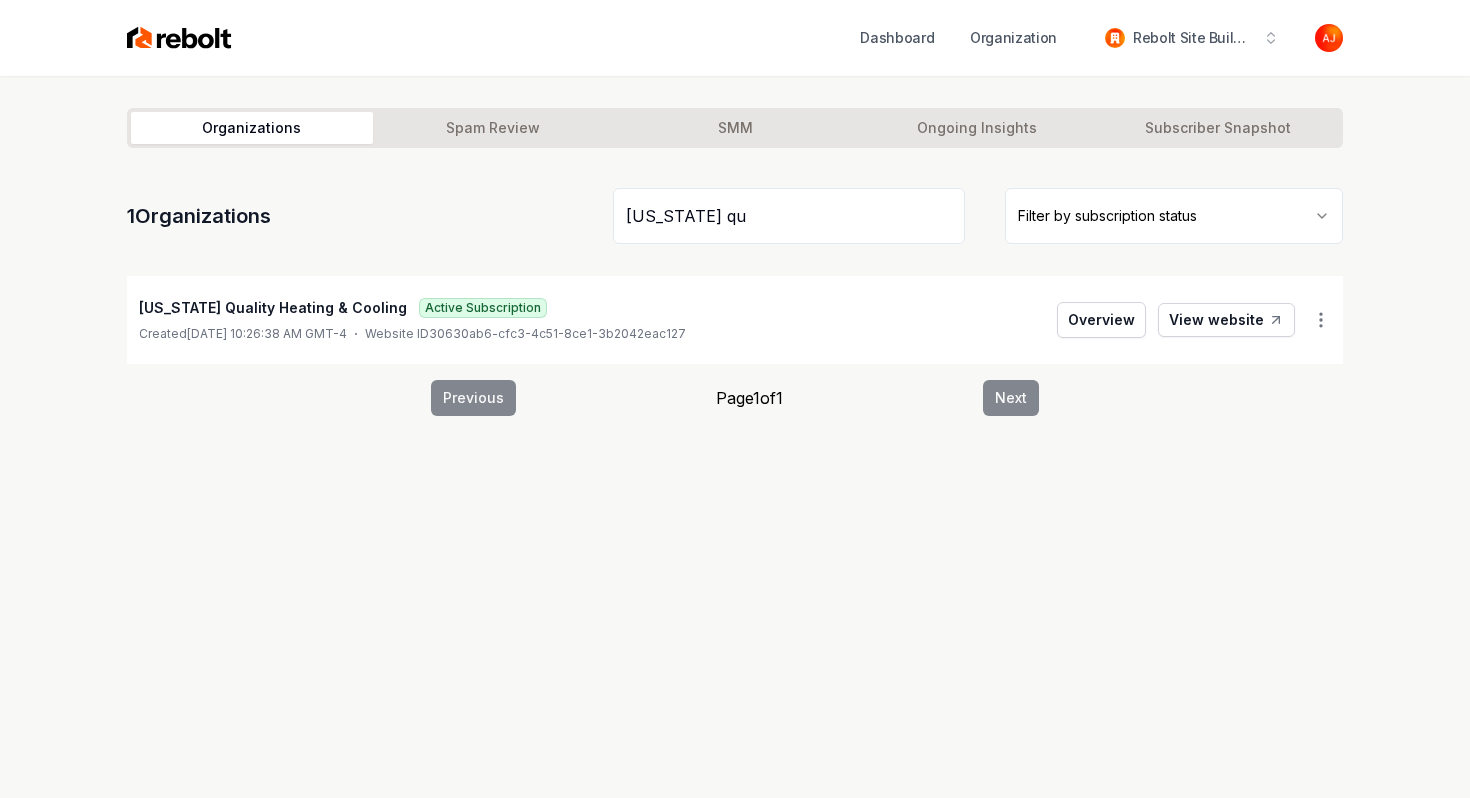 click on "utah qu" at bounding box center (789, 216) 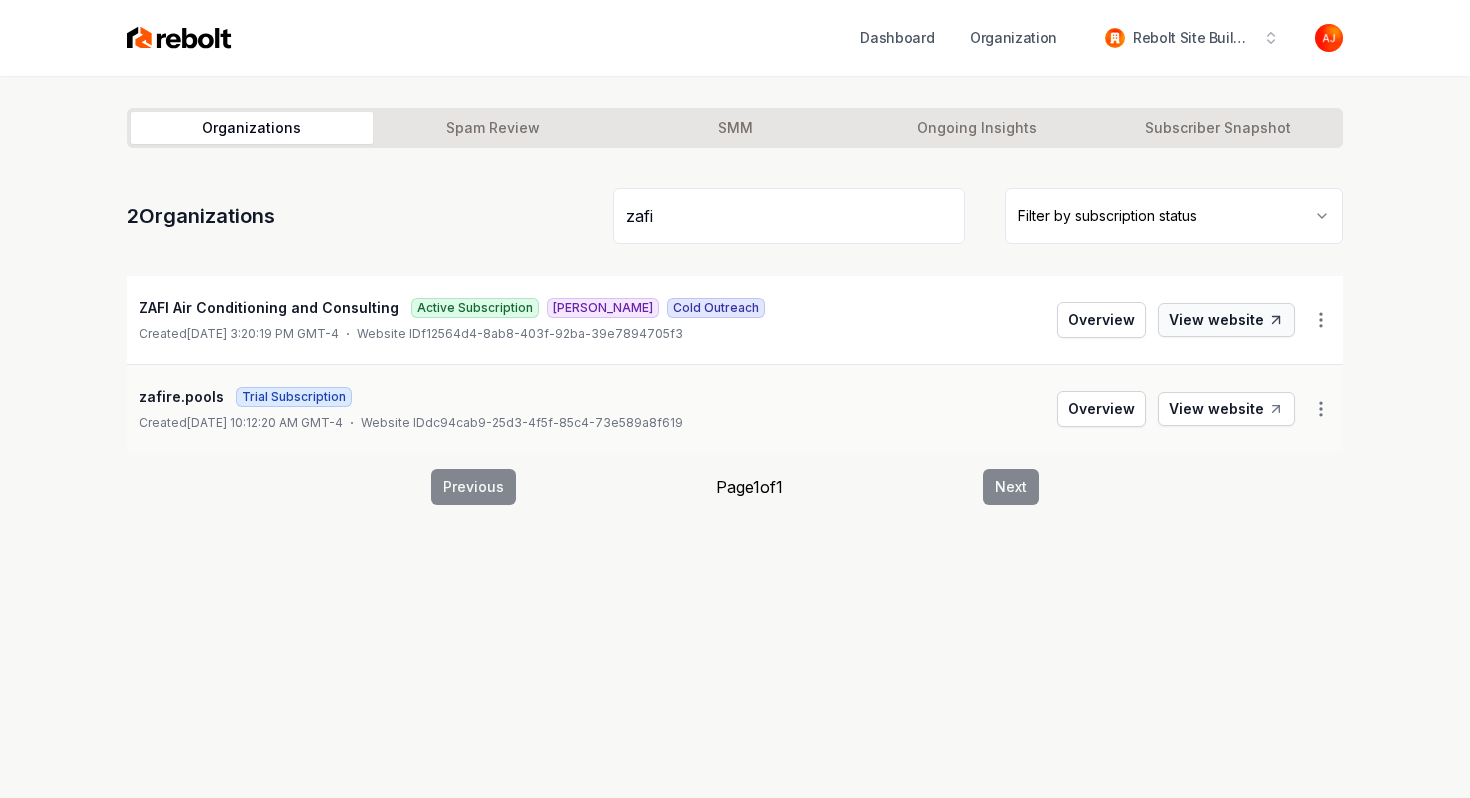 click on "View website" at bounding box center (1226, 320) 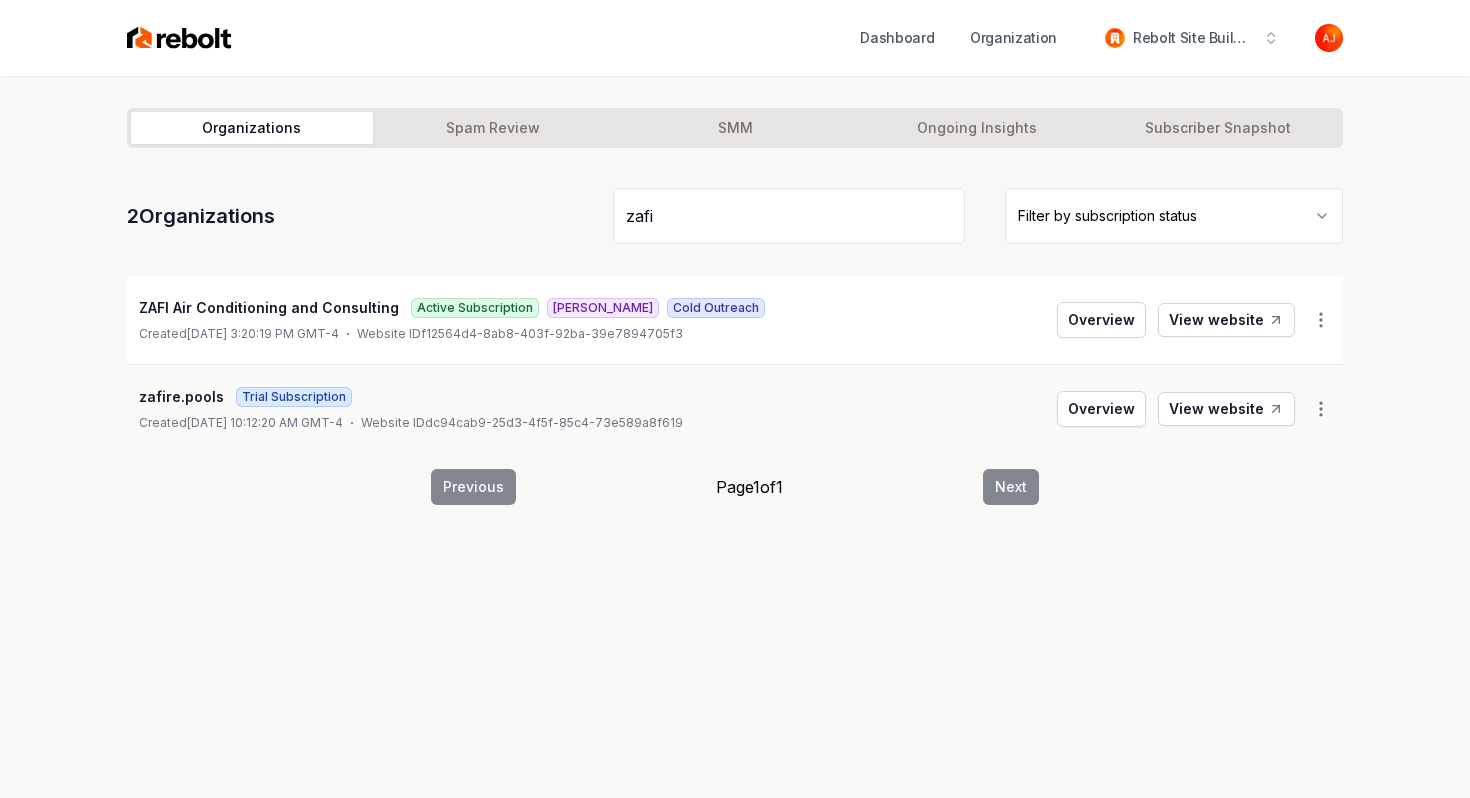 drag, startPoint x: 705, startPoint y: 213, endPoint x: 624, endPoint y: 206, distance: 81.3019 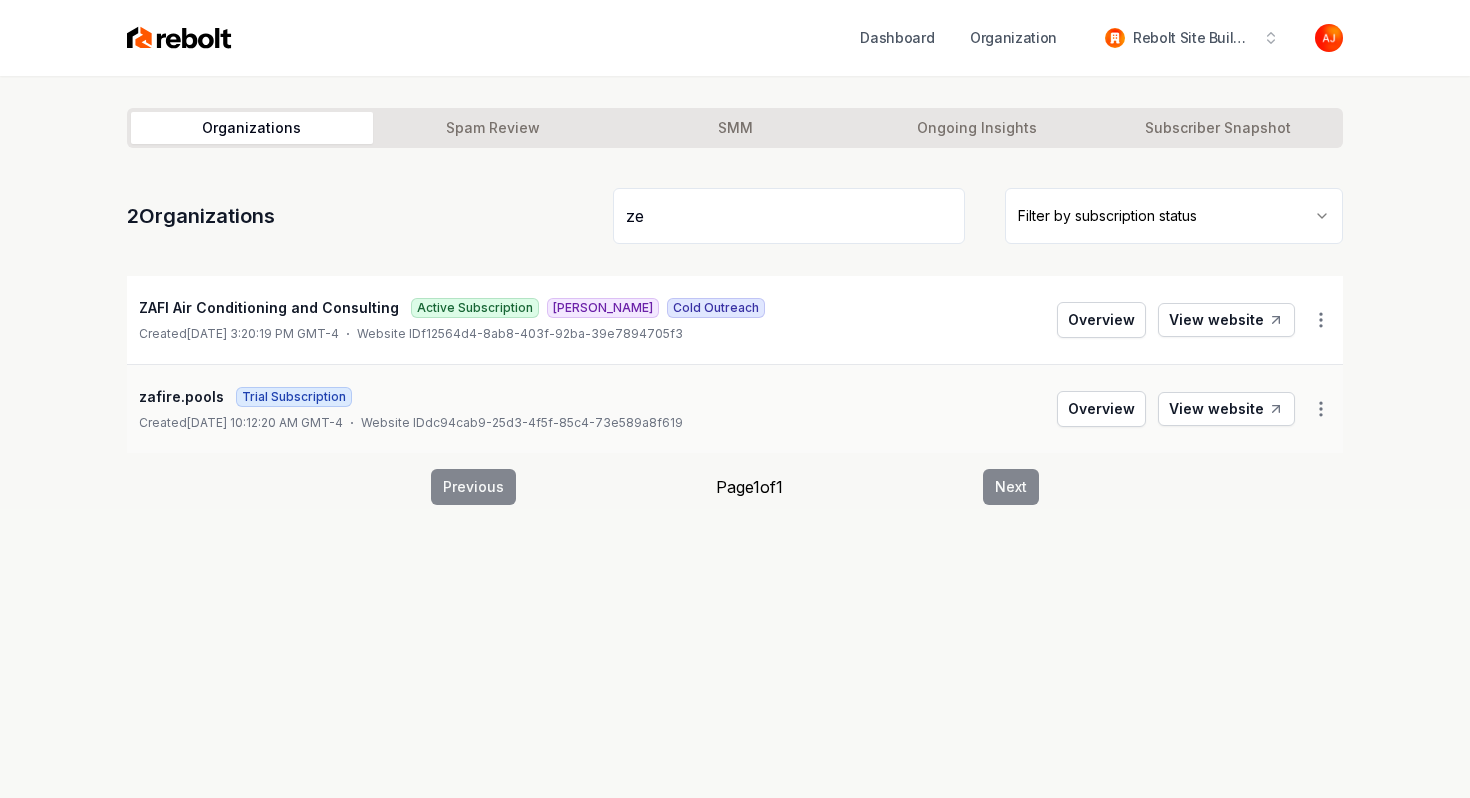 type on "z" 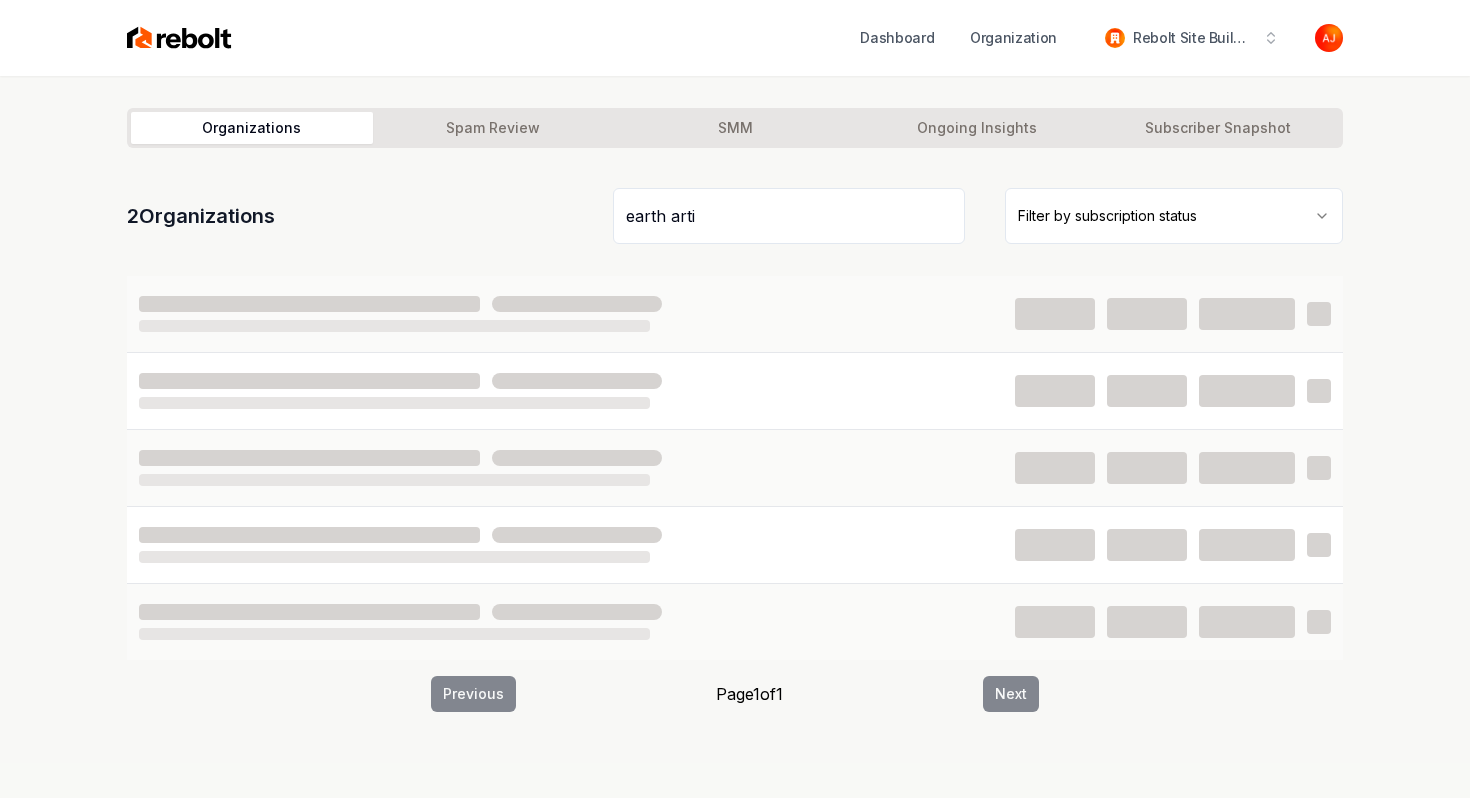 type on "earth arti" 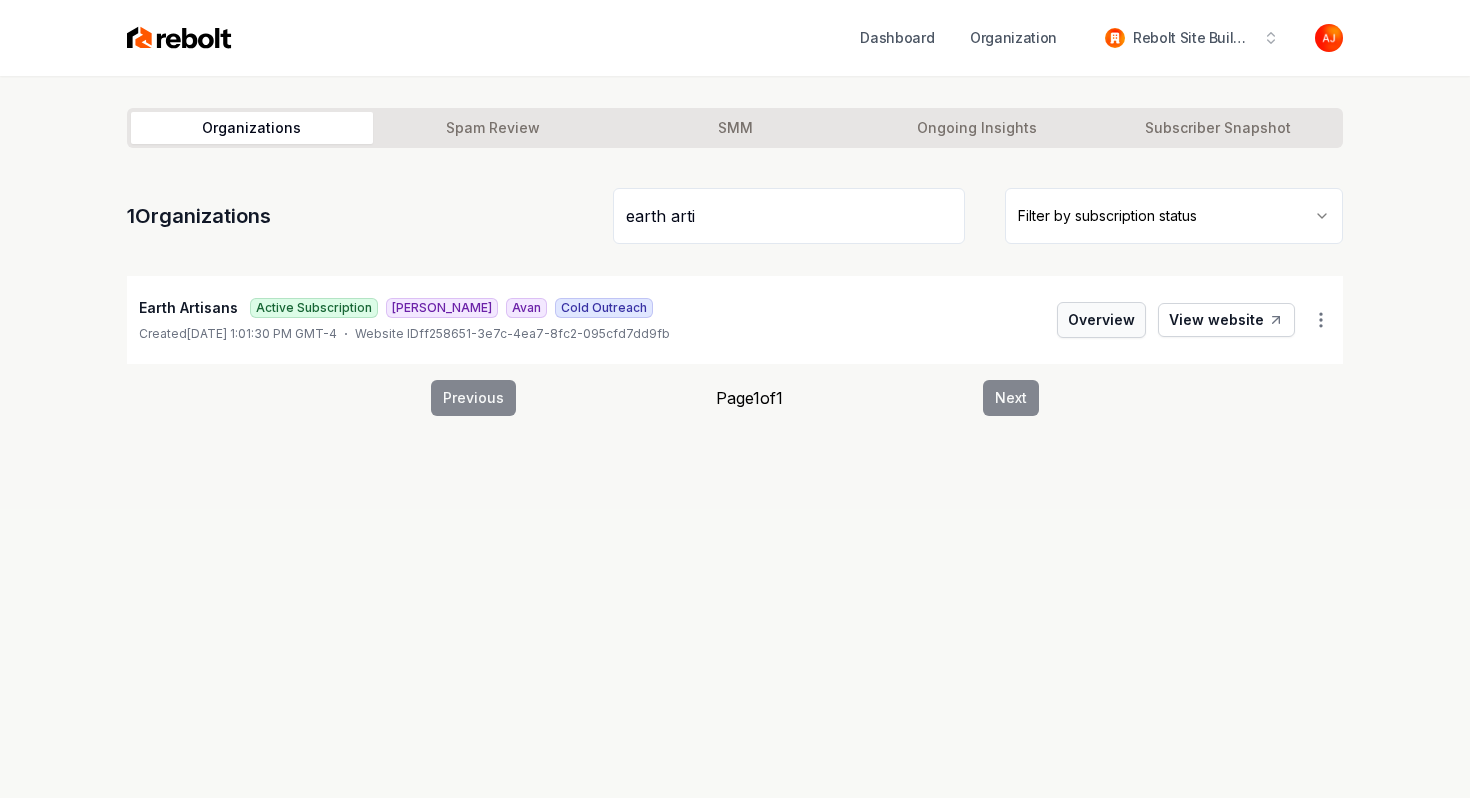 click on "Overview" at bounding box center [1101, 320] 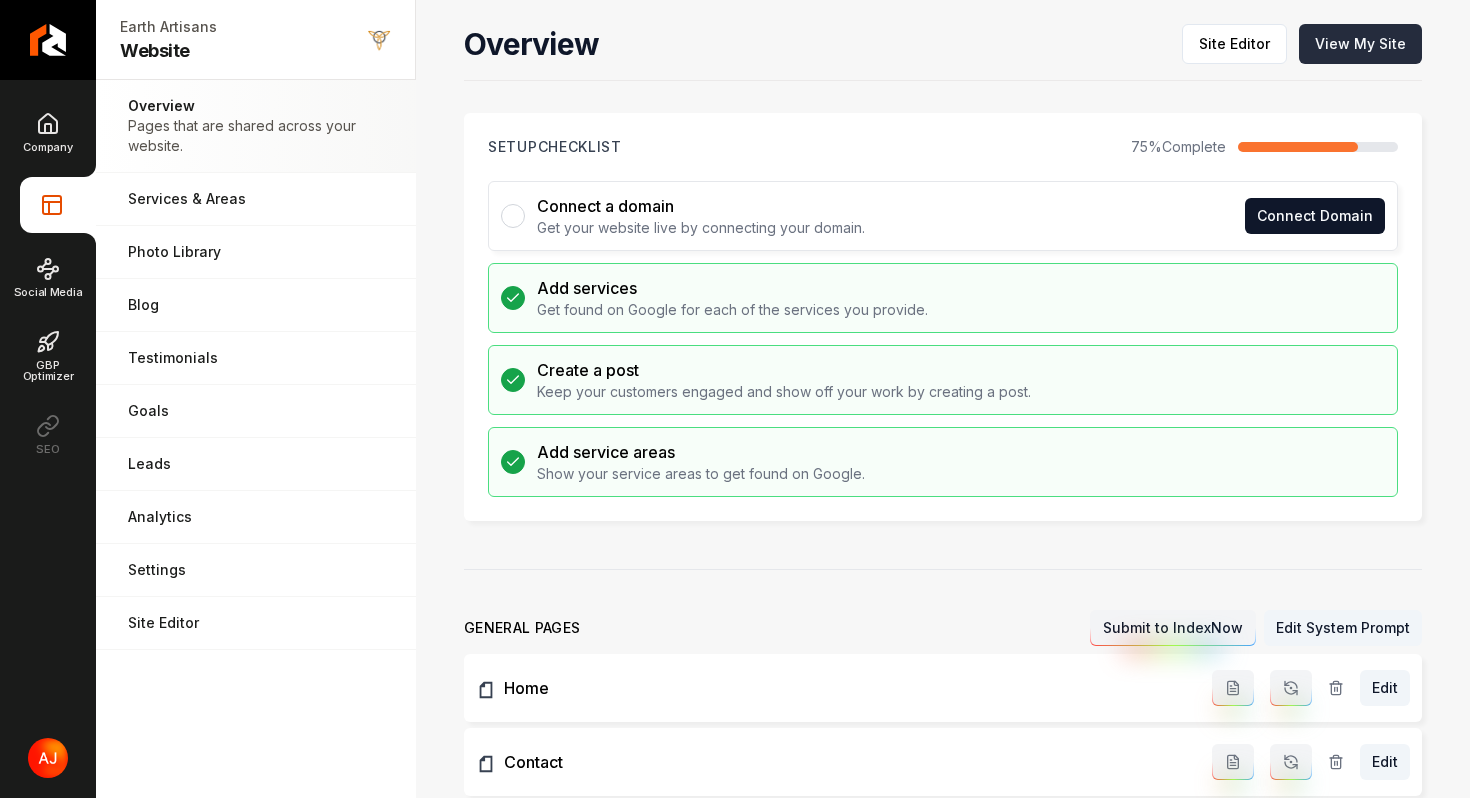 click on "View My Site" at bounding box center (1360, 44) 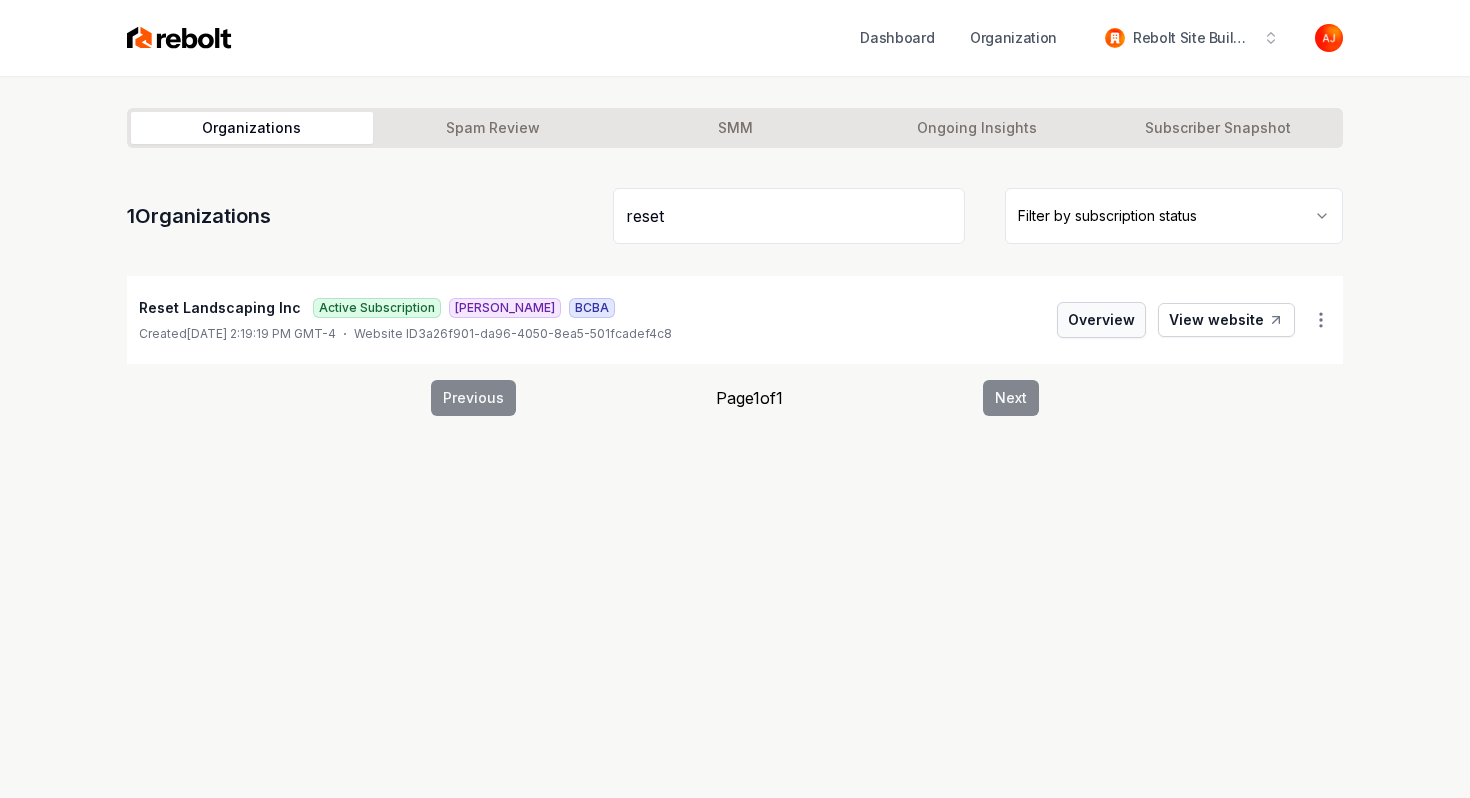 type on "reset" 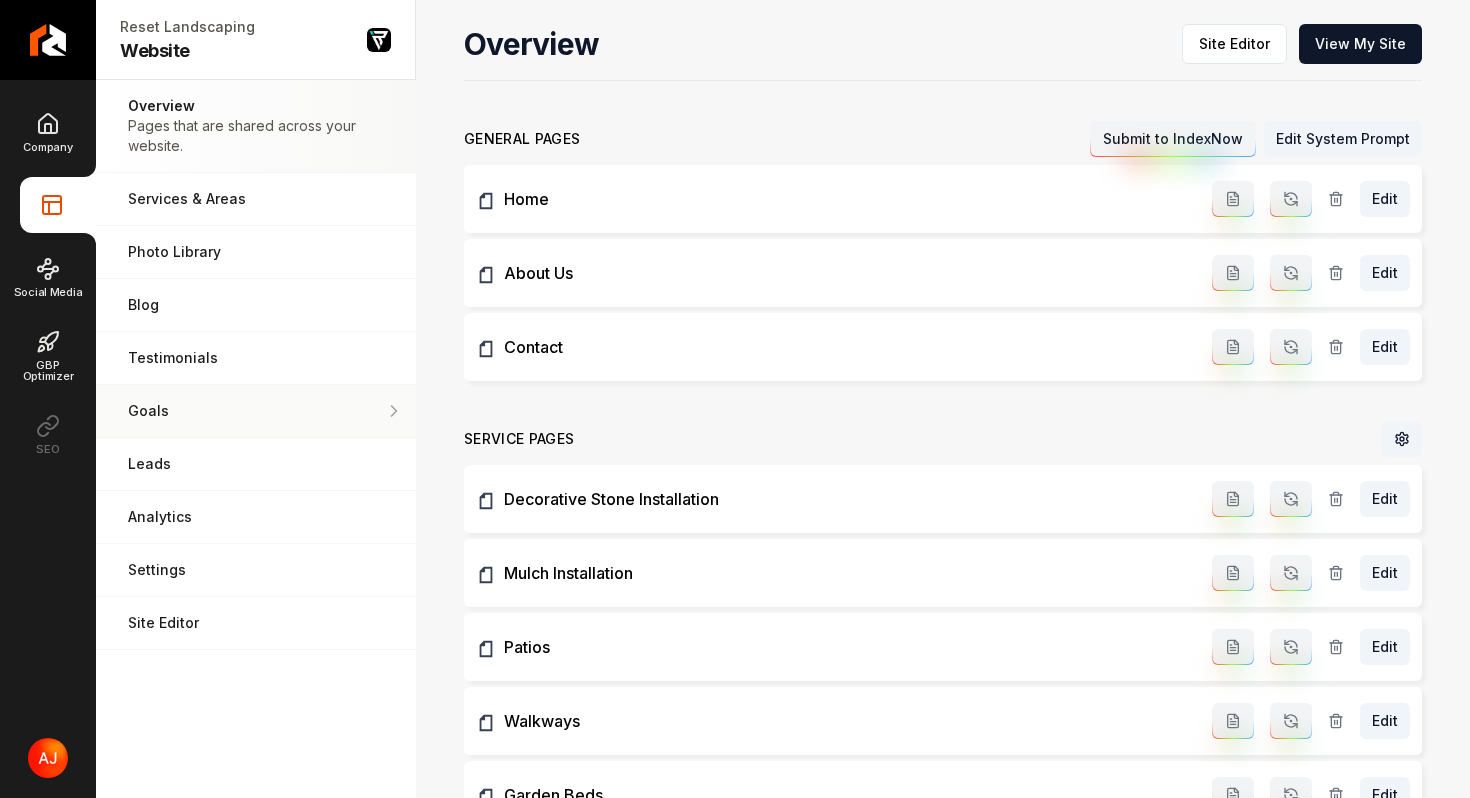 click on "Goals Set your goals and track your progress." at bounding box center [256, 411] 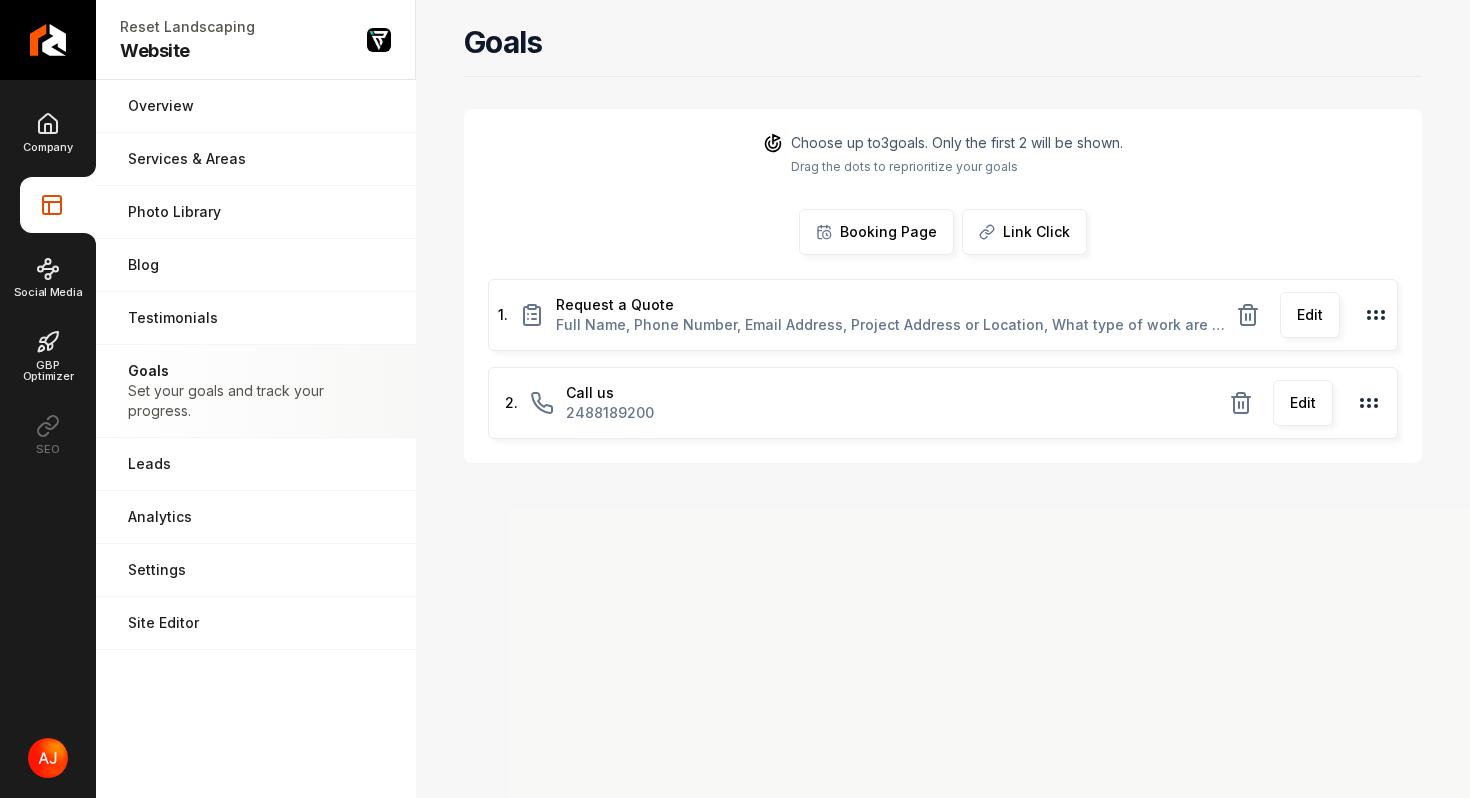 click on "Edit" at bounding box center [1310, 315] 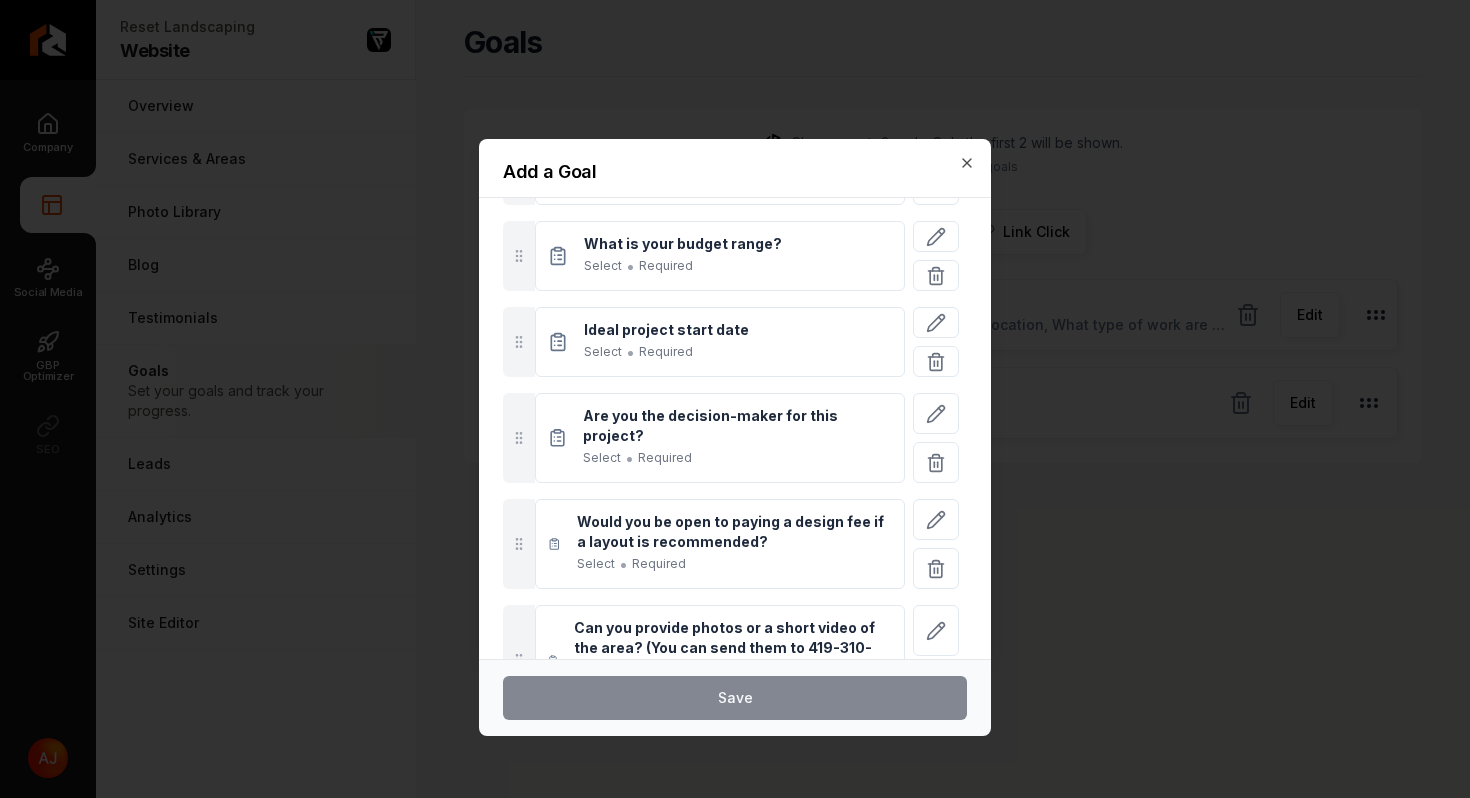scroll, scrollTop: 949, scrollLeft: 0, axis: vertical 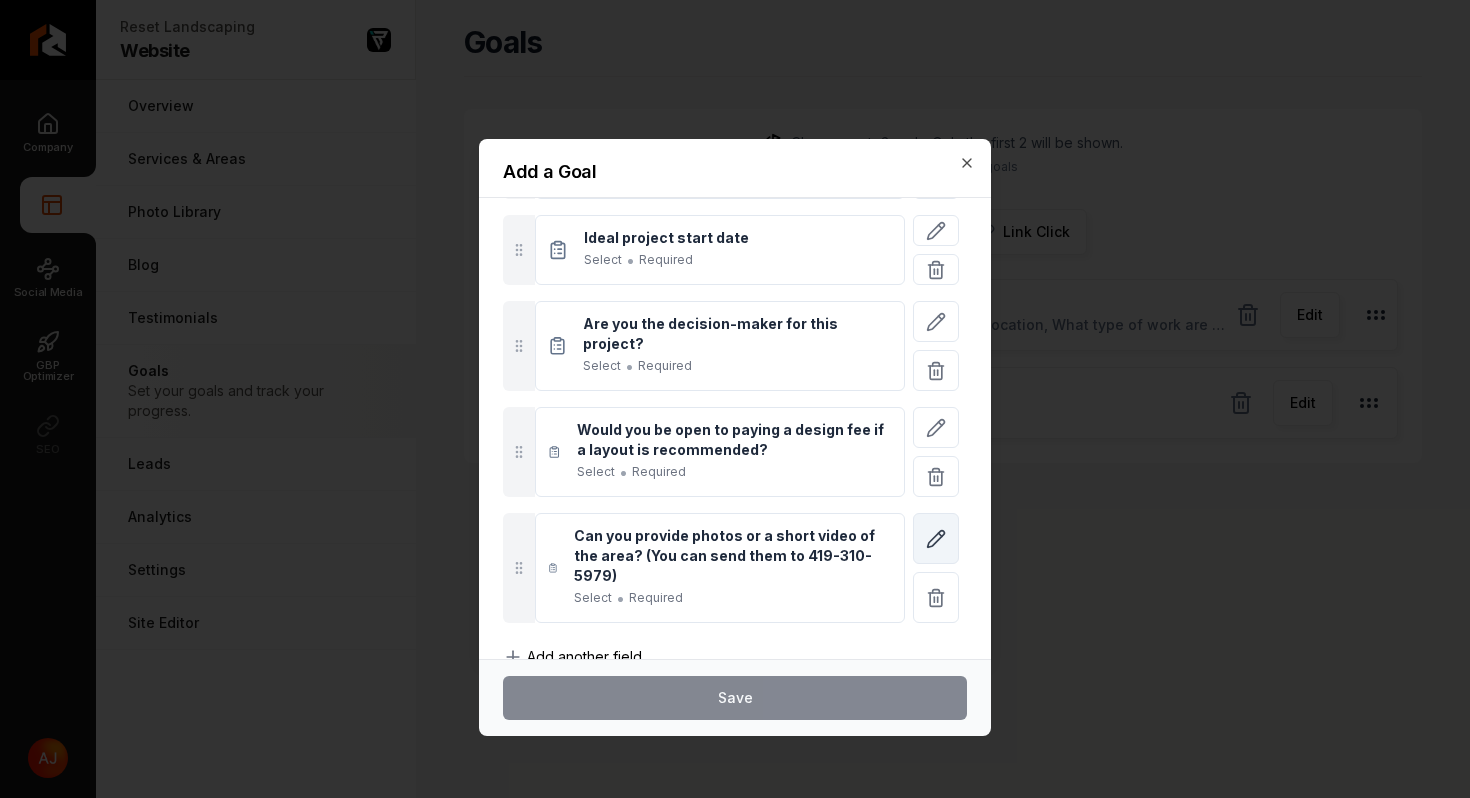 click 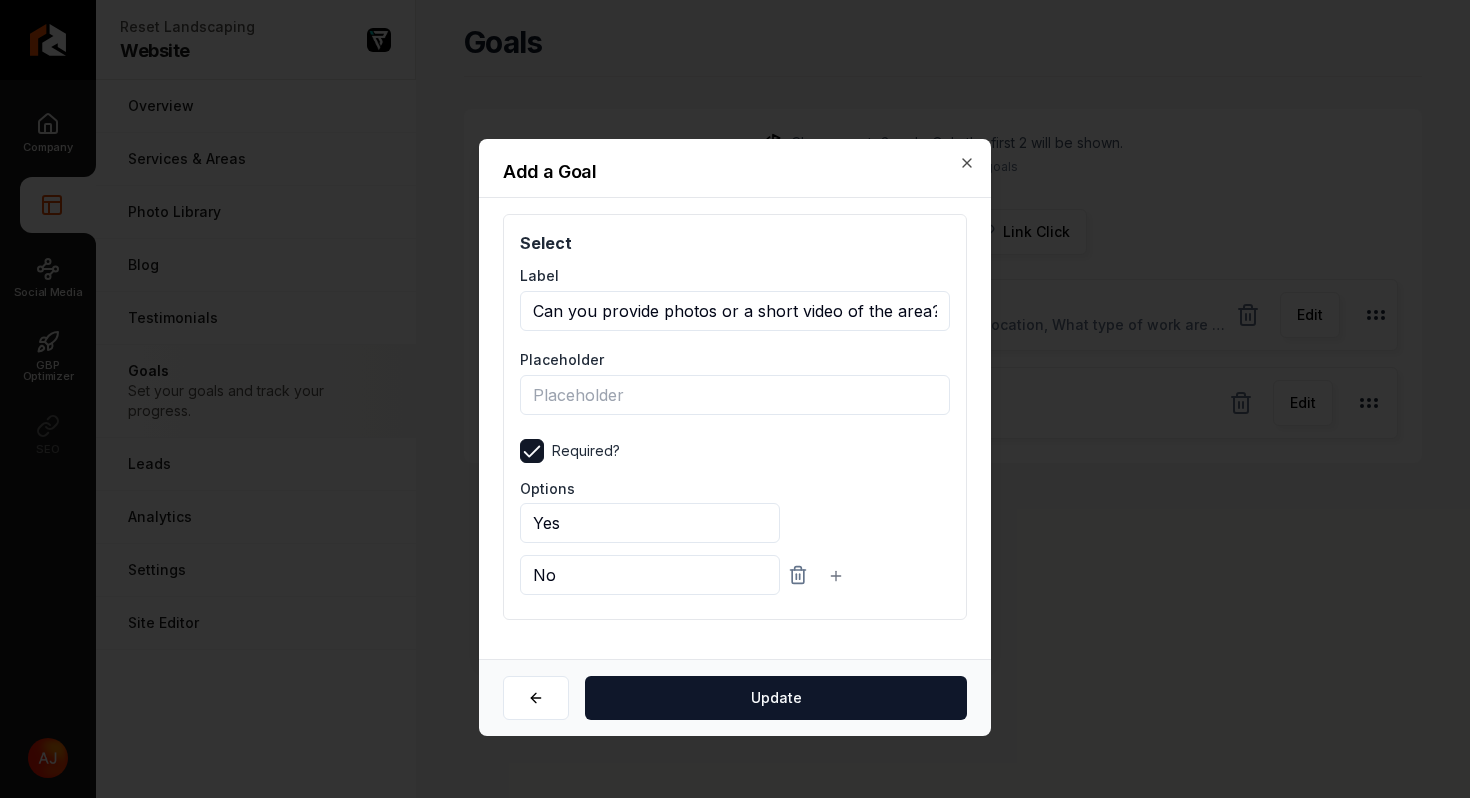 click on "Can you provide photos or a short video of the area? (You can send them to 419-310-5979)" at bounding box center [735, 311] 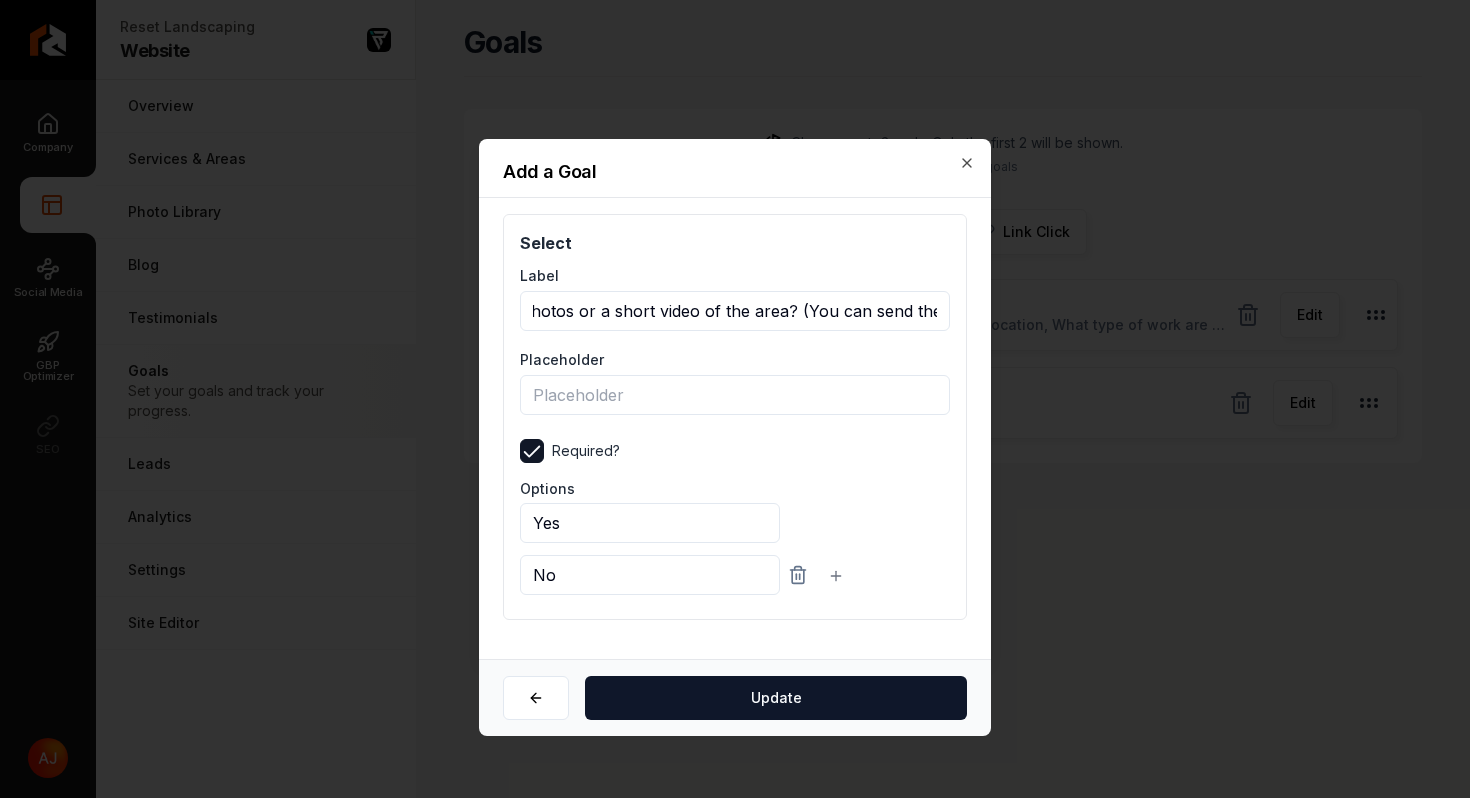 scroll, scrollTop: 0, scrollLeft: 284, axis: horizontal 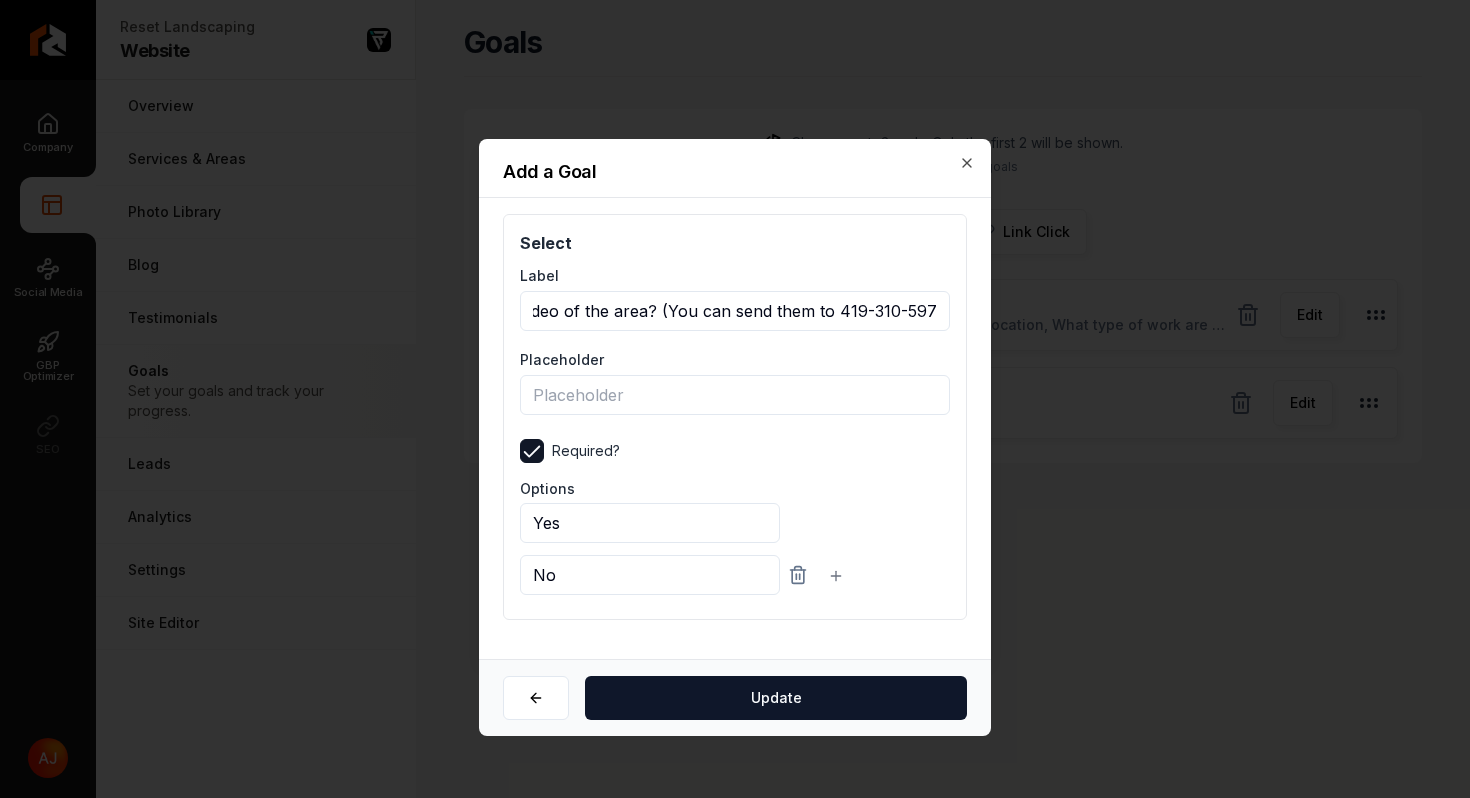 drag, startPoint x: 802, startPoint y: 308, endPoint x: 958, endPoint y: 309, distance: 156.0032 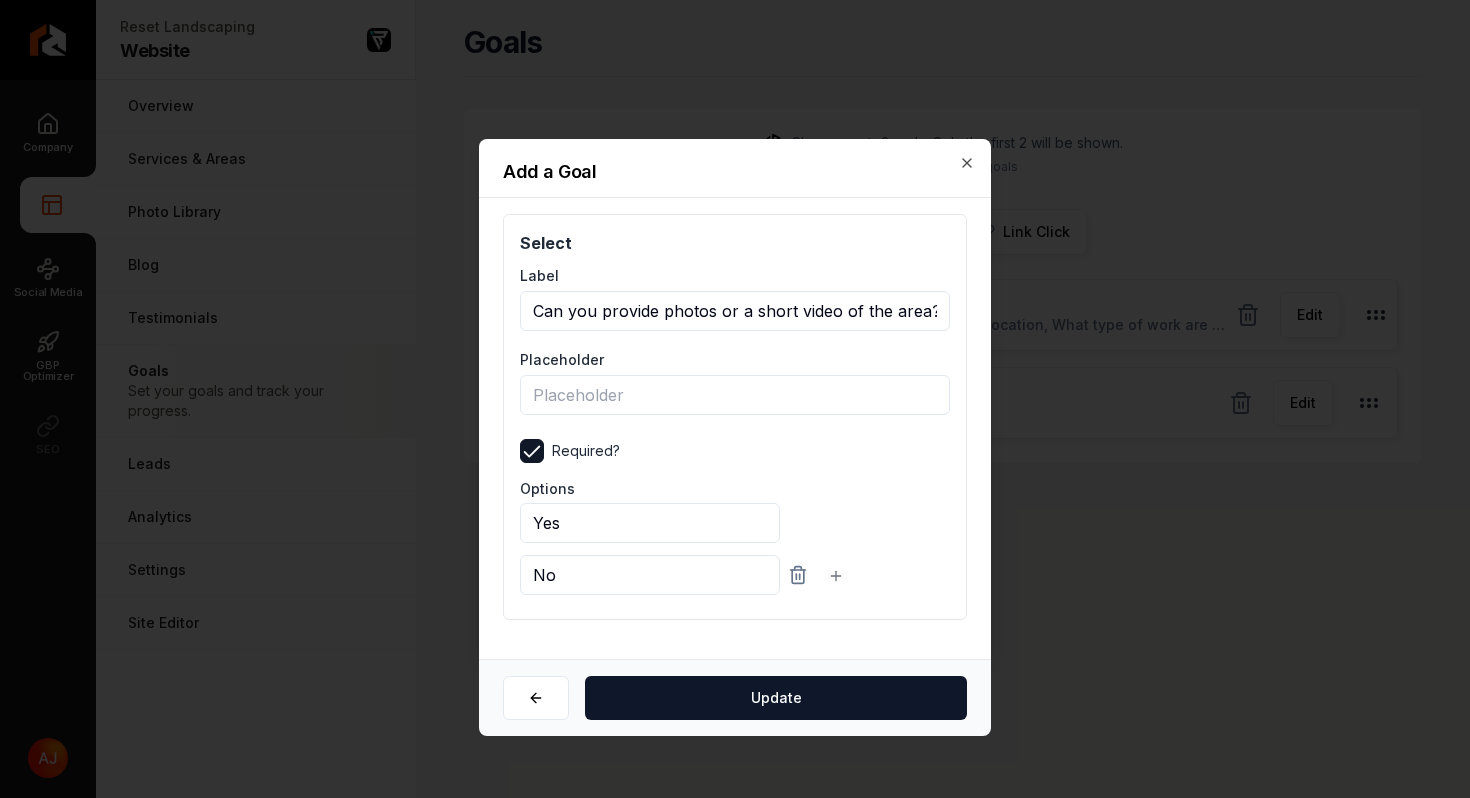 scroll, scrollTop: 0, scrollLeft: 284, axis: horizontal 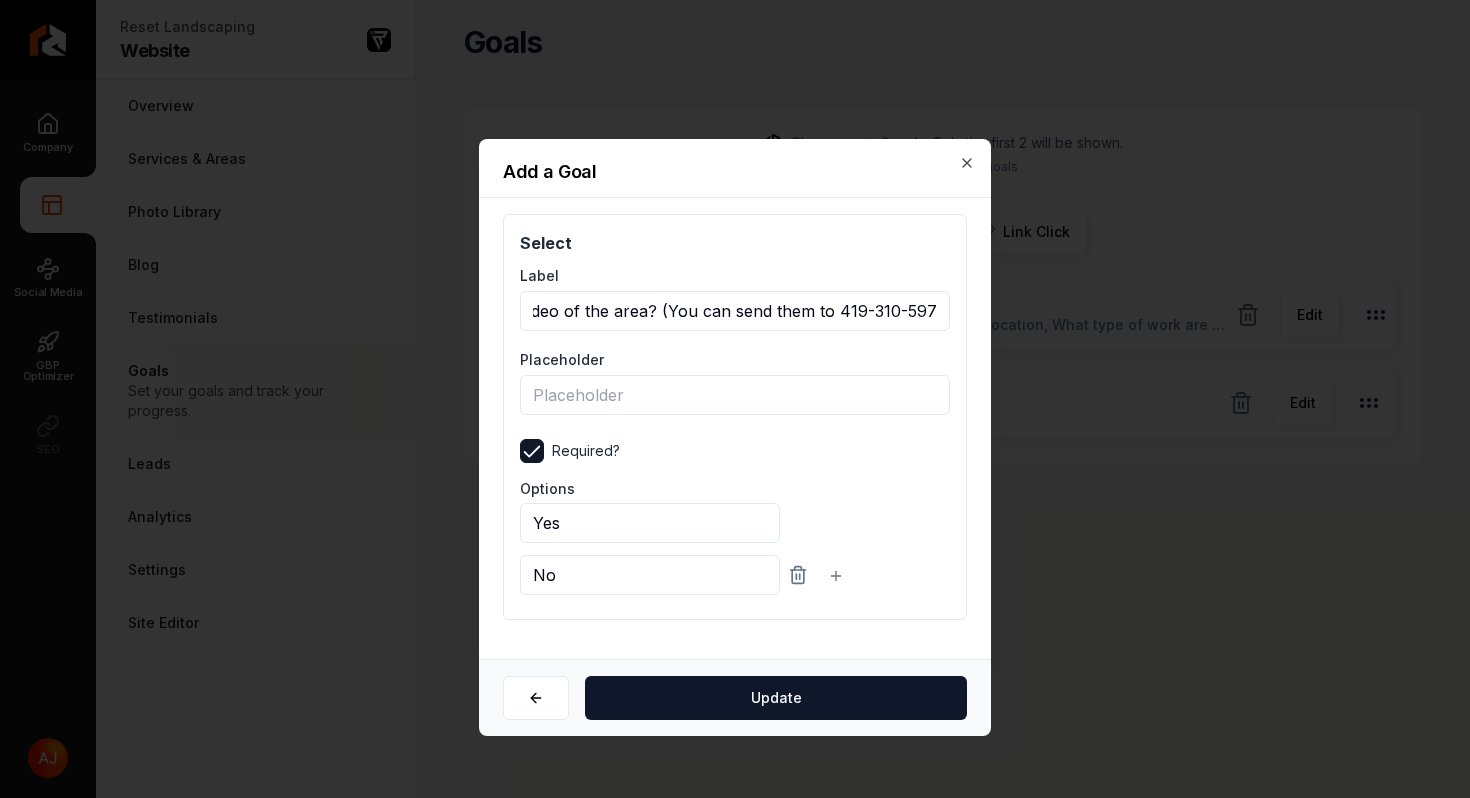drag, startPoint x: 689, startPoint y: 309, endPoint x: 1021, endPoint y: 354, distance: 335.03583 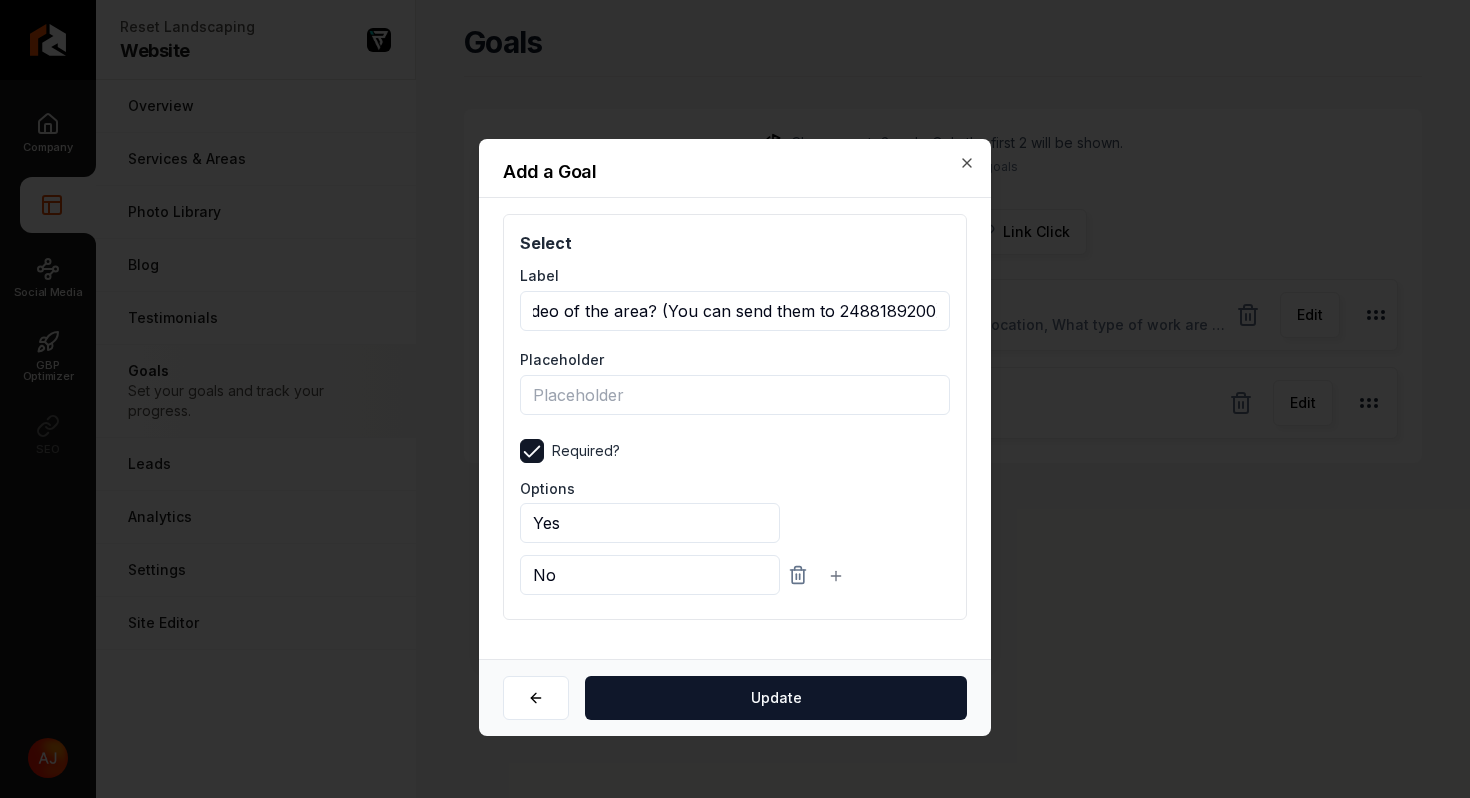 scroll, scrollTop: 0, scrollLeft: 274, axis: horizontal 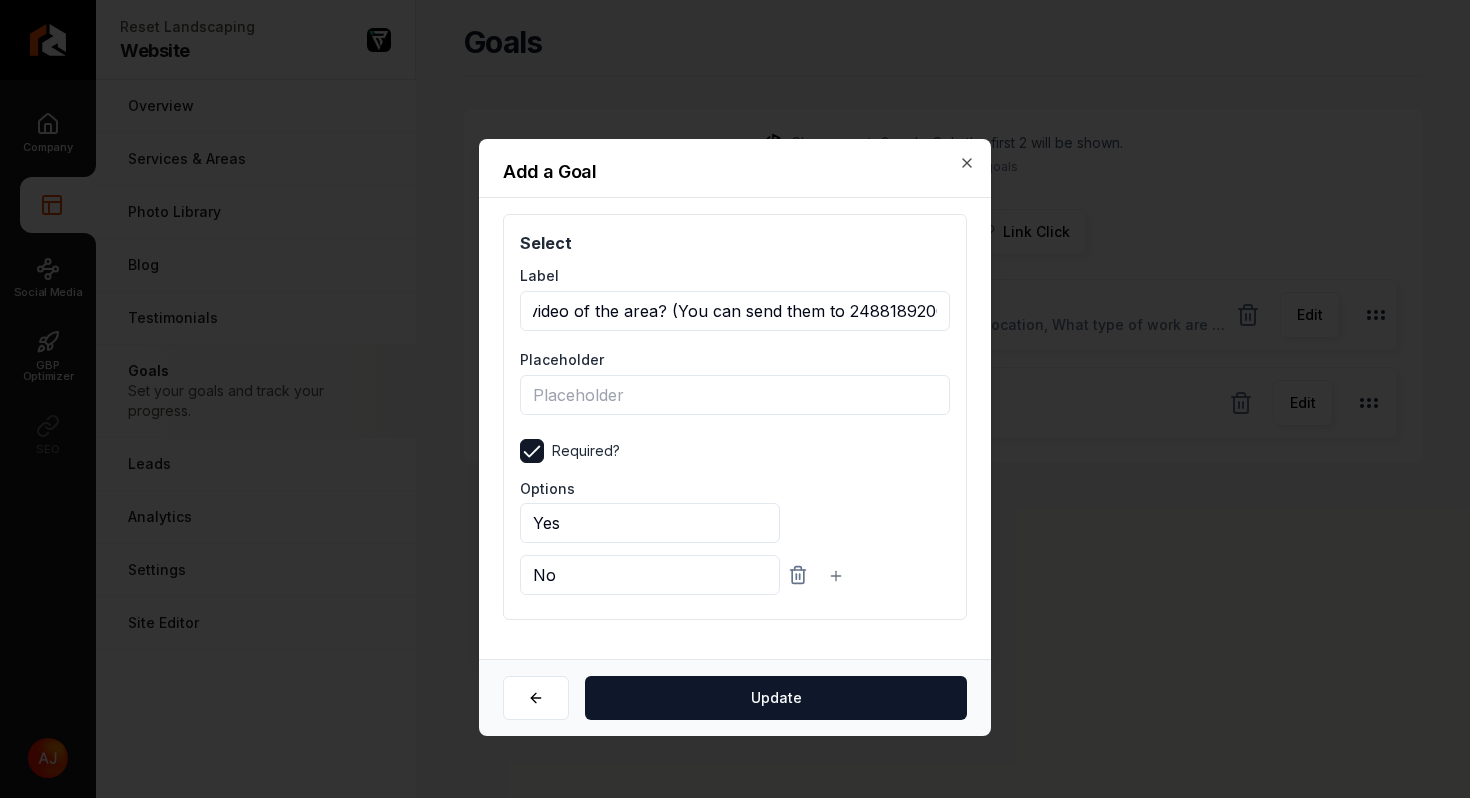 click on "Can you provide photos or a short video of the area? (You can send them to 2488189200)" at bounding box center [735, 311] 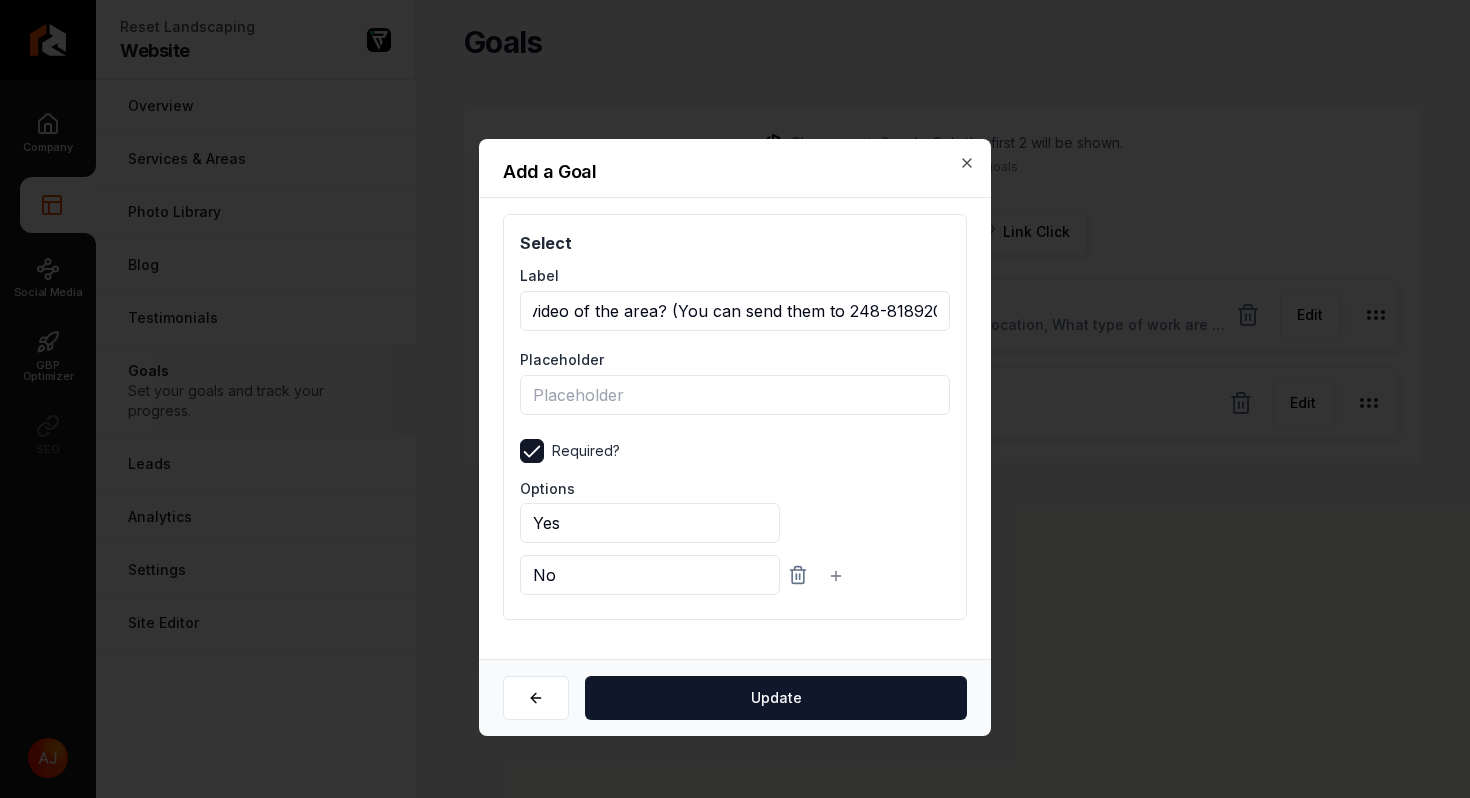 click on "Can you provide photos or a short video of the area? (You can send them to 248-8189200)" at bounding box center [735, 311] 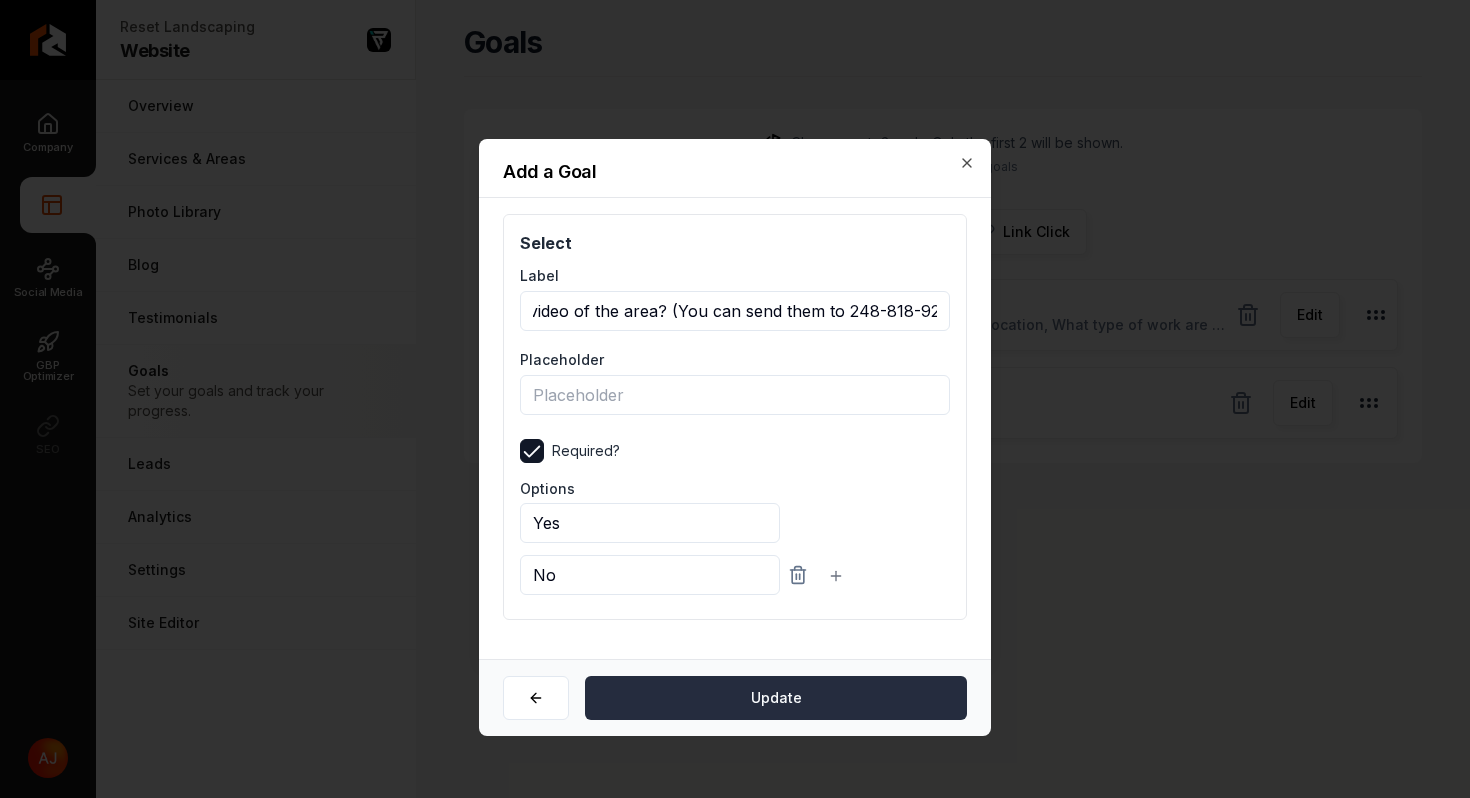 type on "Can you provide photos or a short video of the area? (You can send them to 248-818-9200)" 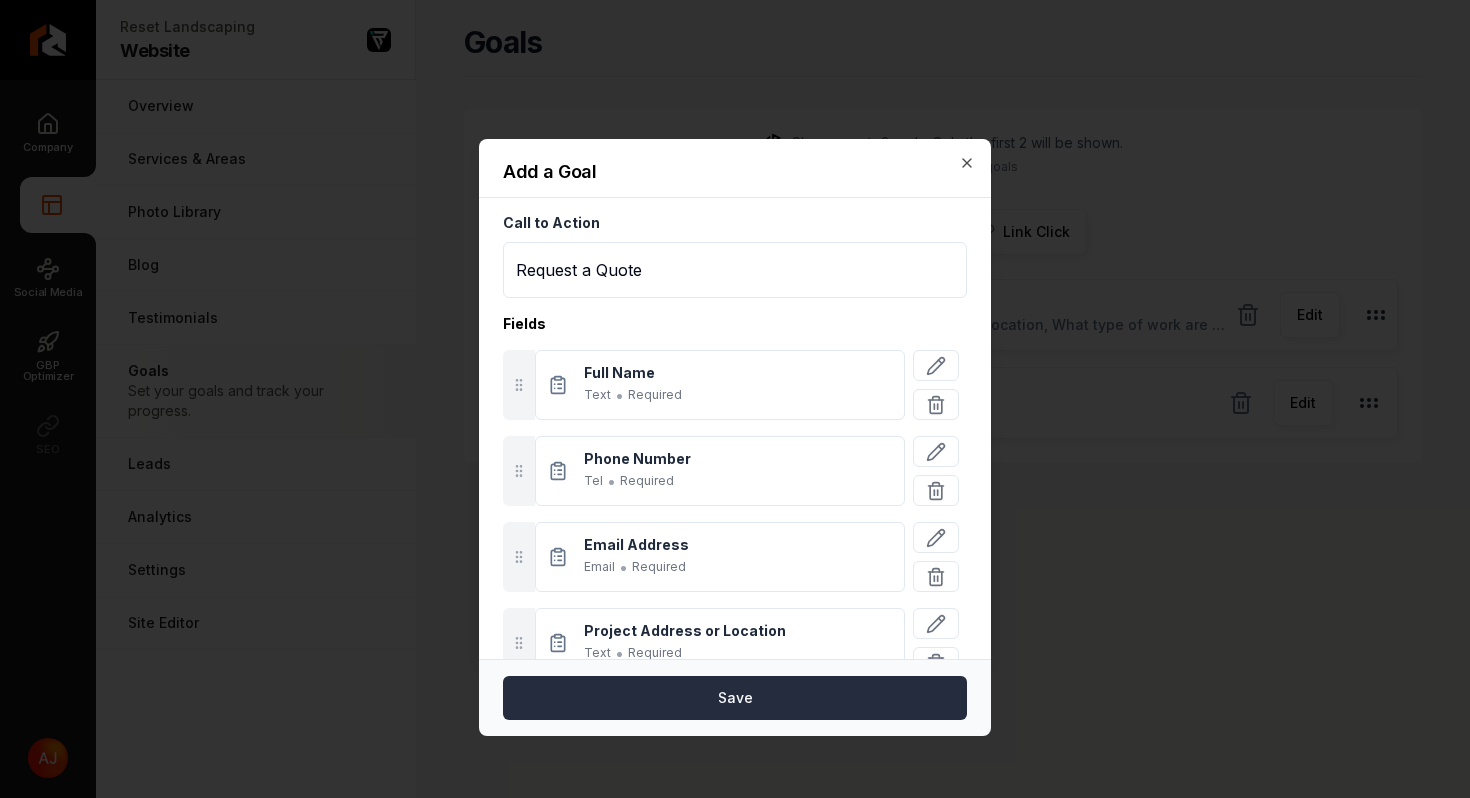 click on "Save" at bounding box center (735, 698) 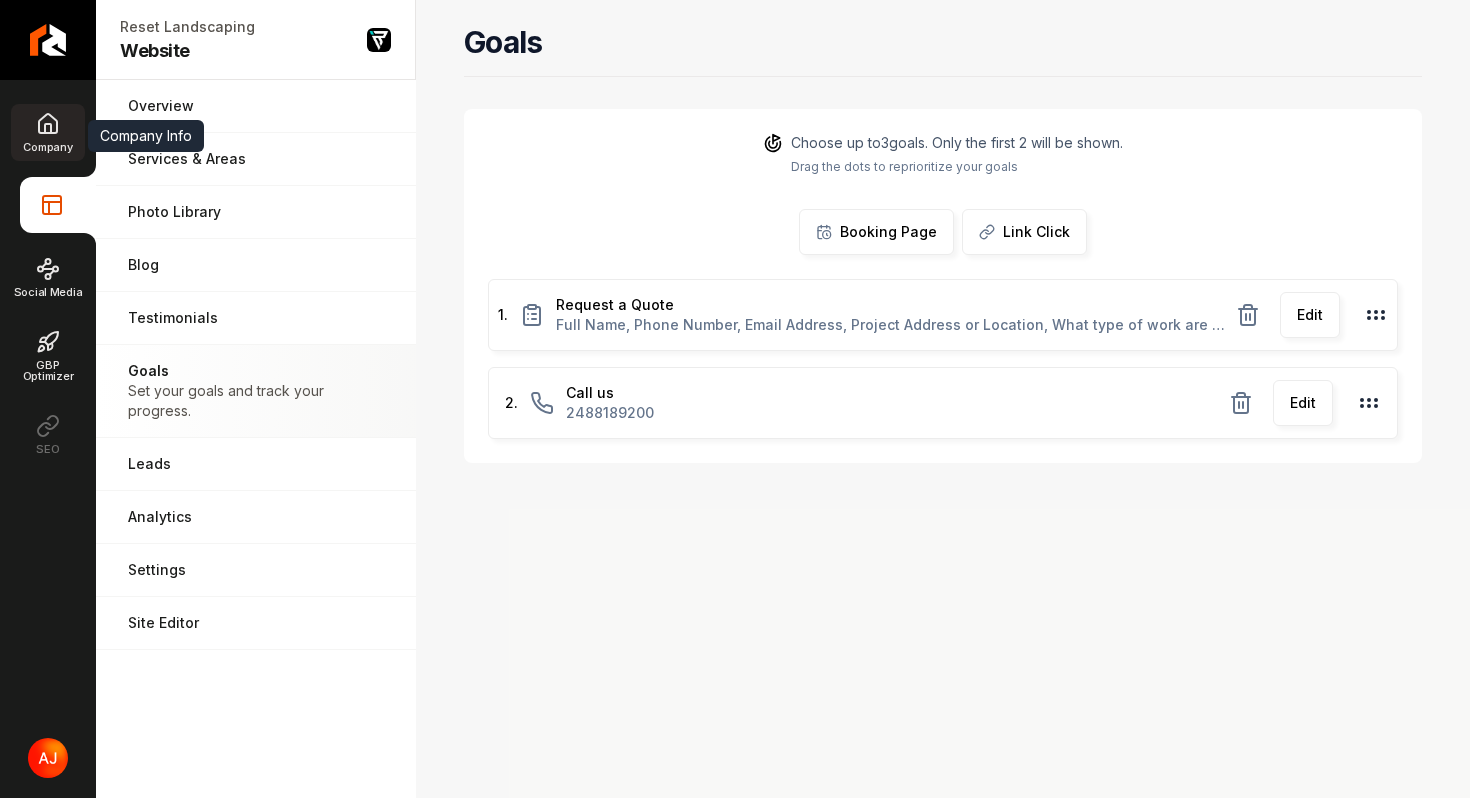 click 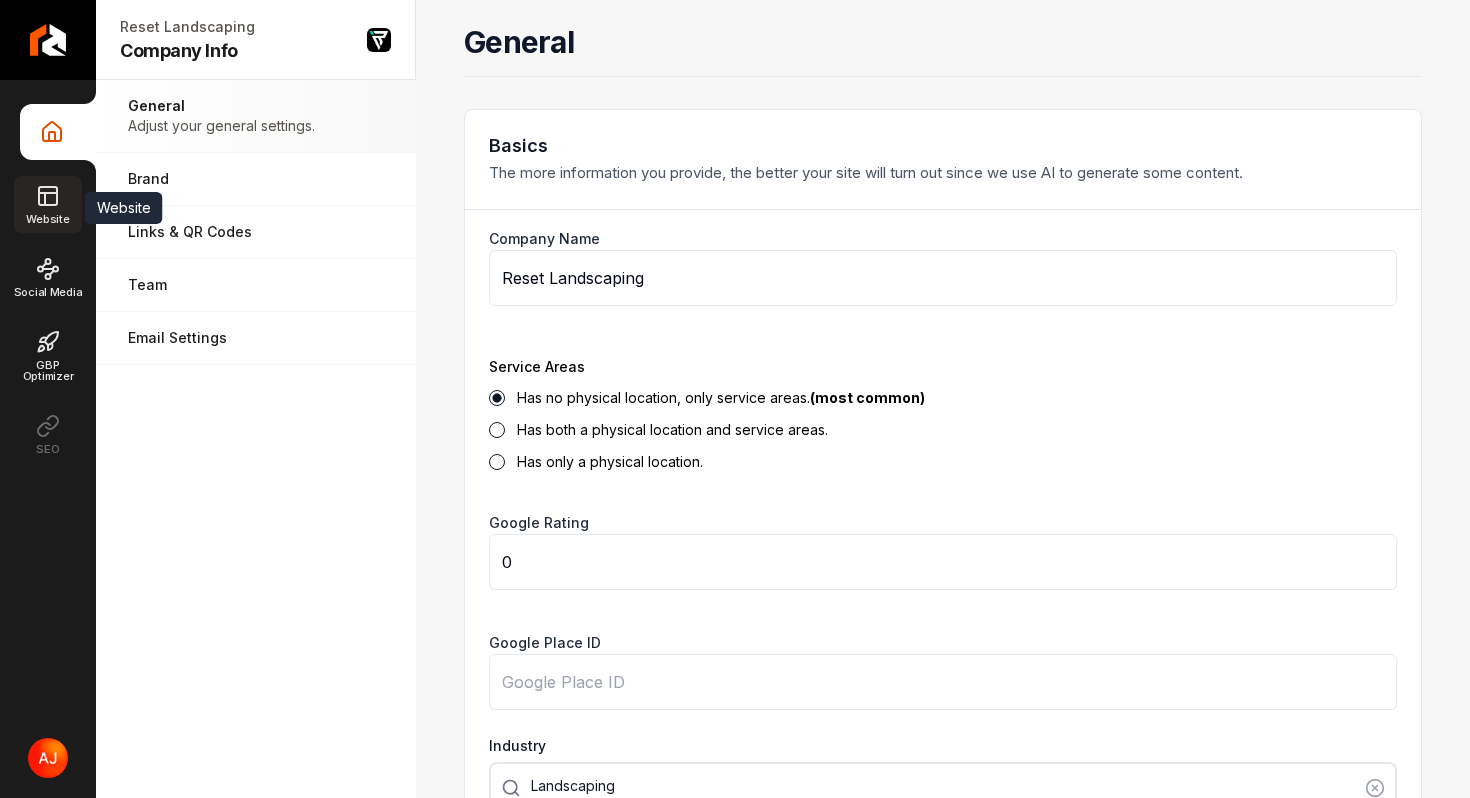 click on "Website" at bounding box center (47, 204) 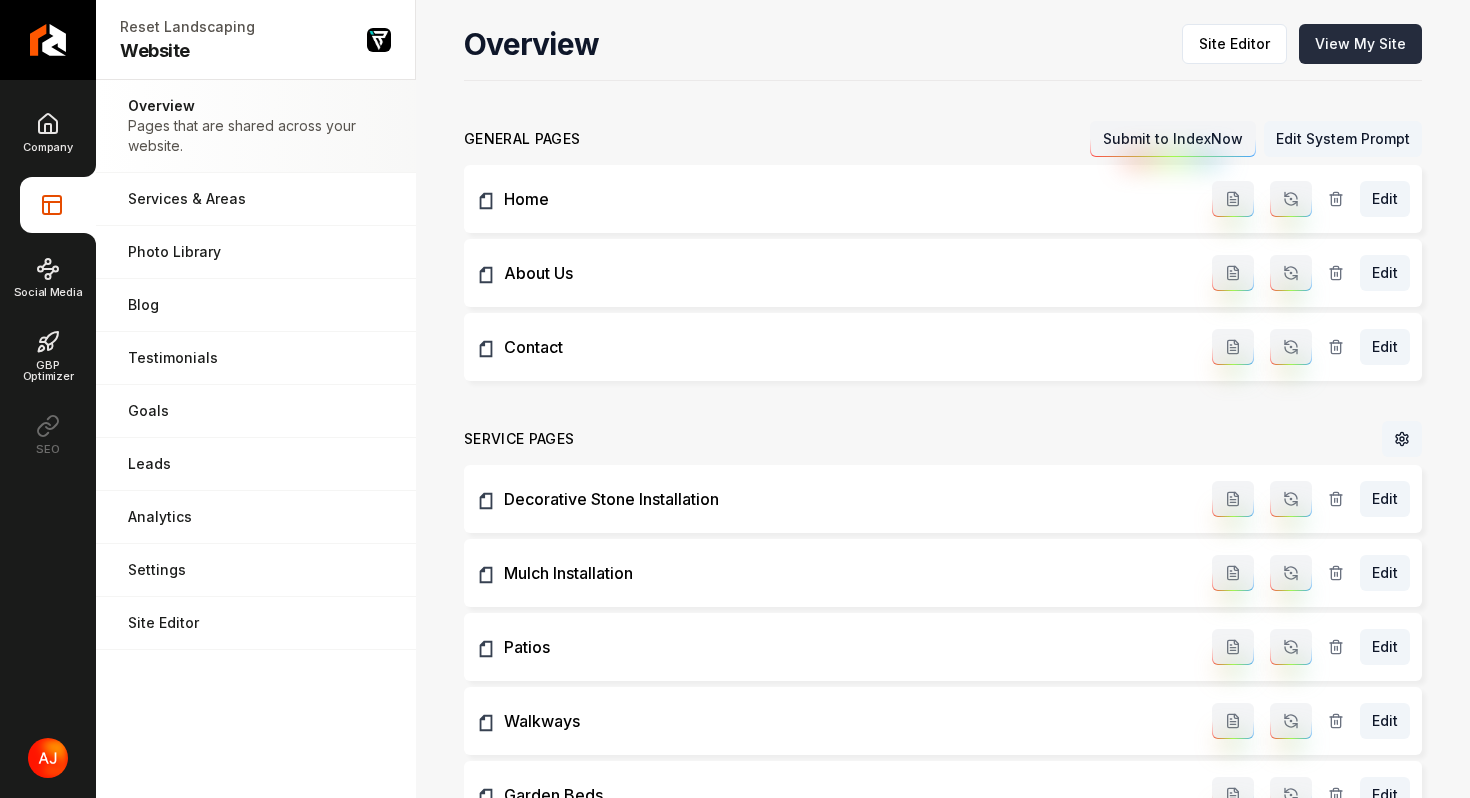 click on "View My Site" at bounding box center [1360, 44] 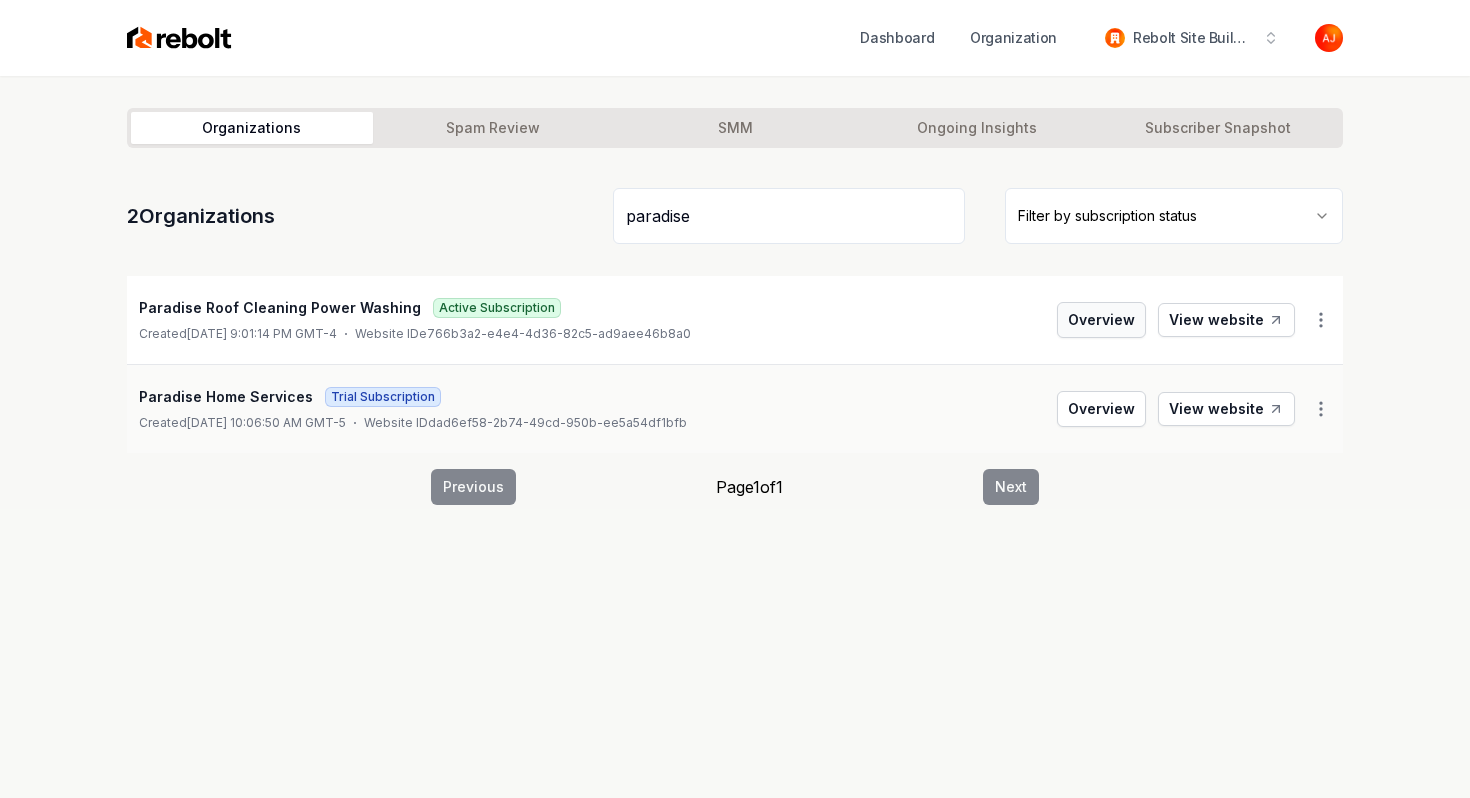type on "paradise" 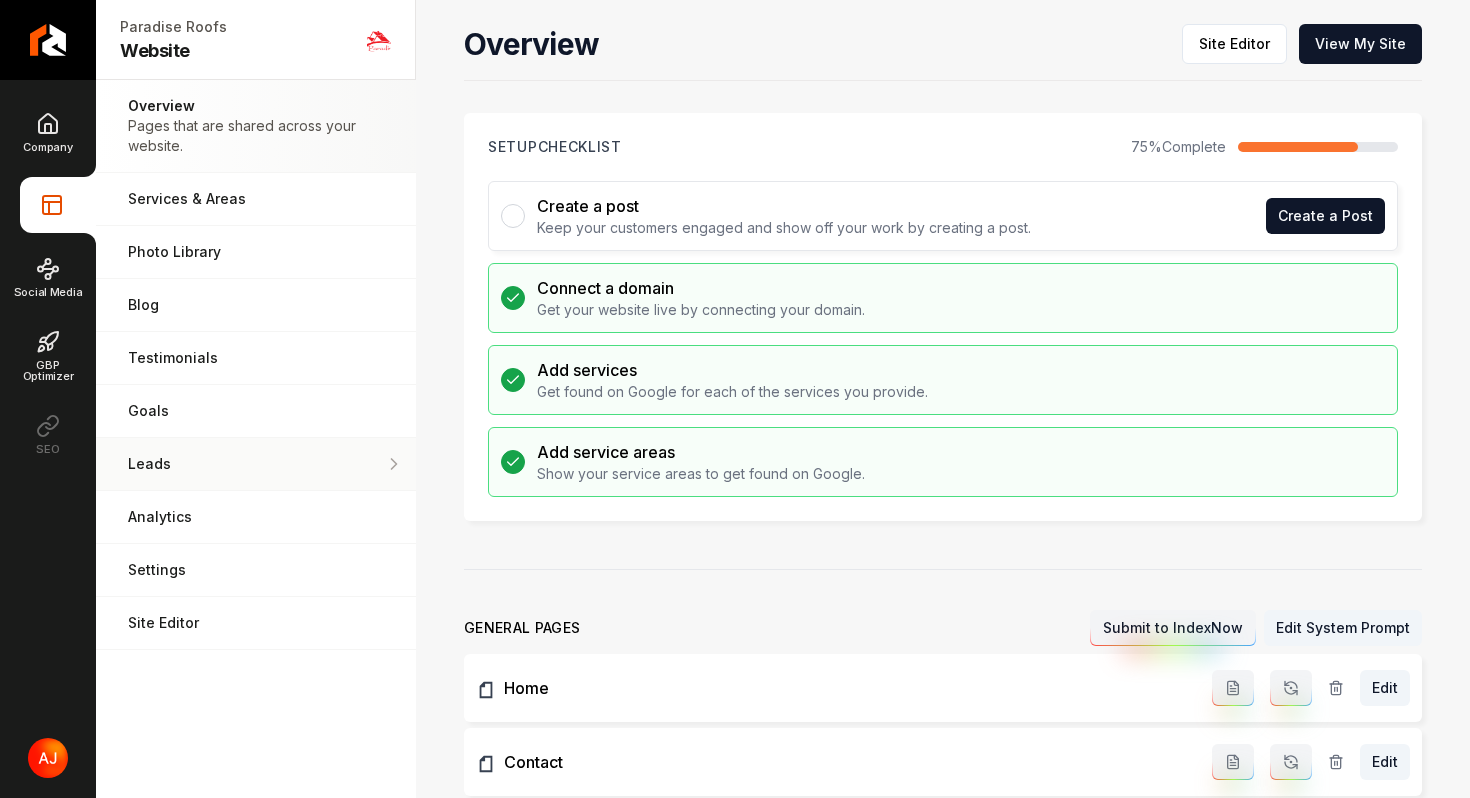 click on "Leads All of the leads that have come in through your website." at bounding box center (256, 464) 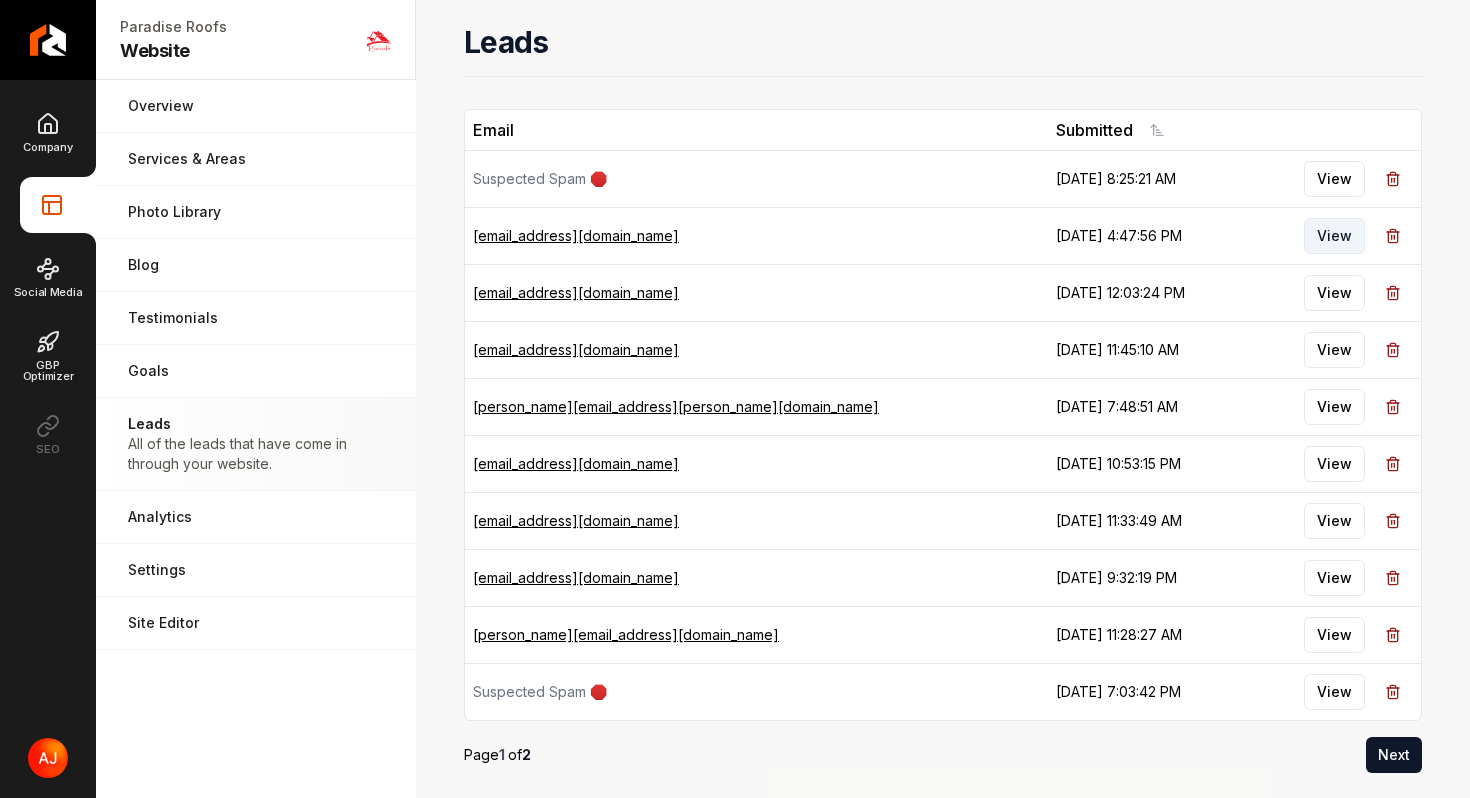 click on "View" at bounding box center (1334, 236) 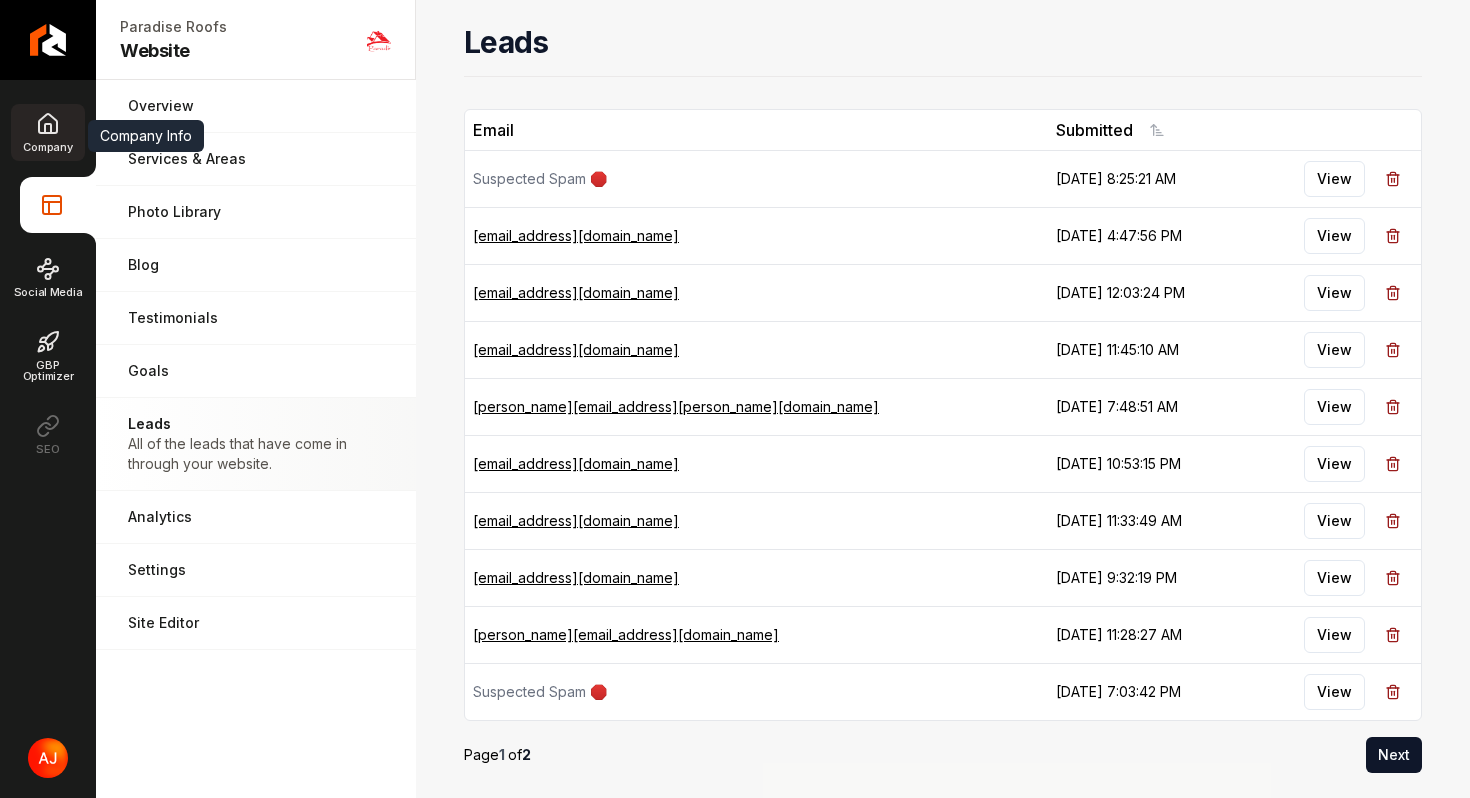 click on "Company" at bounding box center (47, 147) 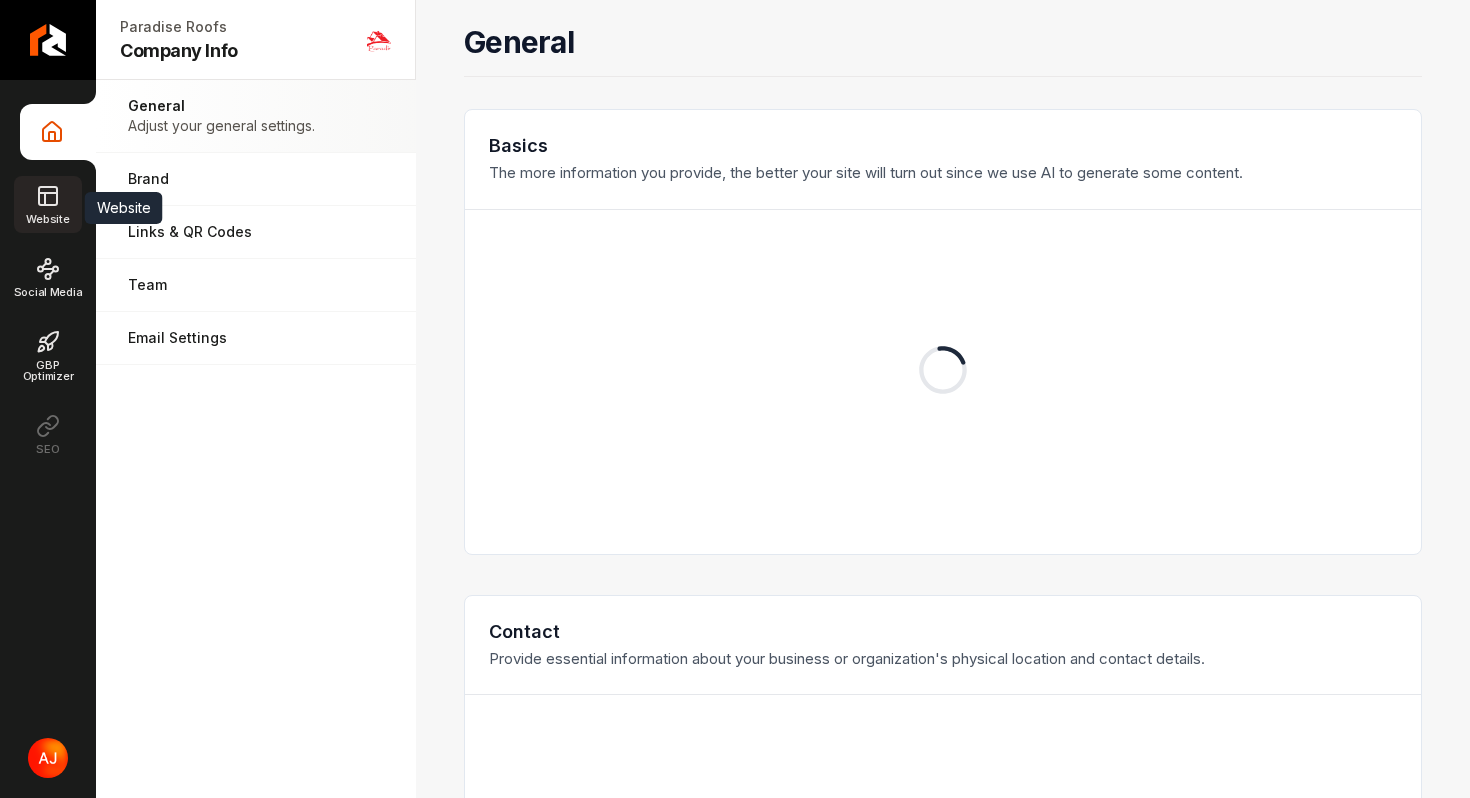 click 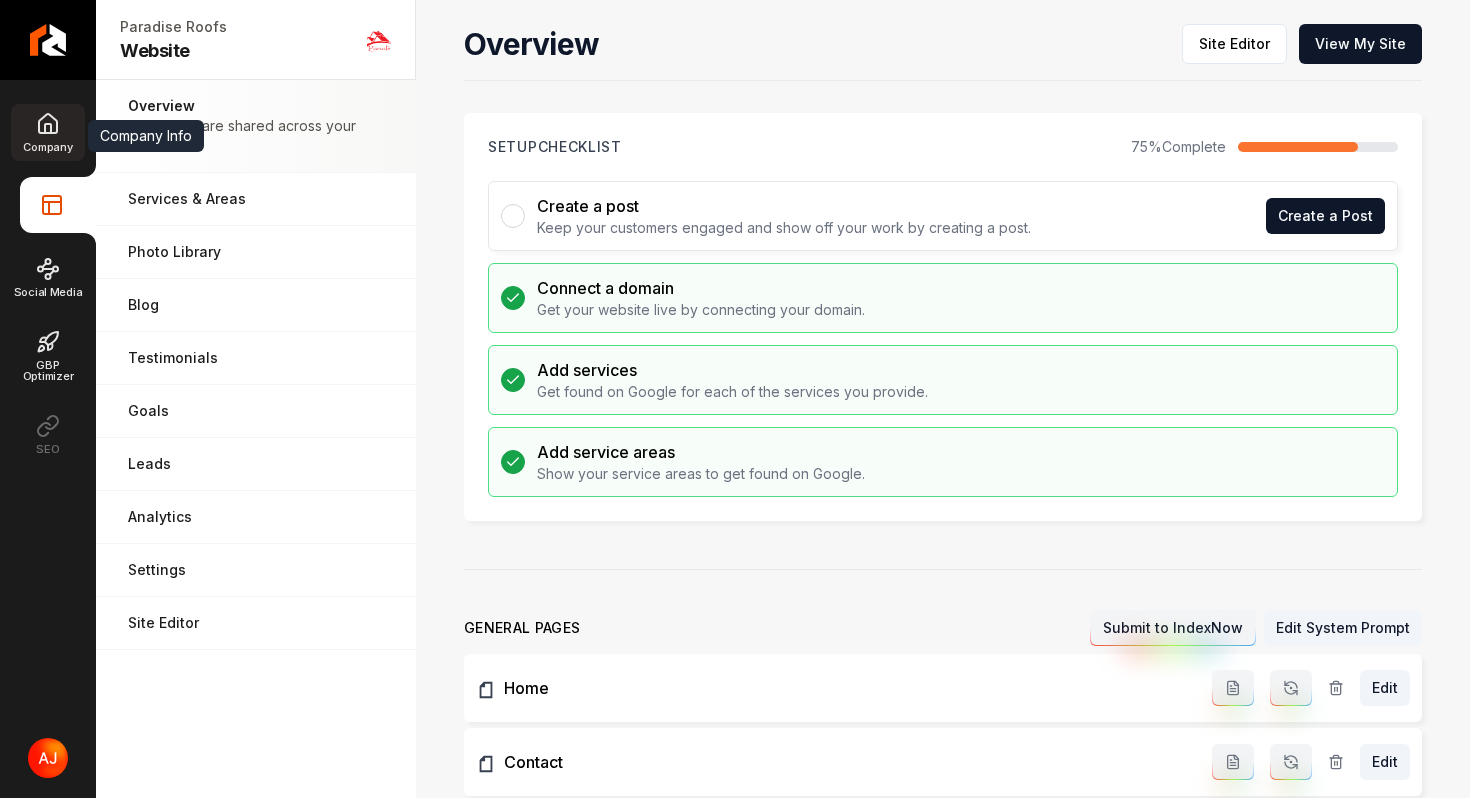 click on "Company" at bounding box center [47, 147] 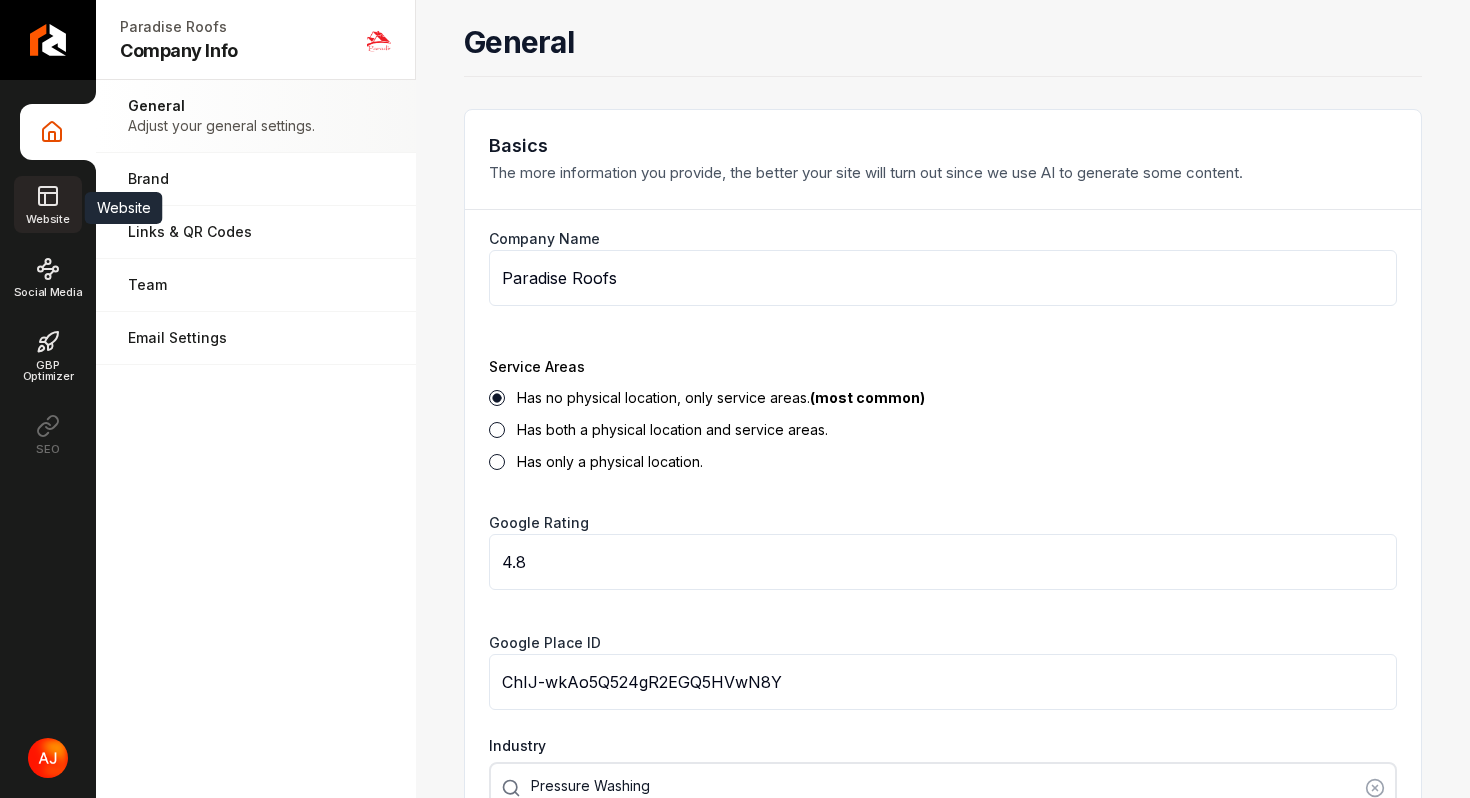 click 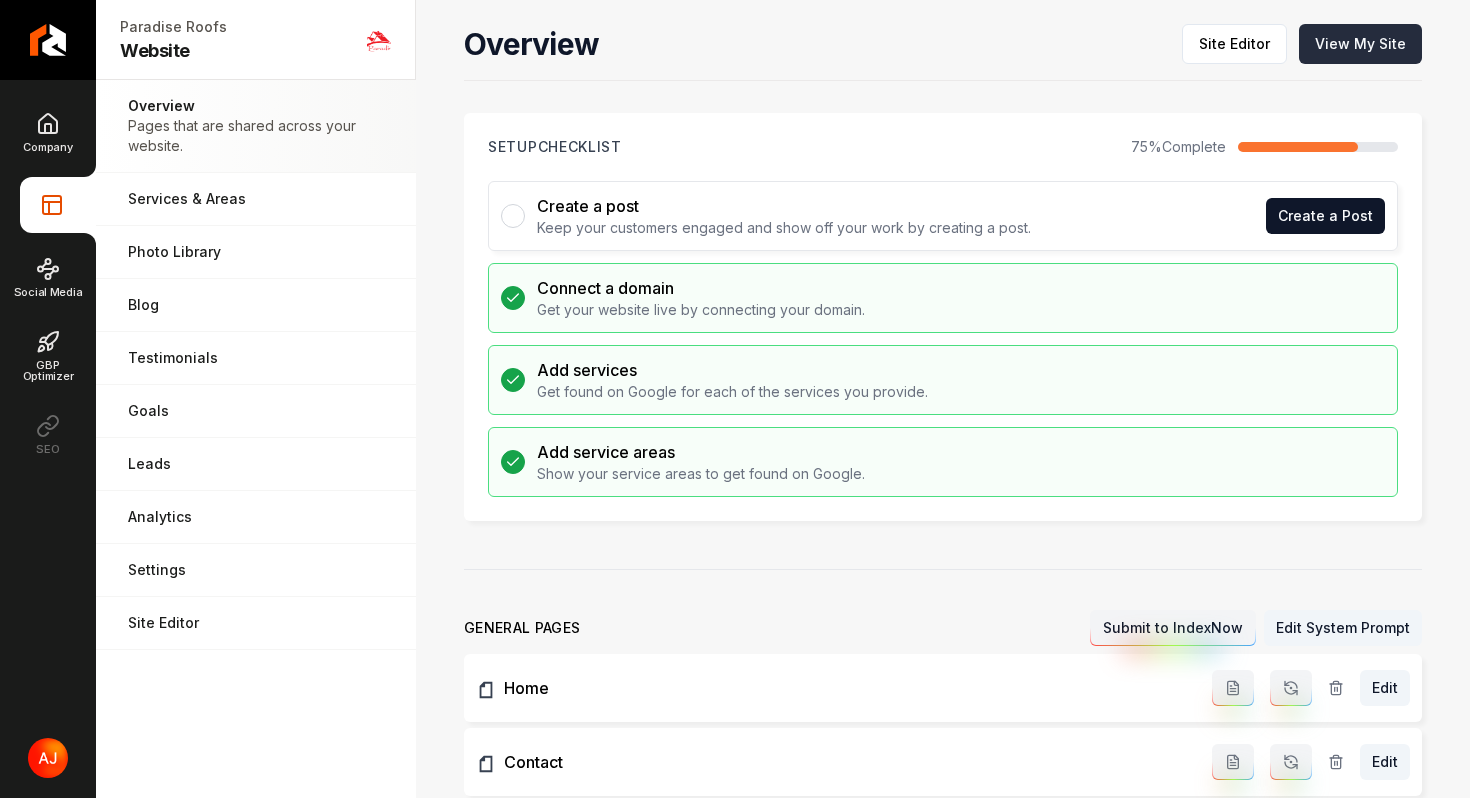 click on "View My Site" at bounding box center (1360, 44) 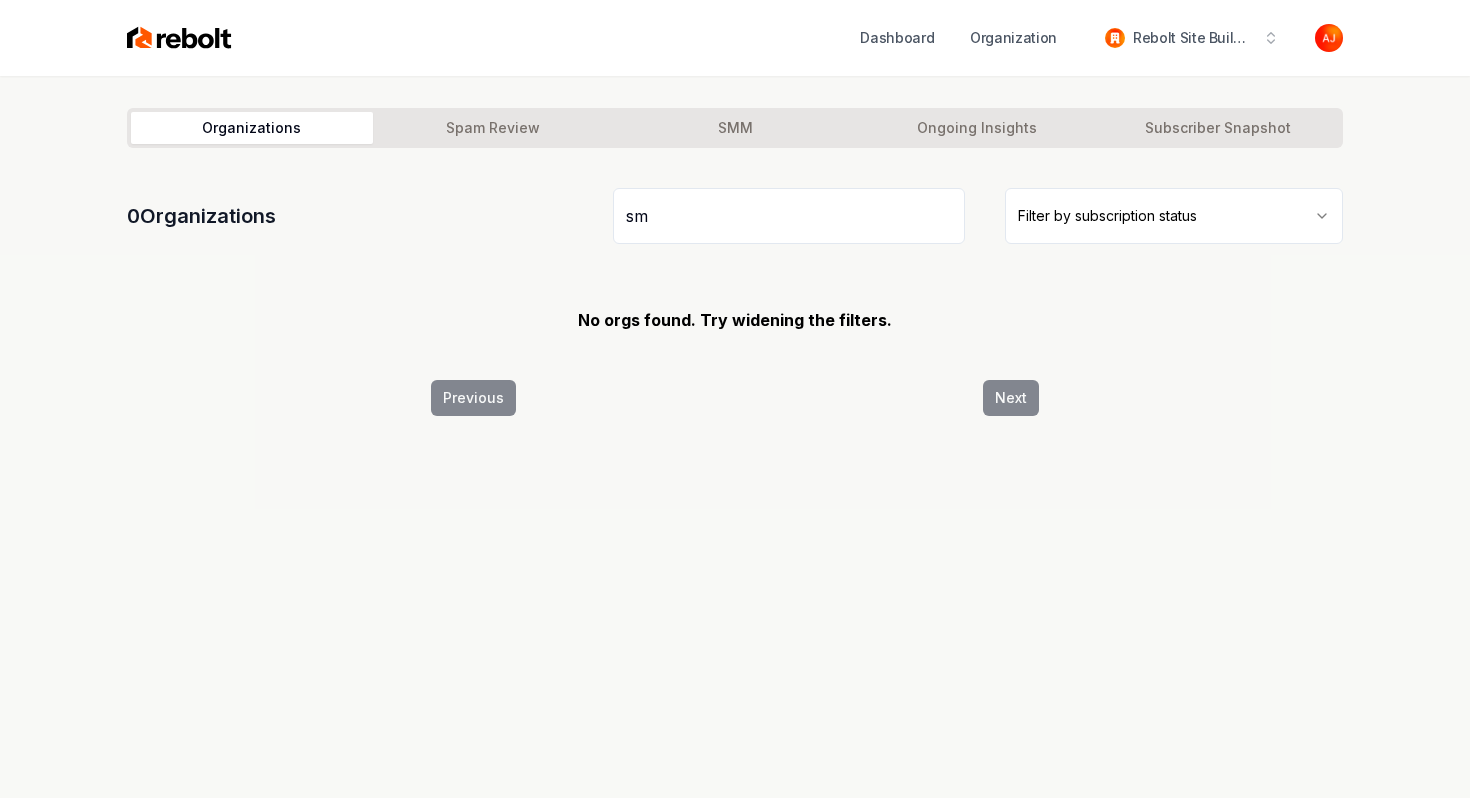 type on "s" 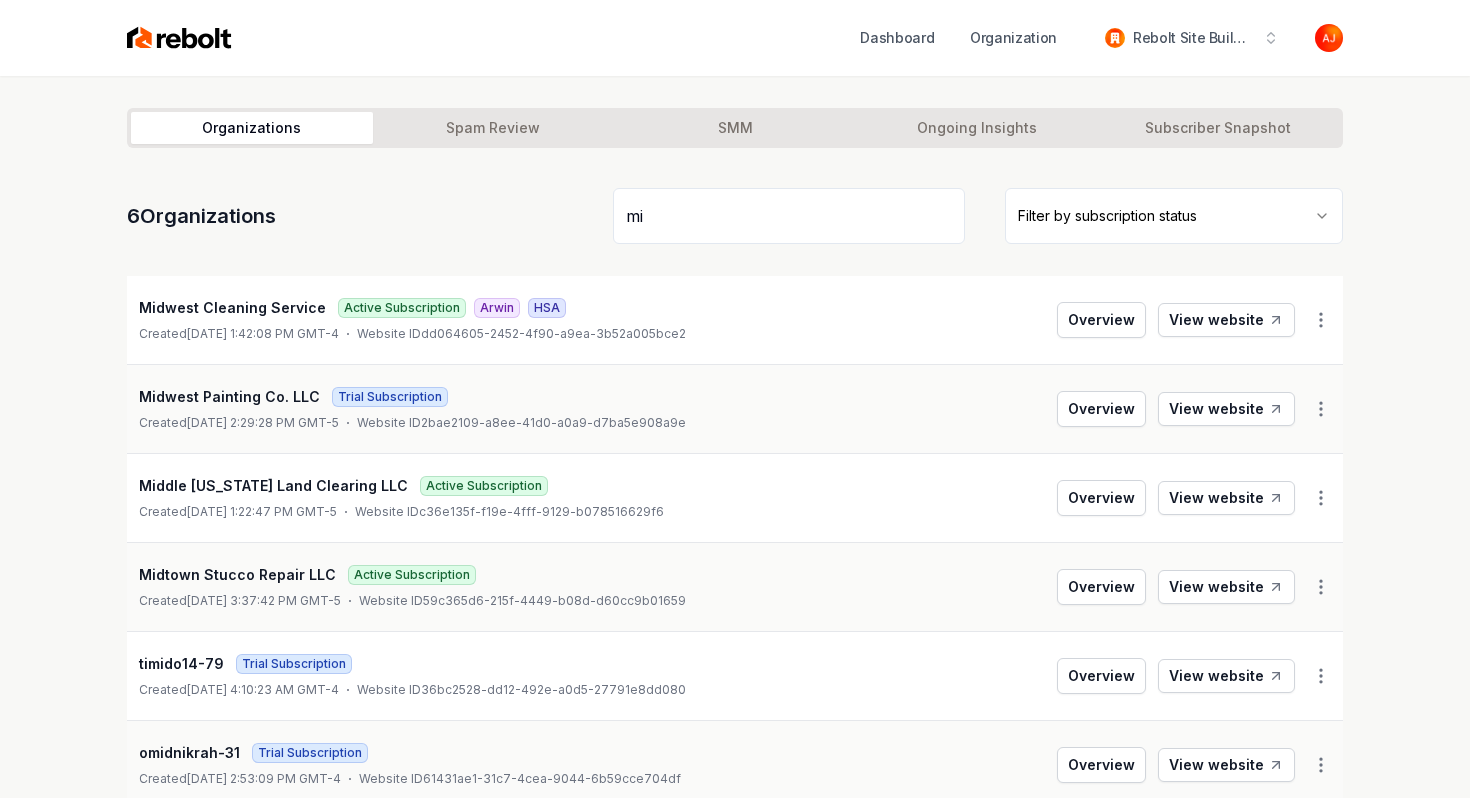 type on "m" 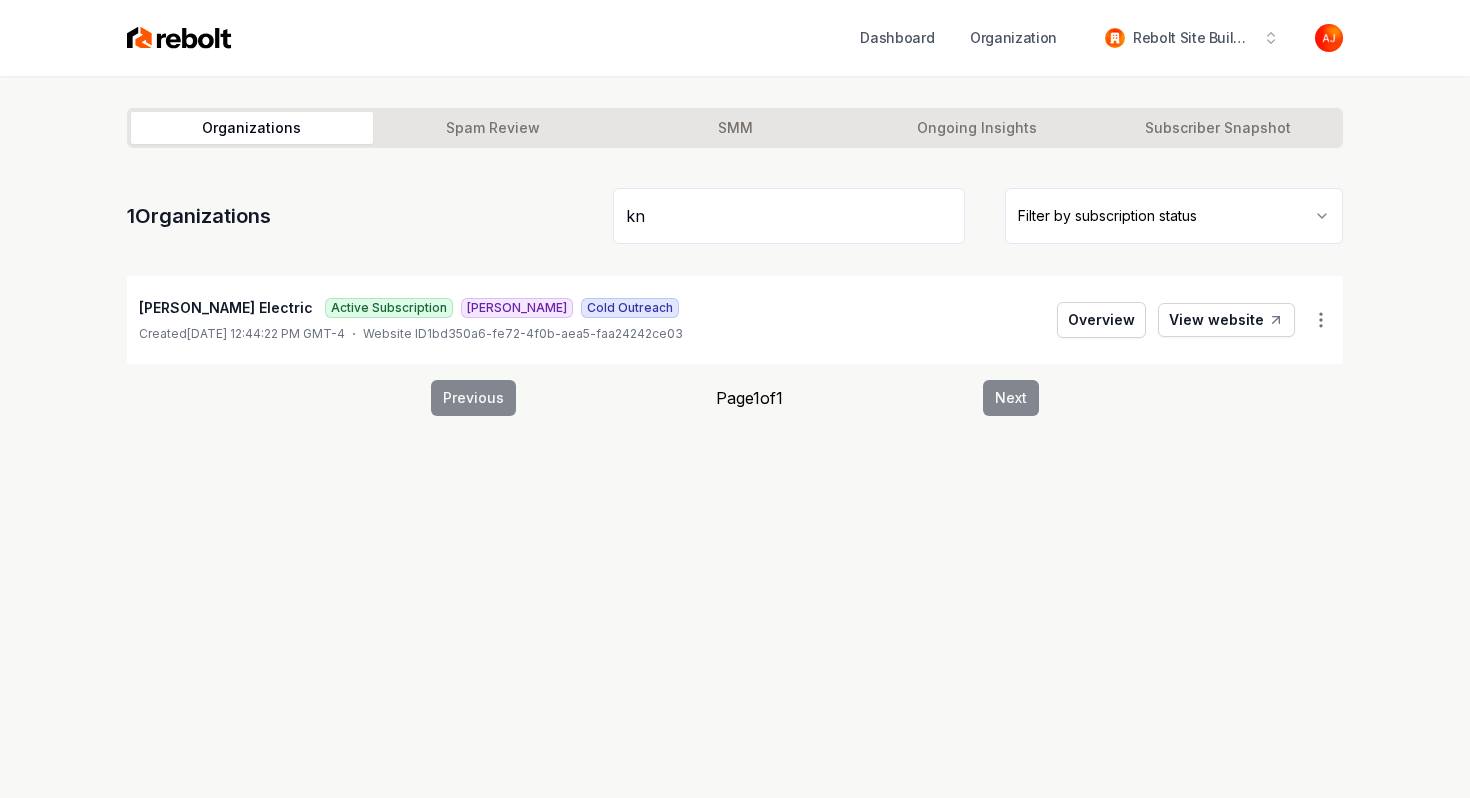 type on "k" 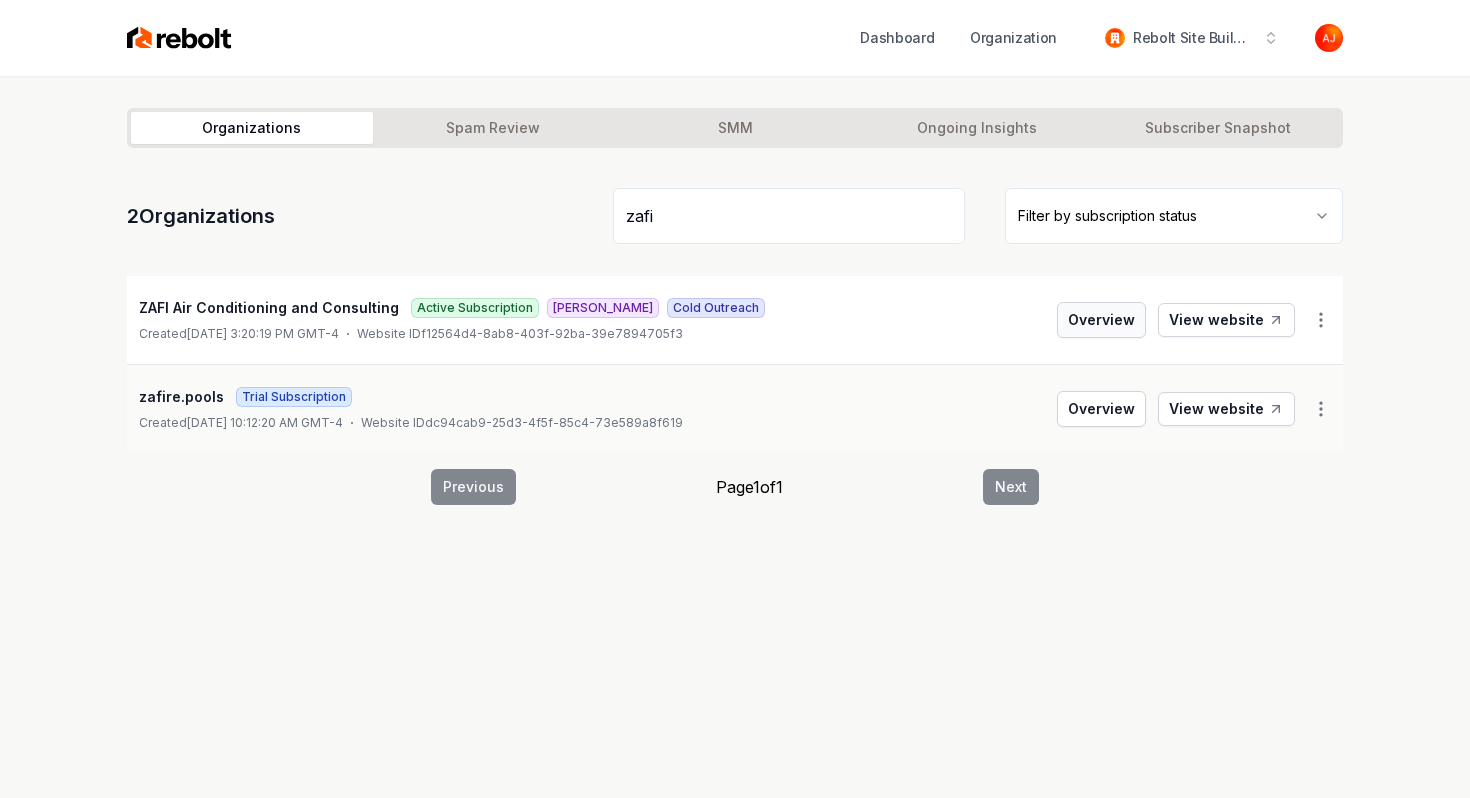 type on "zafi" 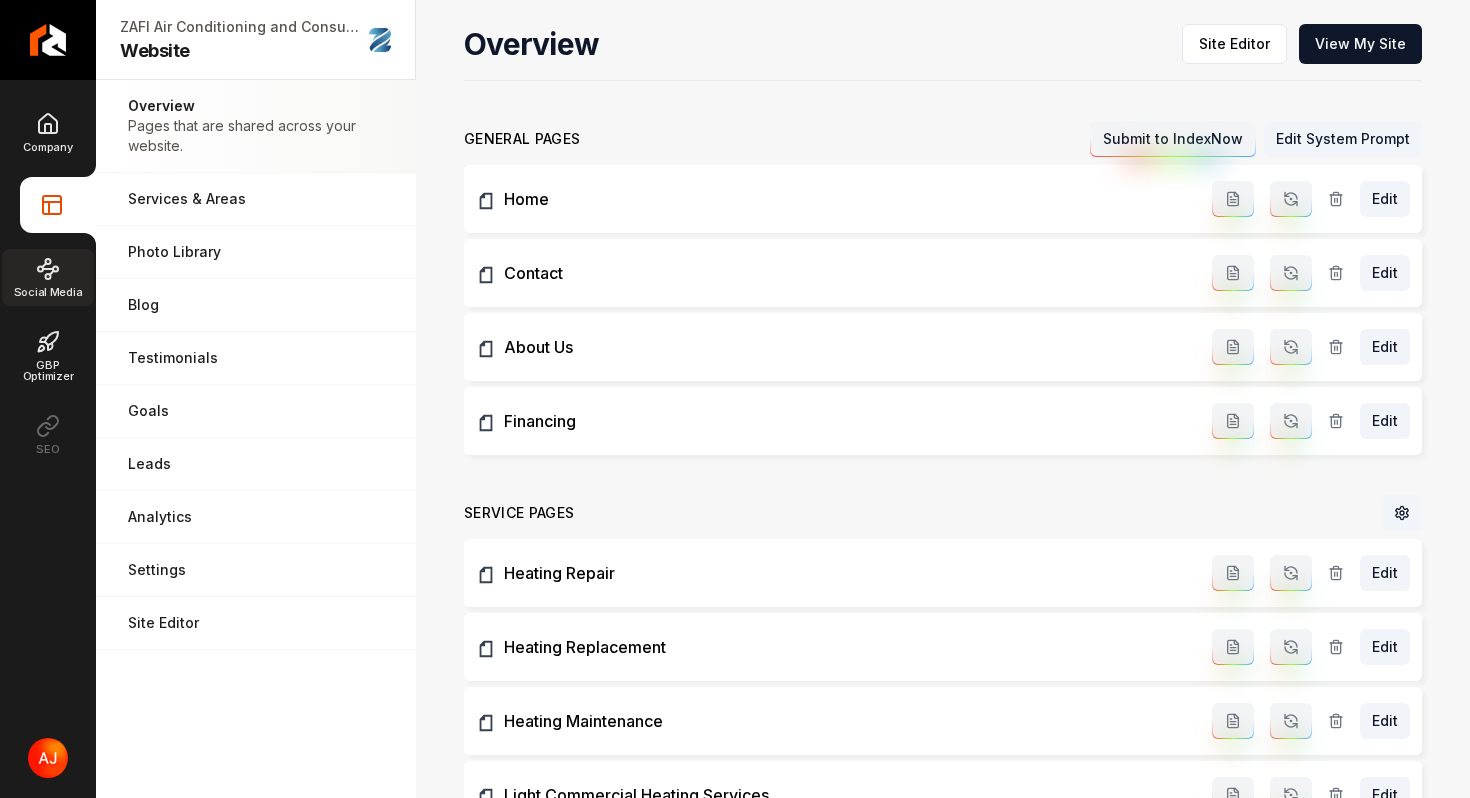 click 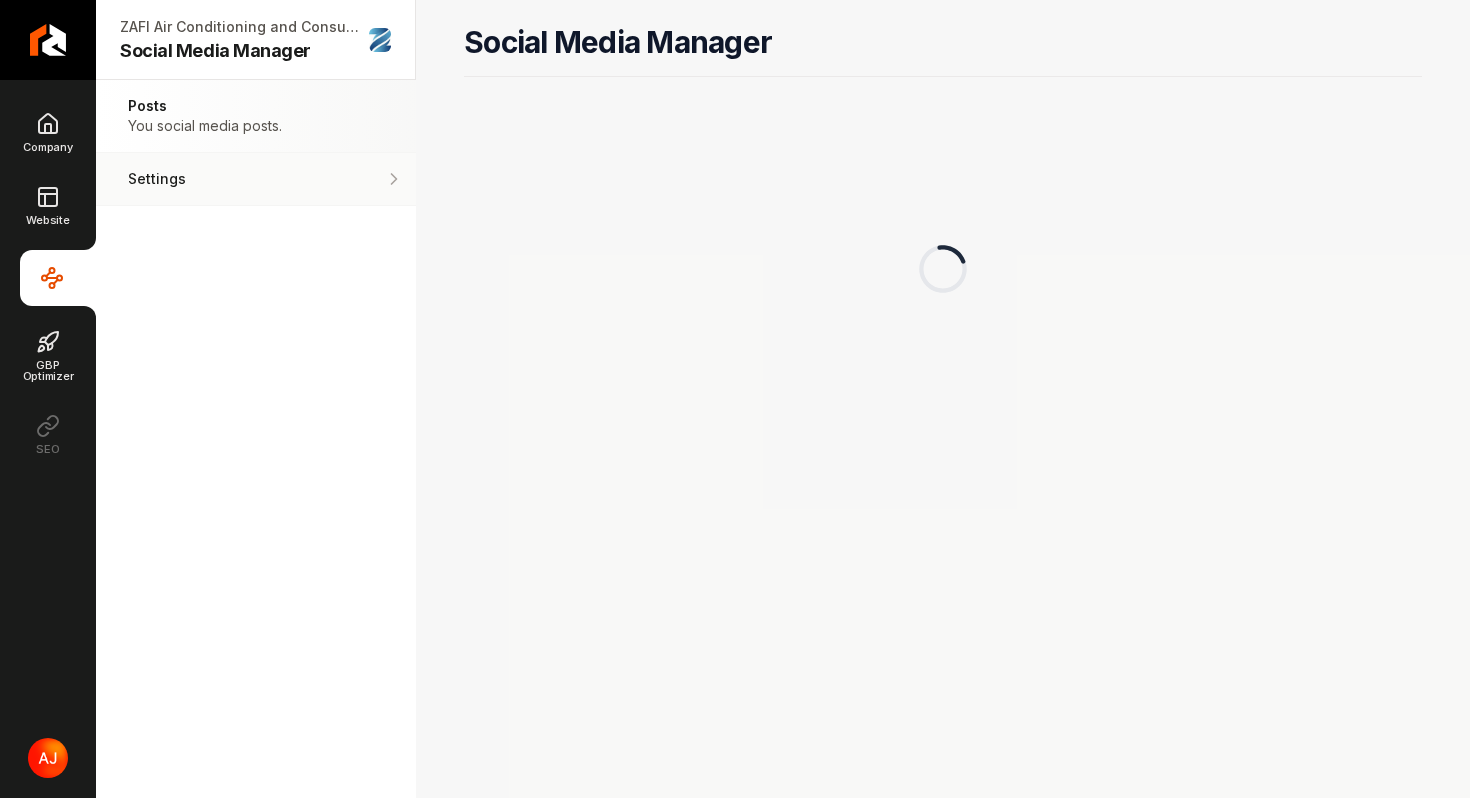 click on "Settings" at bounding box center [194, 179] 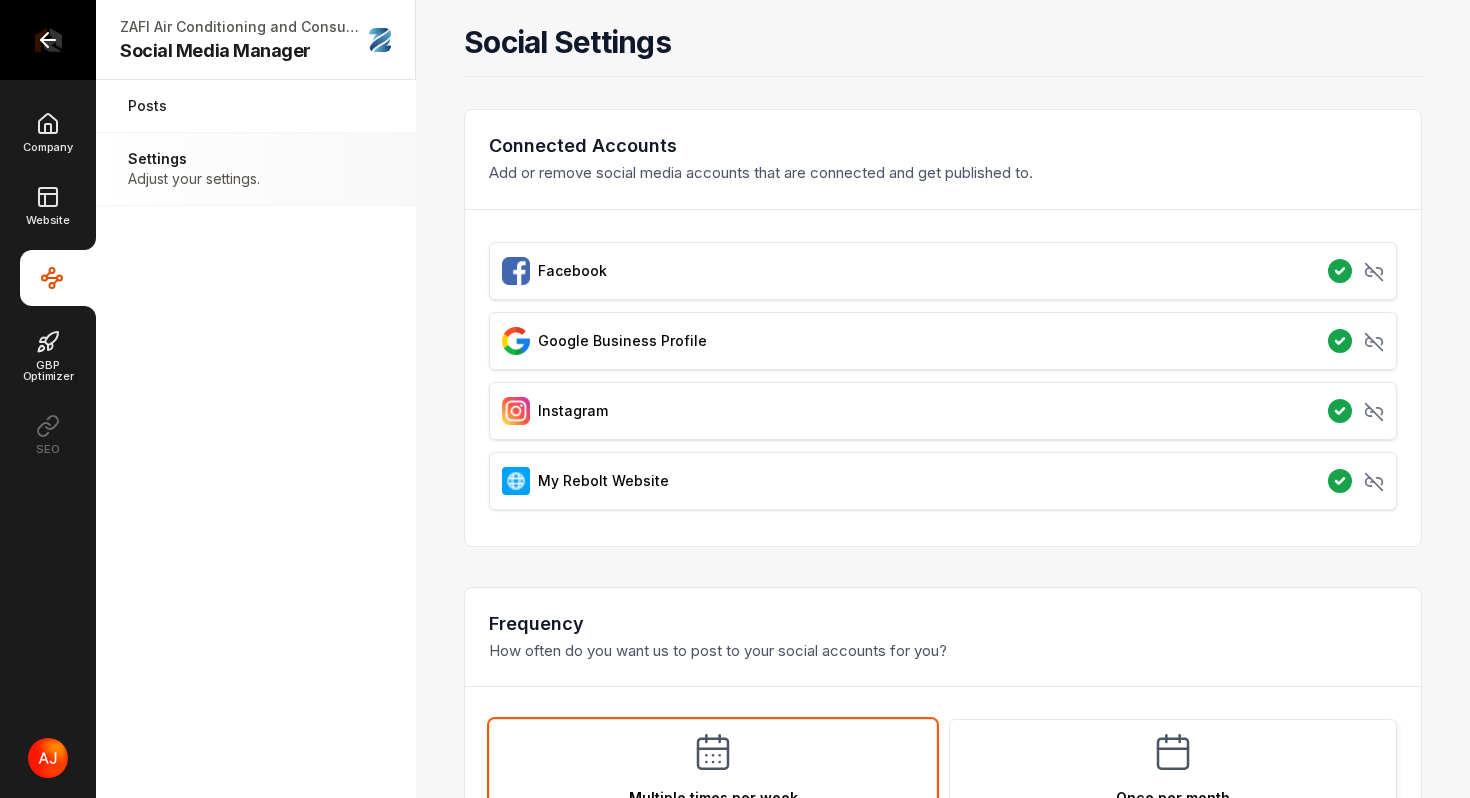 click at bounding box center (48, 40) 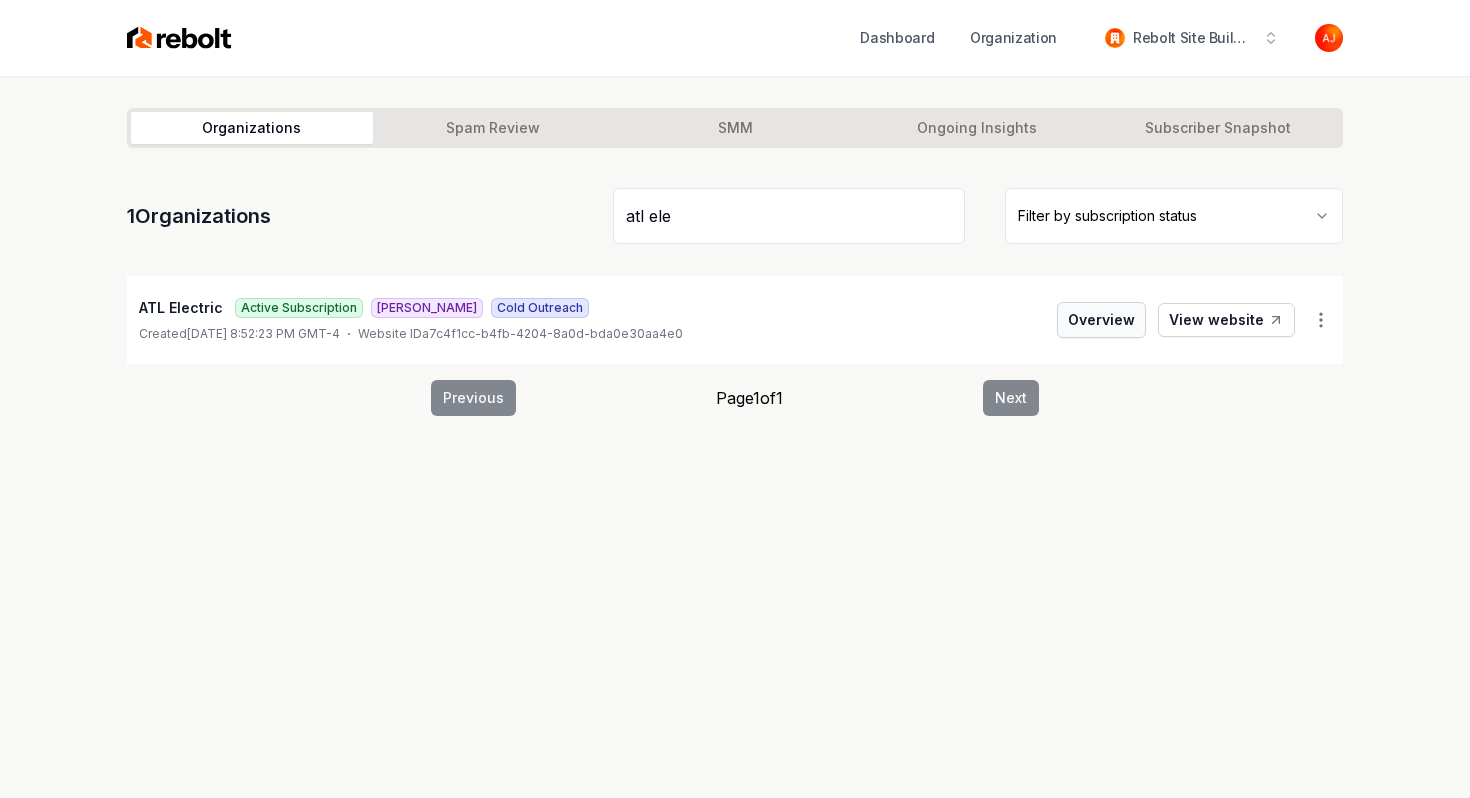 type on "atl ele" 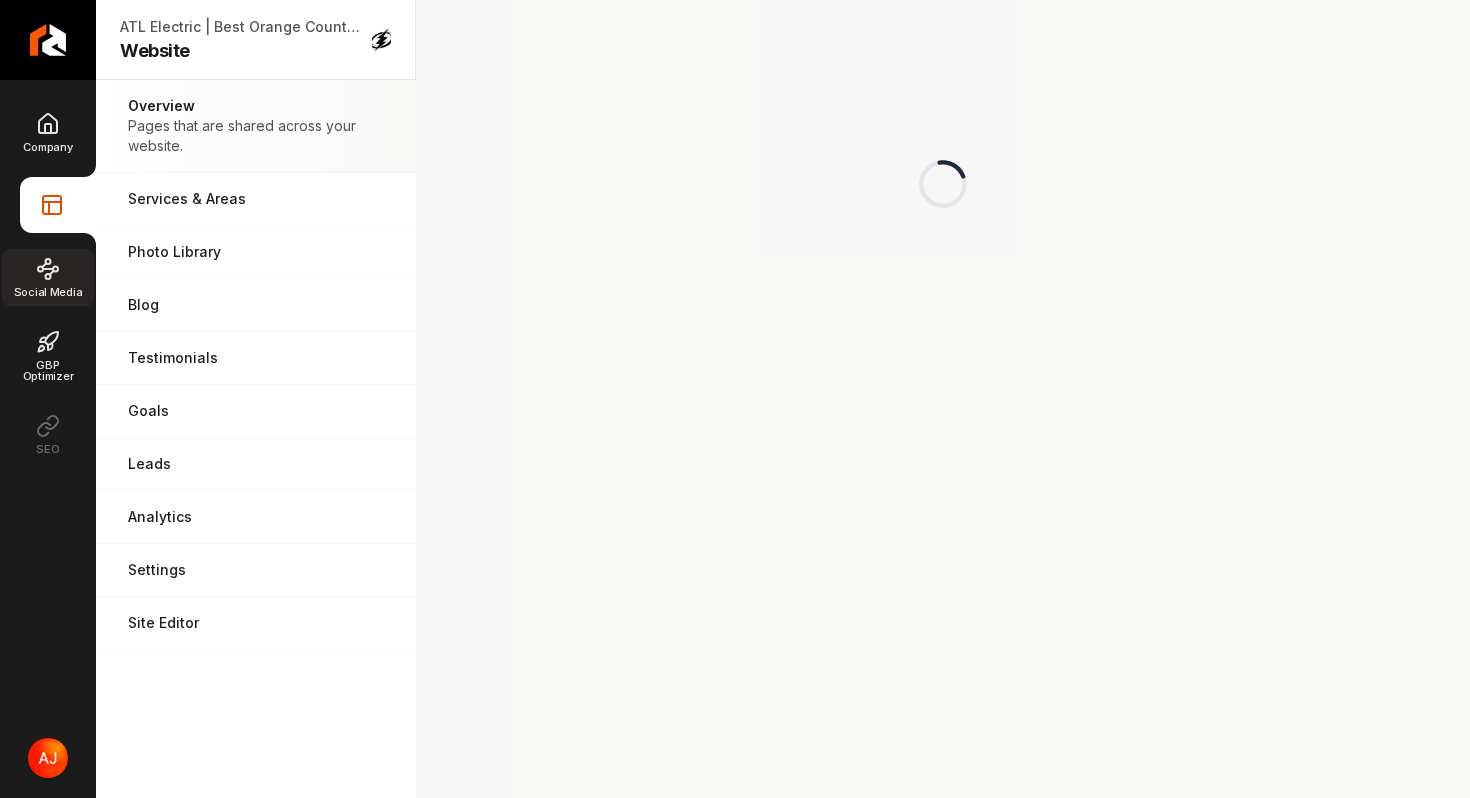 click on "Social Media" at bounding box center (48, 292) 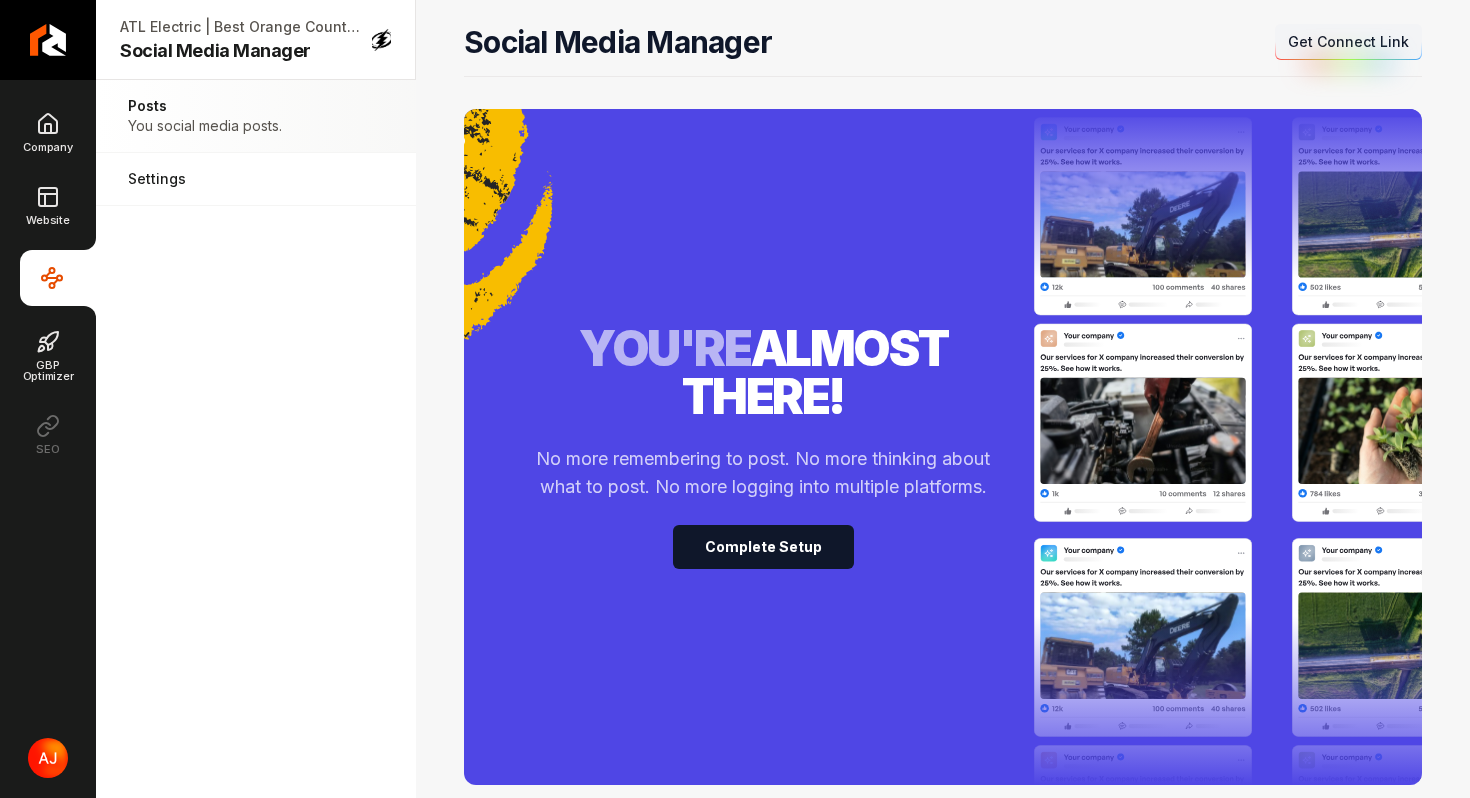 click on "Get Connect Link" at bounding box center (1348, 42) 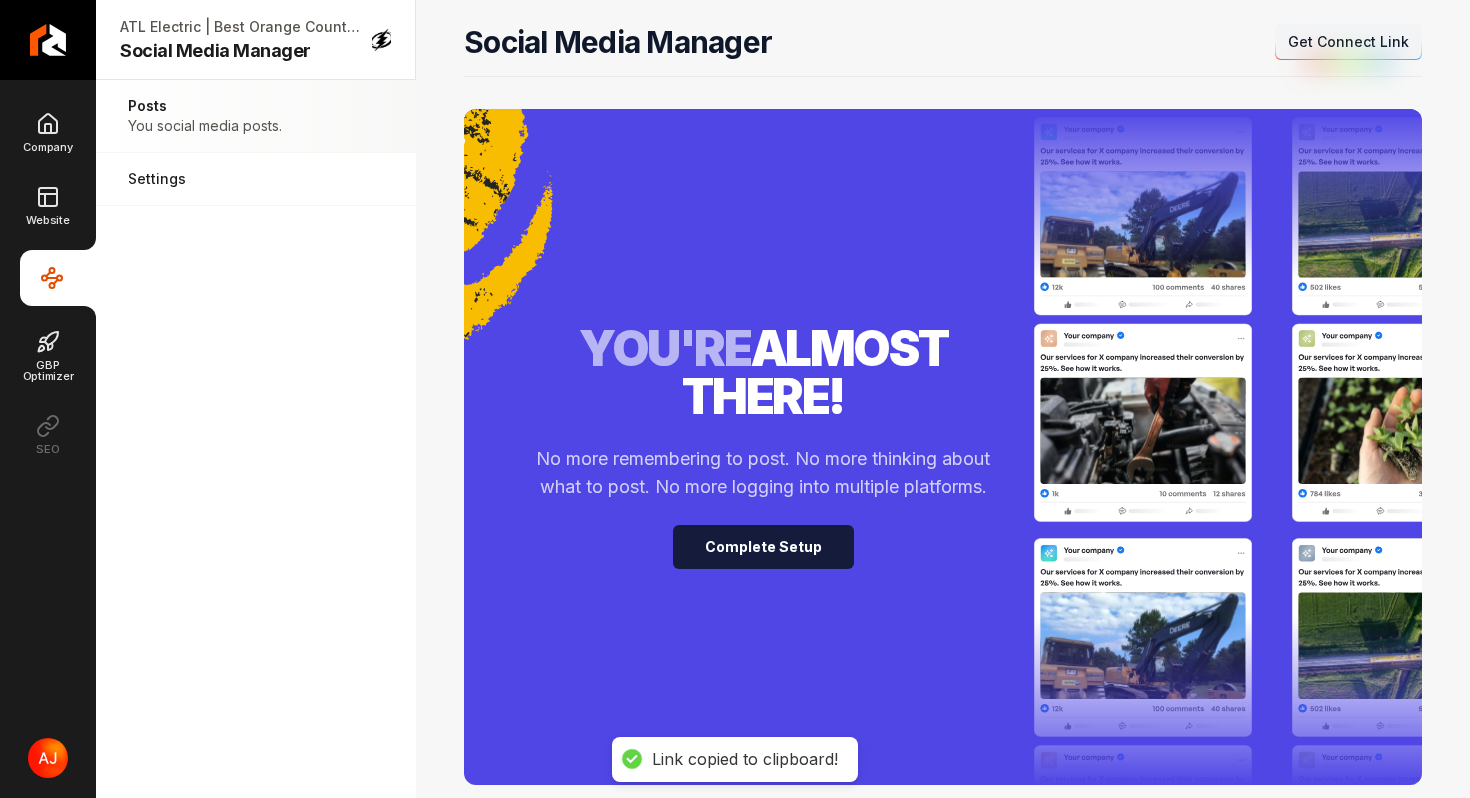 click on "Complete Setup" at bounding box center [763, 547] 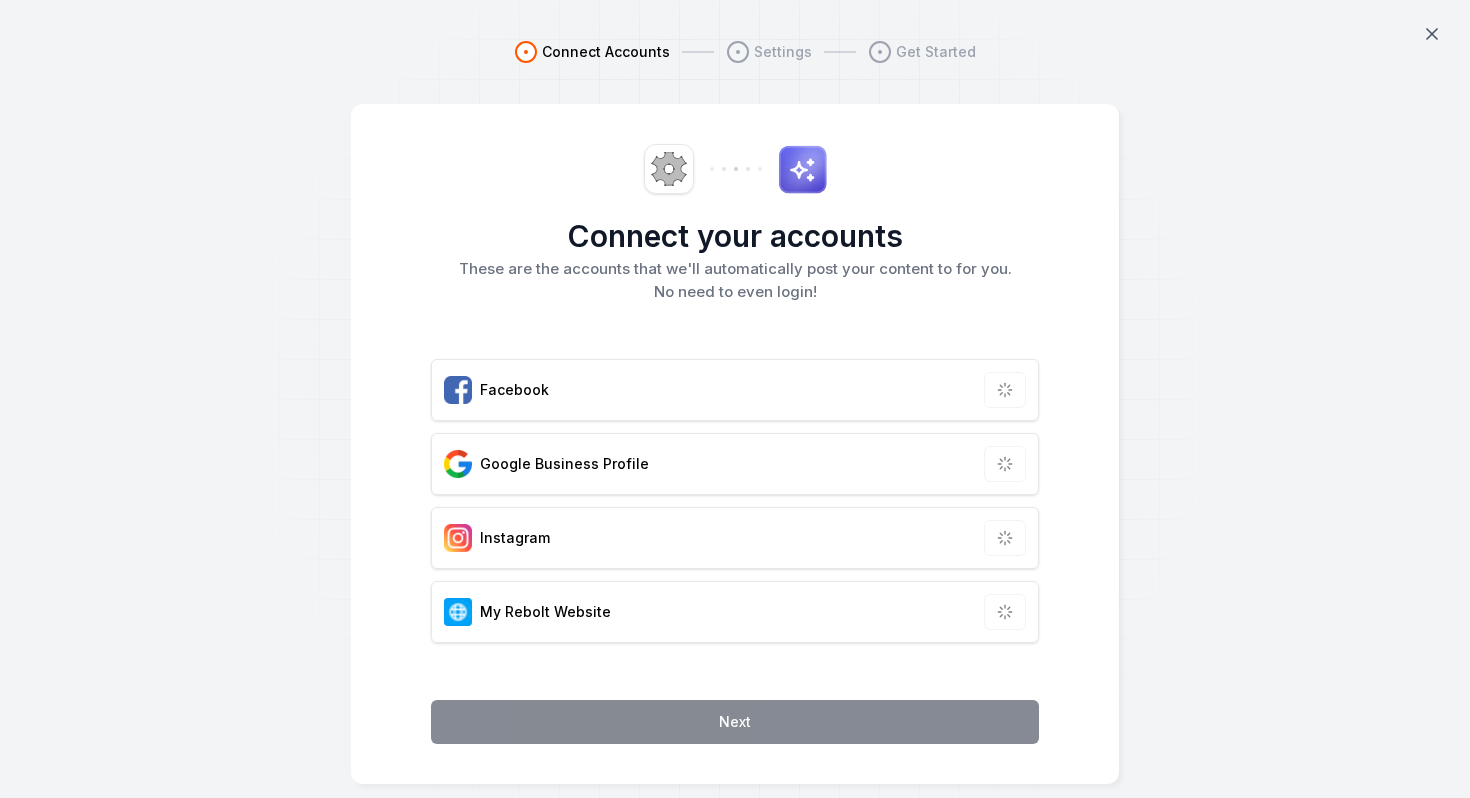 scroll, scrollTop: 0, scrollLeft: 0, axis: both 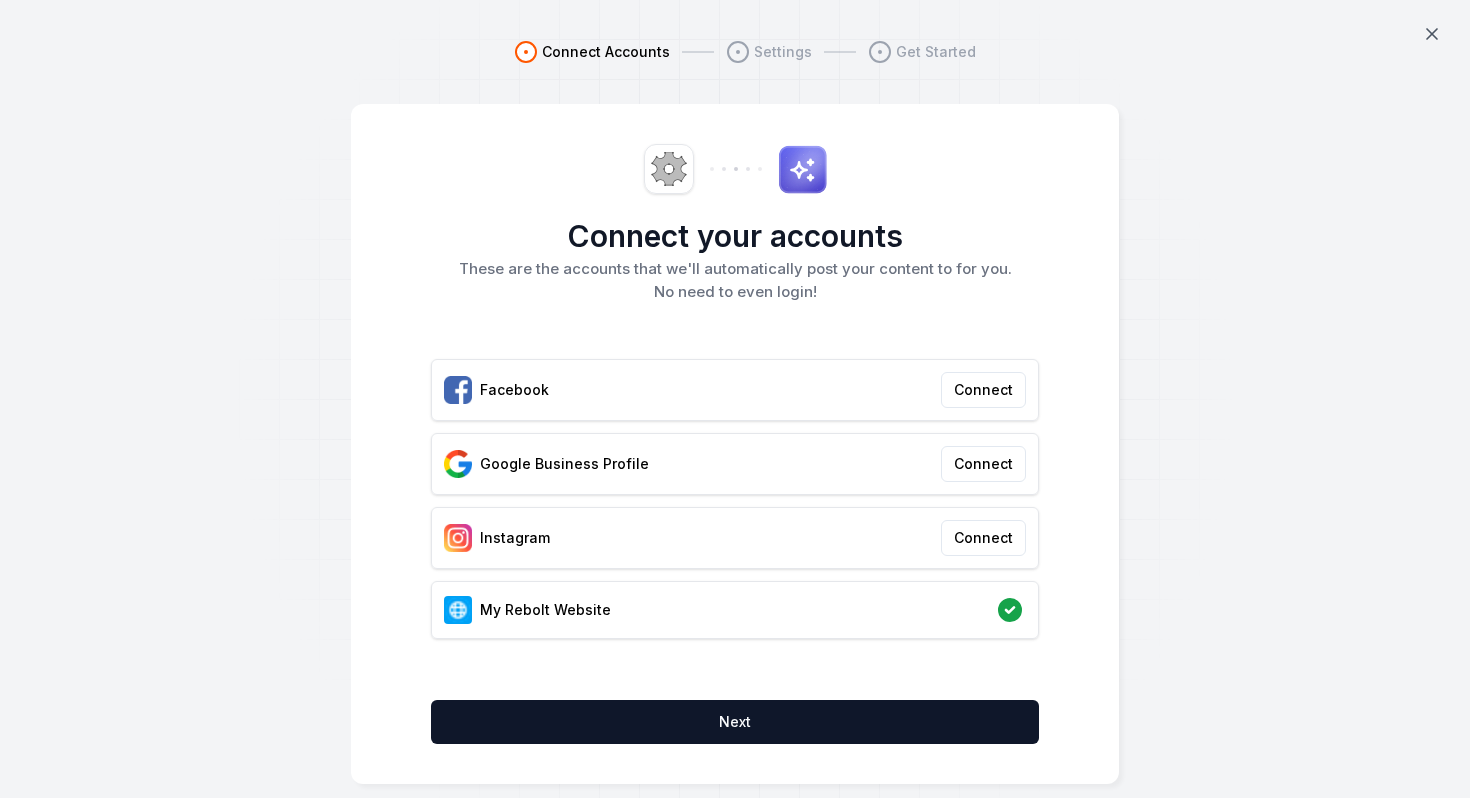 click on "Connect your accounts These are the accounts that we'll automatically post your content to for you. No need to even login! Facebook Connect Google Business Profile Connect Instagram Connect My Rebolt Website Next" at bounding box center (735, 444) 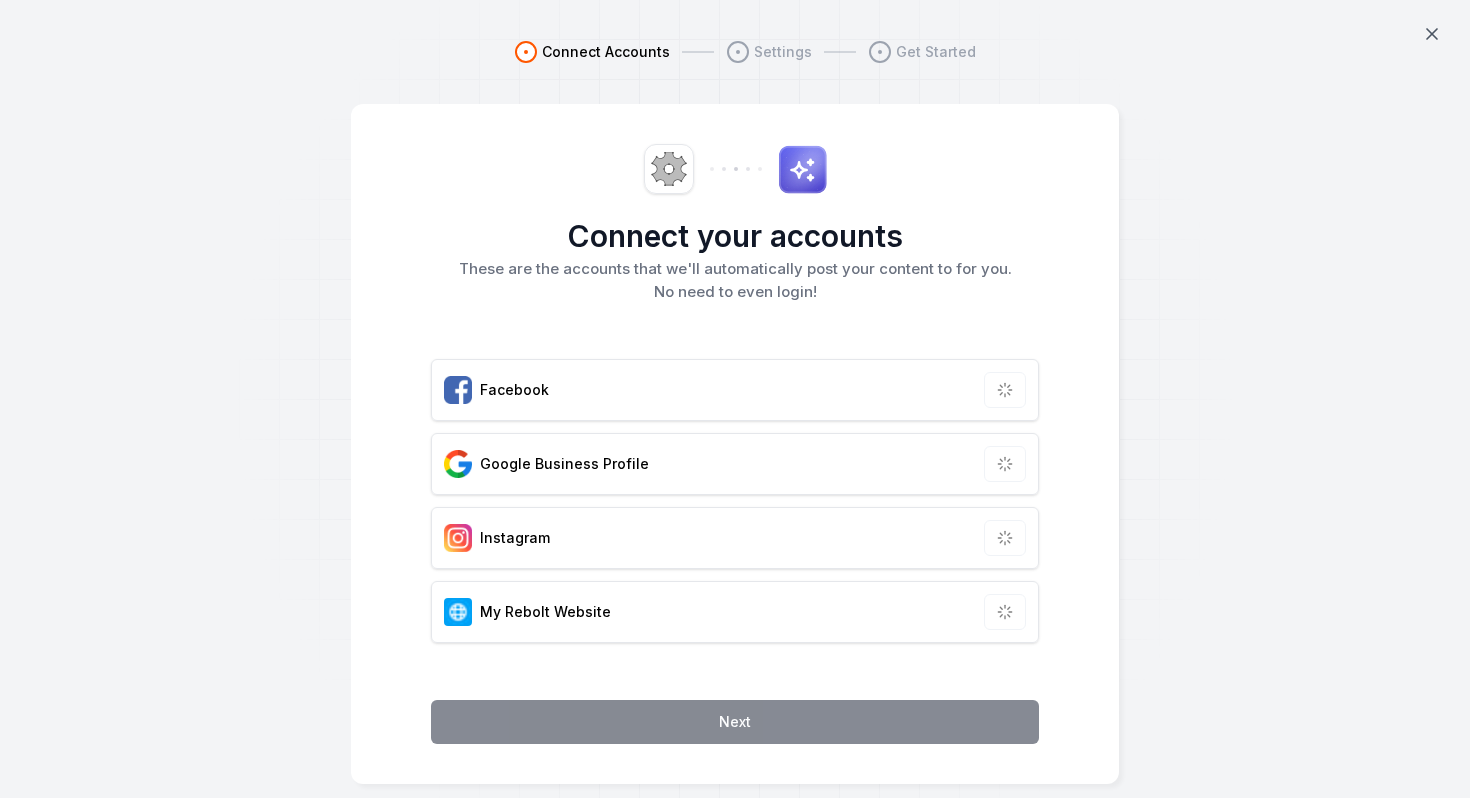 scroll, scrollTop: 0, scrollLeft: 0, axis: both 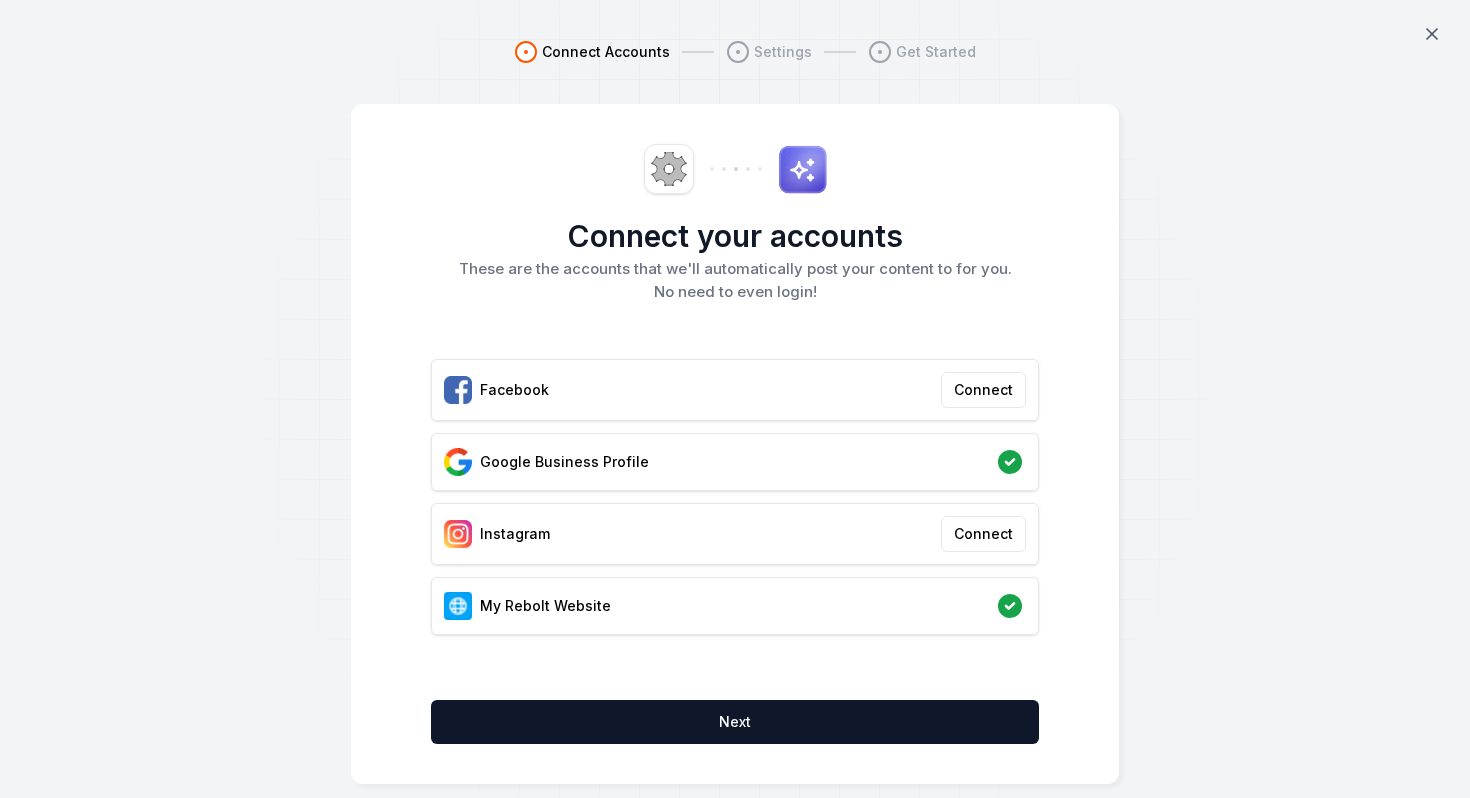 click on "These are the accounts that we'll automatically post your content to for you. No need to even login!" at bounding box center [735, 280] 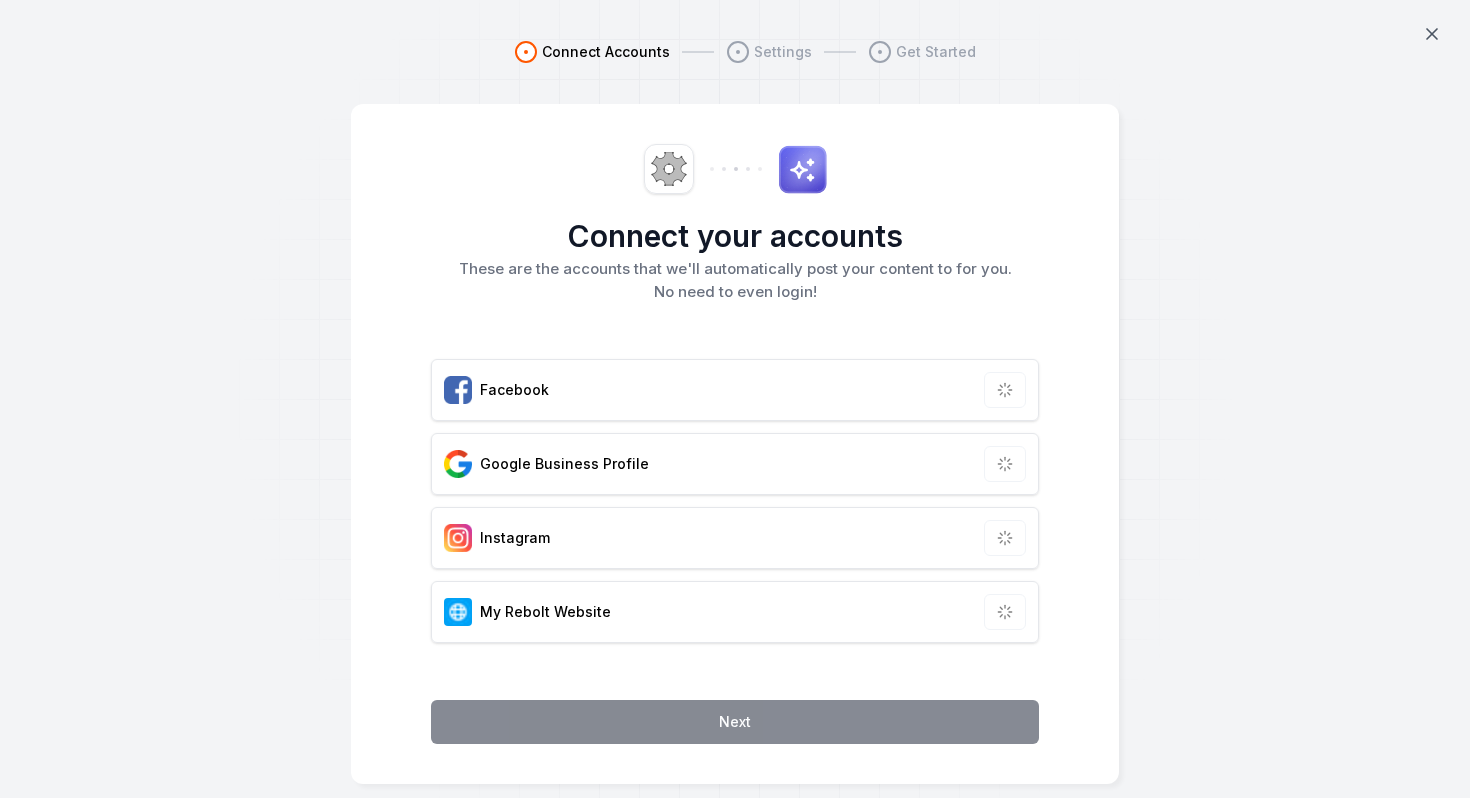 scroll, scrollTop: 0, scrollLeft: 0, axis: both 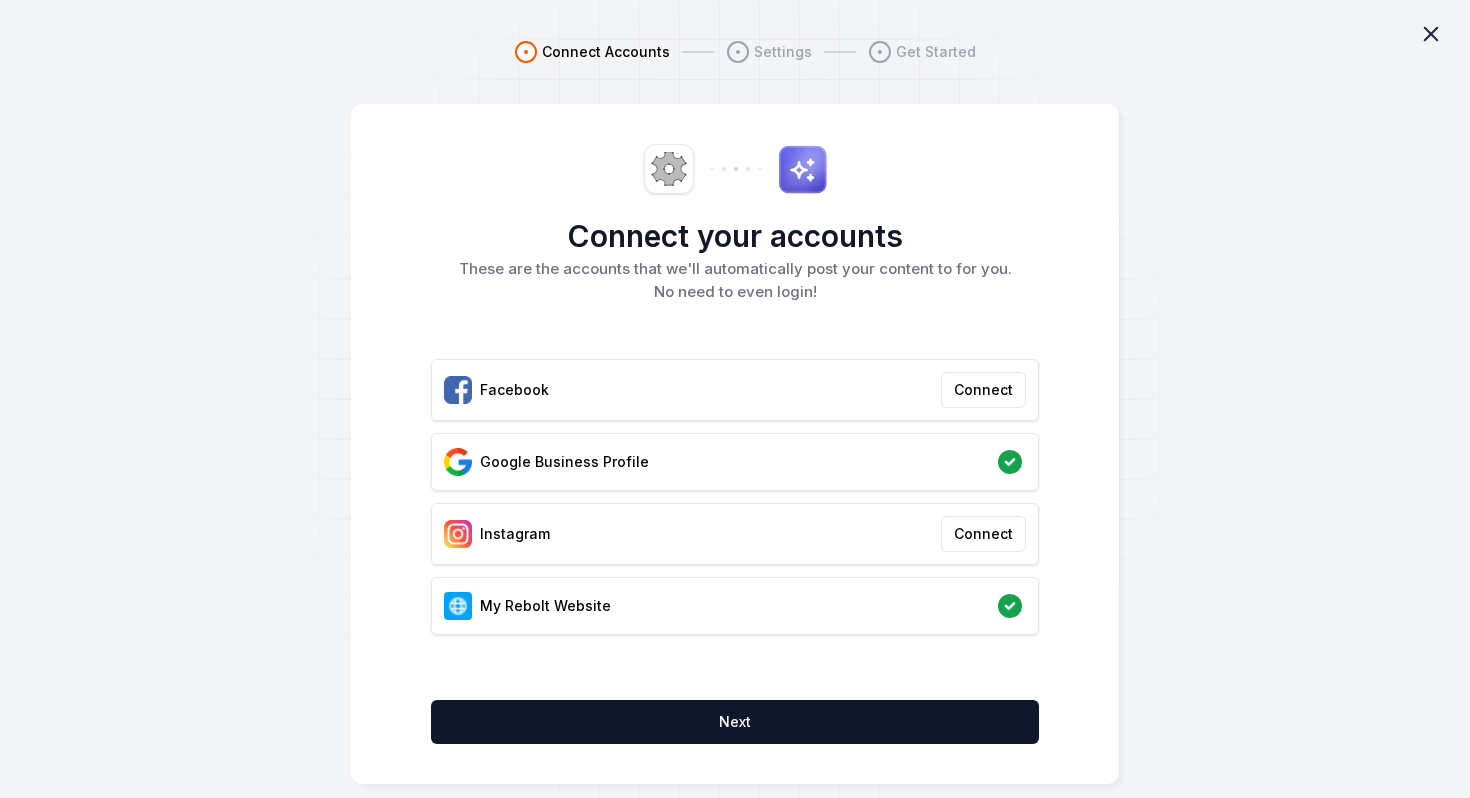 click 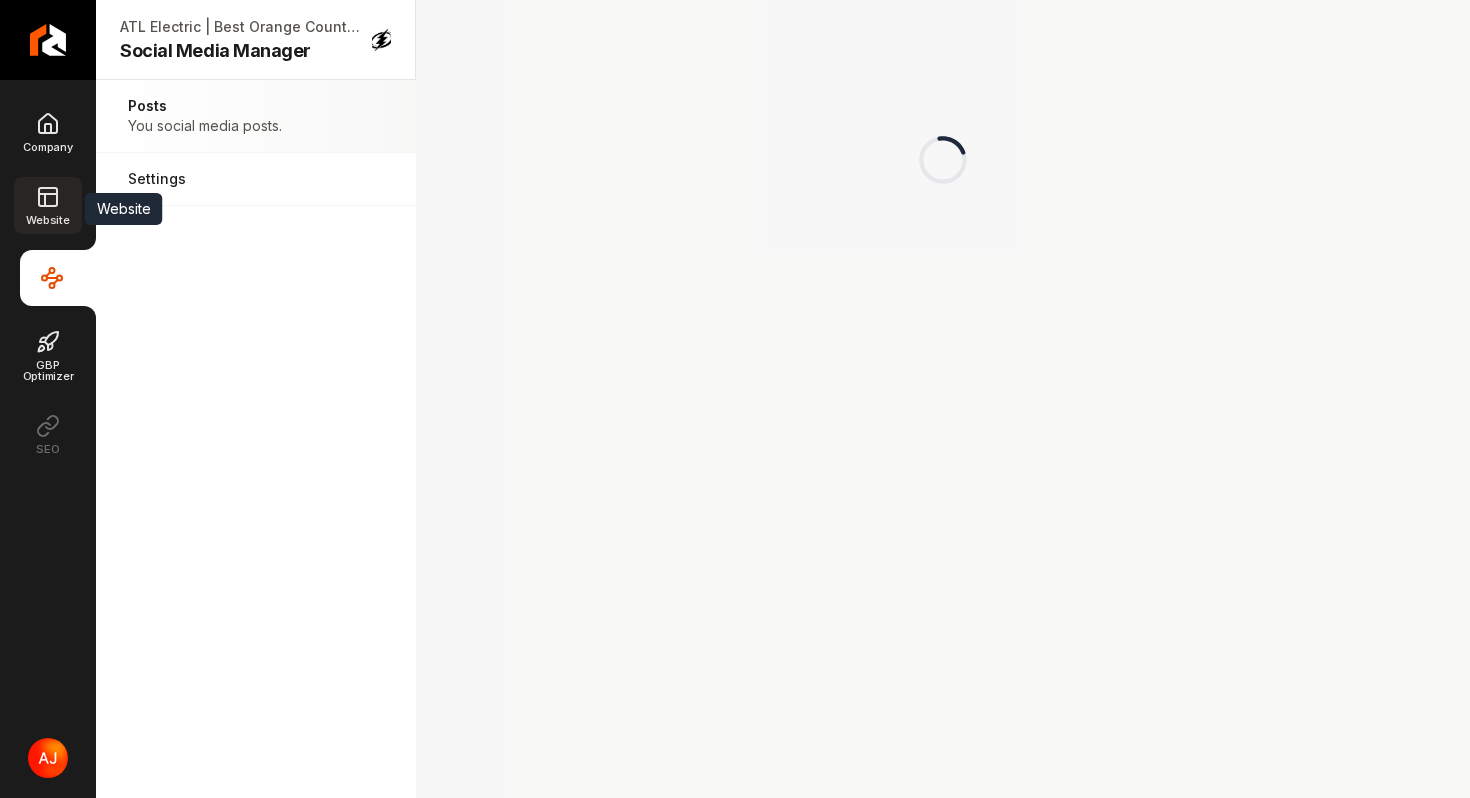 click on "Website" at bounding box center [47, 205] 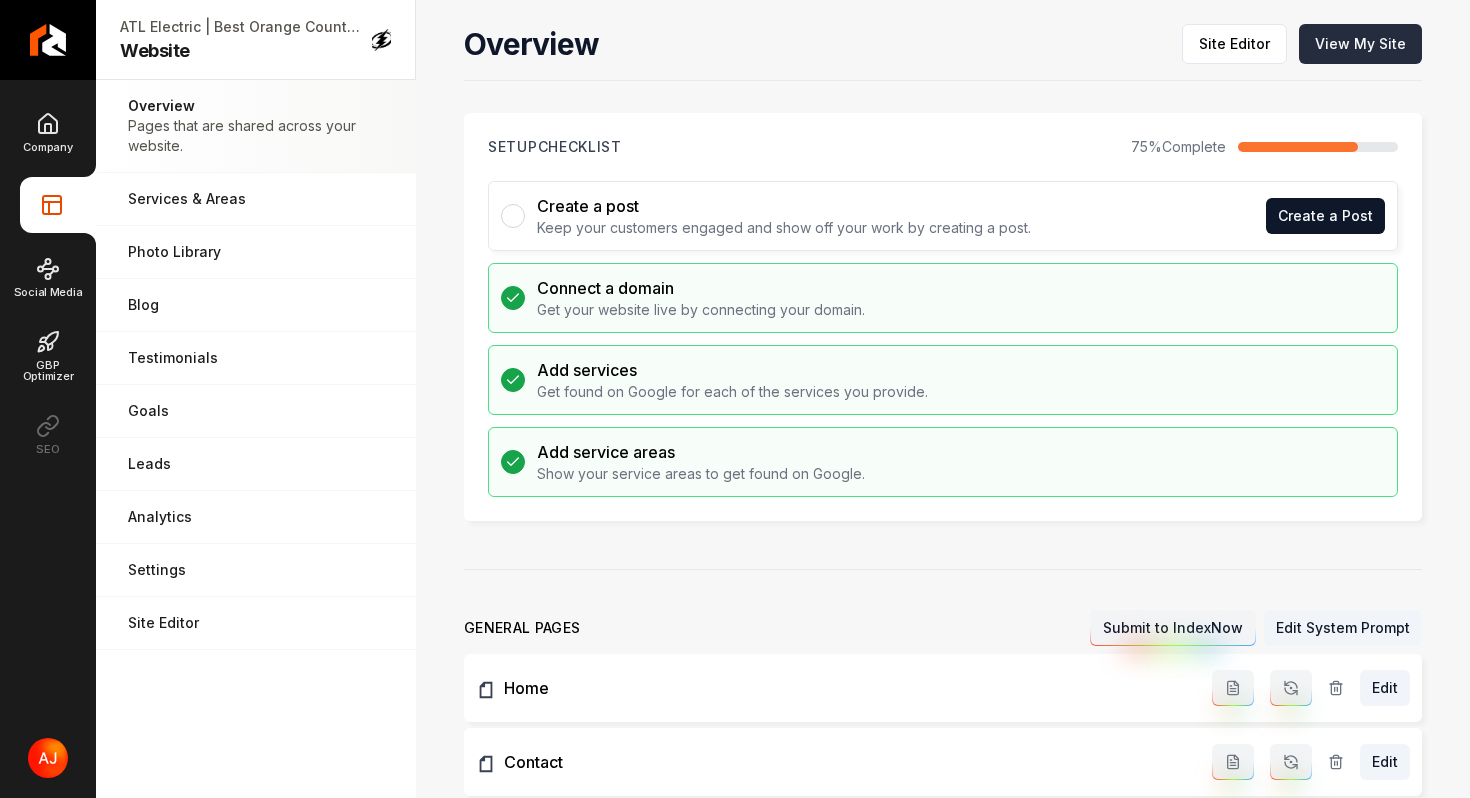 click on "View My Site" at bounding box center (1360, 44) 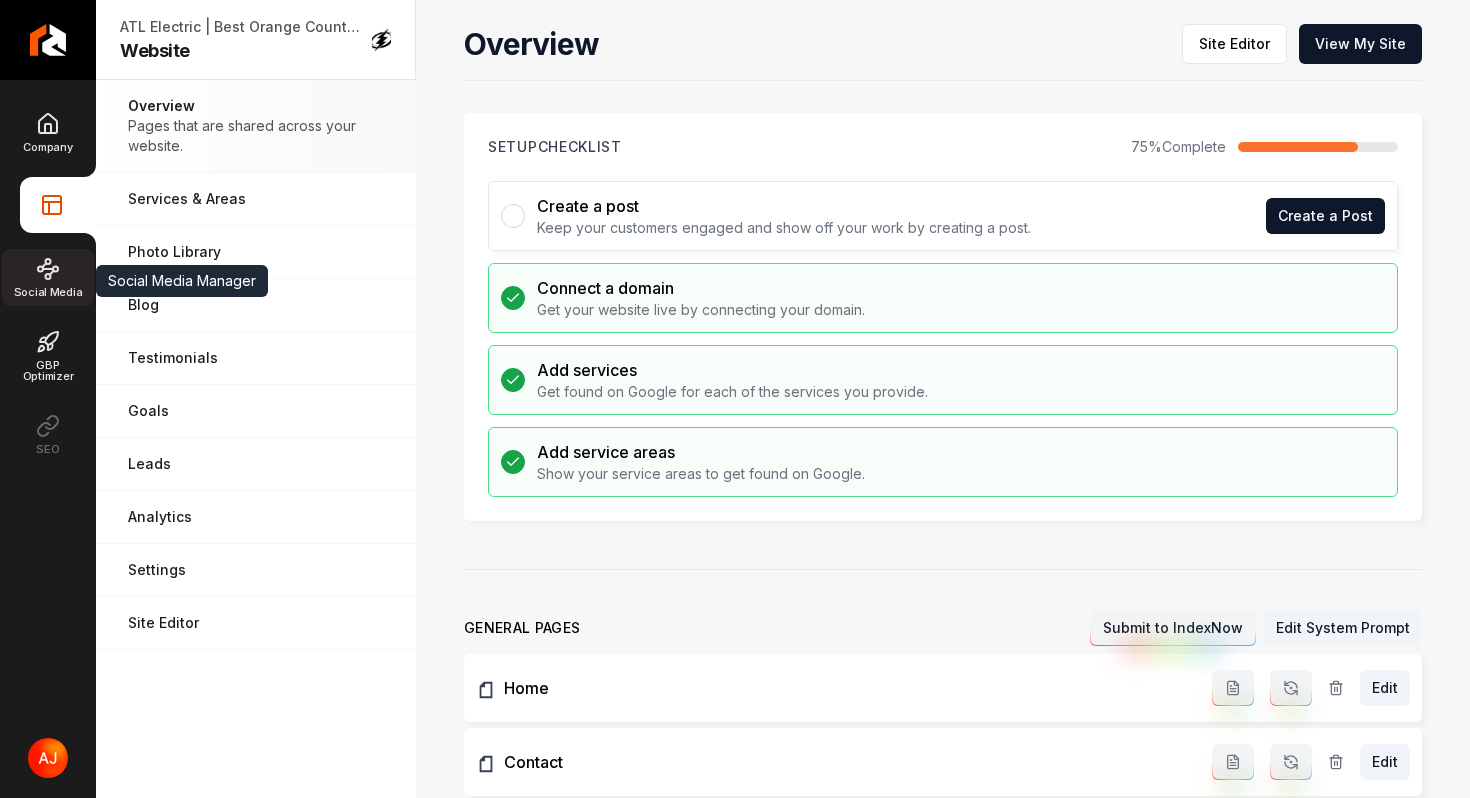 click on "Social Media" at bounding box center [48, 292] 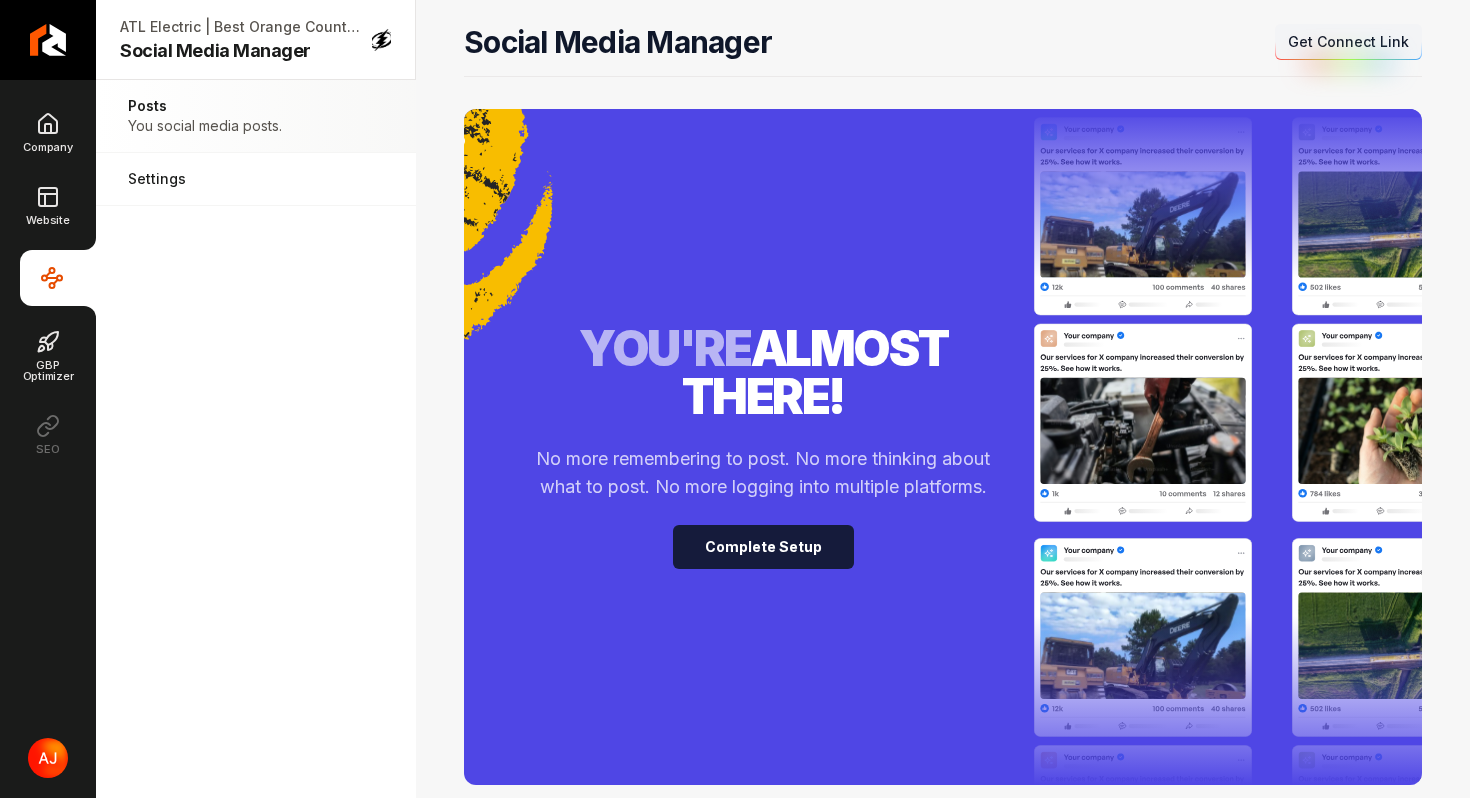 click on "Complete Setup" at bounding box center (763, 547) 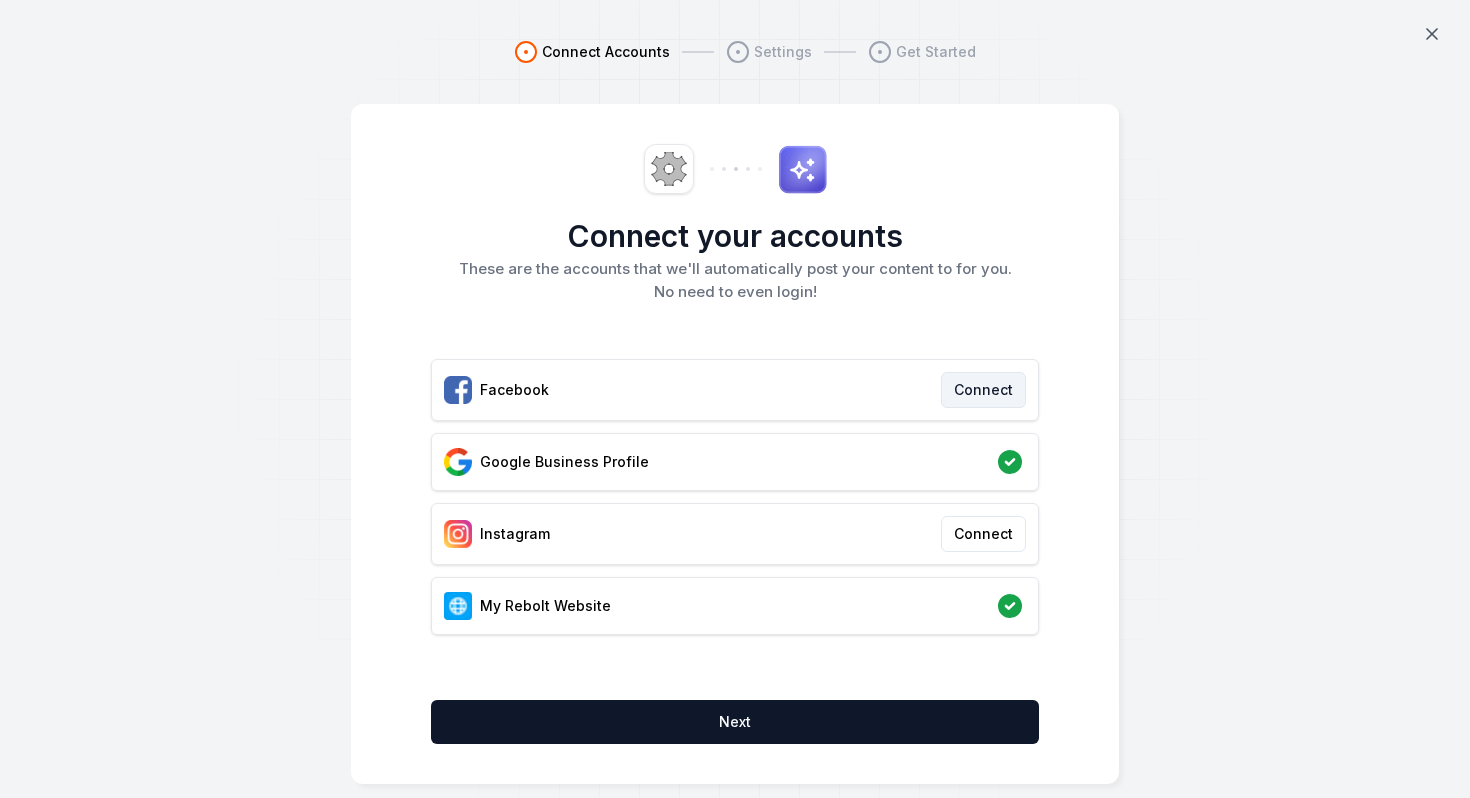 click on "Connect" at bounding box center (983, 390) 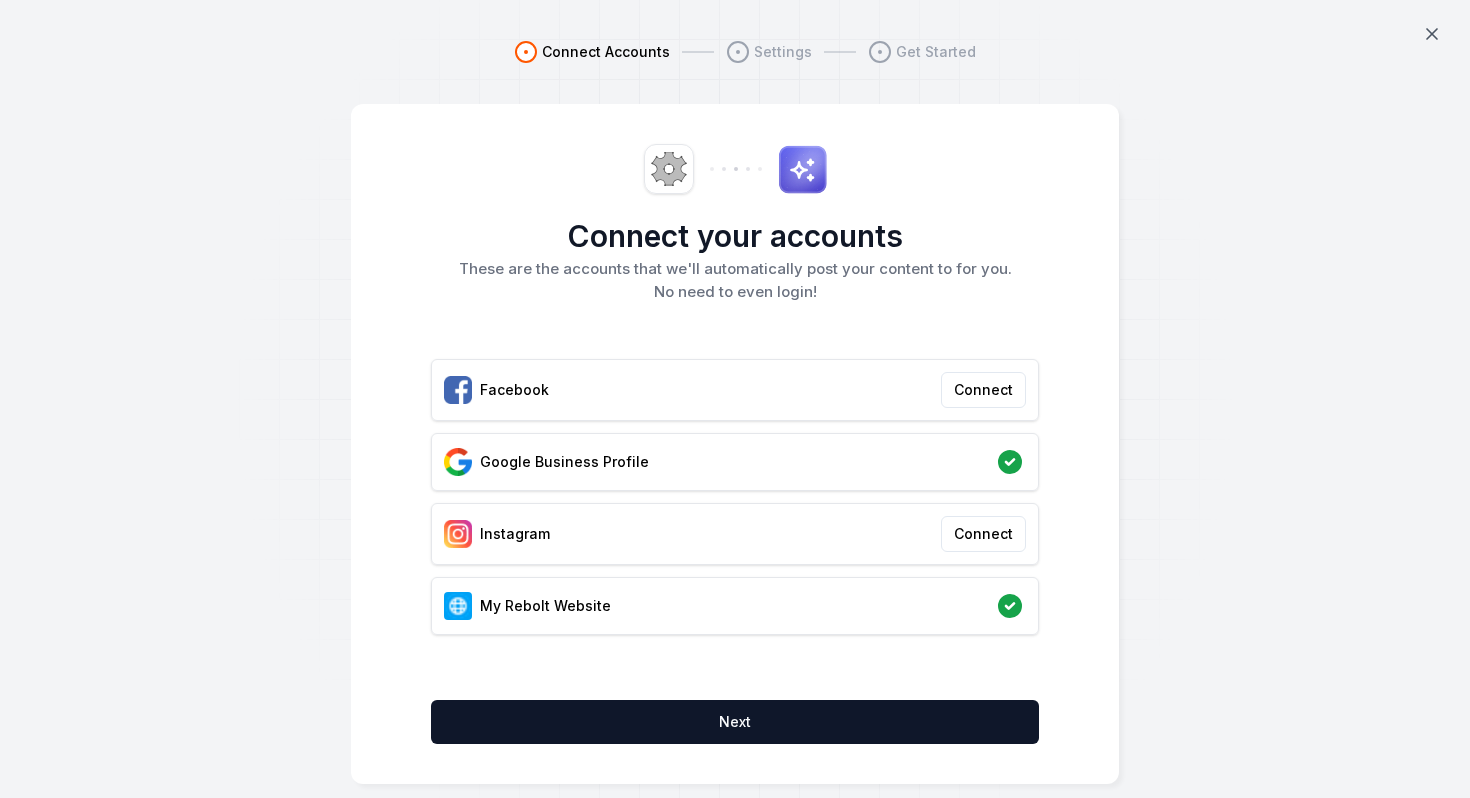 type 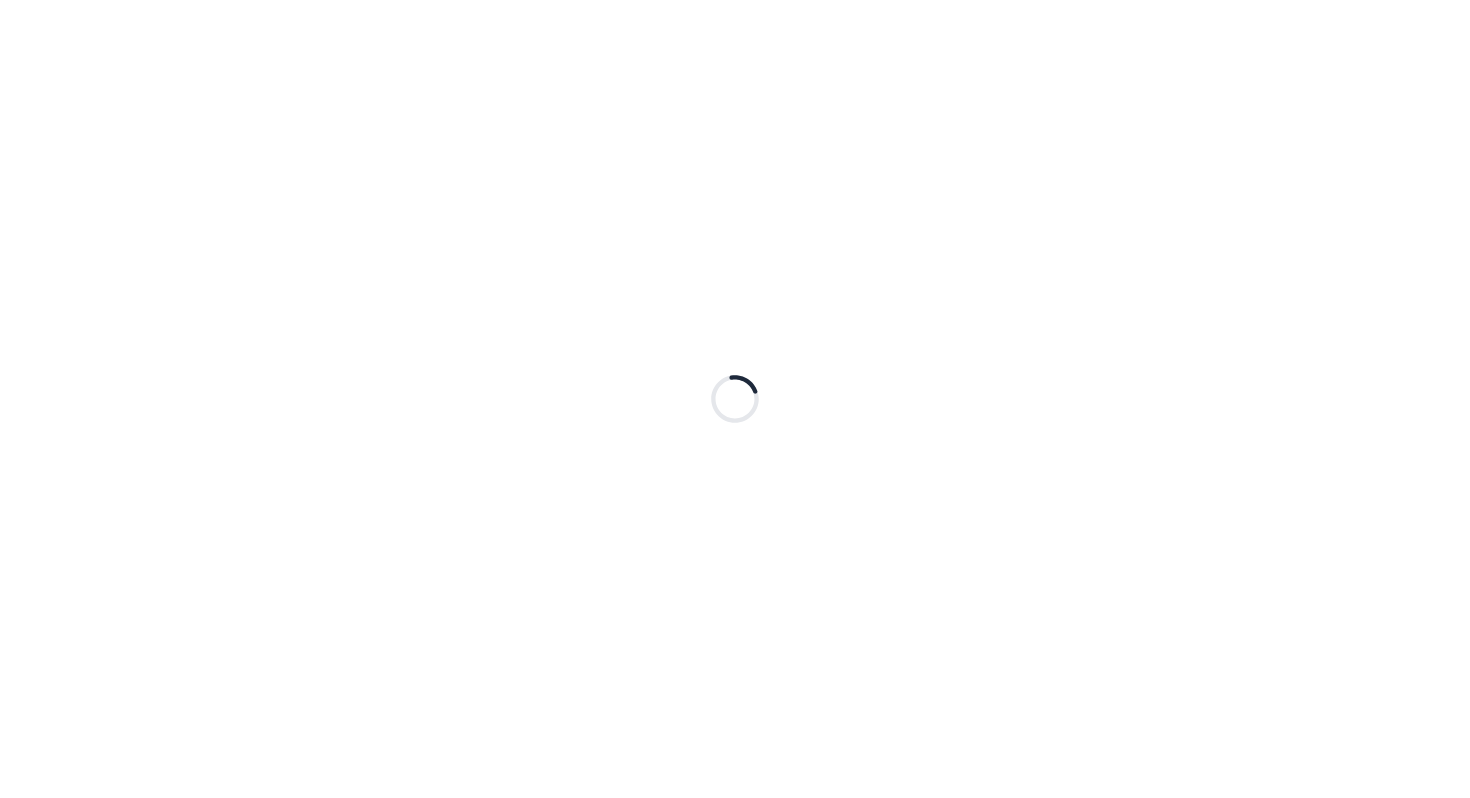 scroll, scrollTop: 0, scrollLeft: 0, axis: both 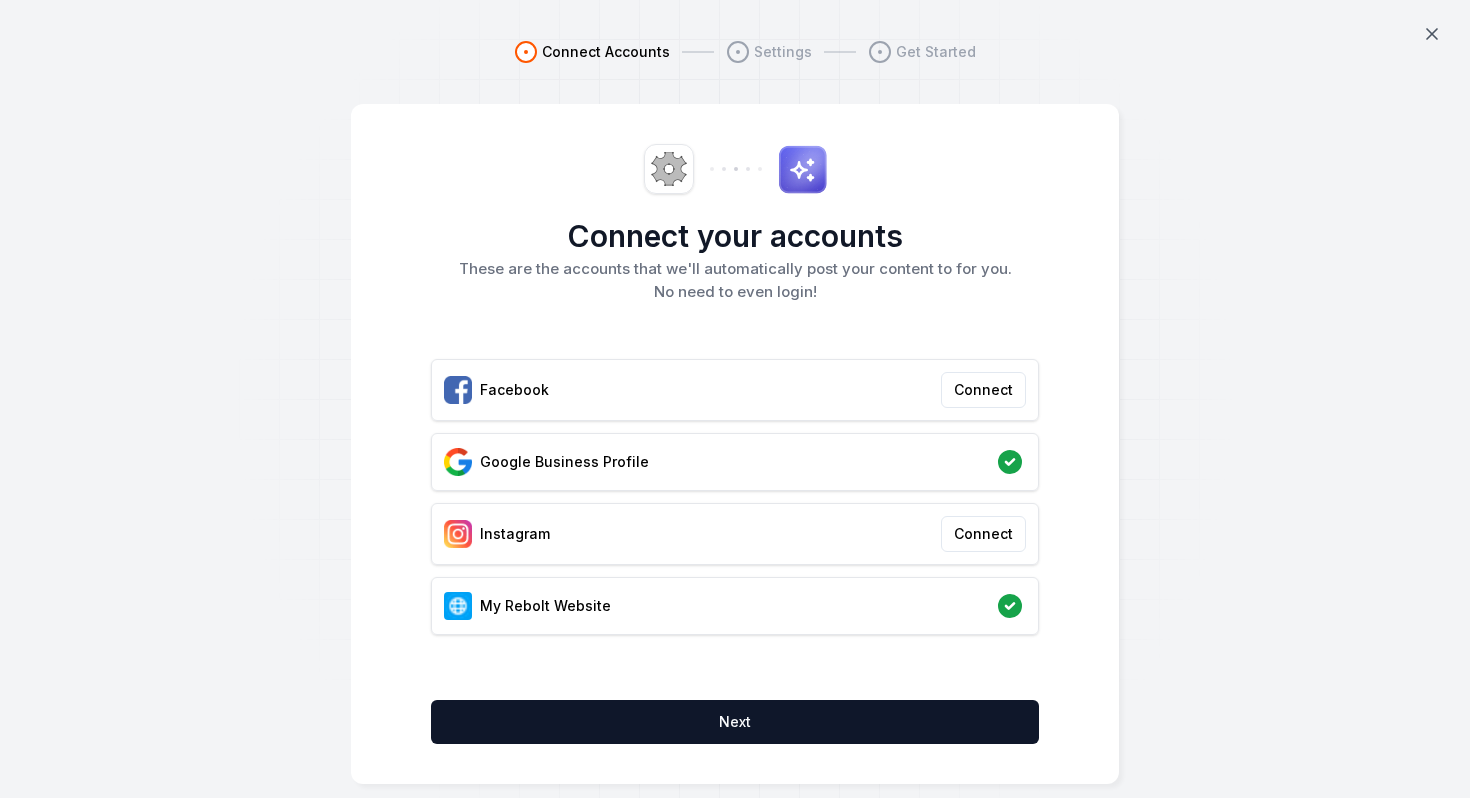 click on "Connect your accounts These are the accounts that we'll automatically post your content to for you. No need to even login! Facebook Connect Google Business Profile Instagram Connect My Rebolt Website Next" at bounding box center (735, 444) 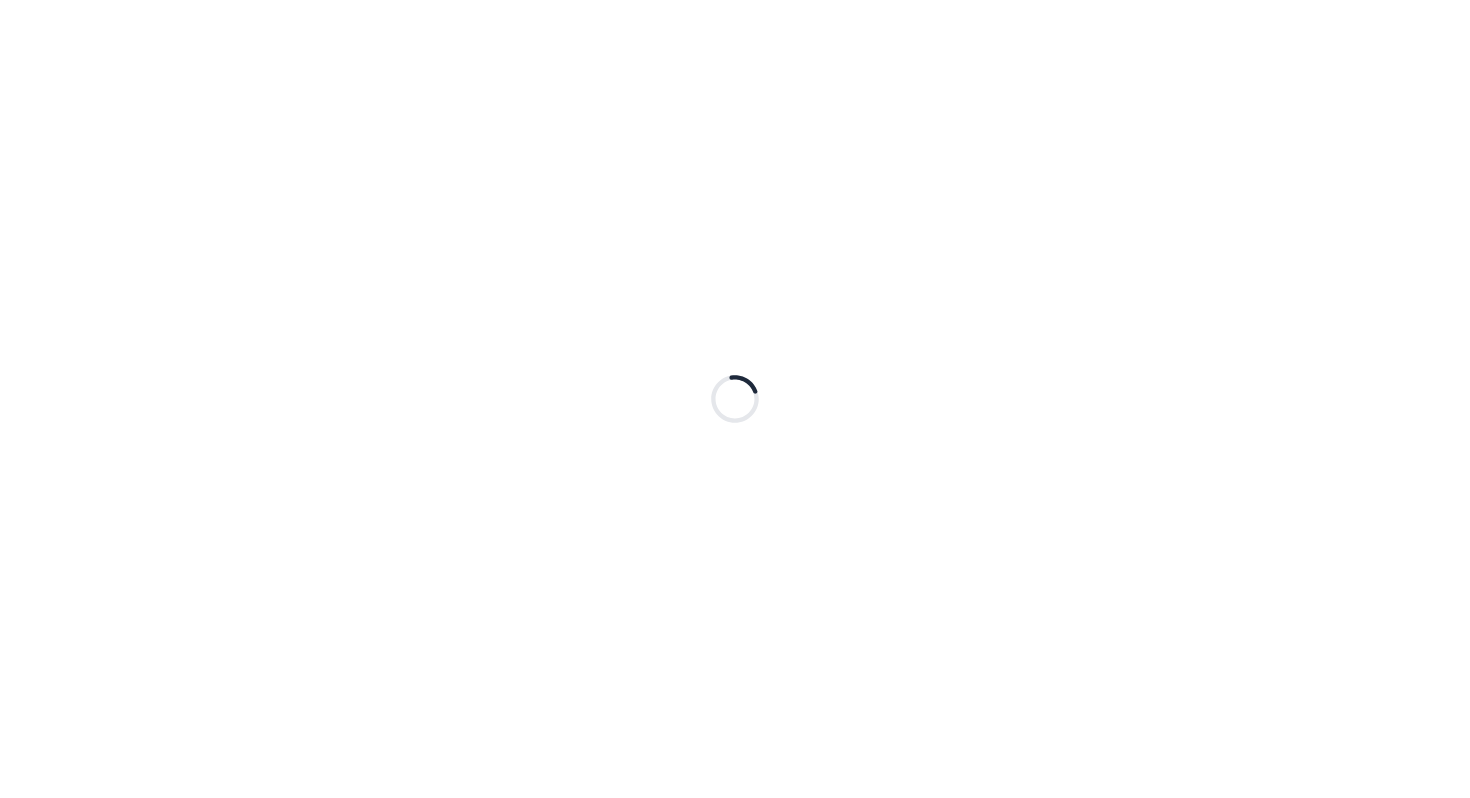 scroll, scrollTop: 0, scrollLeft: 0, axis: both 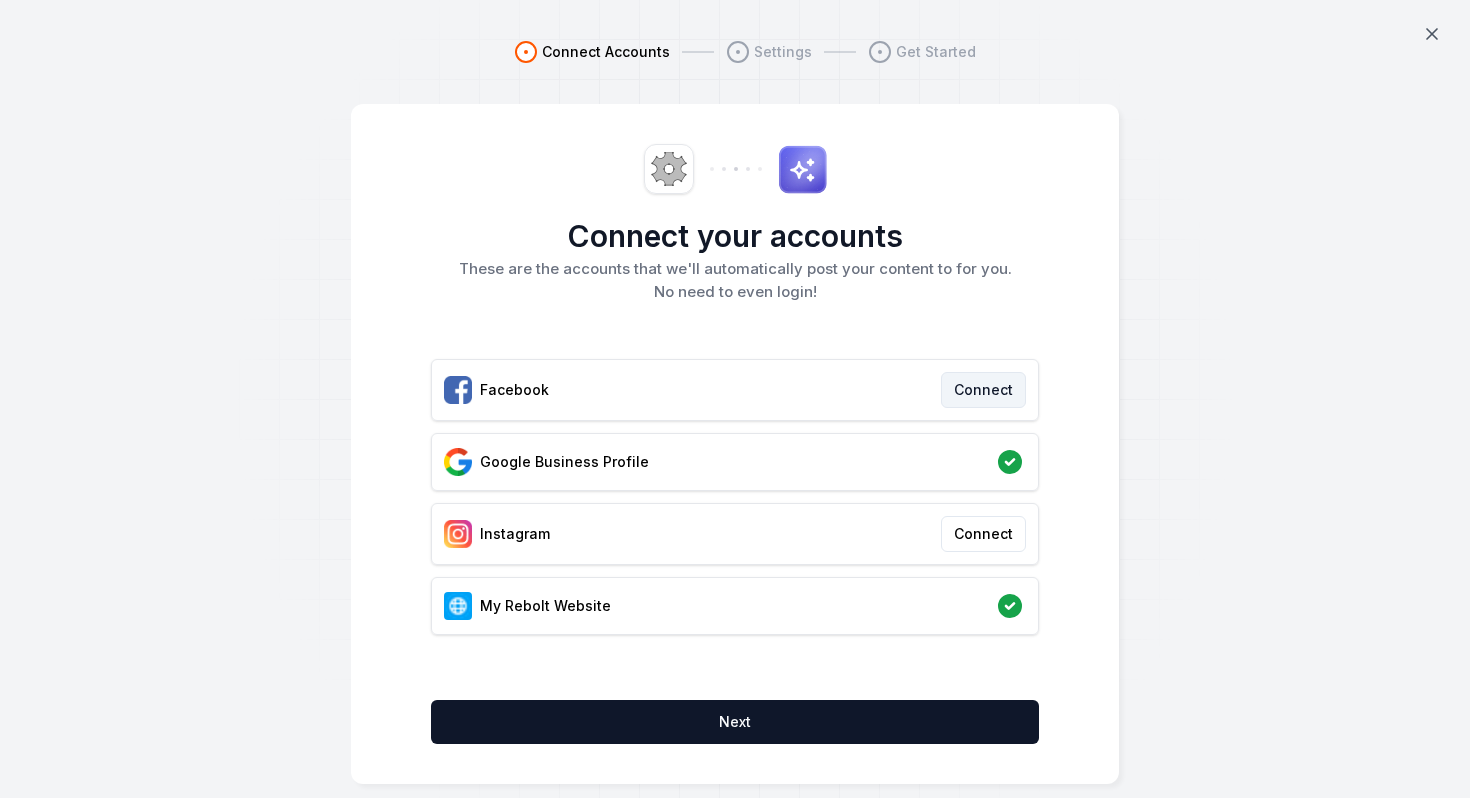 click on "Connect" at bounding box center (983, 390) 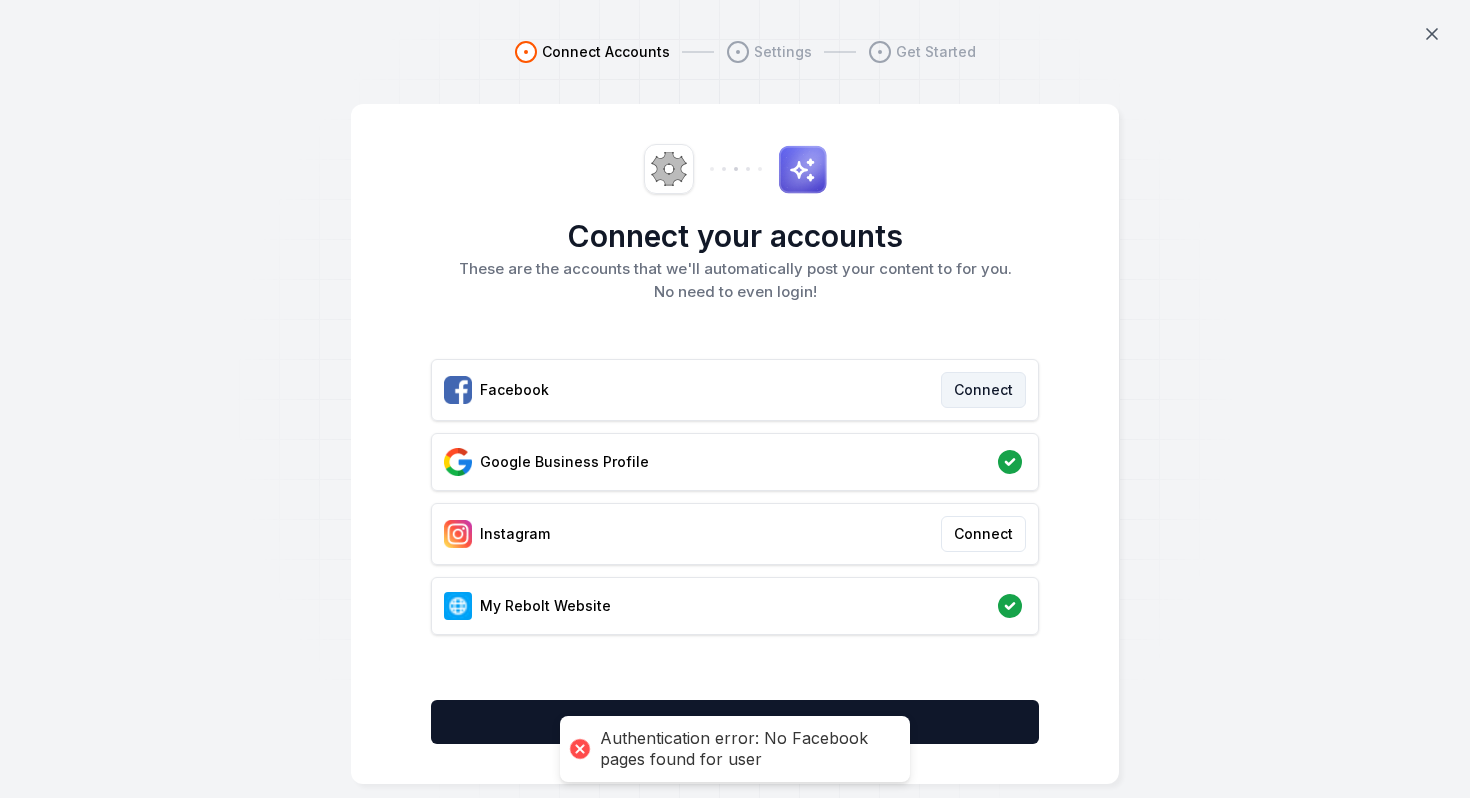 click on "Connect" at bounding box center [983, 390] 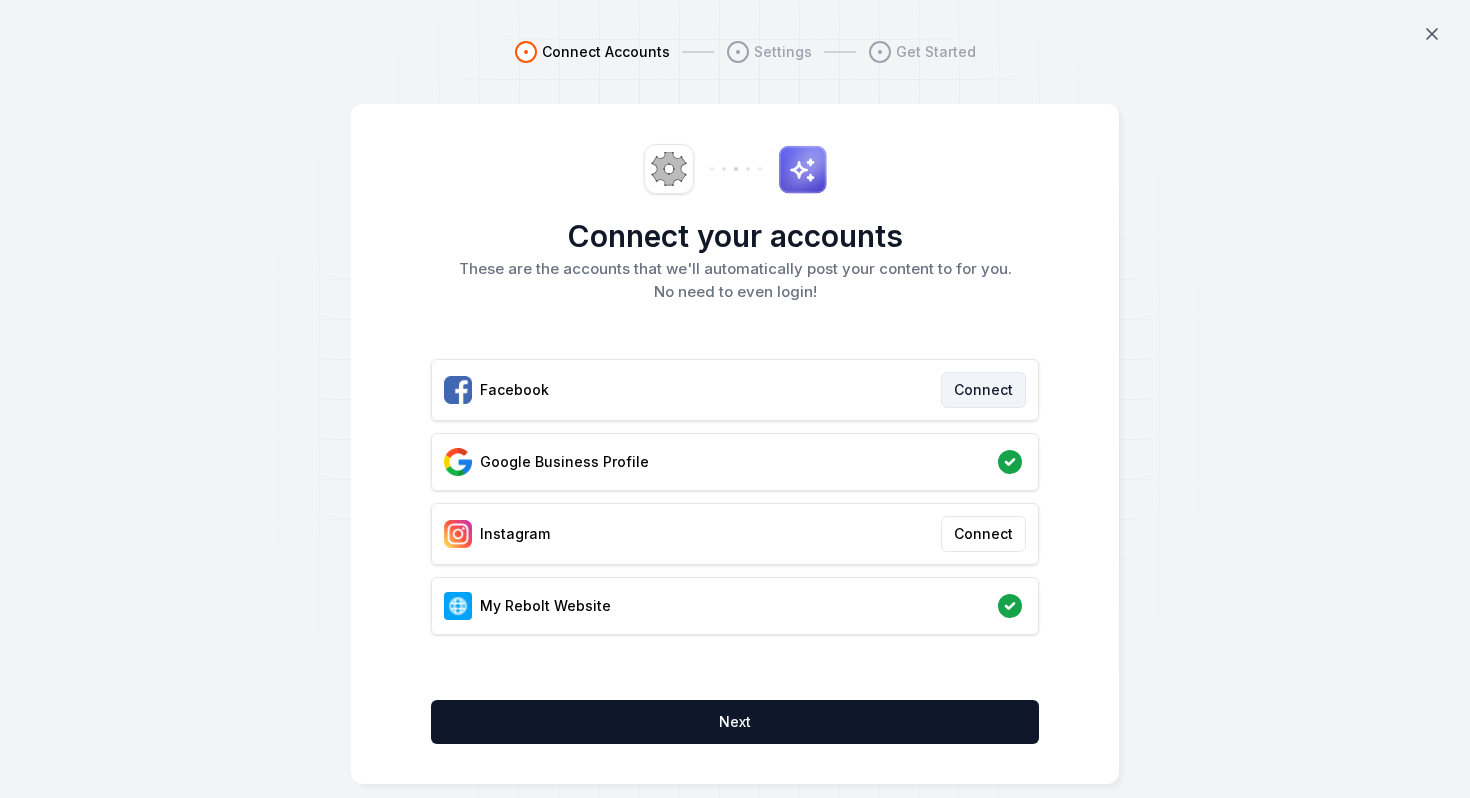 click on "Connect" at bounding box center [983, 390] 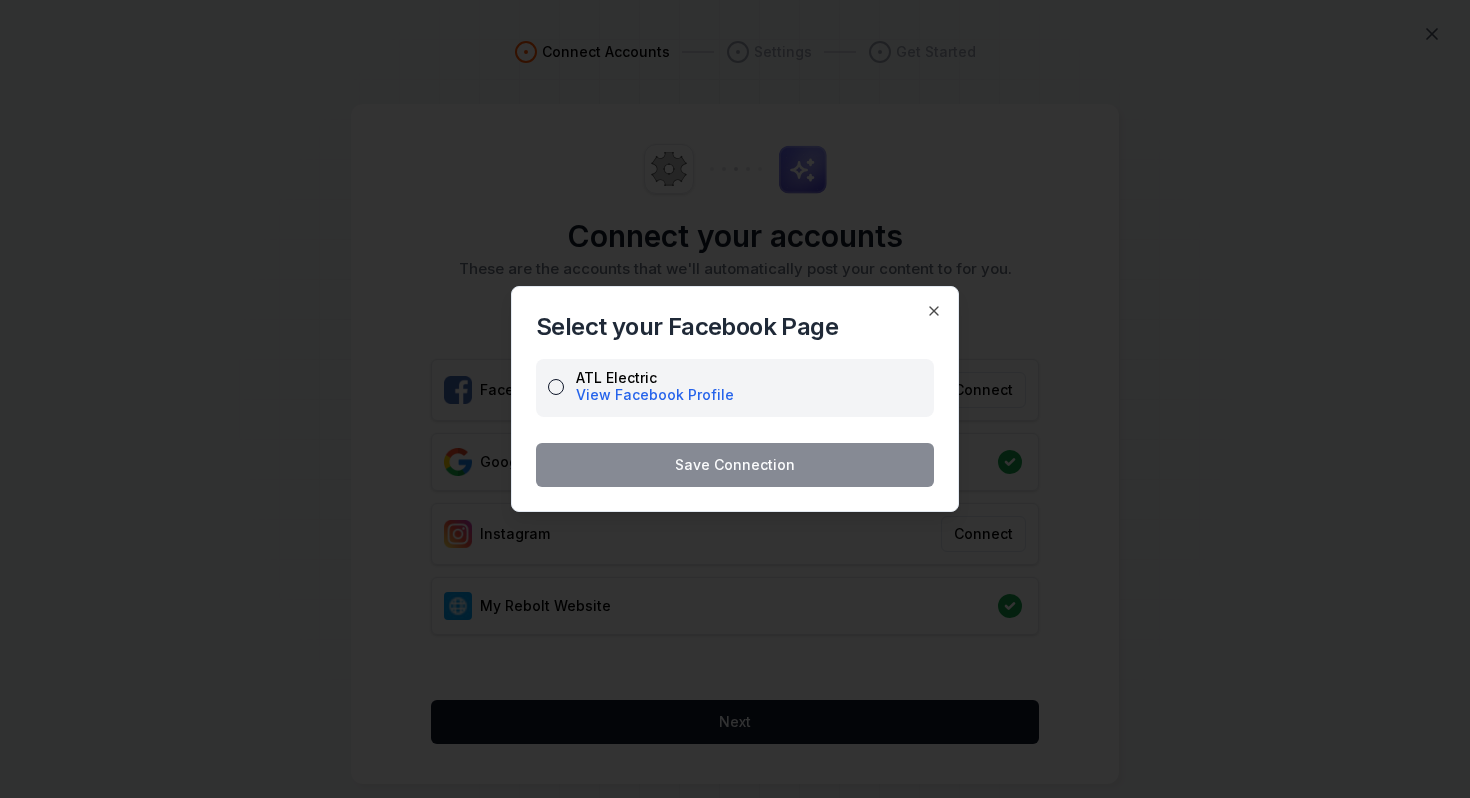 click on "ATL Electric View Facebook Profile" at bounding box center (556, 387) 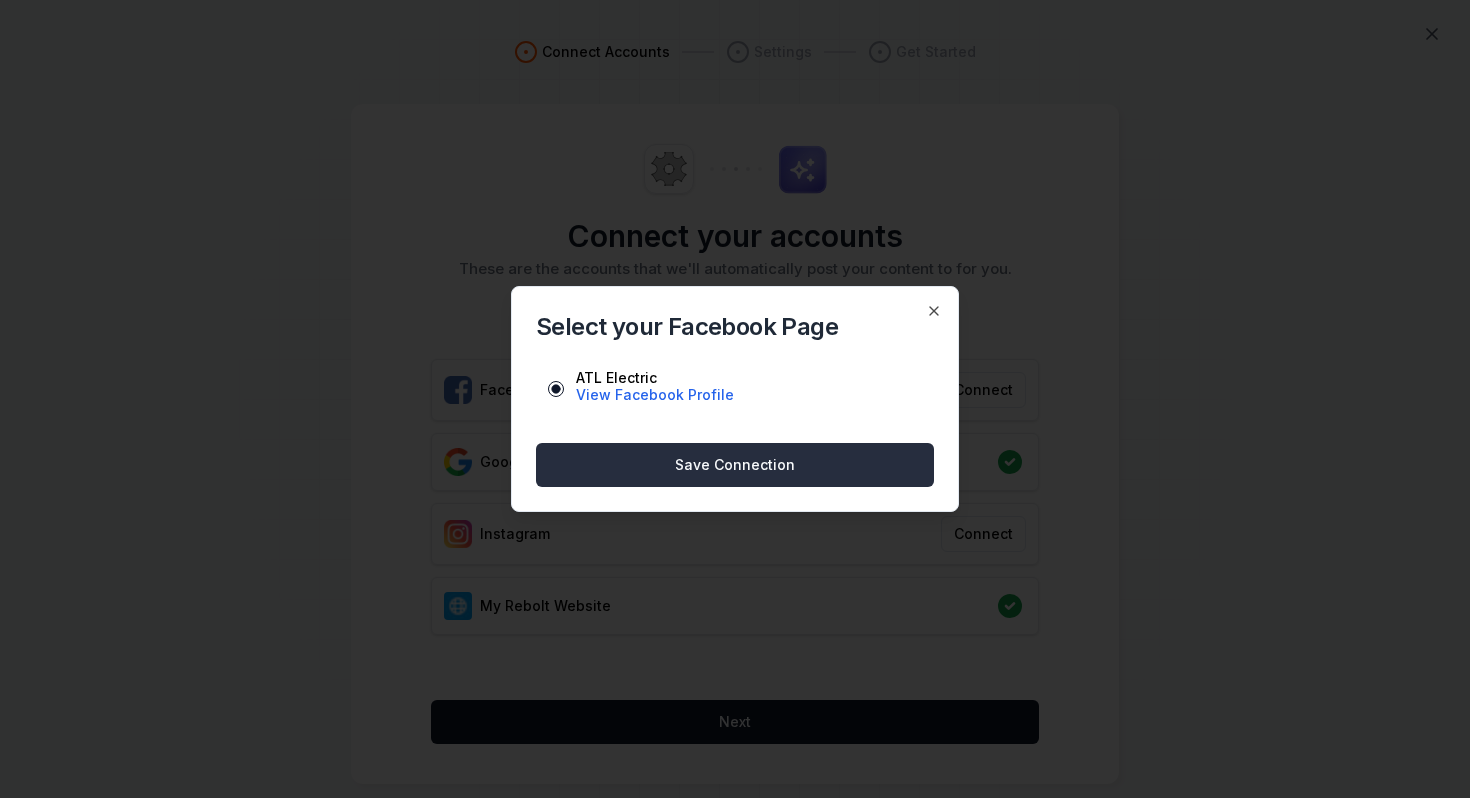 click on "Save Connection" at bounding box center (735, 465) 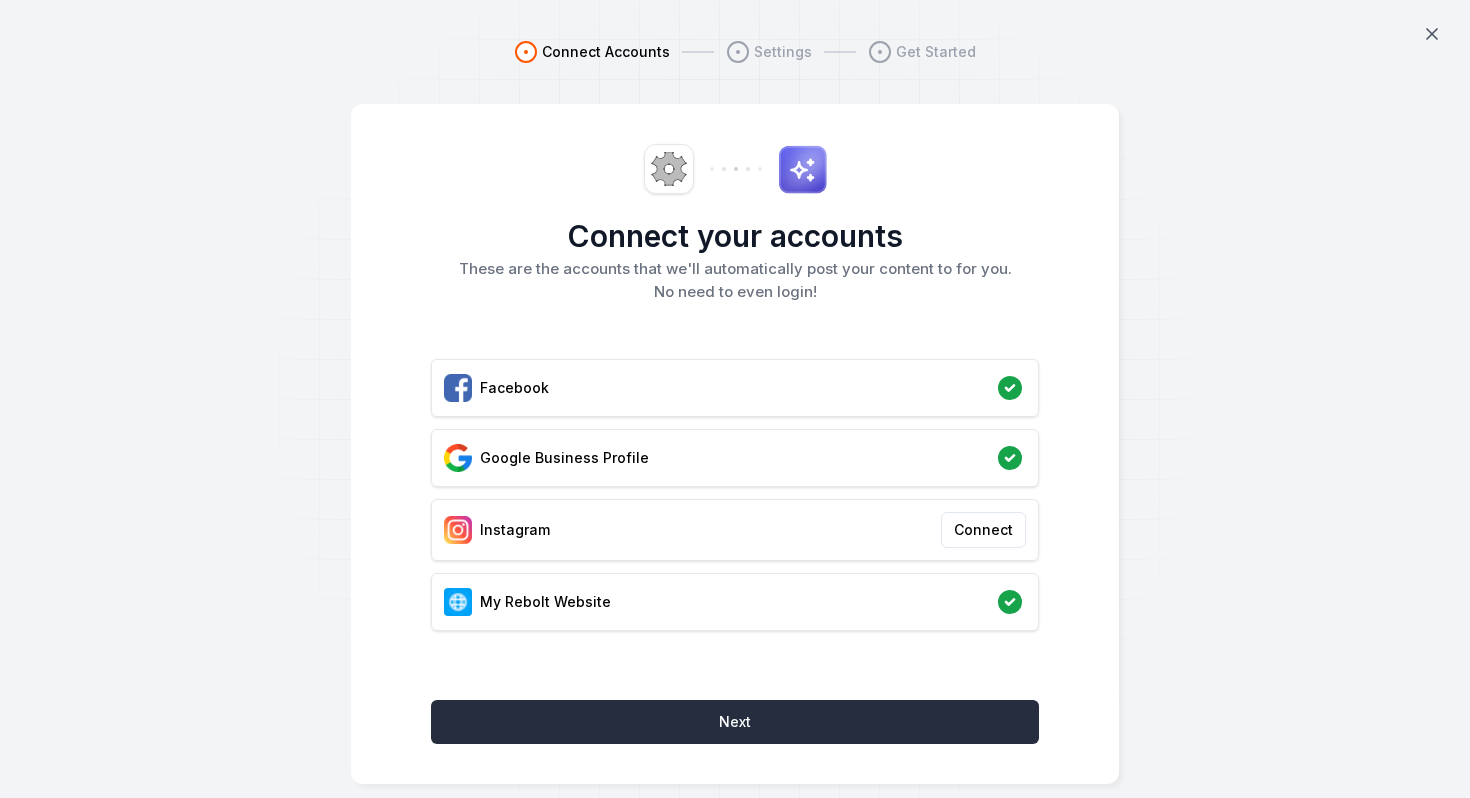 click on "Next" at bounding box center (735, 722) 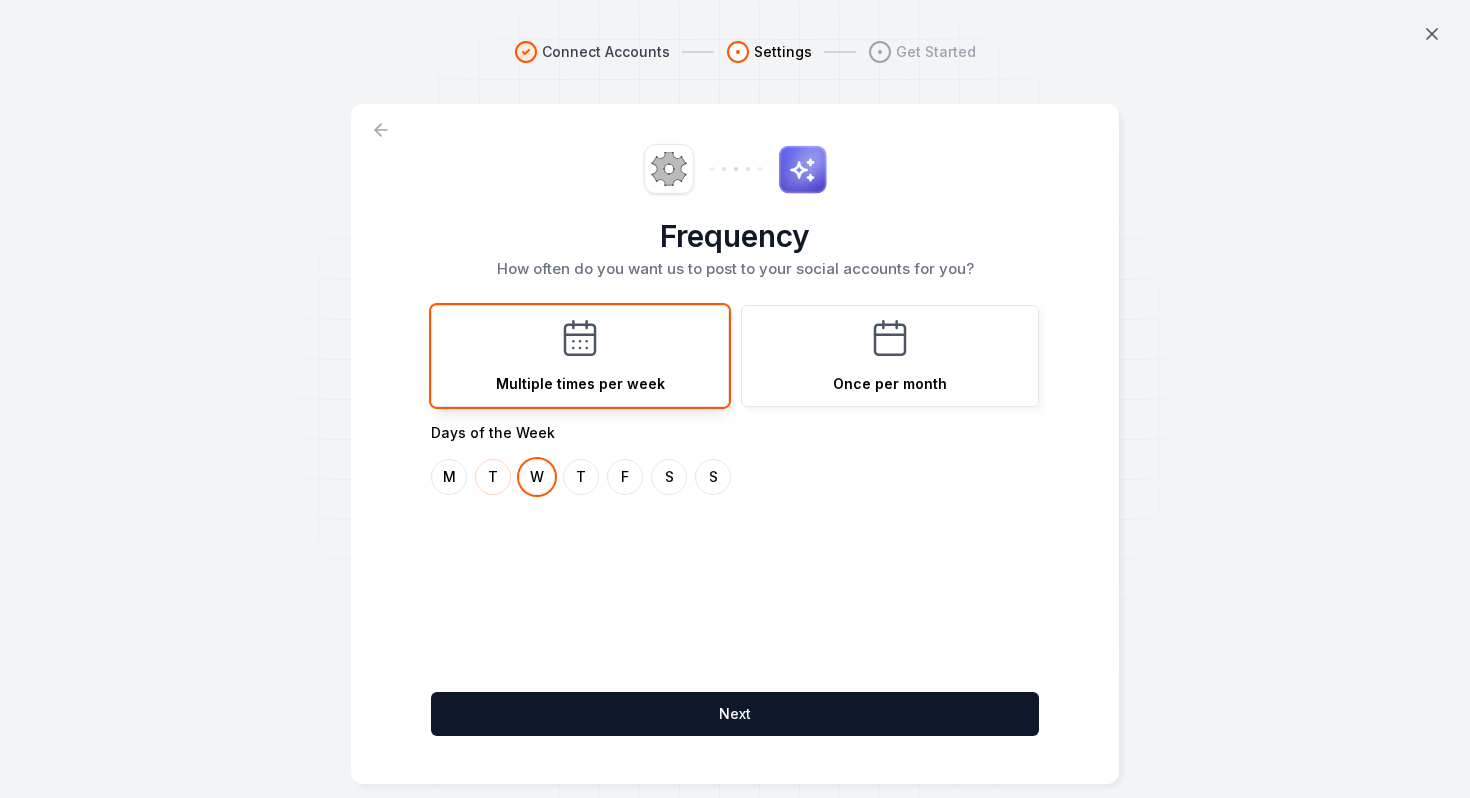 click on "T" at bounding box center [493, 477] 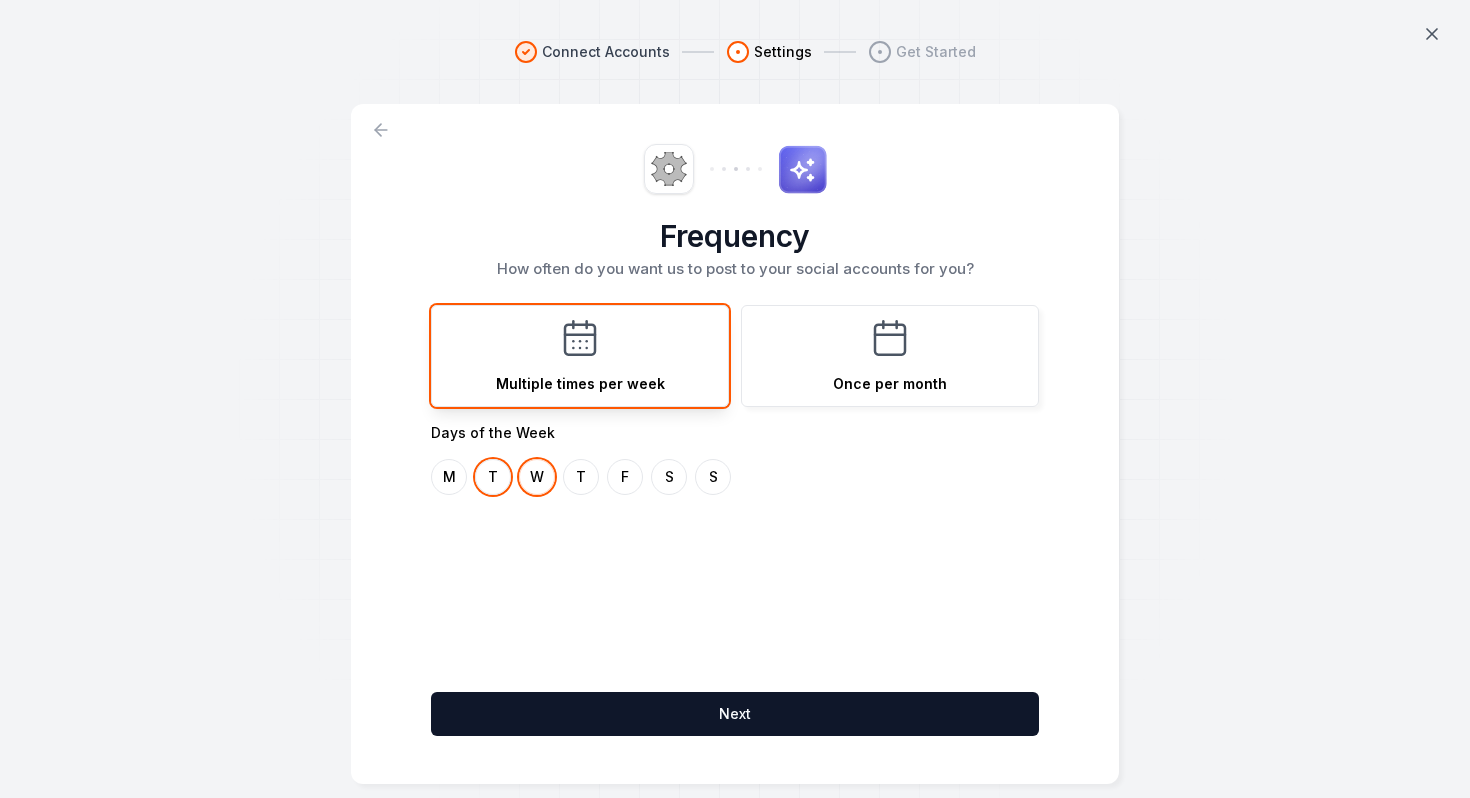 click on "W" at bounding box center [537, 477] 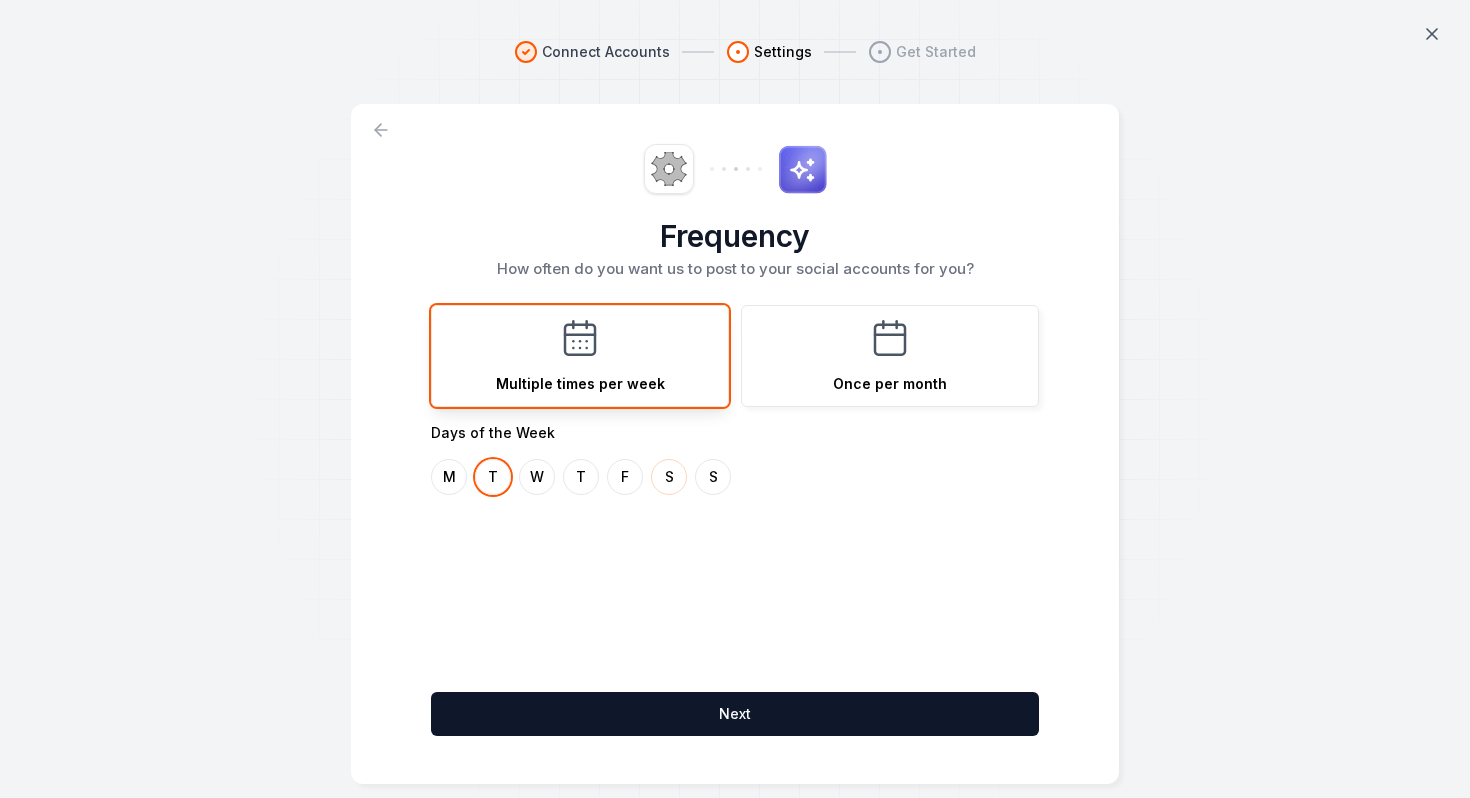 click on "S" at bounding box center [669, 477] 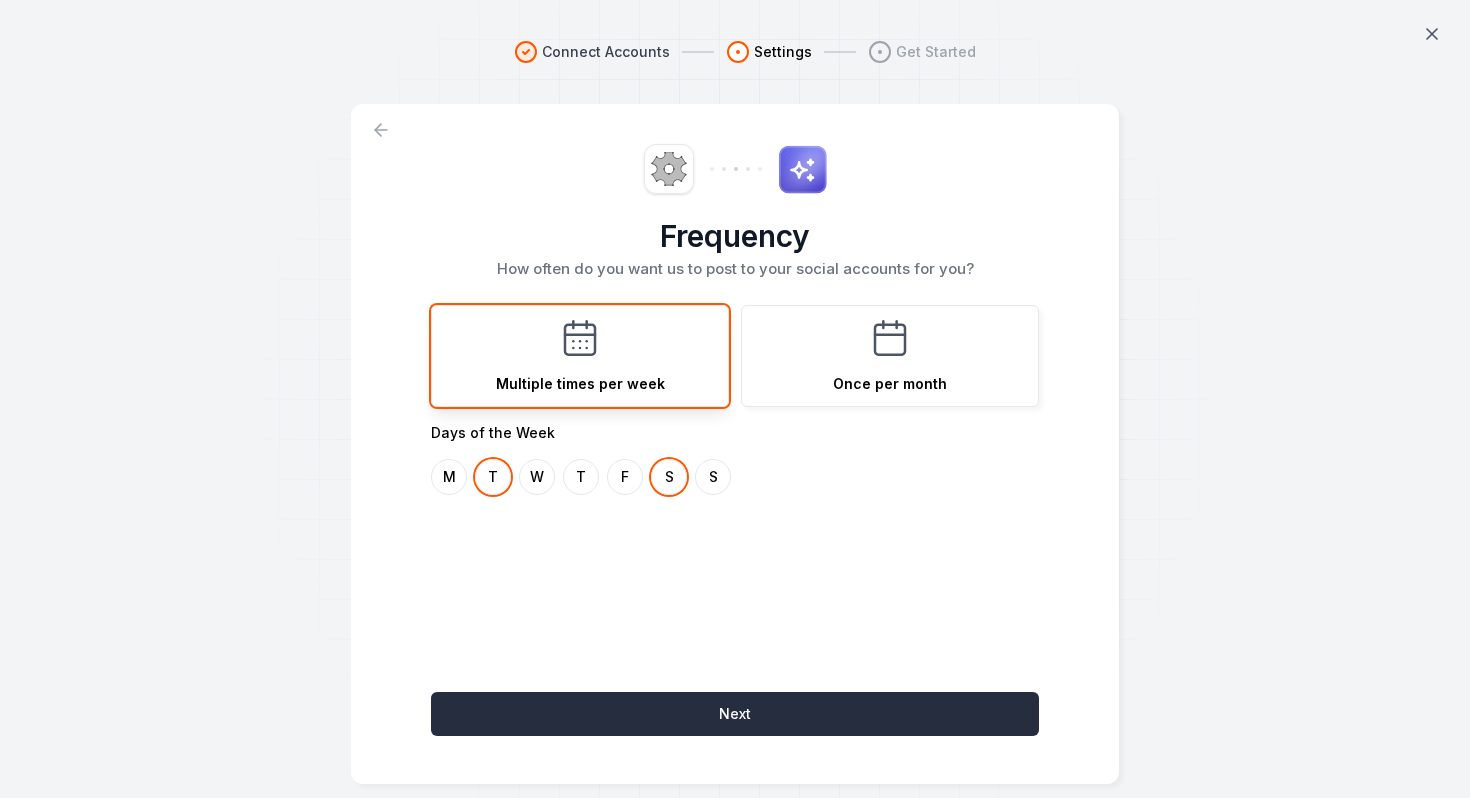 click on "Next" at bounding box center [735, 714] 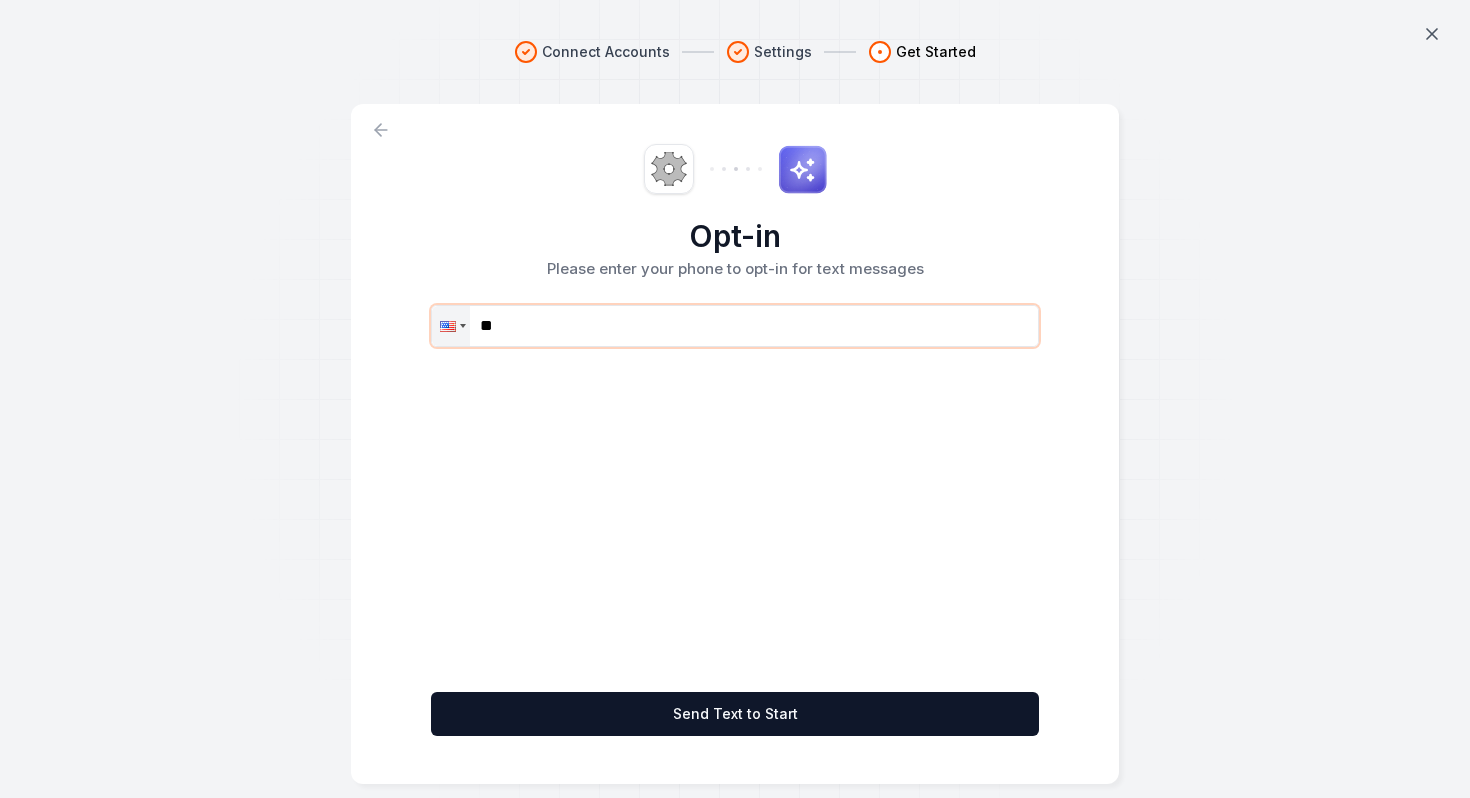 click on "**" at bounding box center (735, 326) 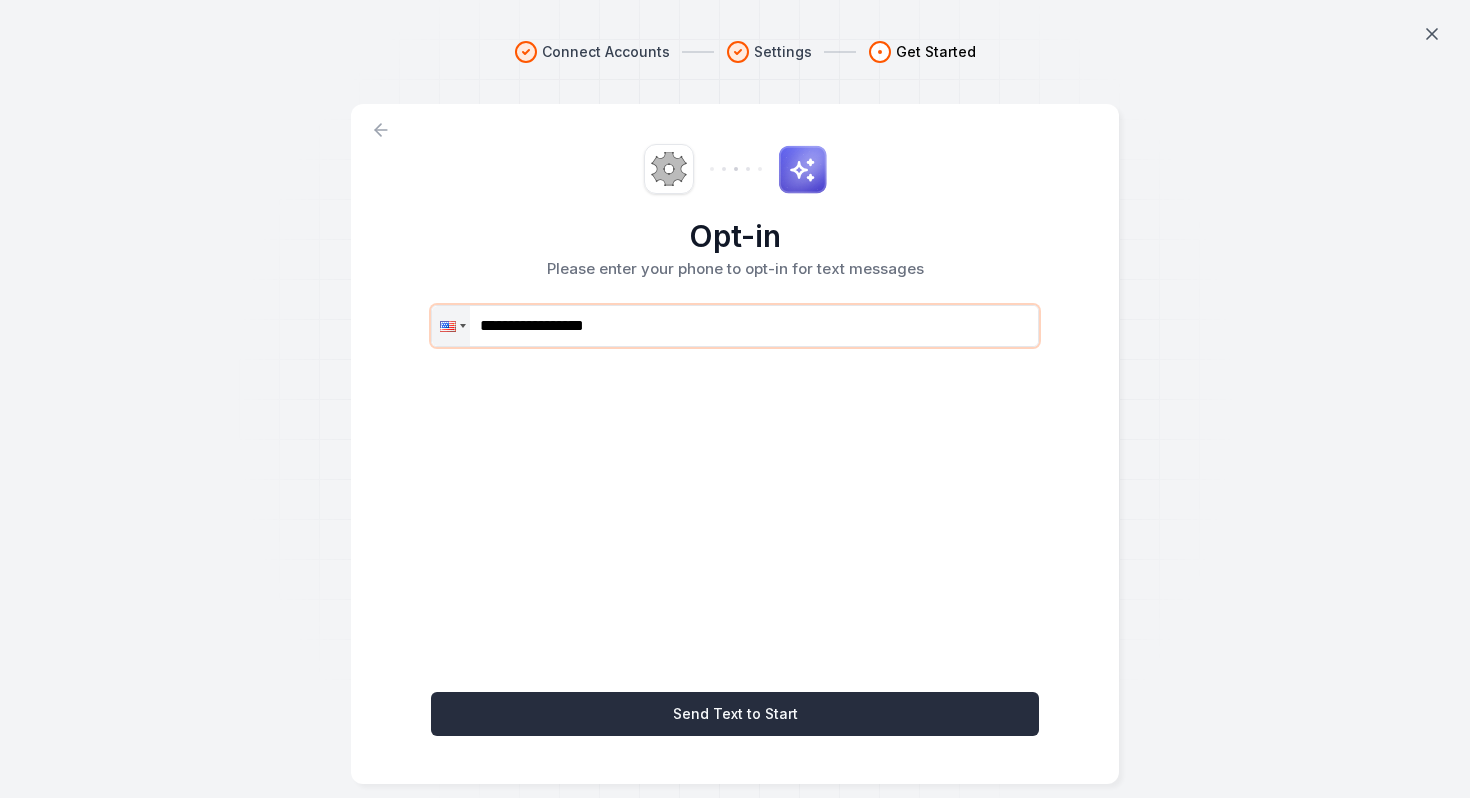 type on "**********" 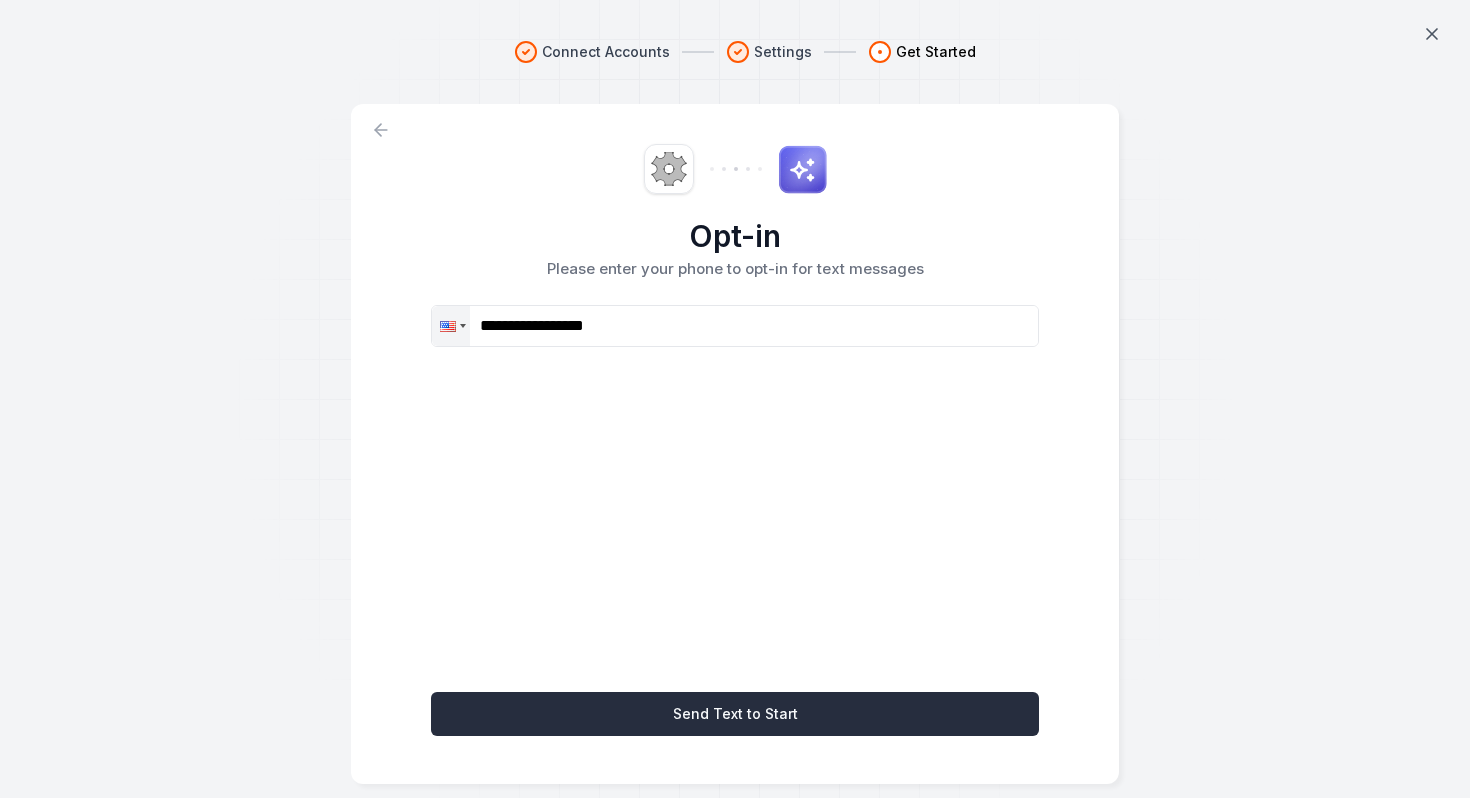 click on "Send Text to Start" at bounding box center [735, 714] 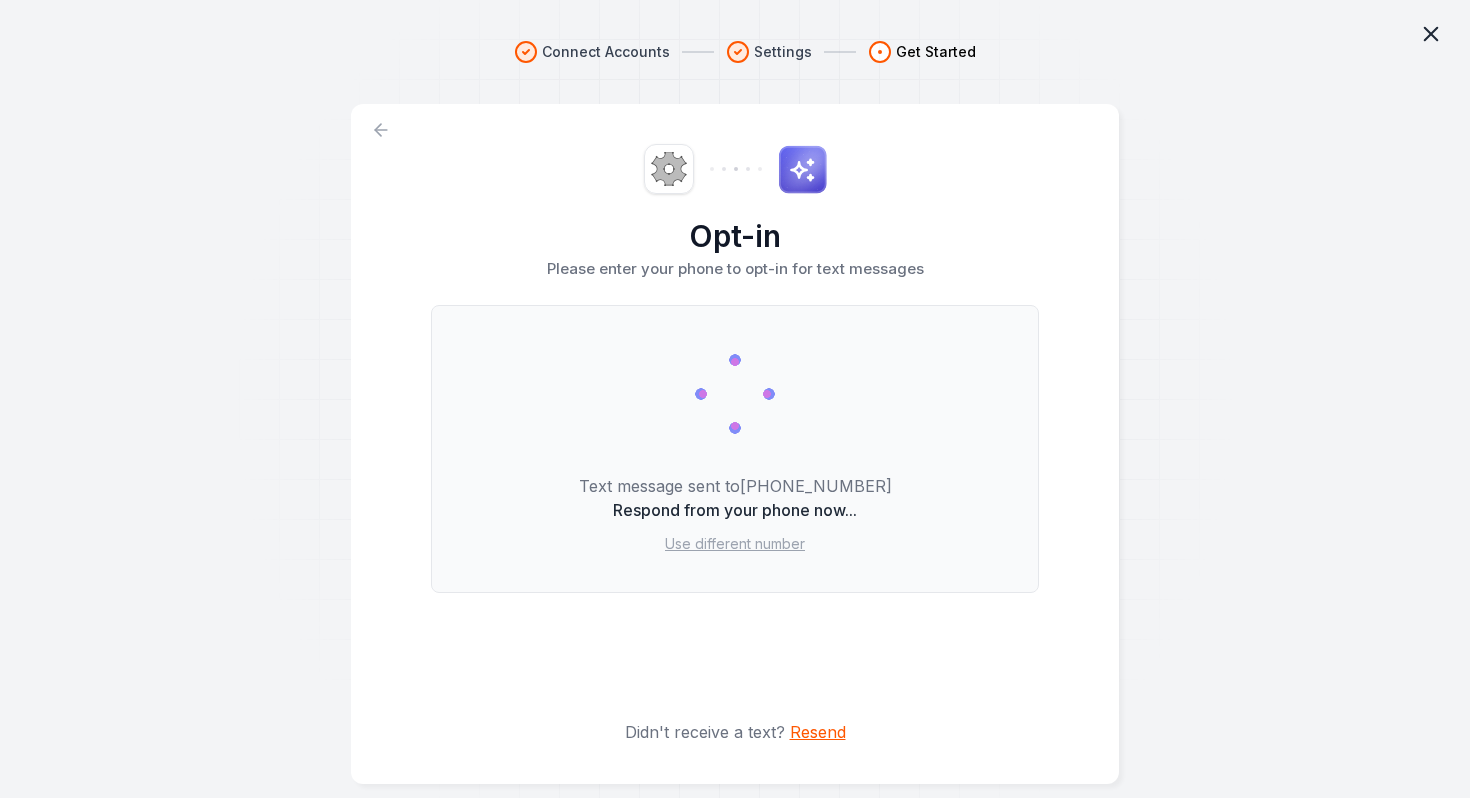 click 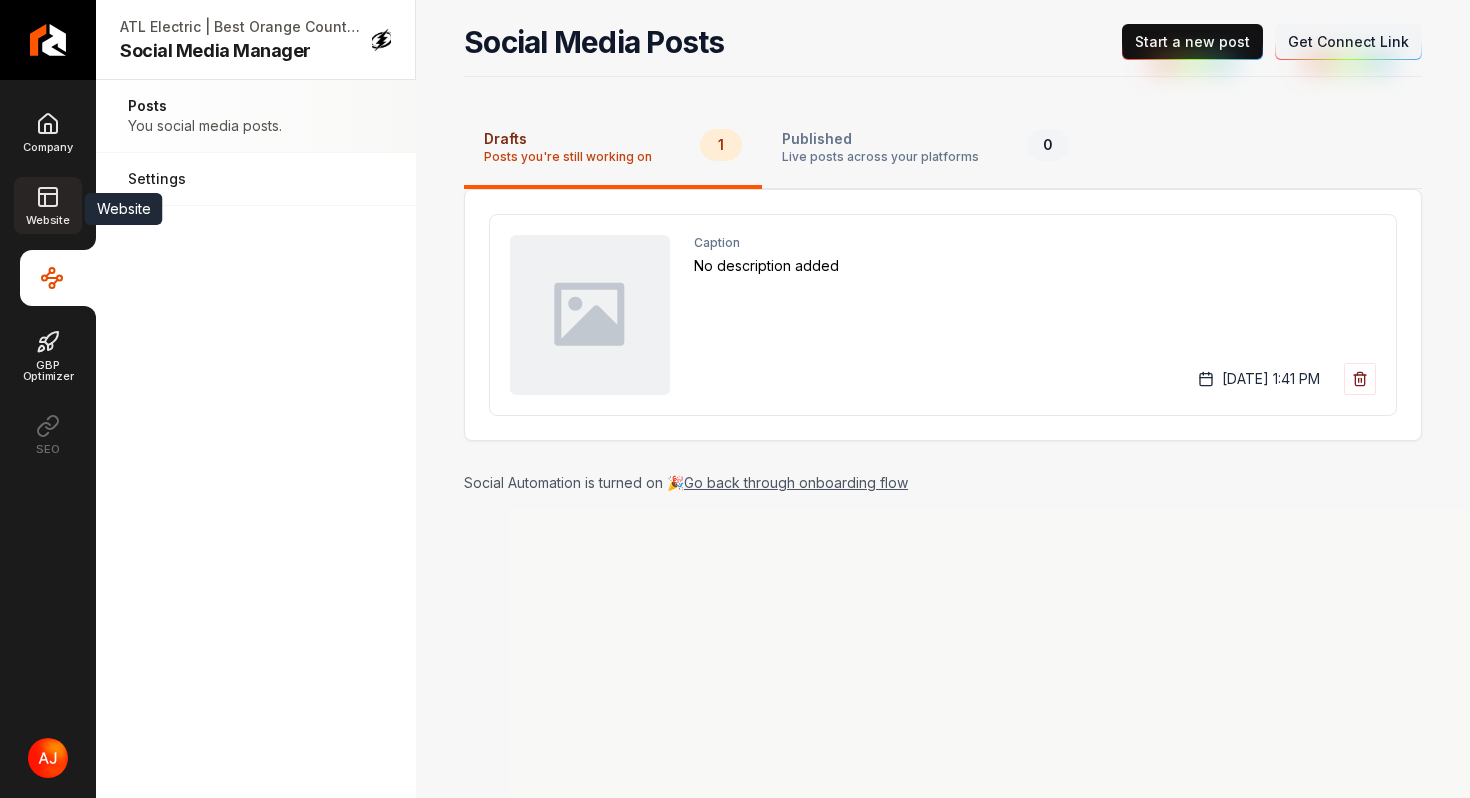 click on "Website" at bounding box center [47, 220] 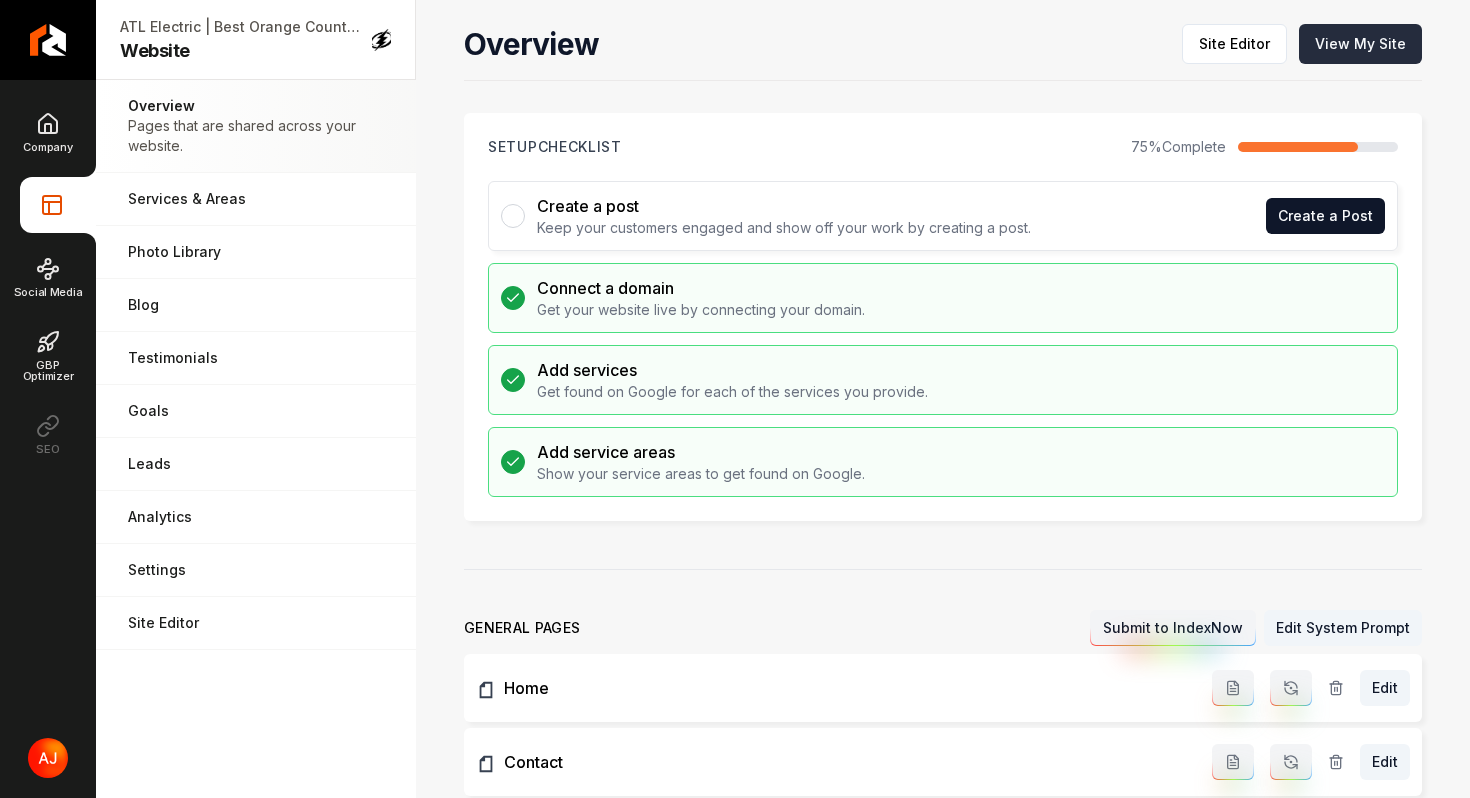 click on "View My Site" at bounding box center (1360, 44) 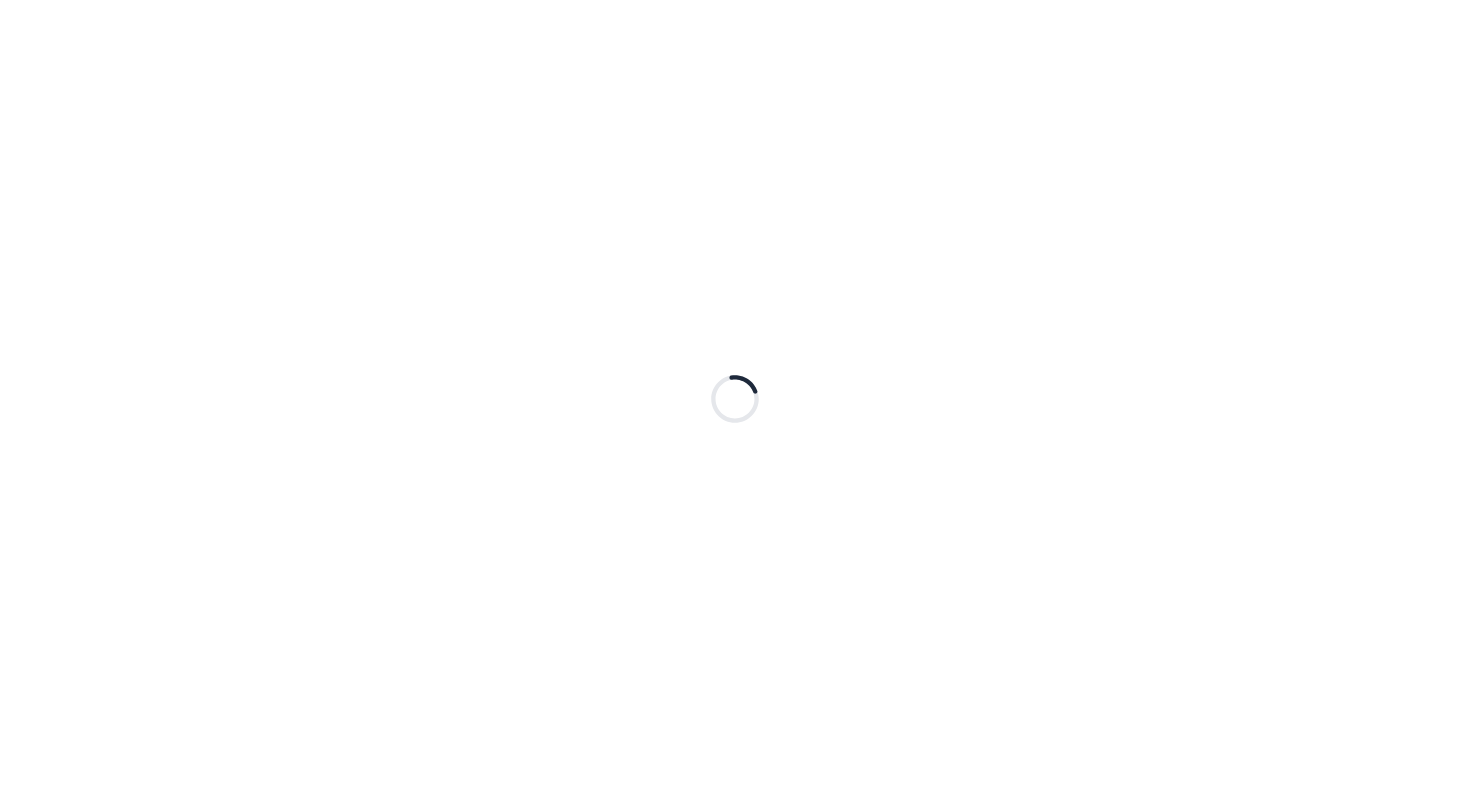 scroll, scrollTop: 0, scrollLeft: 0, axis: both 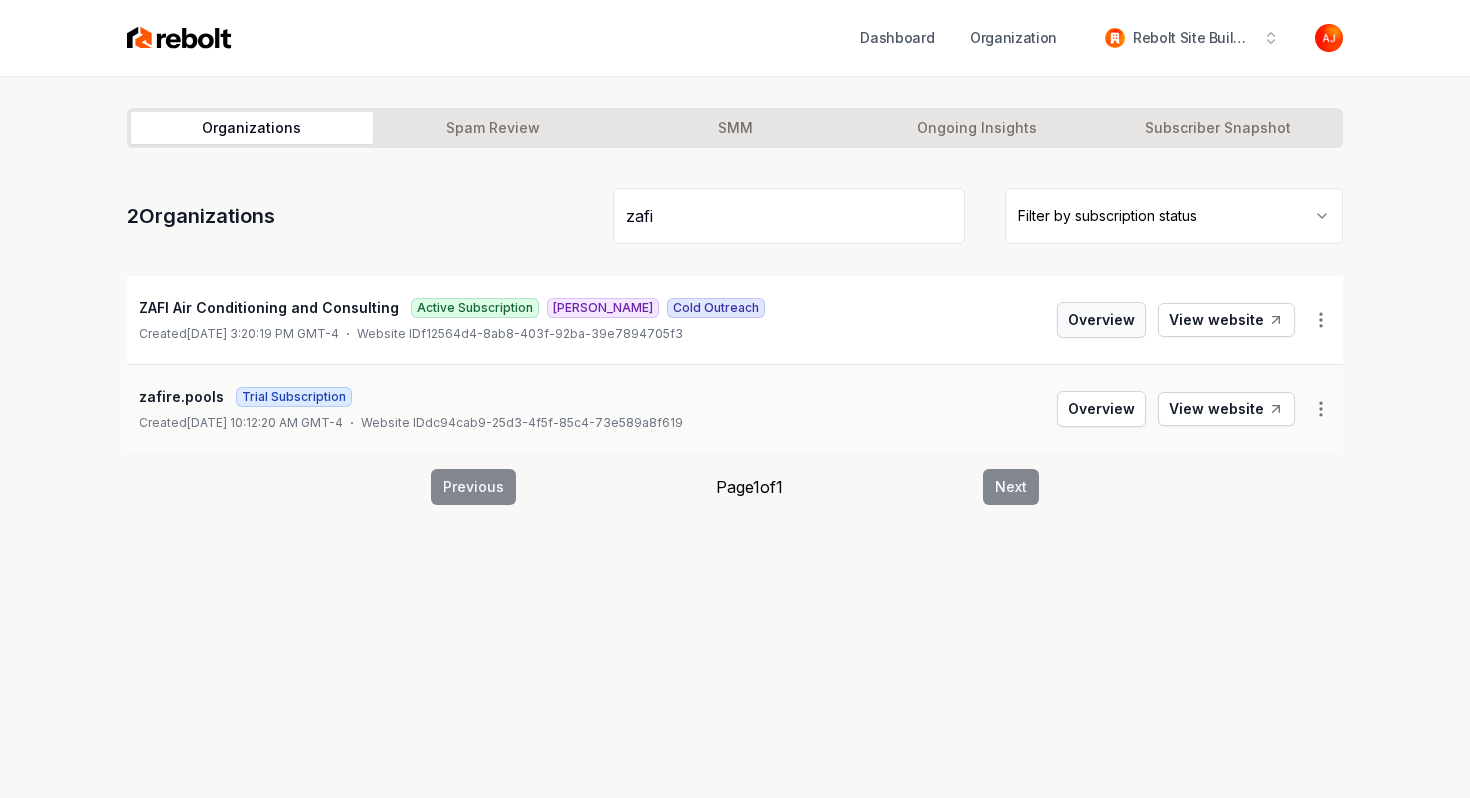 type on "zafi" 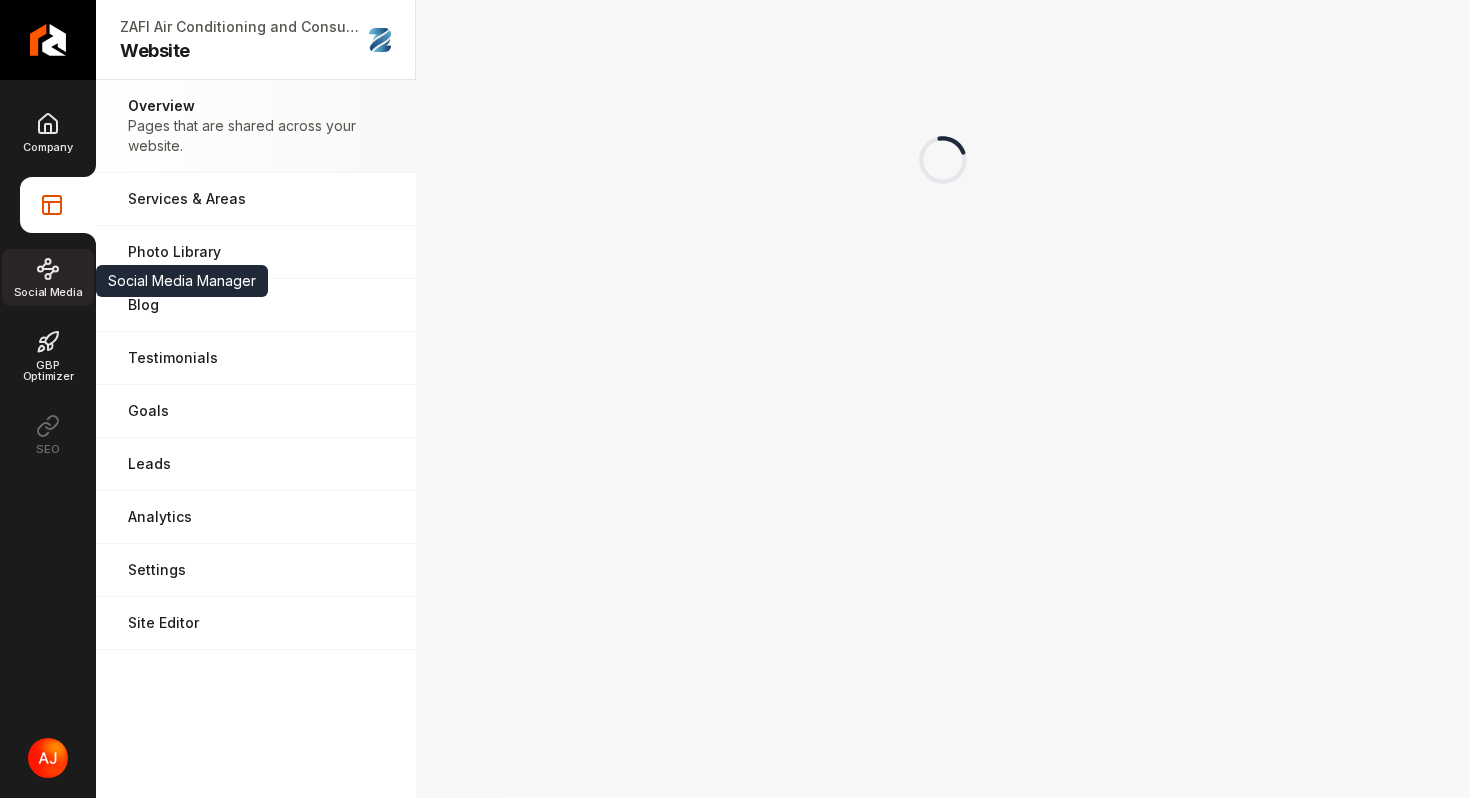 click on "Social Media" at bounding box center (48, 277) 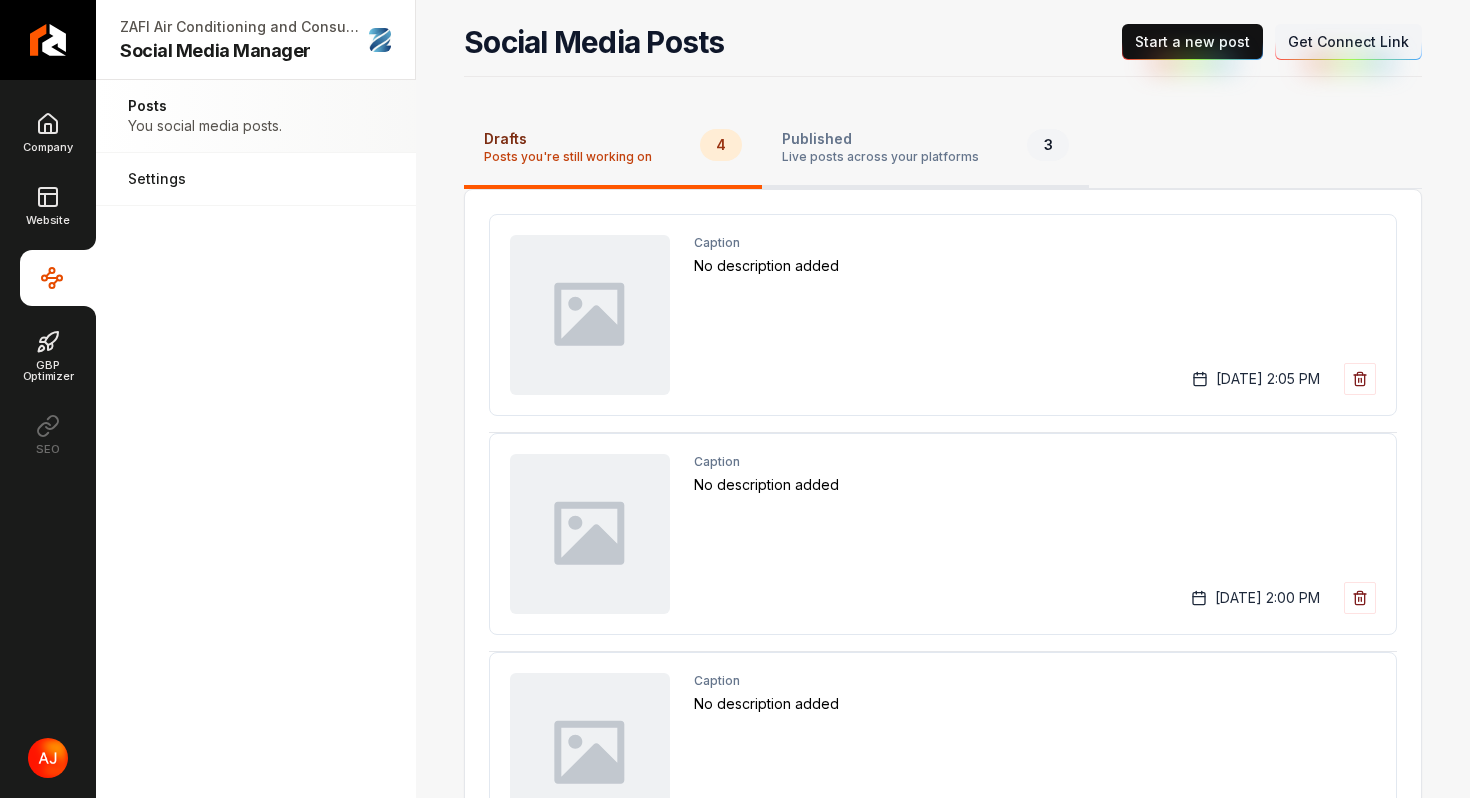 click on "Live posts across your platforms" at bounding box center (880, 157) 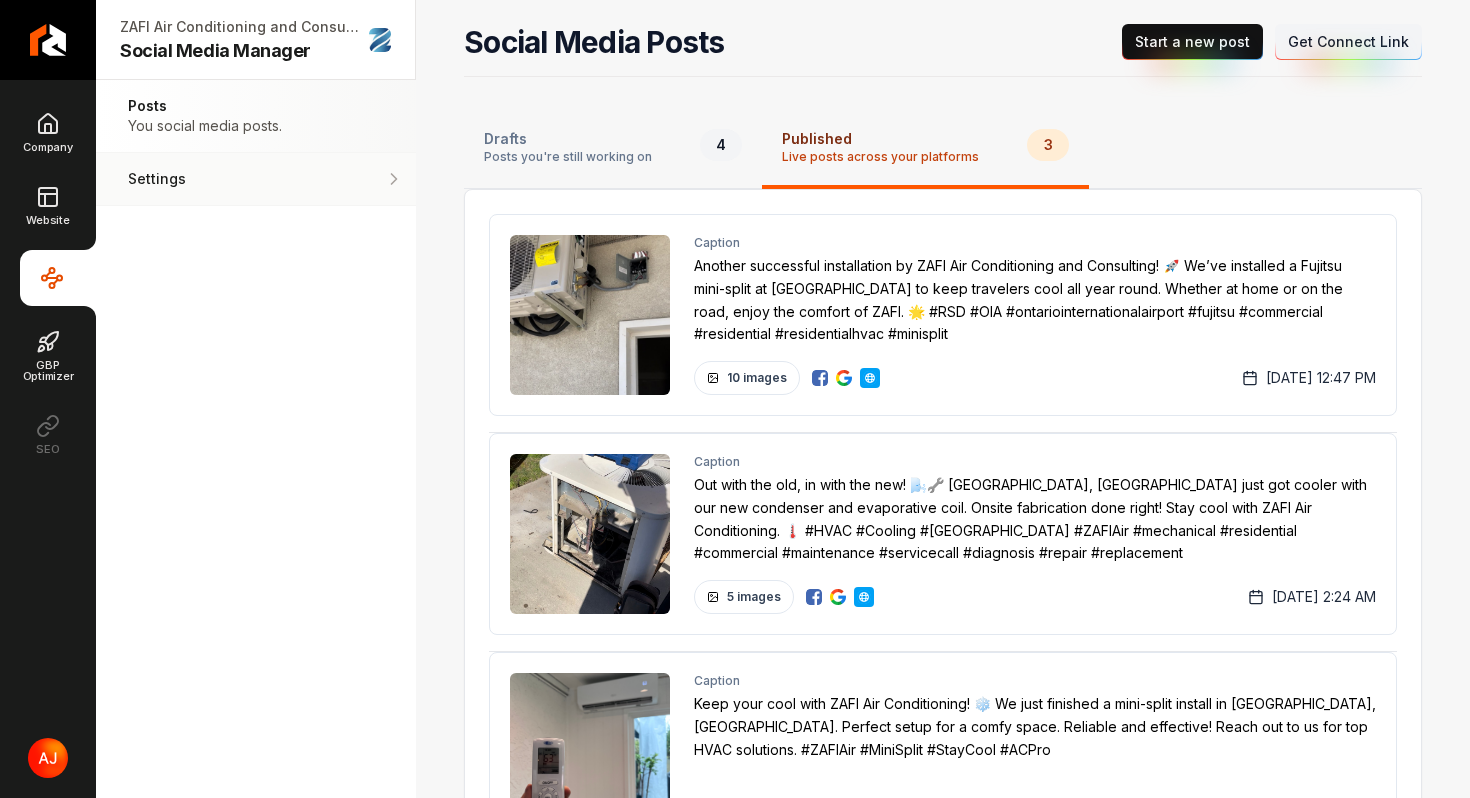 click on "Settings Adjust your settings." at bounding box center [256, 179] 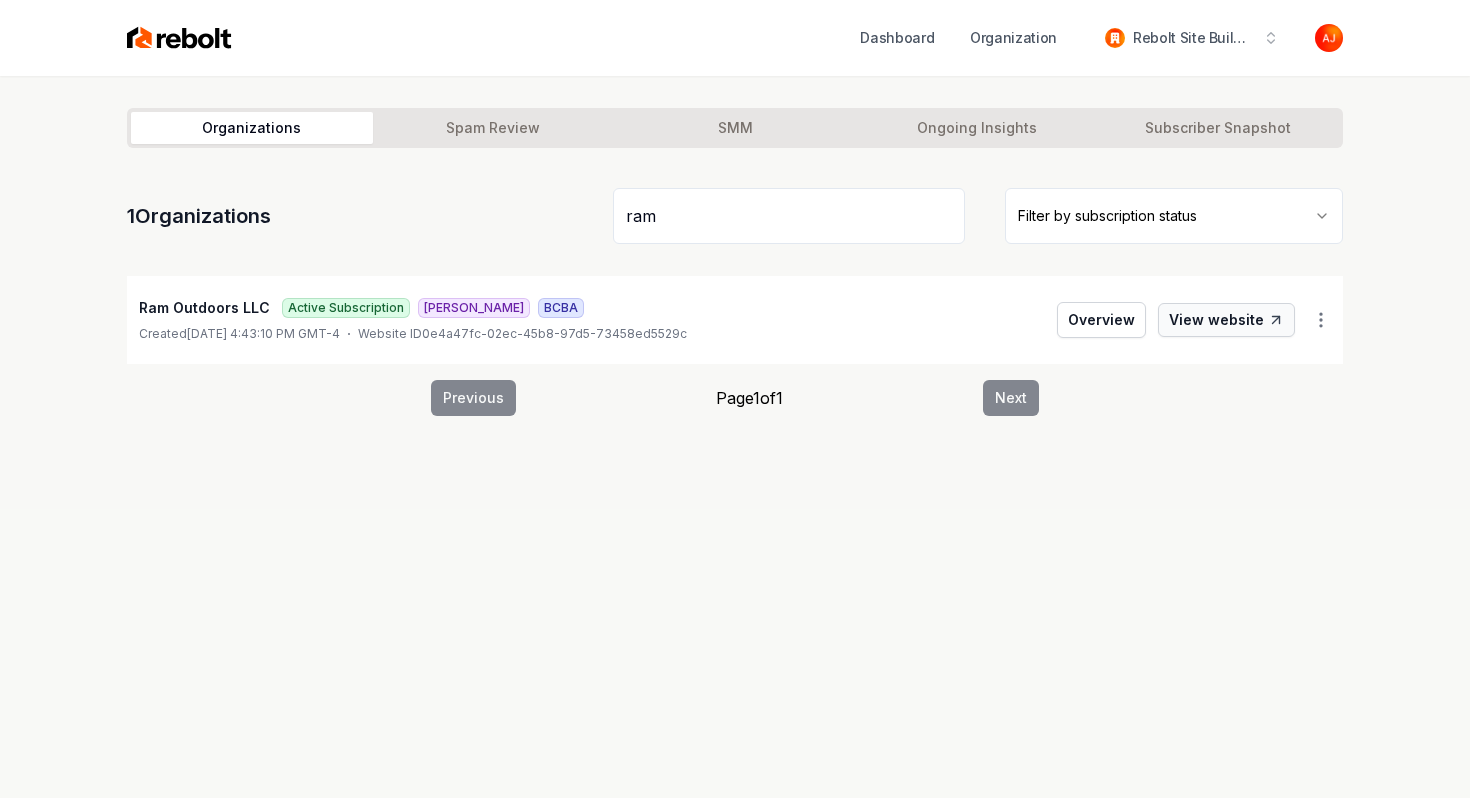 click on "View website" at bounding box center [1226, 320] 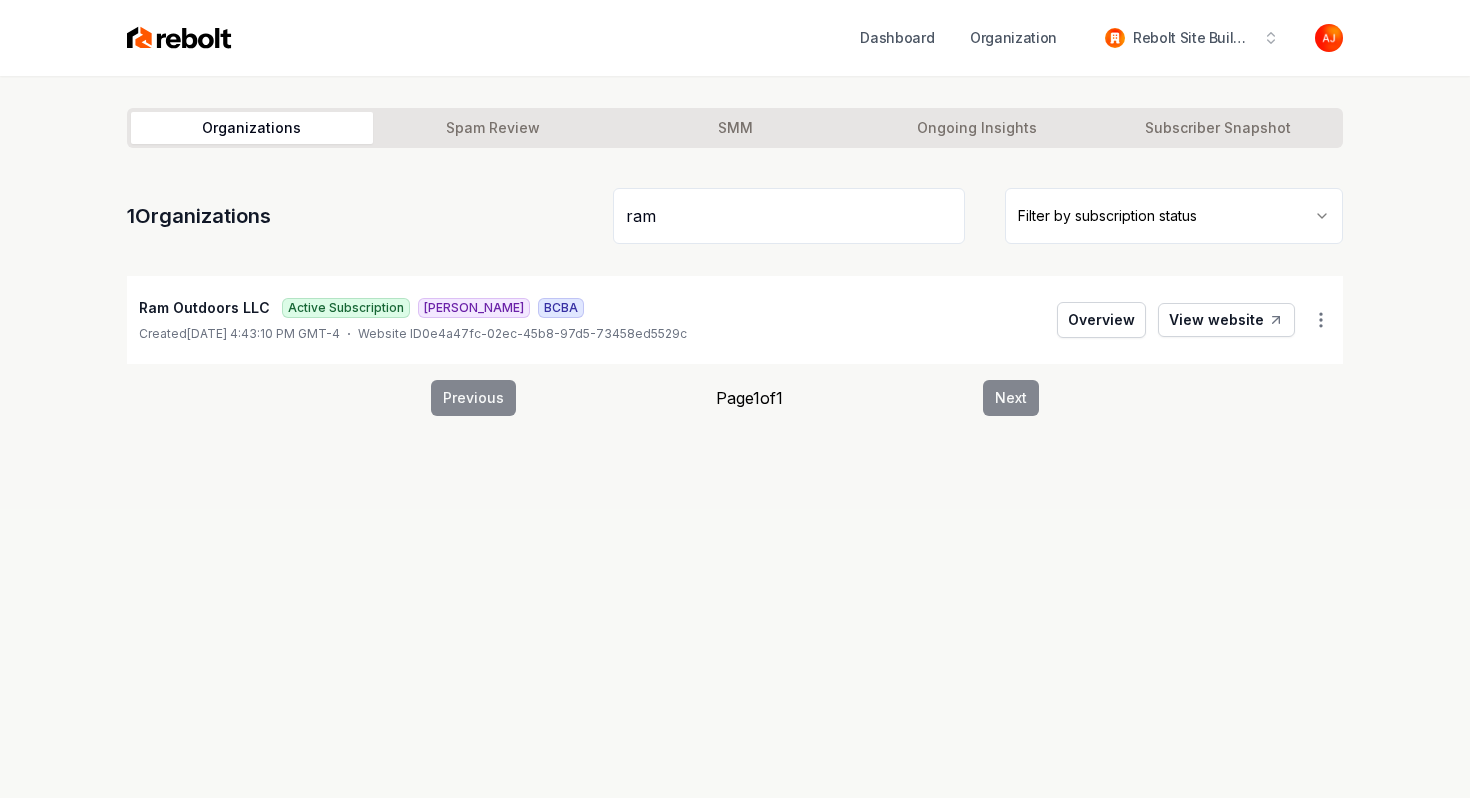drag, startPoint x: 703, startPoint y: 235, endPoint x: 534, endPoint y: 201, distance: 172.3862 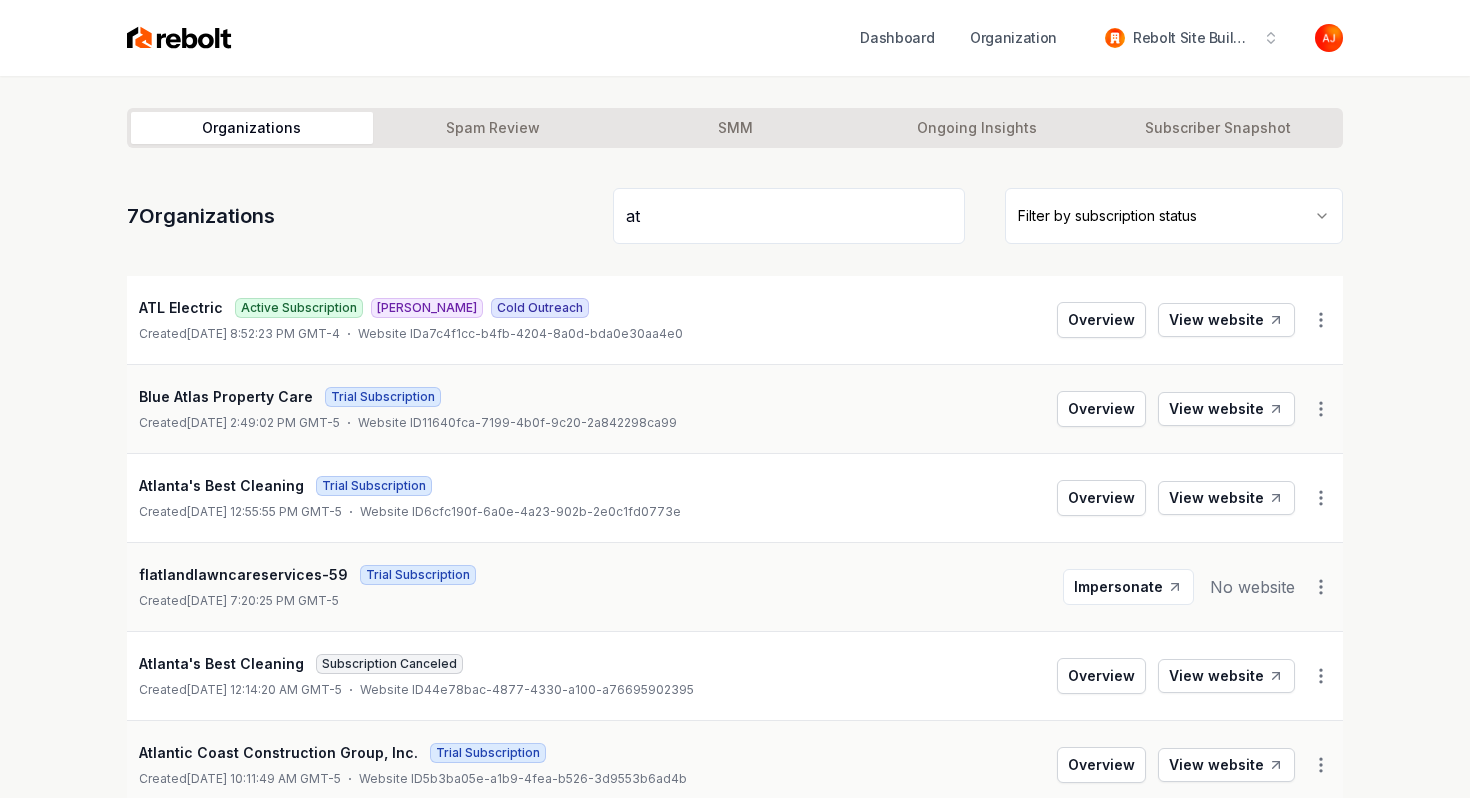 type on "a" 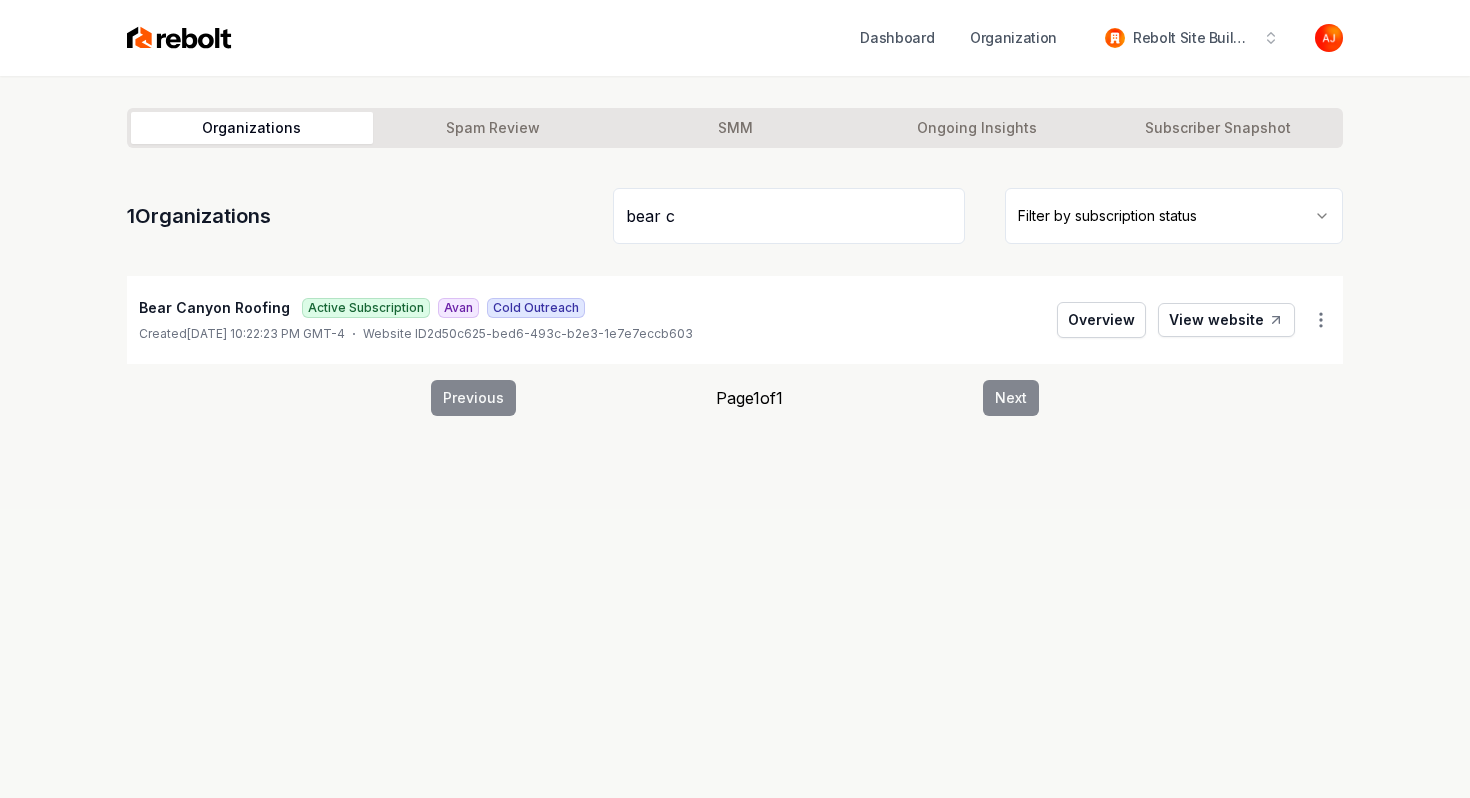 type on "bear c" 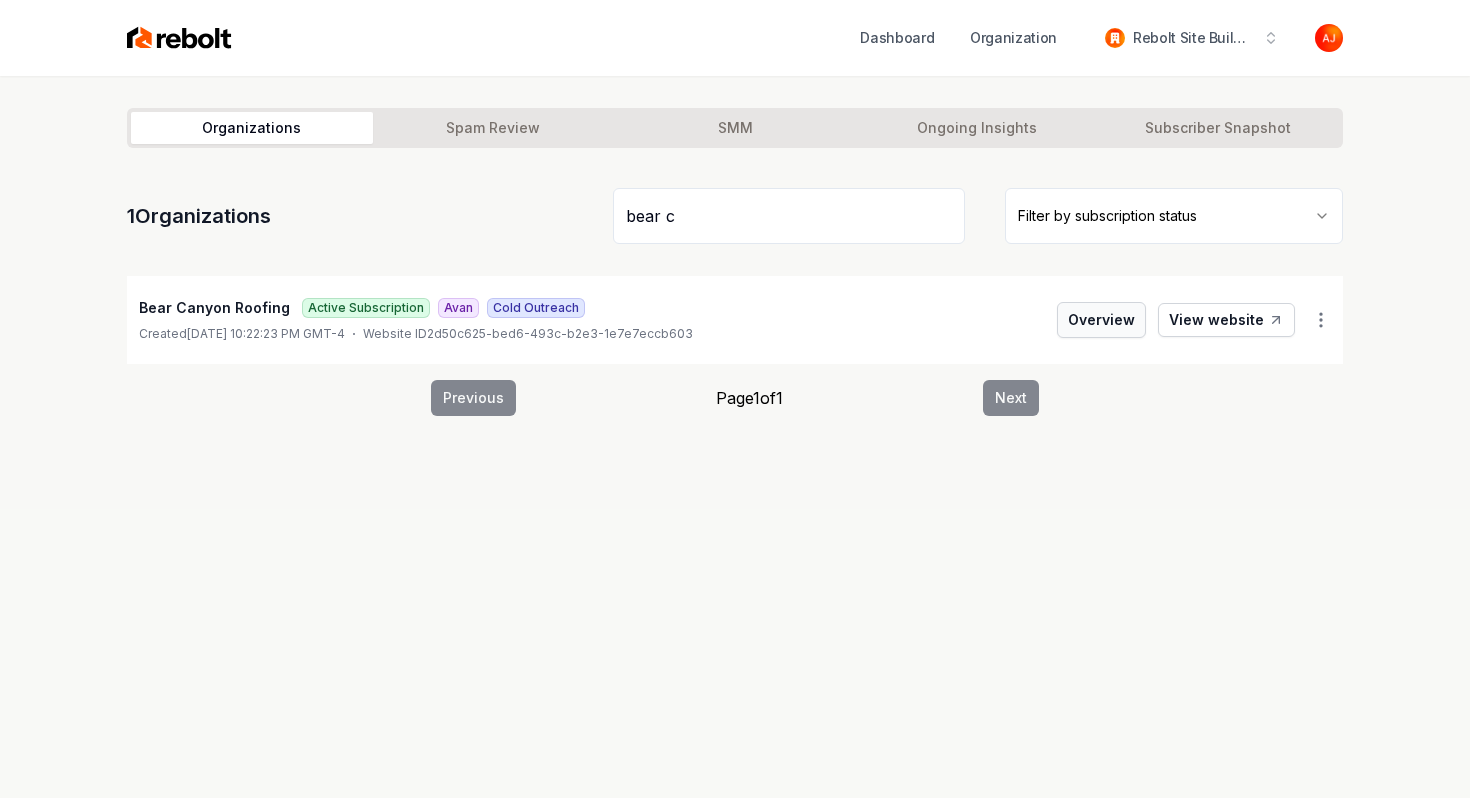 click on "Overview" at bounding box center (1101, 320) 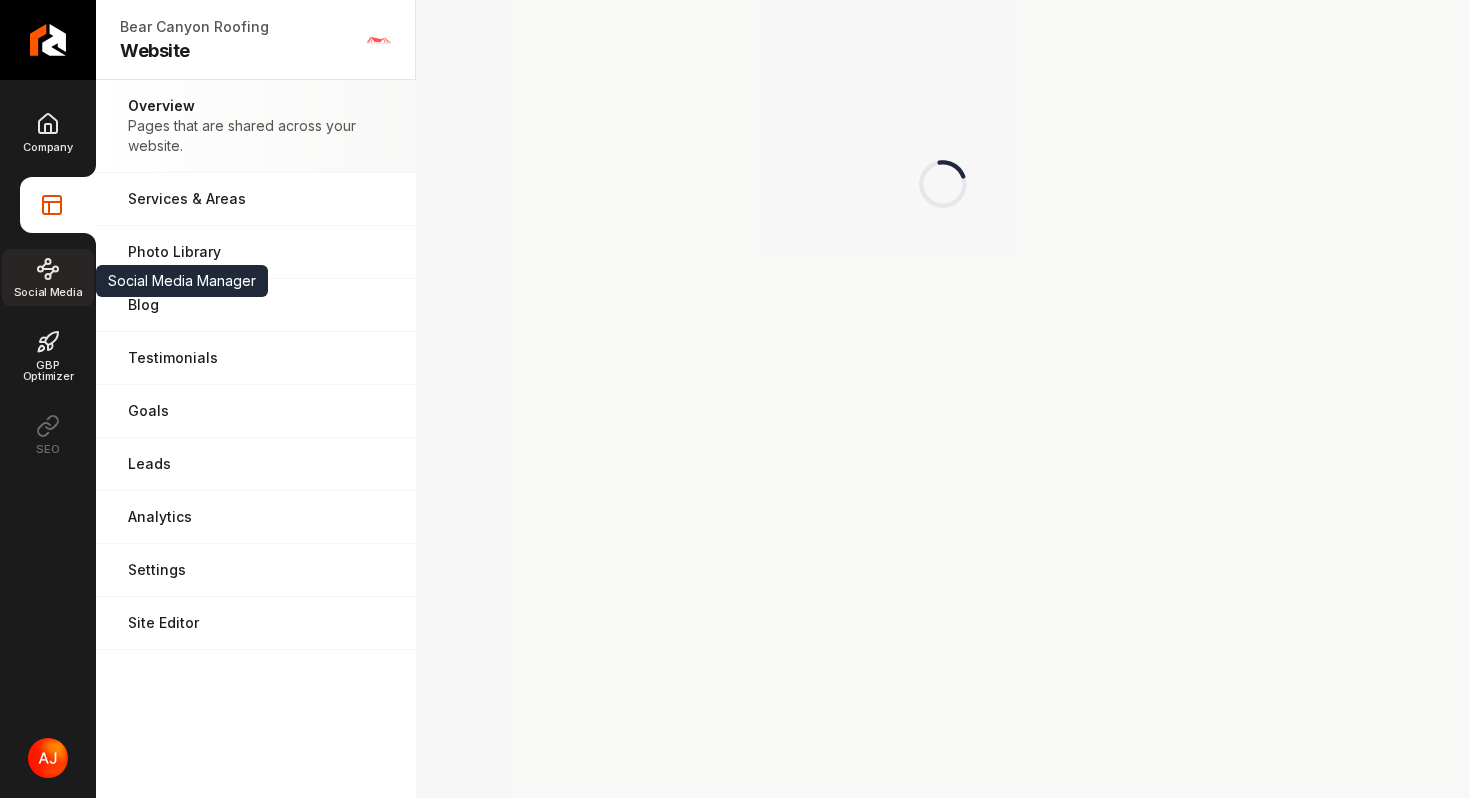 click on "Social Media" at bounding box center [48, 277] 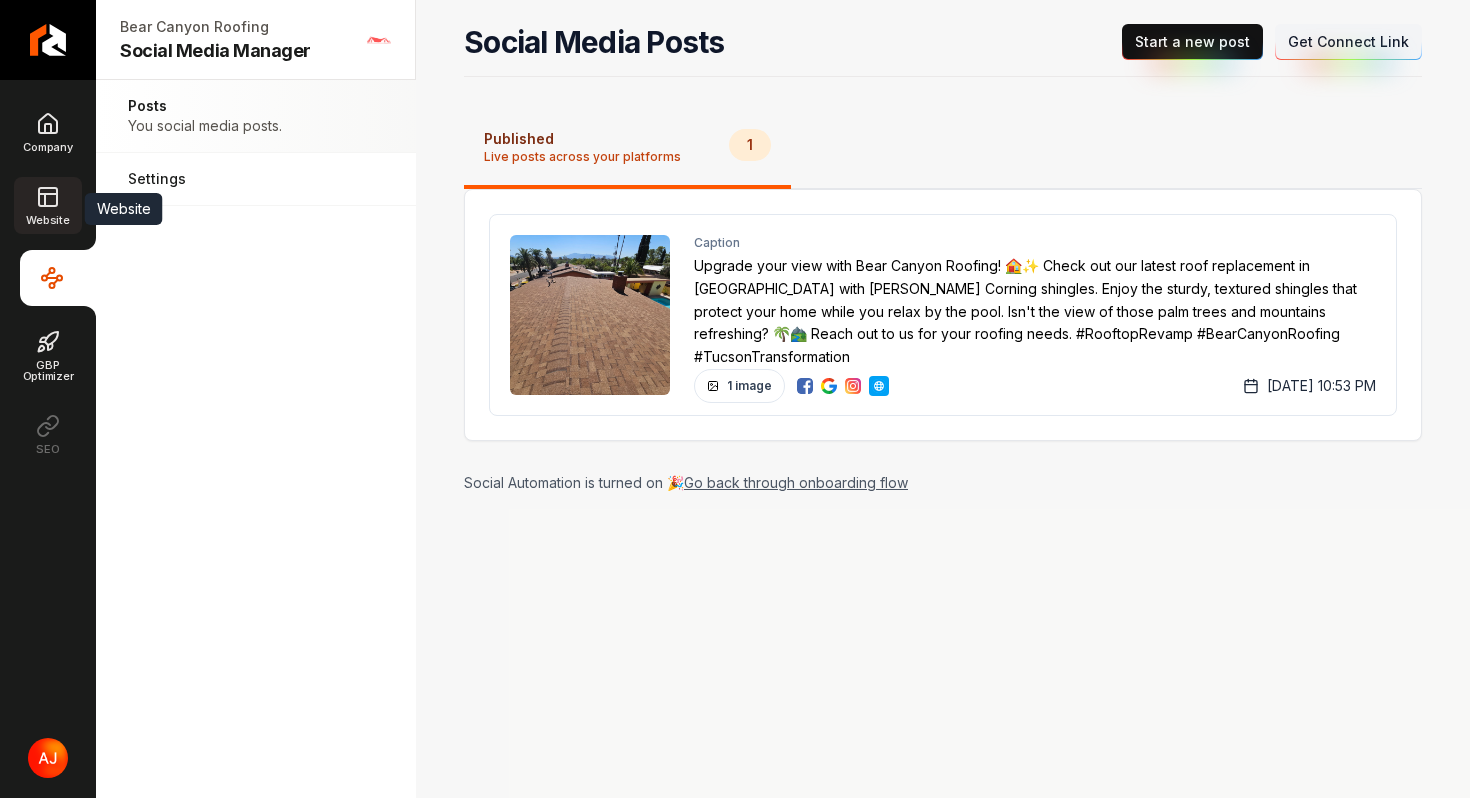 click on "Website" at bounding box center [47, 220] 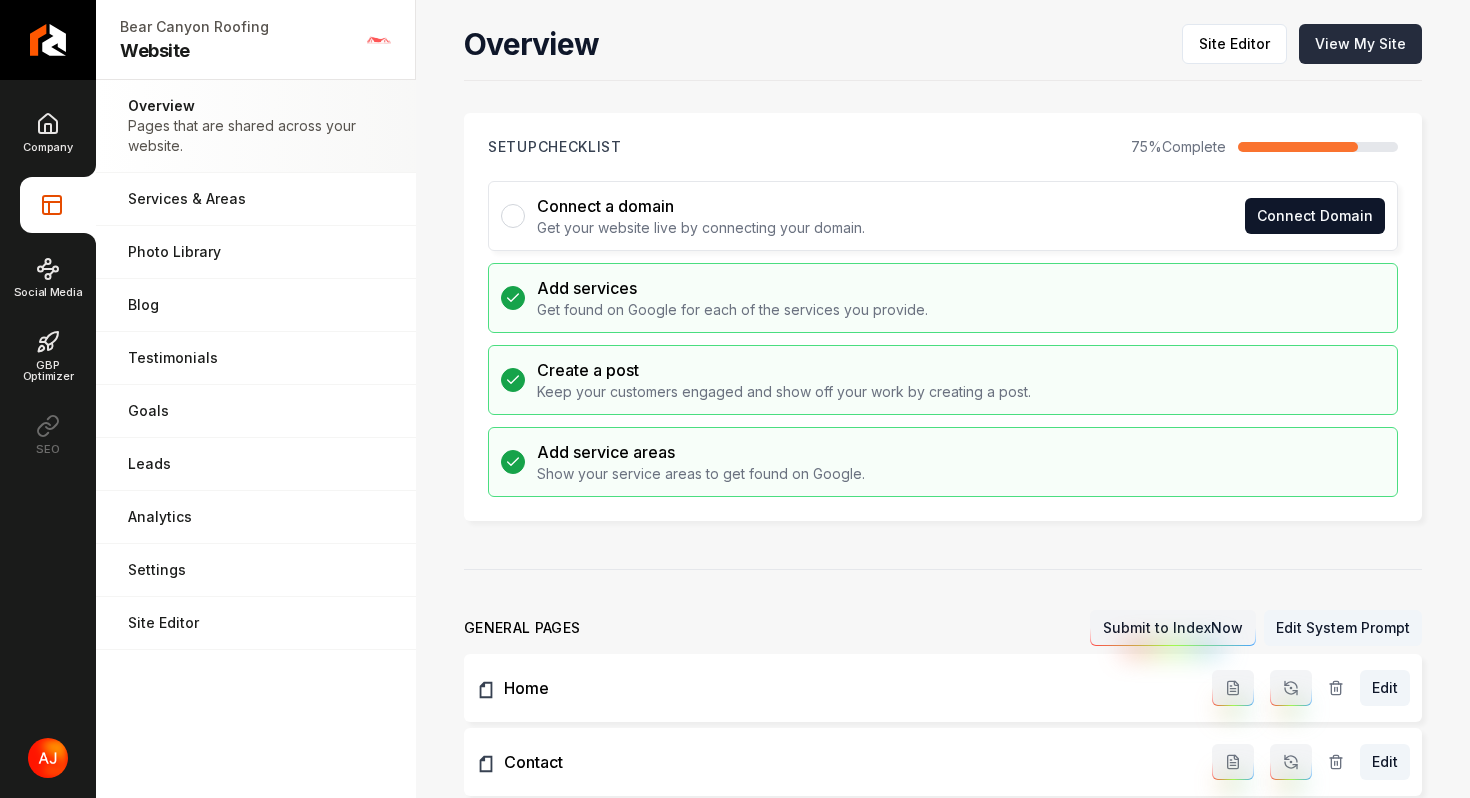 click on "View My Site" at bounding box center [1360, 44] 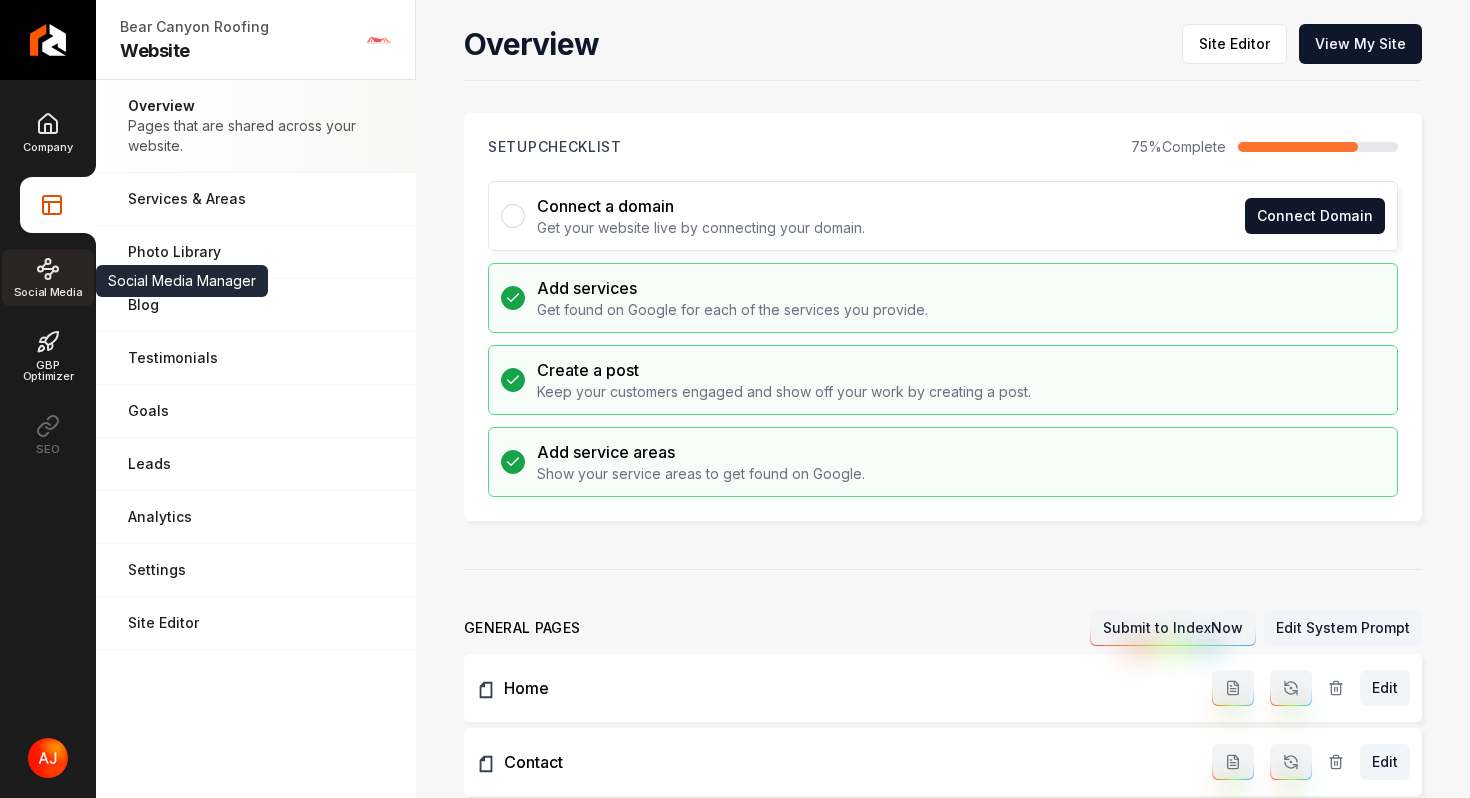 click on "Social Media" at bounding box center [48, 277] 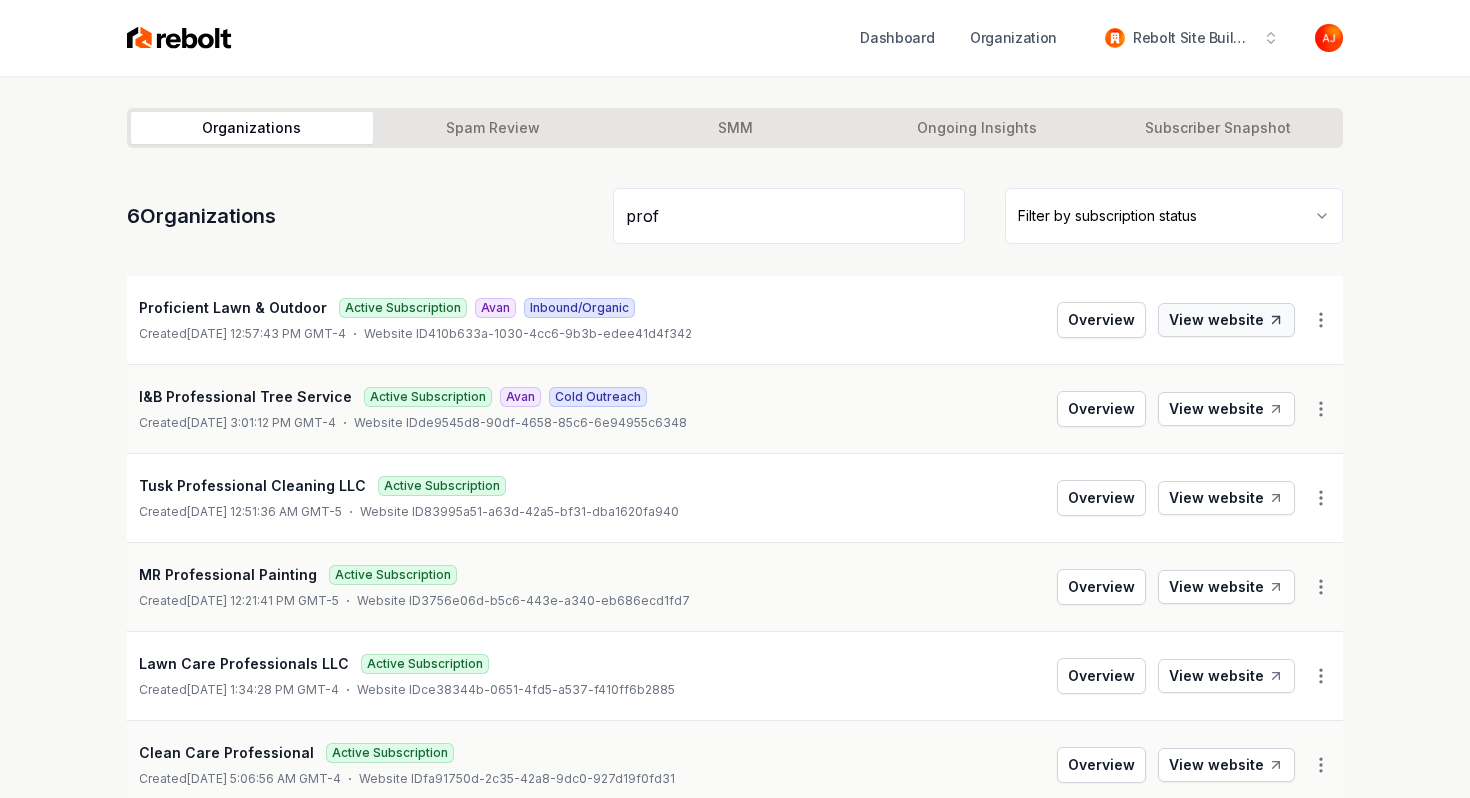 click on "View website" at bounding box center (1226, 320) 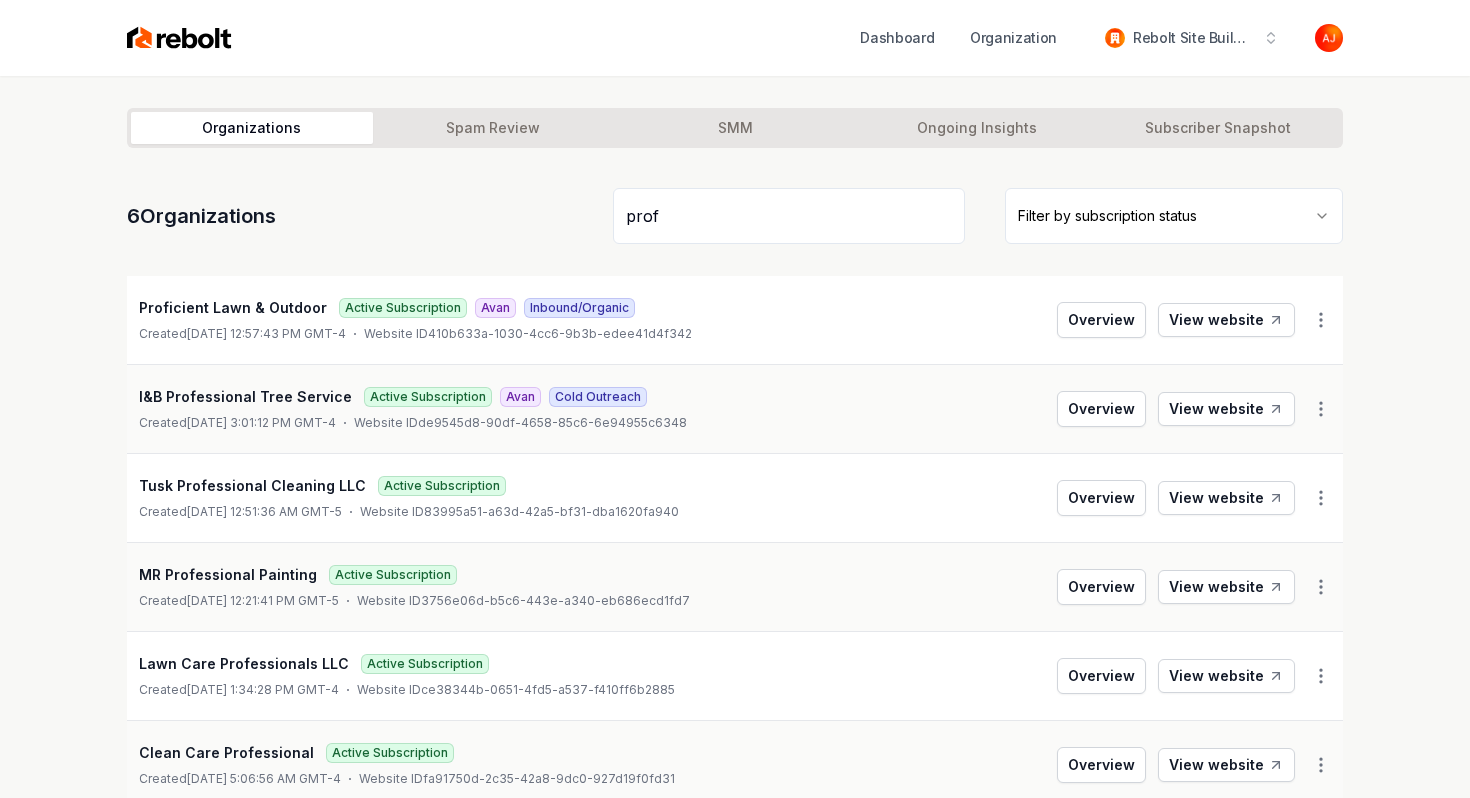 click on "prof" at bounding box center [789, 216] 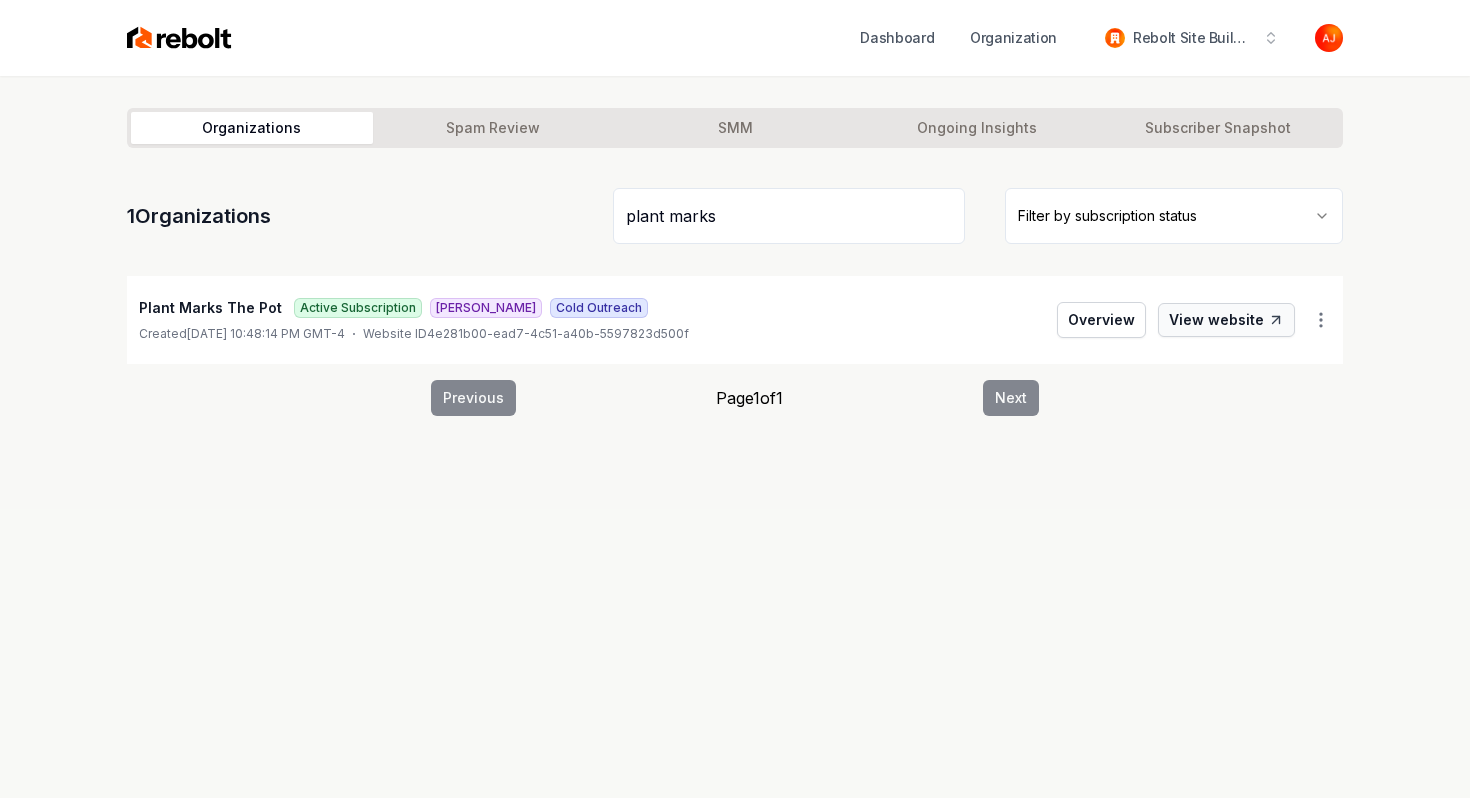 click on "View website" at bounding box center (1226, 320) 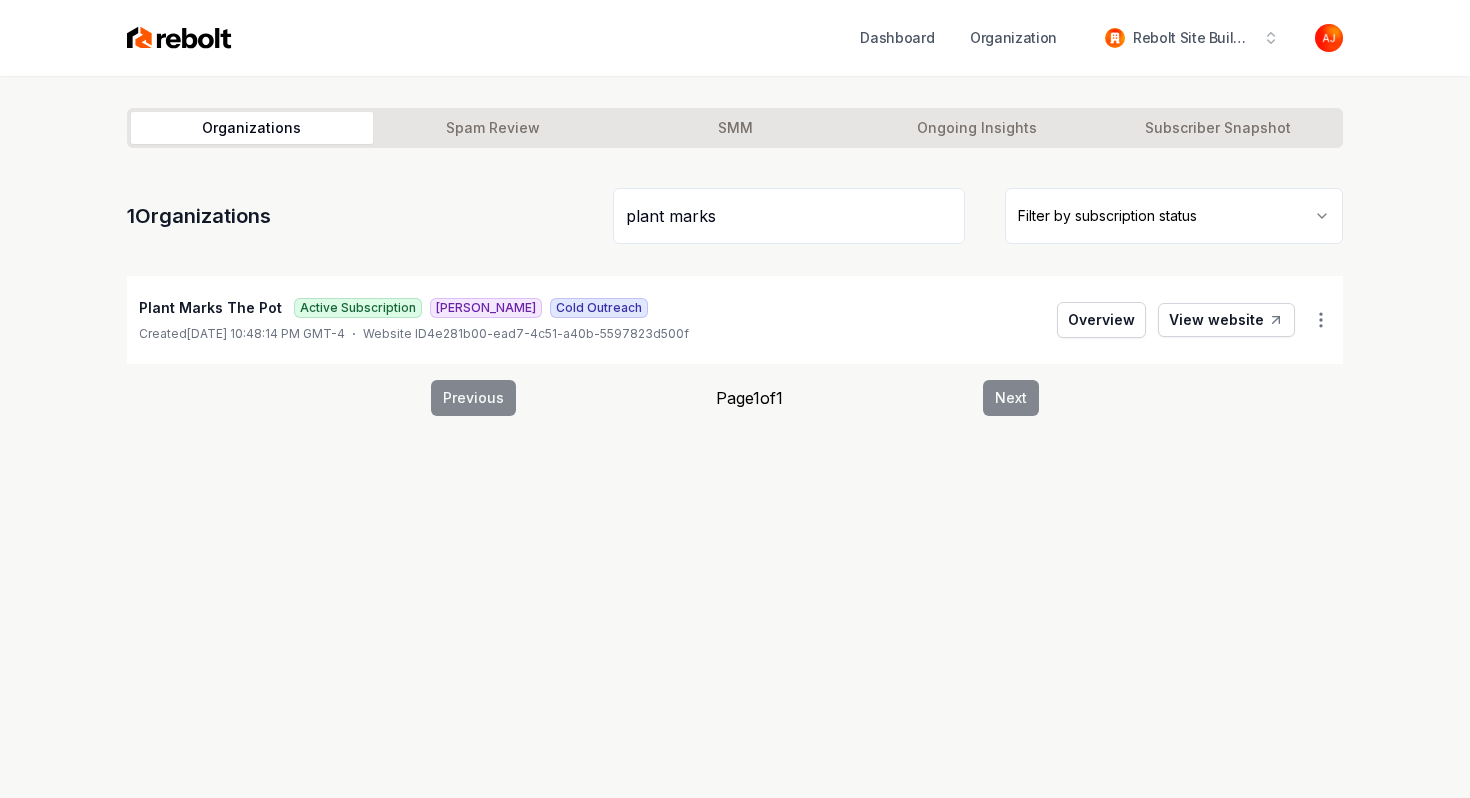 drag, startPoint x: 740, startPoint y: 232, endPoint x: 629, endPoint y: 227, distance: 111.11256 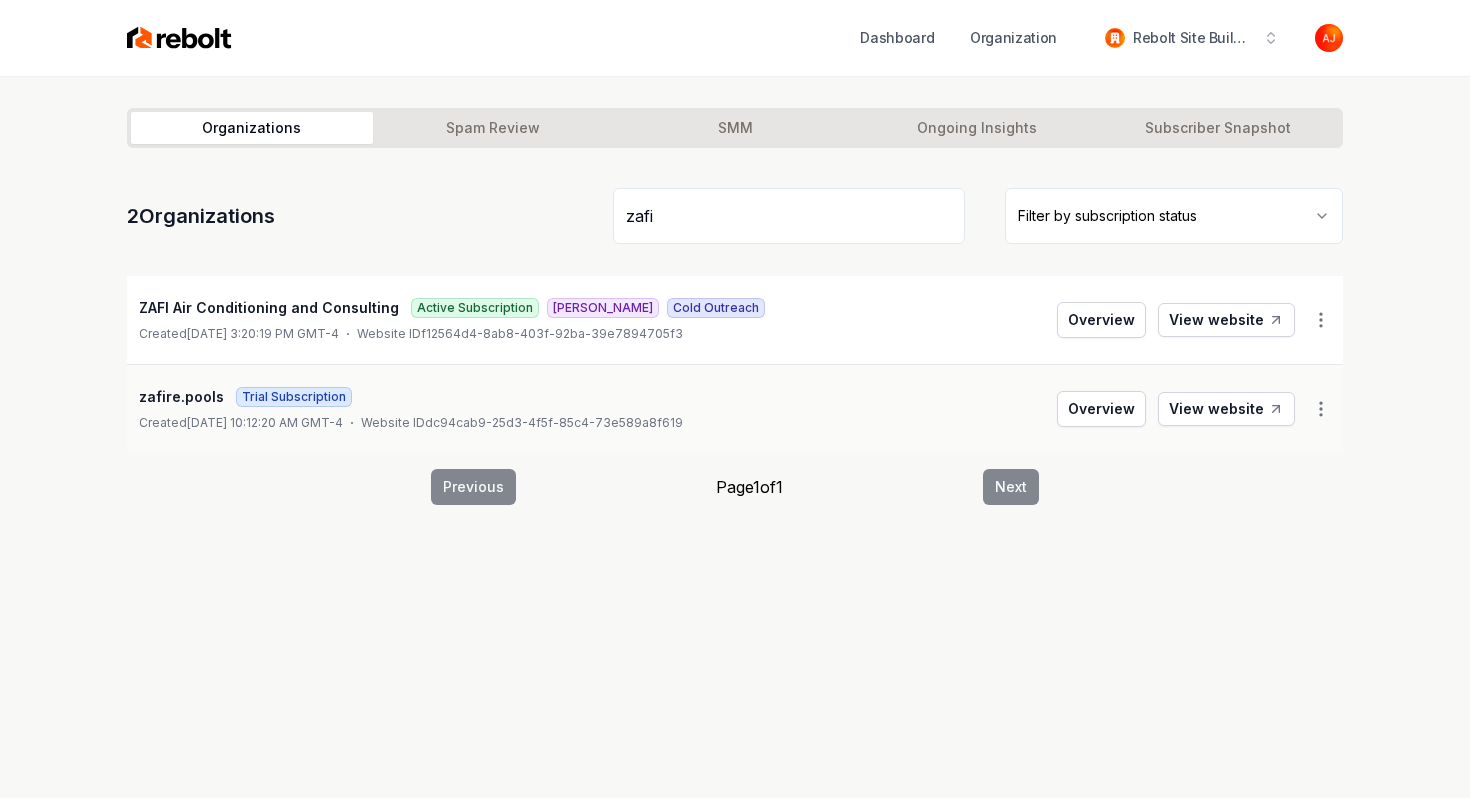 type on "zafi" 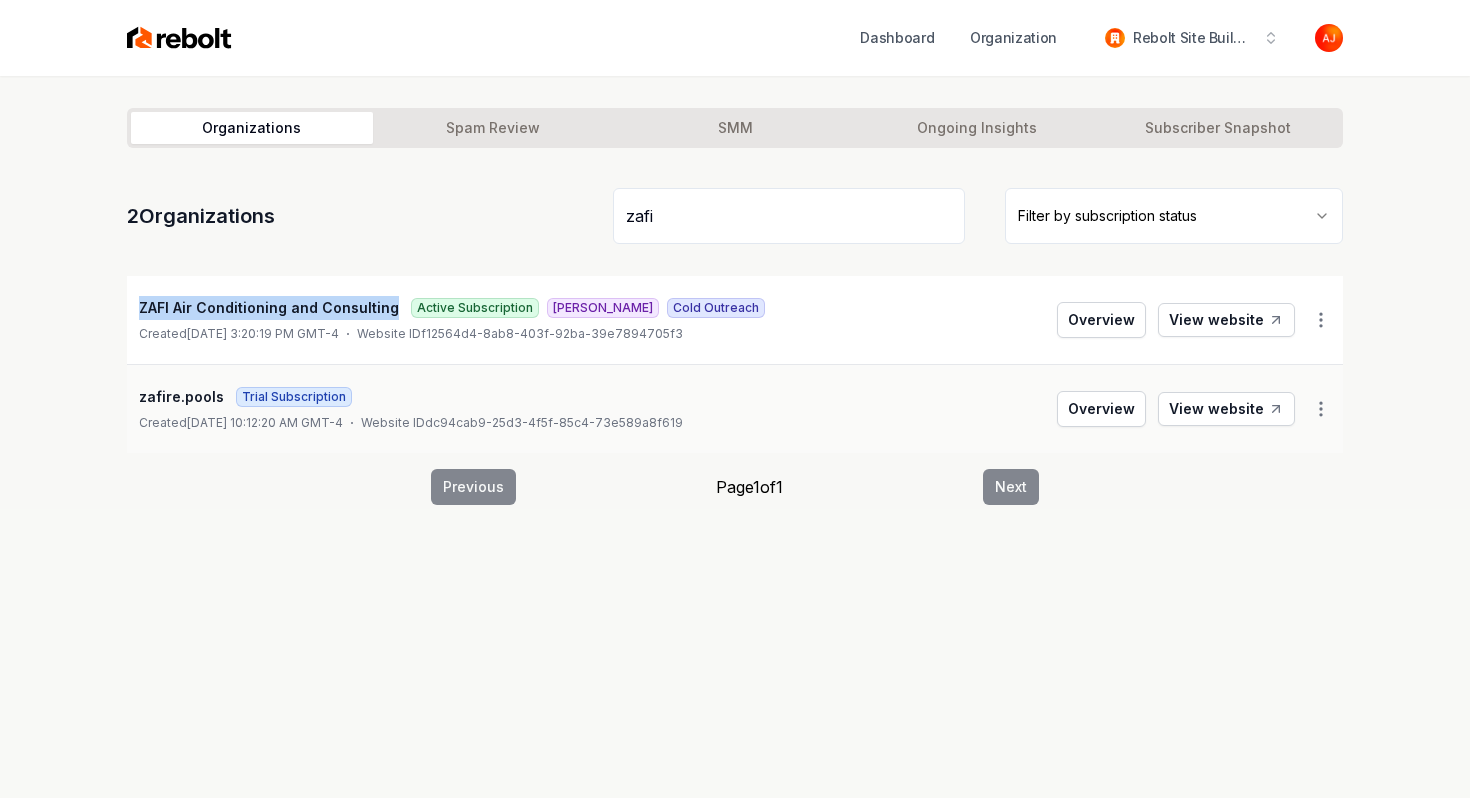 drag, startPoint x: 391, startPoint y: 309, endPoint x: 135, endPoint y: 310, distance: 256.00195 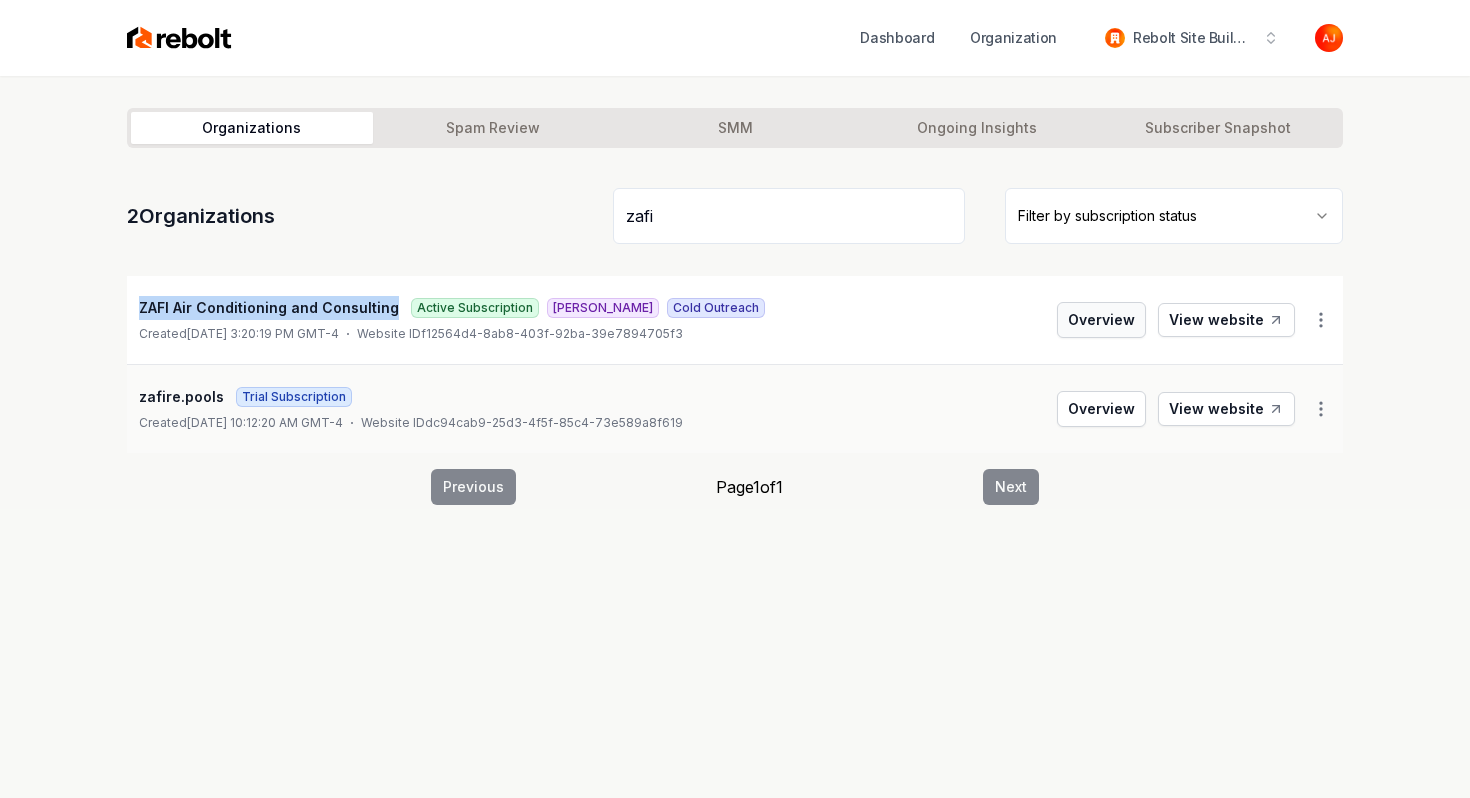 click on "Overview" at bounding box center [1101, 320] 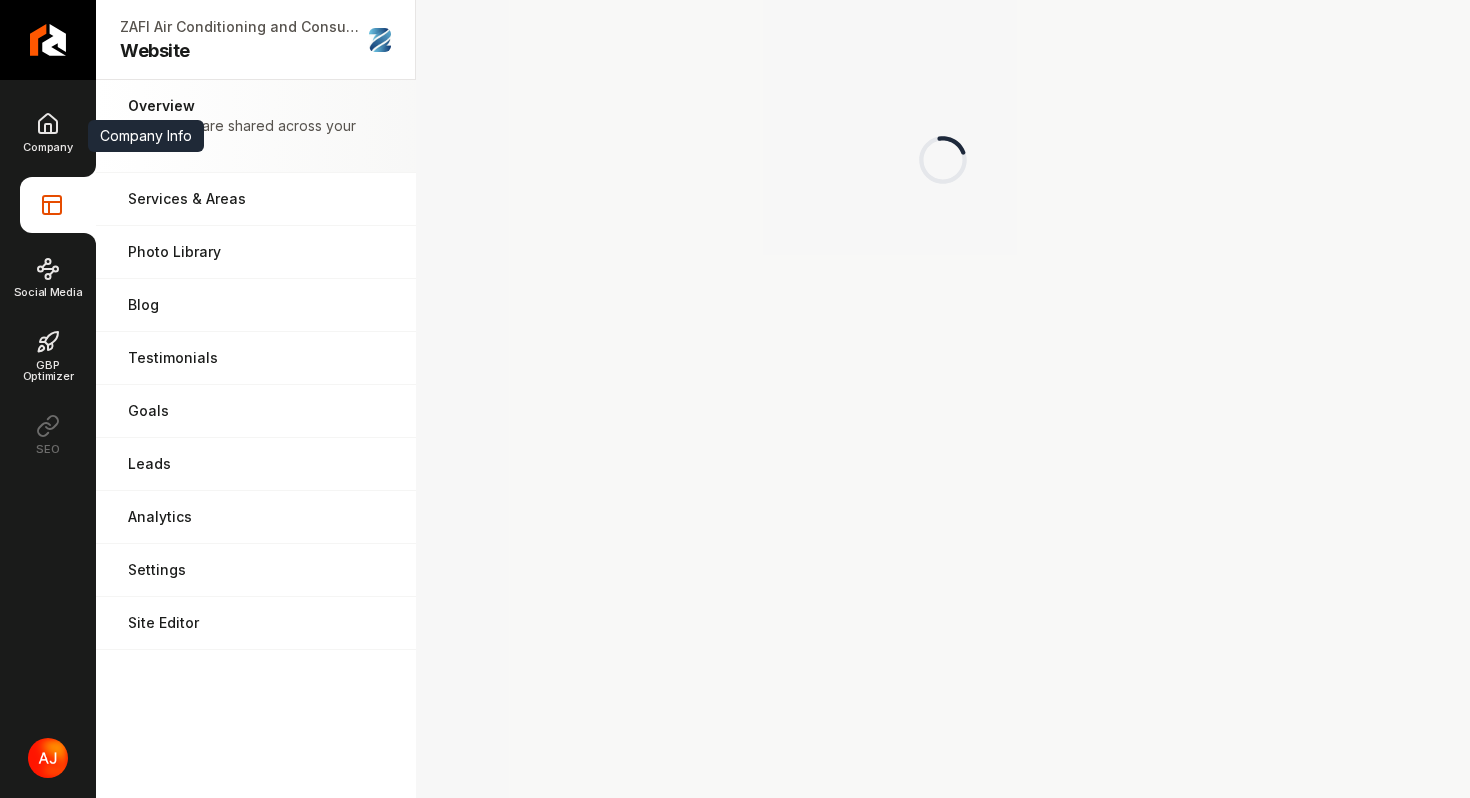 scroll, scrollTop: 0, scrollLeft: 0, axis: both 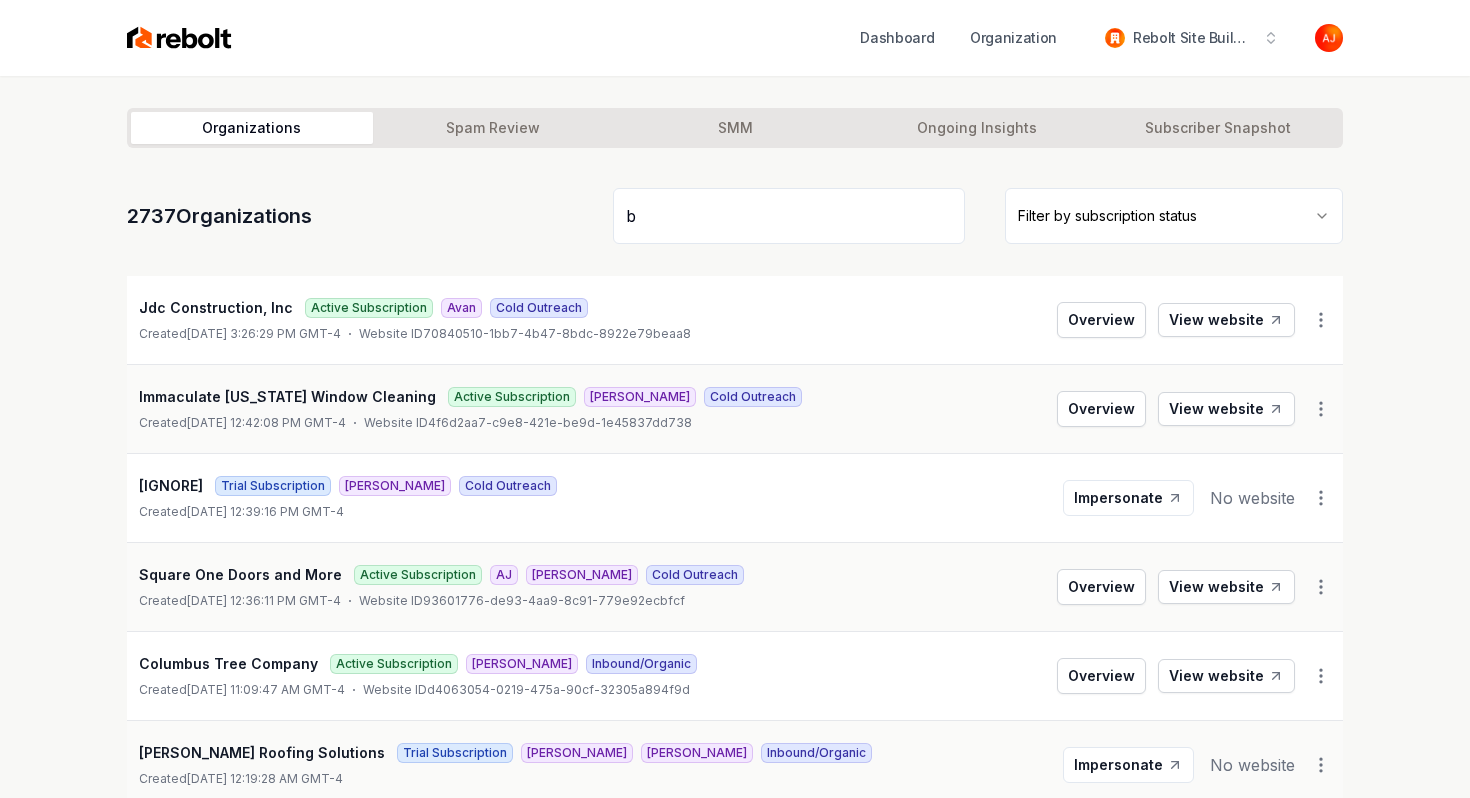 click on "b" at bounding box center (789, 216) 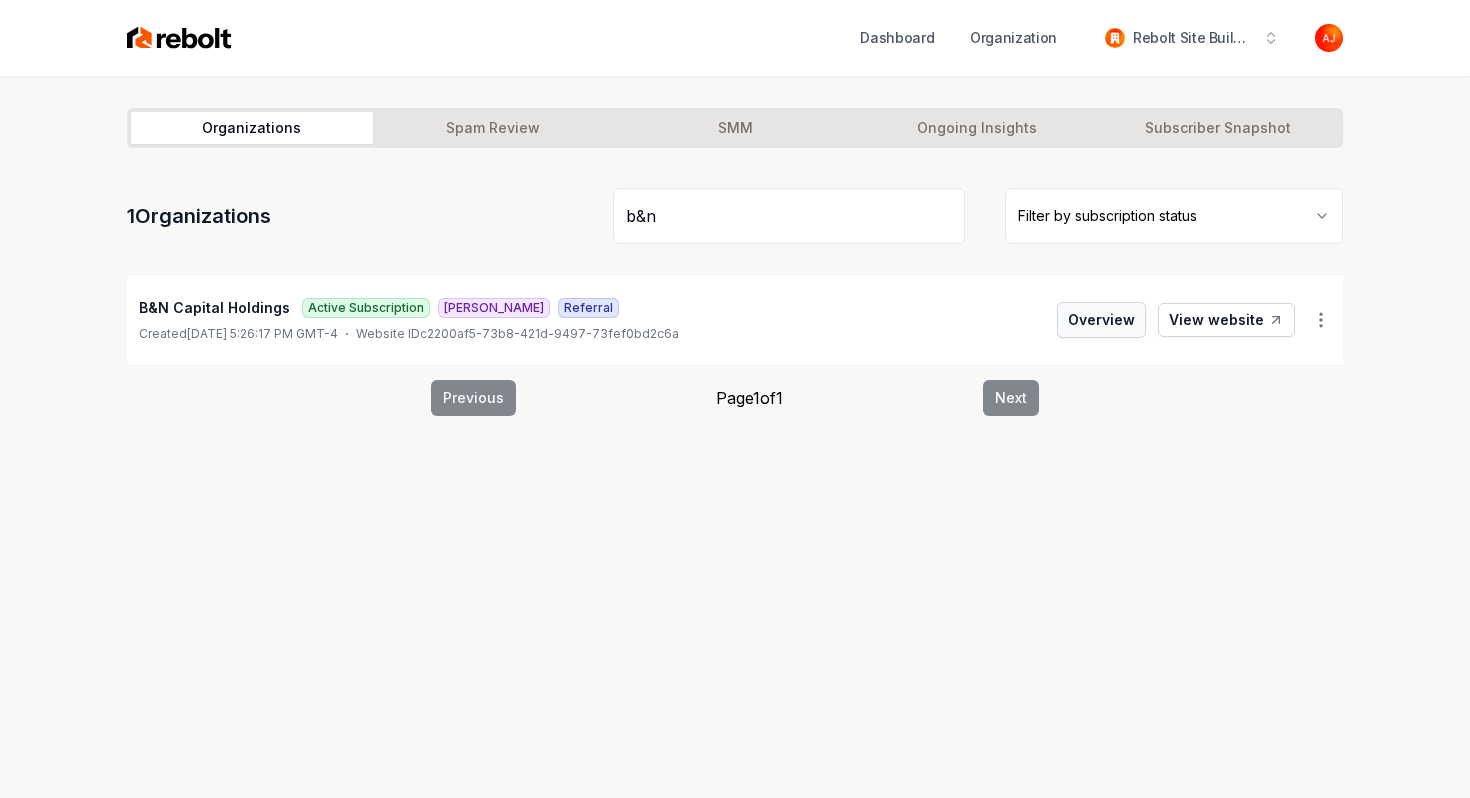 type on "b&n" 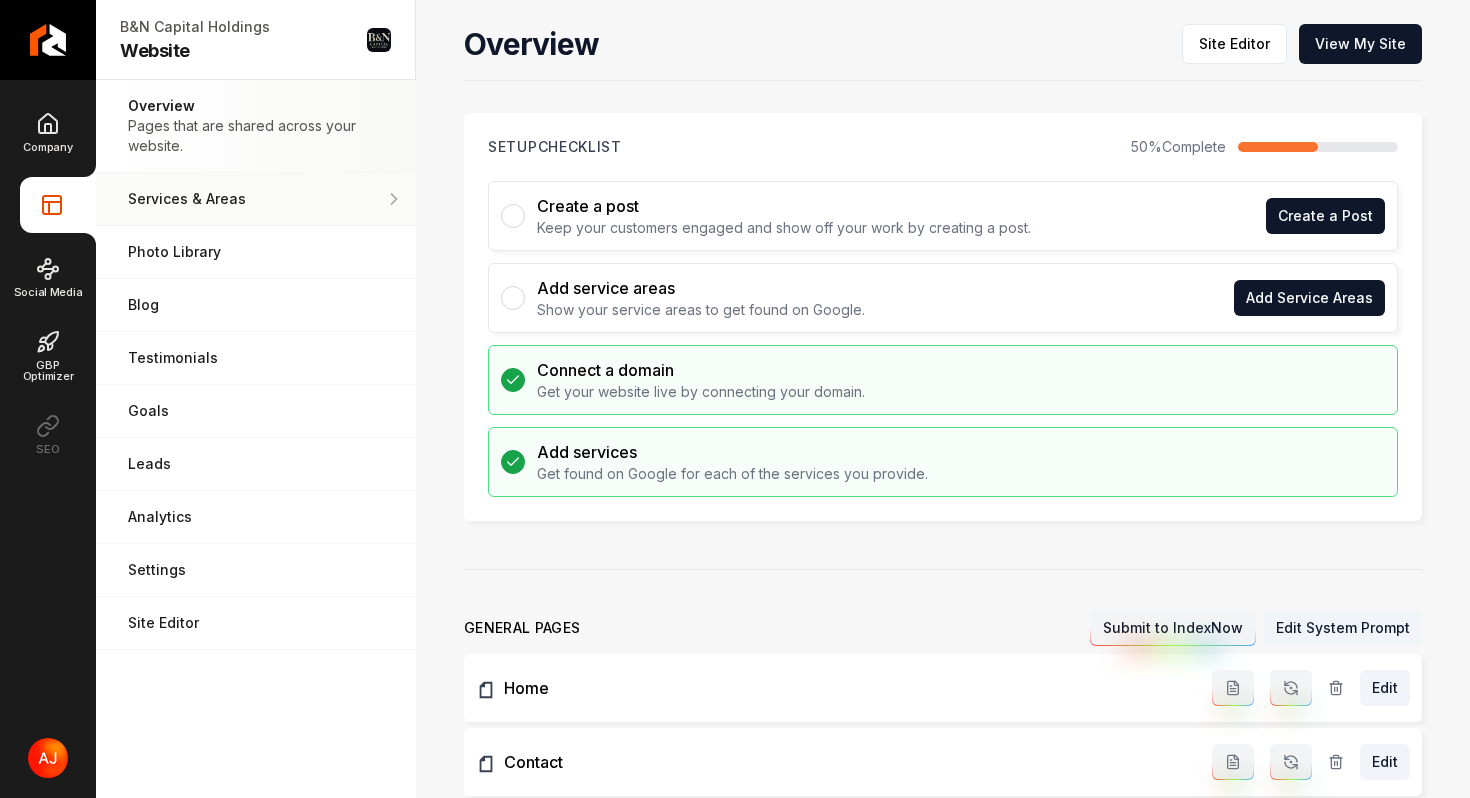 click on "Services & Areas Adjust your services and areas of expertise." at bounding box center [256, 199] 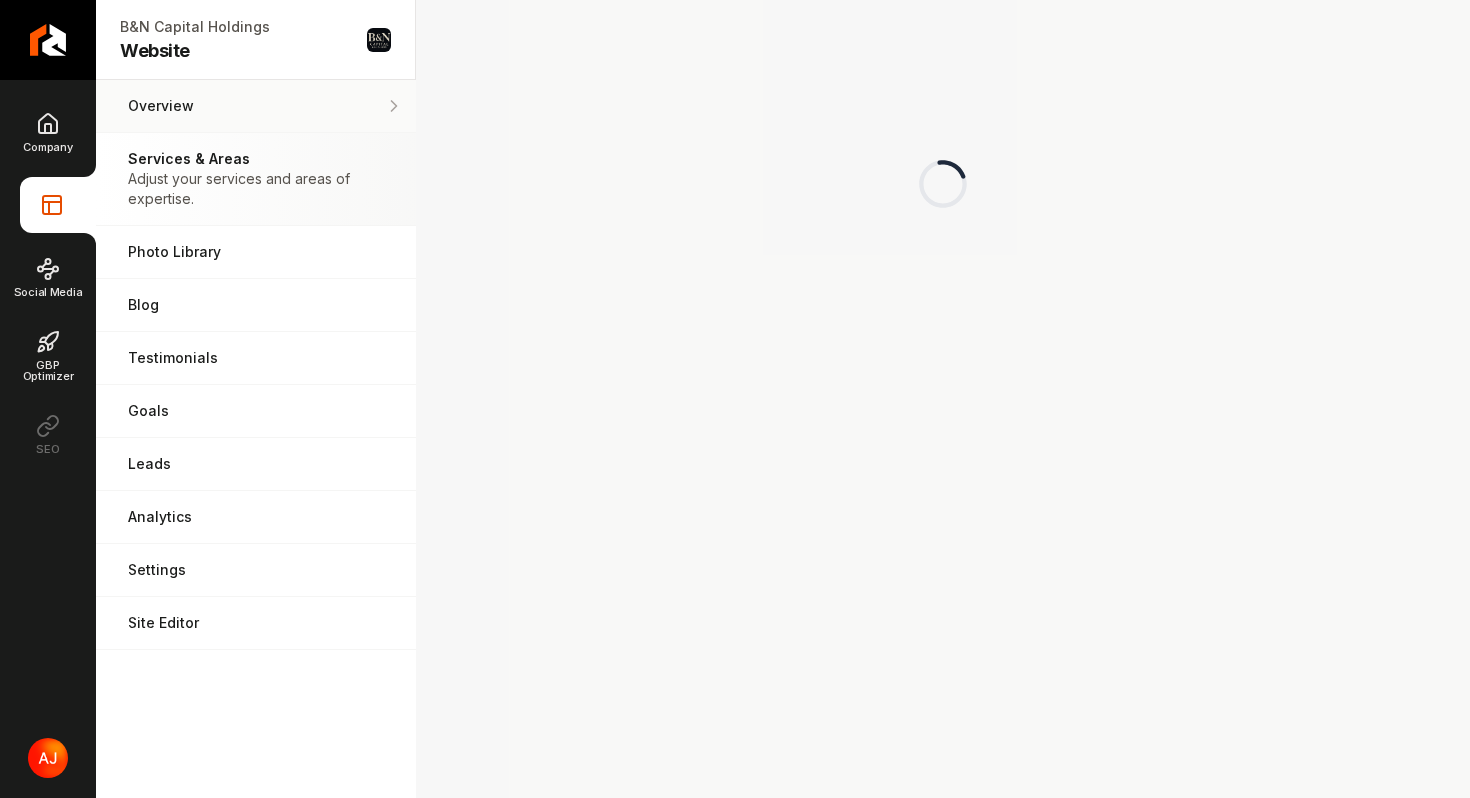 click on "Overview" at bounding box center (256, 106) 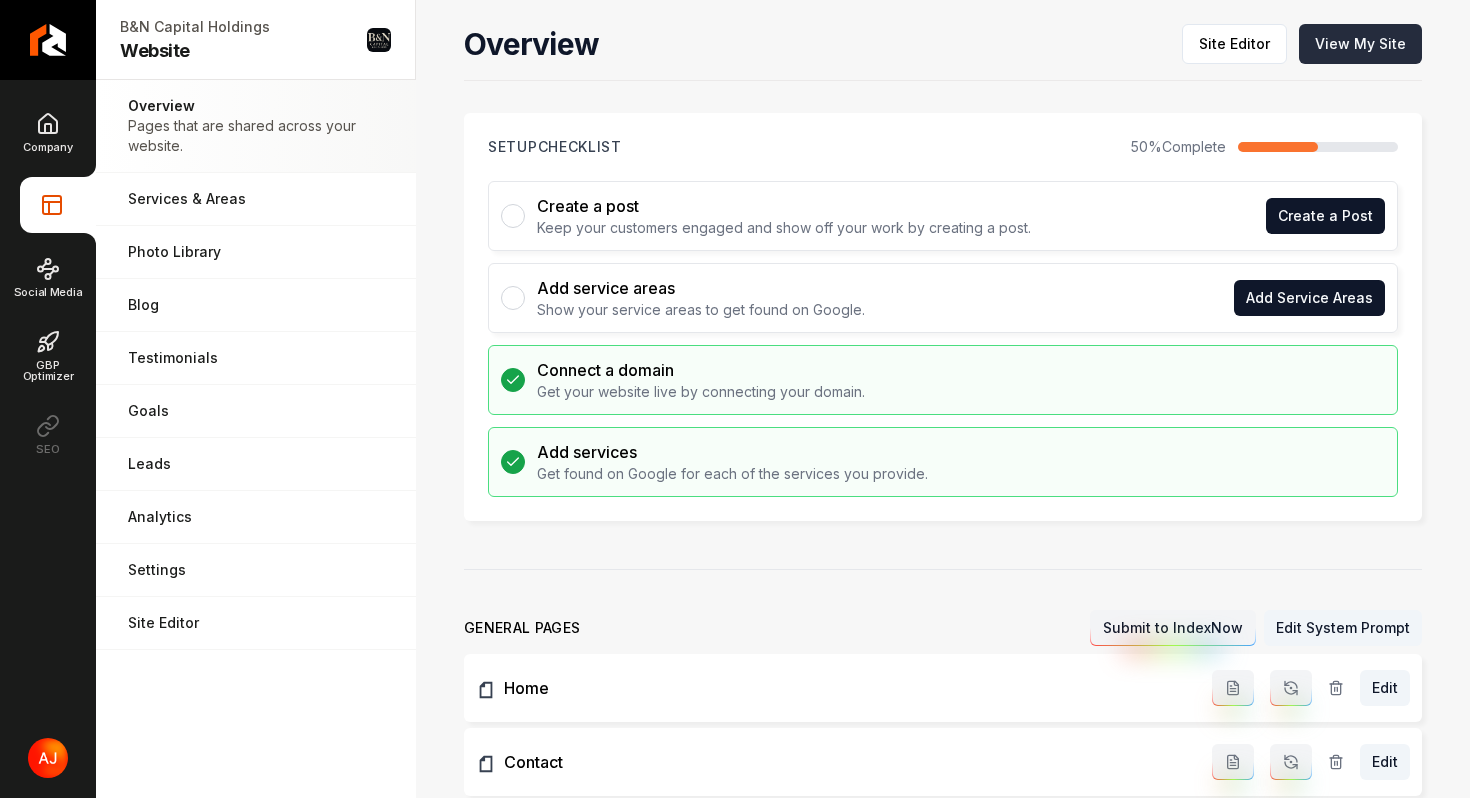 click on "View My Site" at bounding box center [1360, 44] 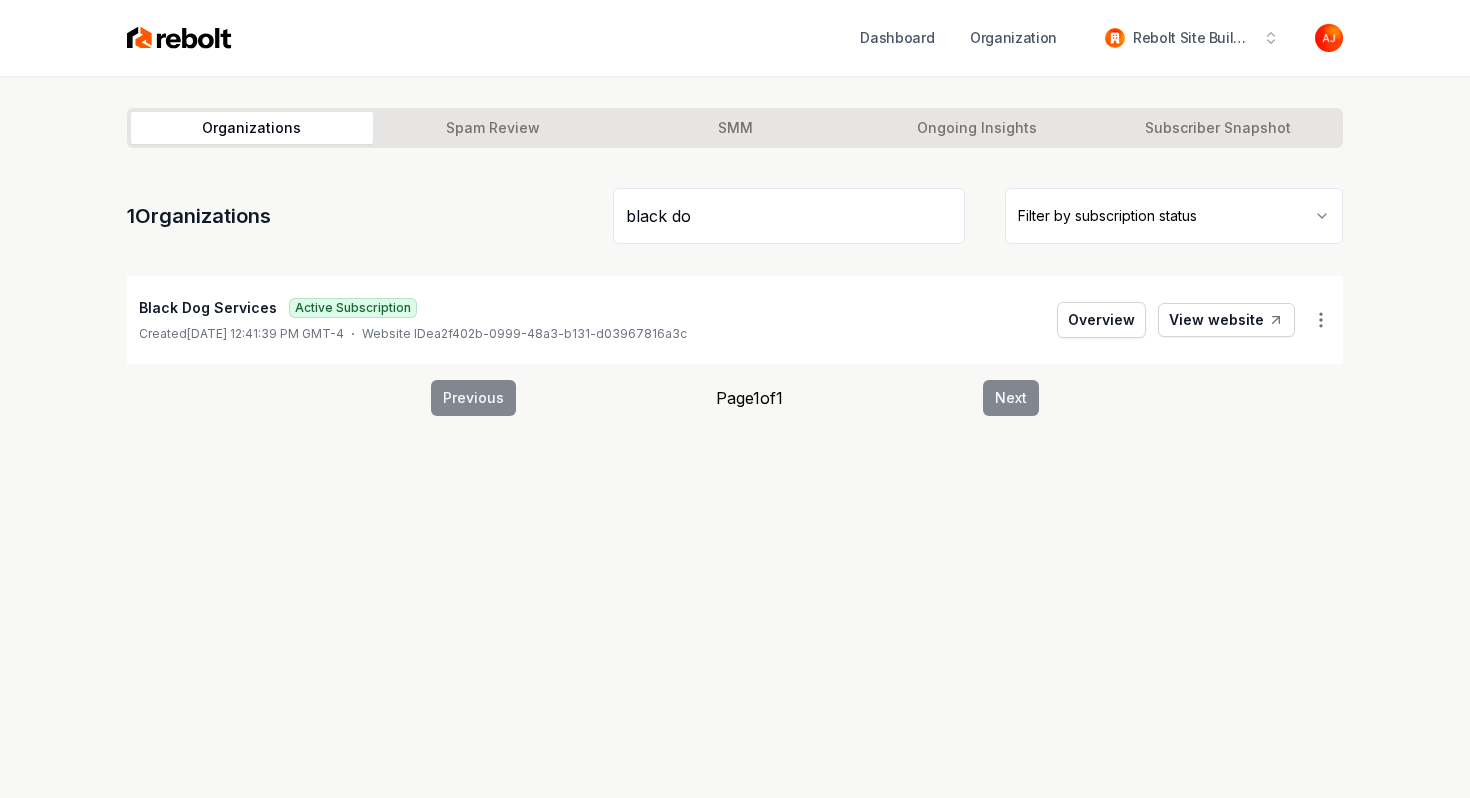 click on "View website" at bounding box center (1226, 320) 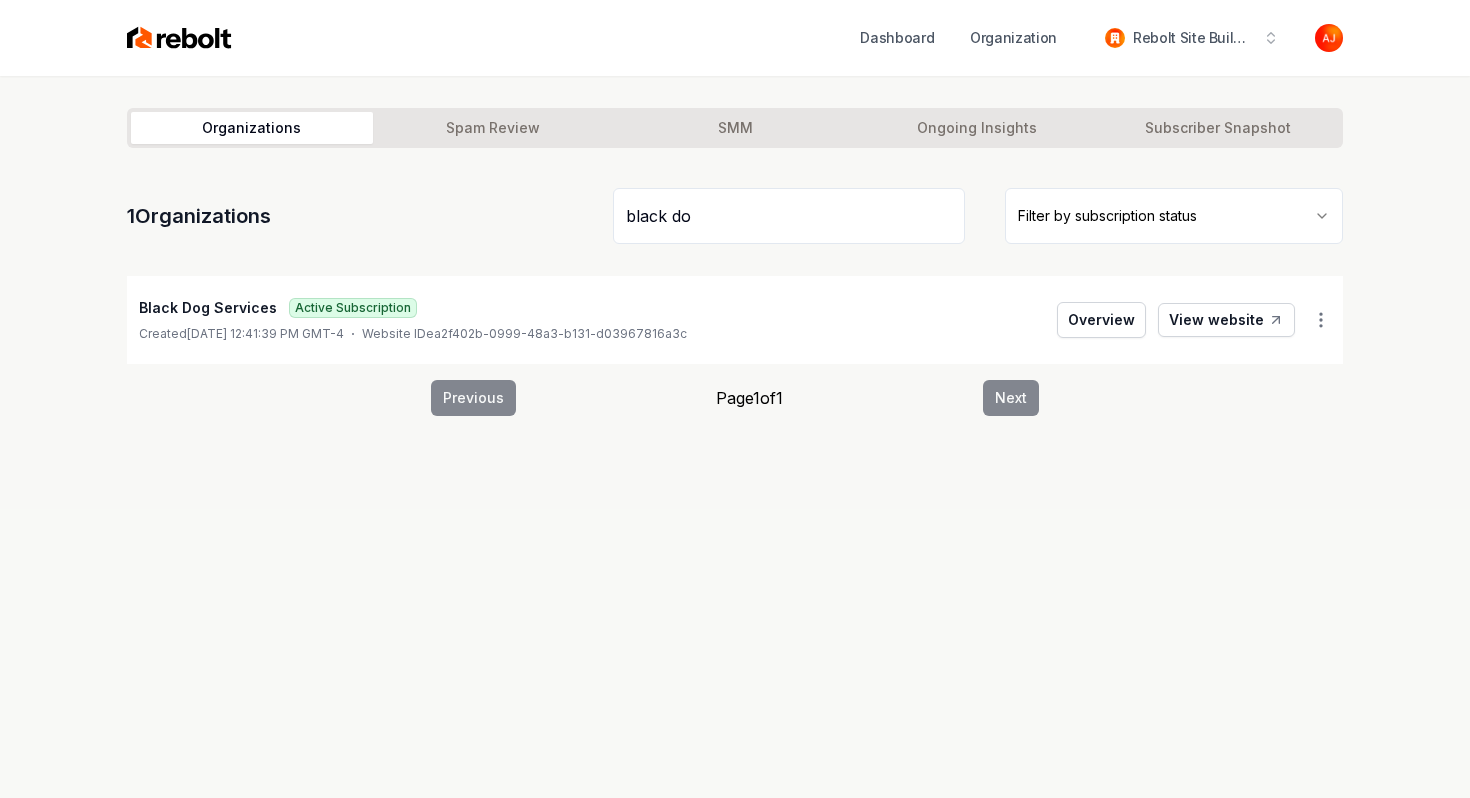 drag, startPoint x: 695, startPoint y: 211, endPoint x: 617, endPoint y: 211, distance: 78 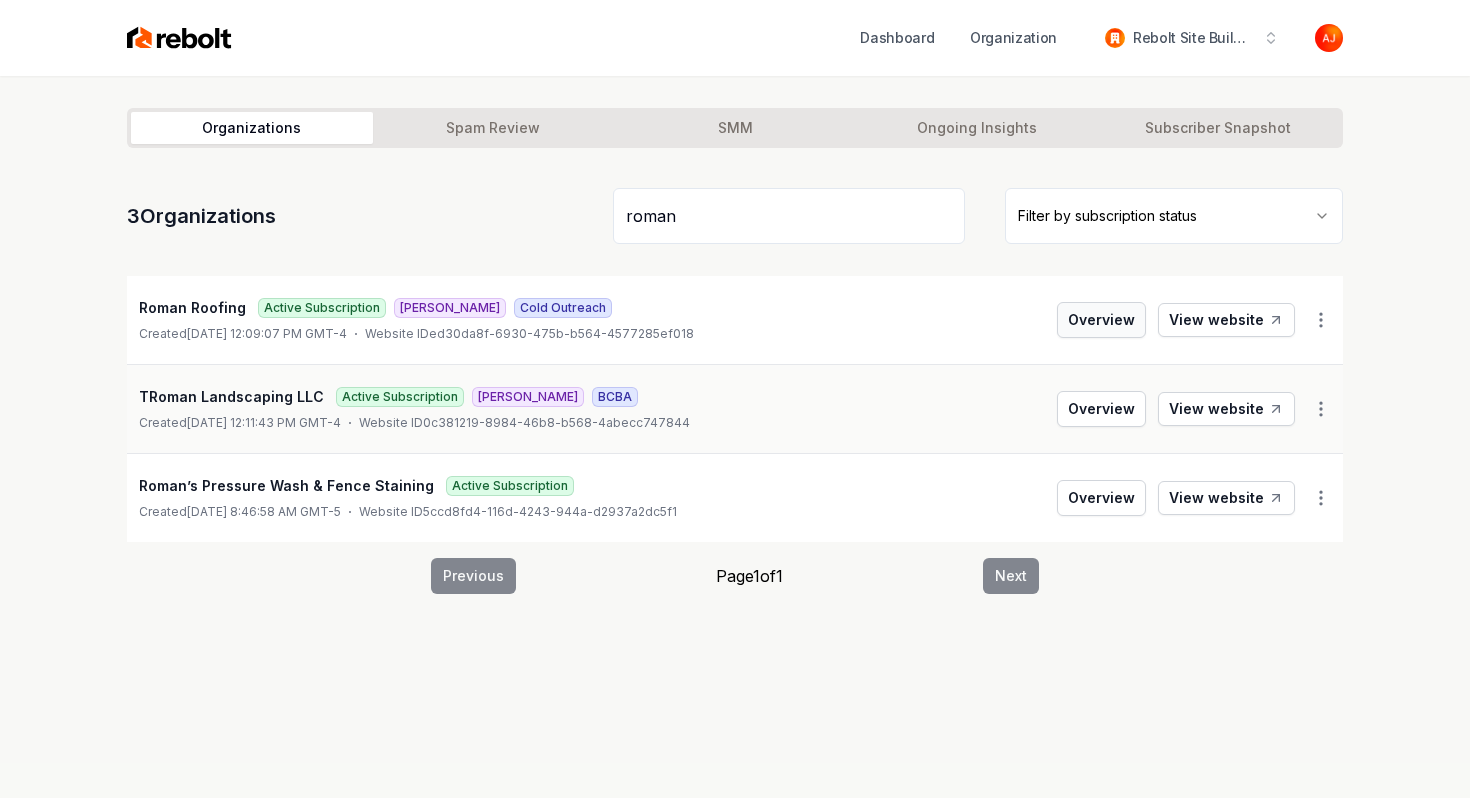 type on "roman" 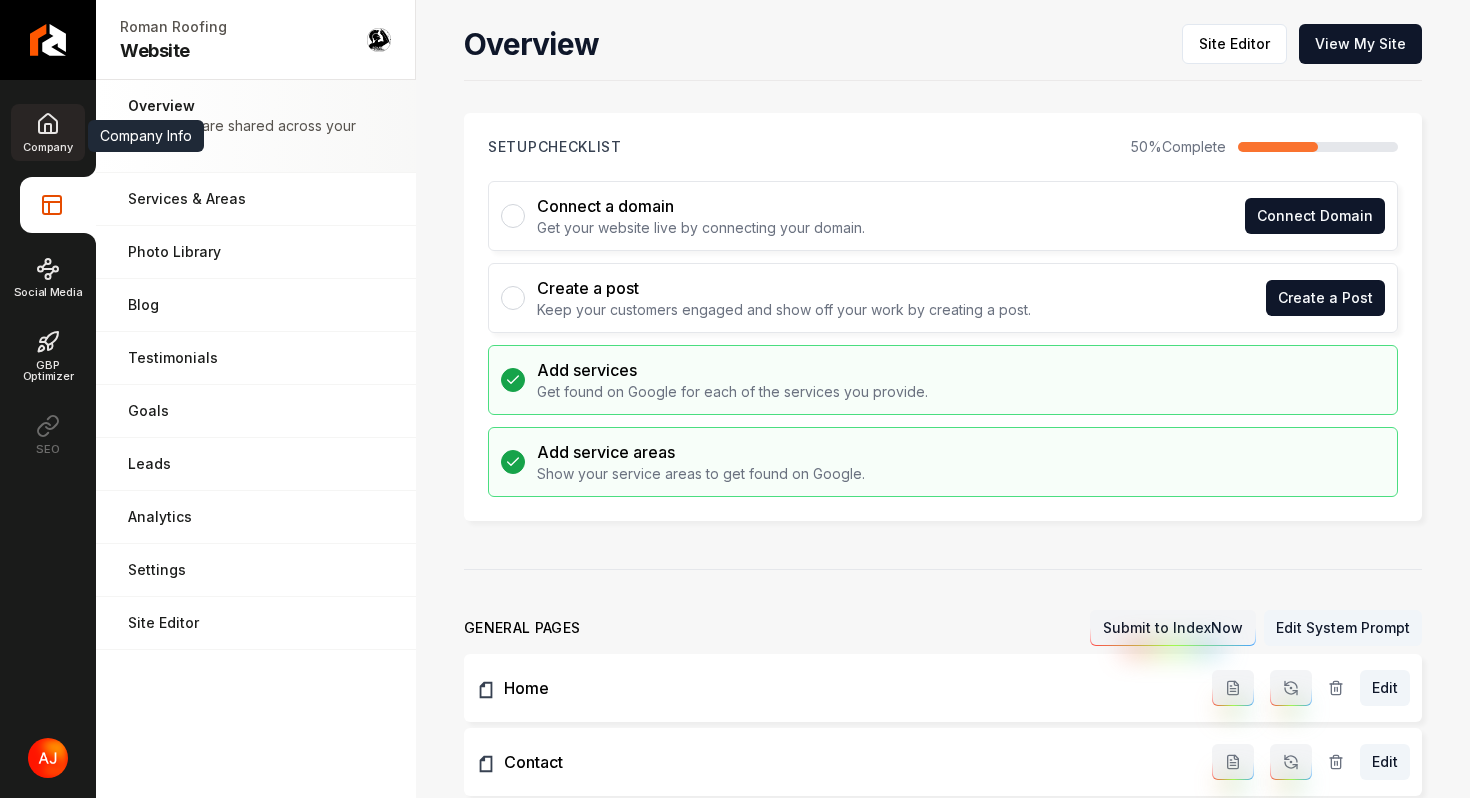 click on "Company" at bounding box center (47, 132) 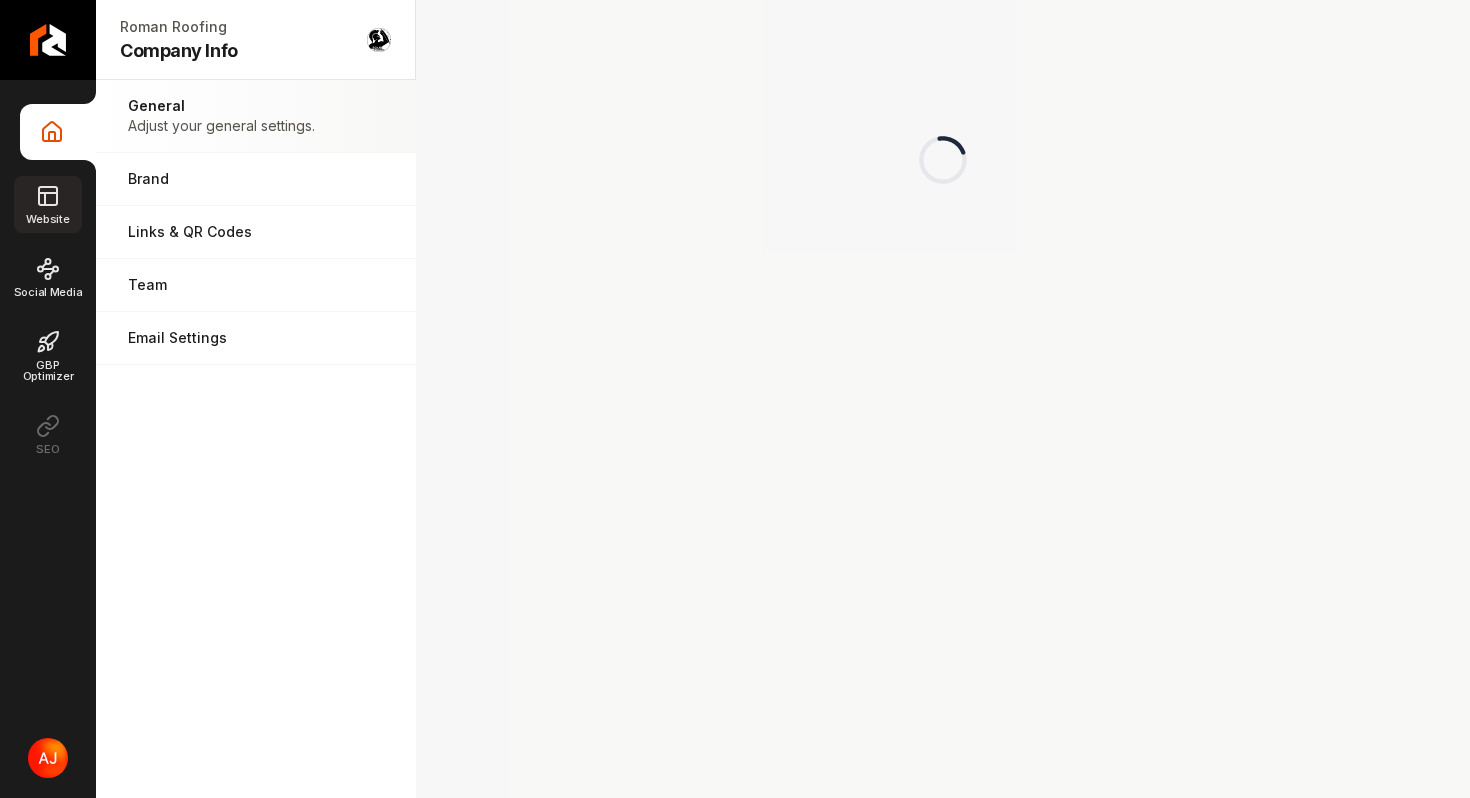 click 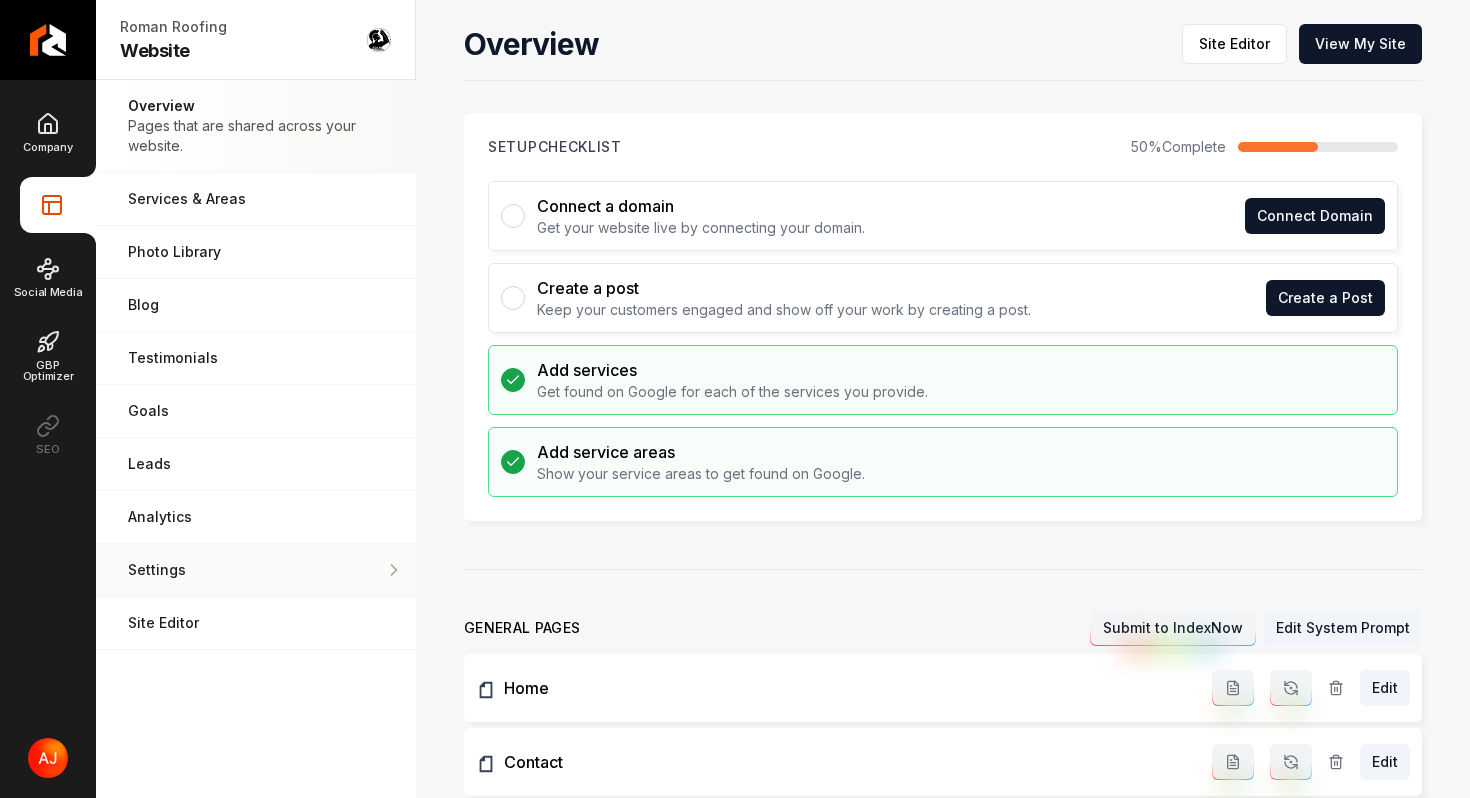 click on "Settings Adjust your domain, scripts, redirects, and more." at bounding box center [256, 570] 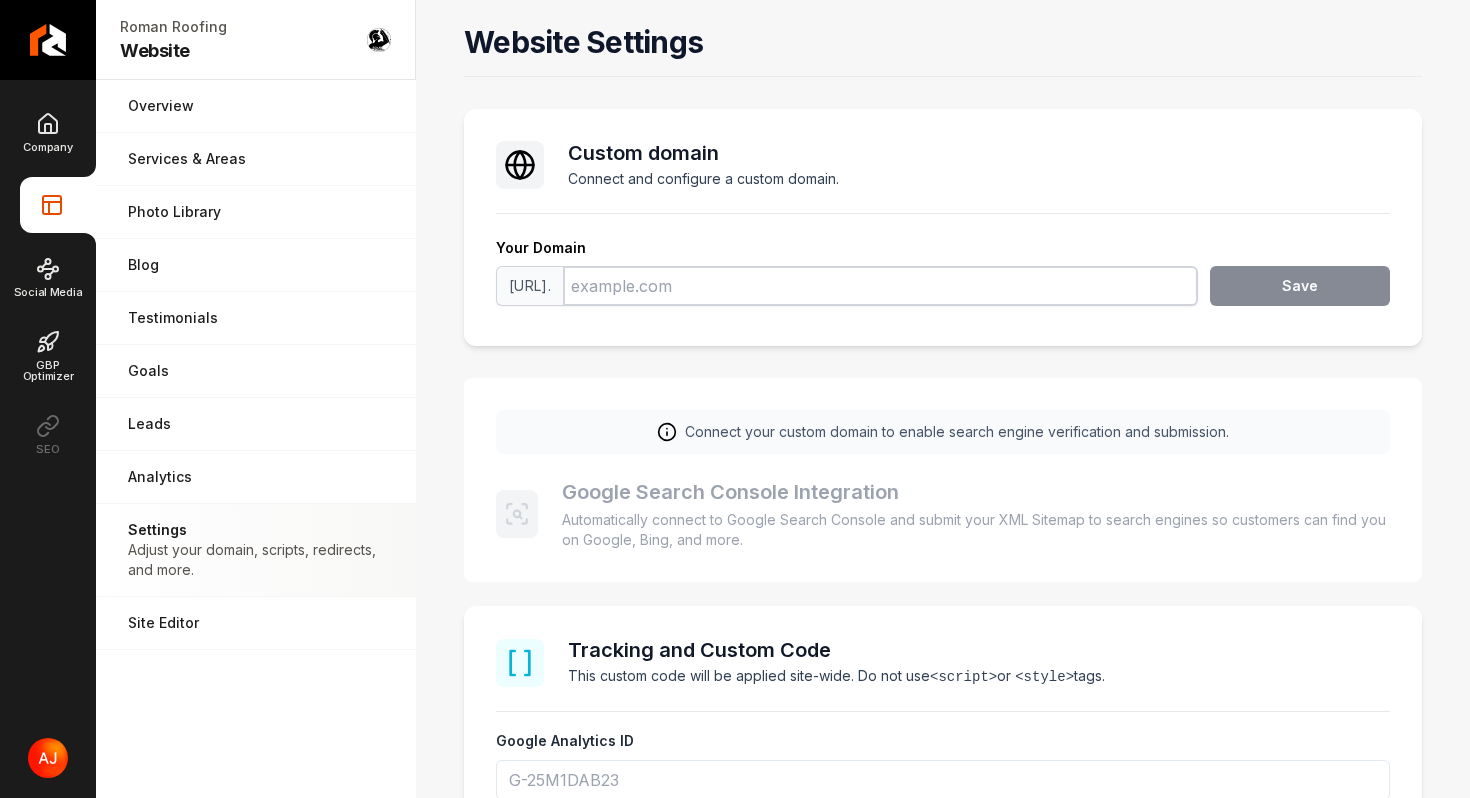 click at bounding box center [880, 286] 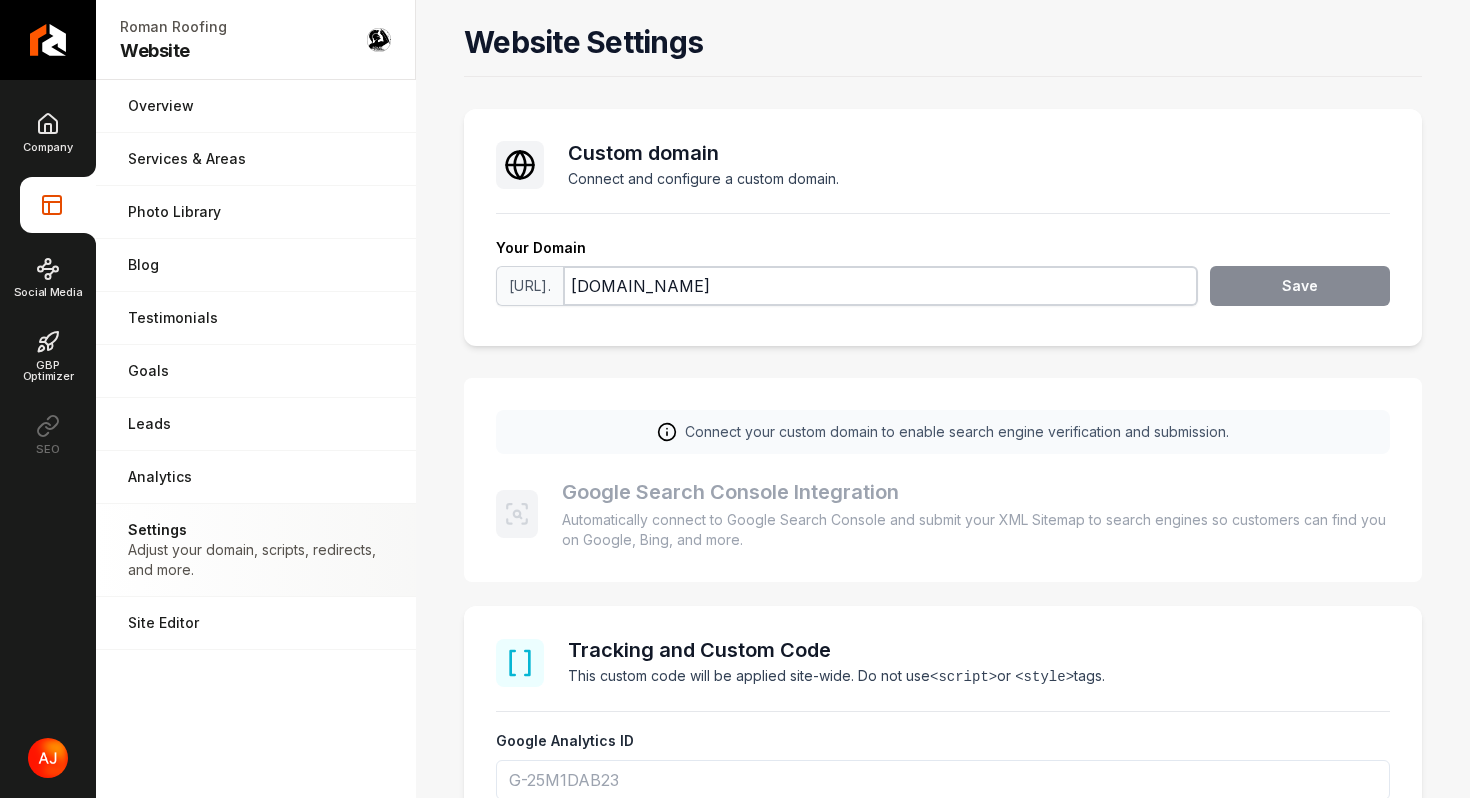 drag, startPoint x: 801, startPoint y: 281, endPoint x: 612, endPoint y: 281, distance: 189 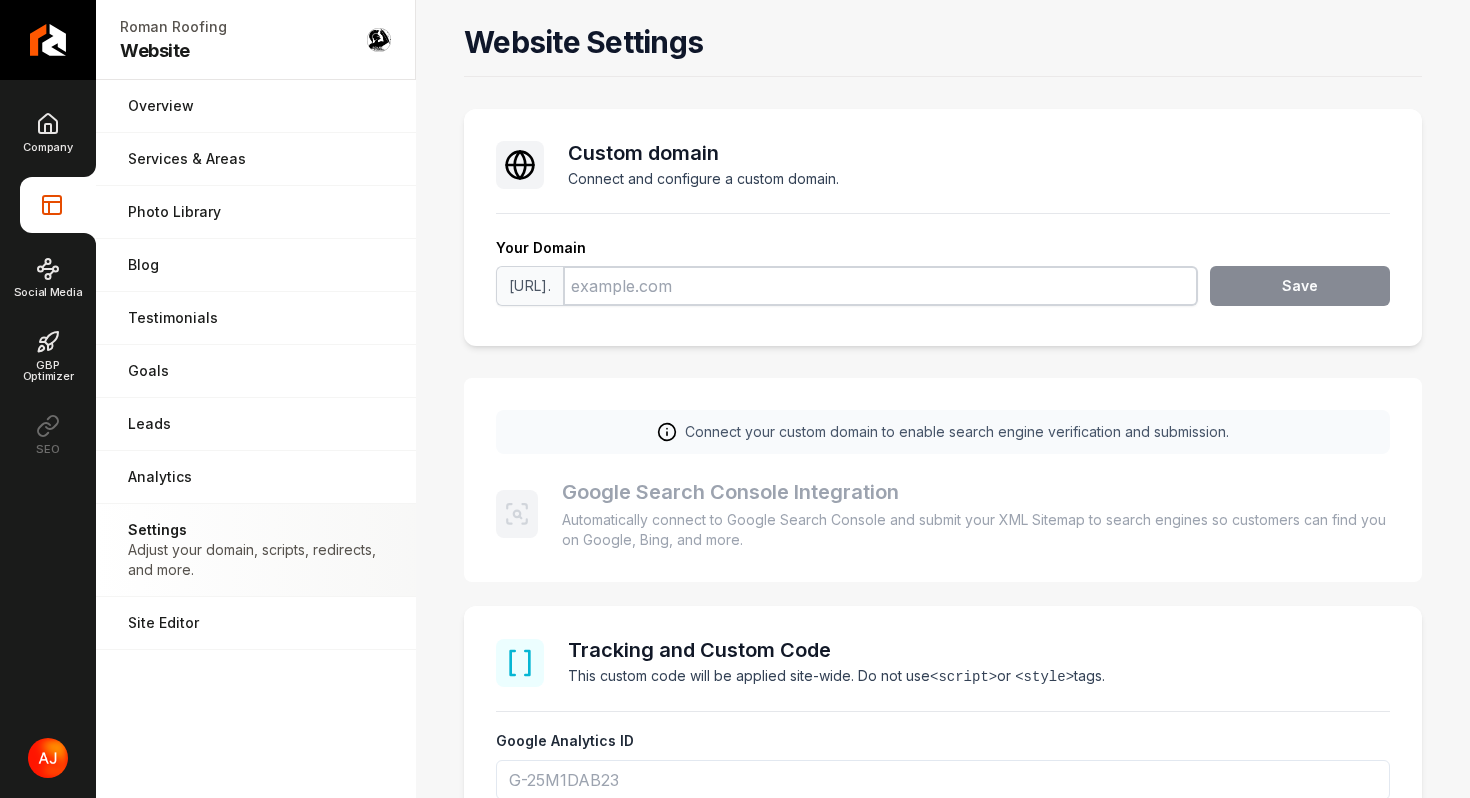 click at bounding box center (880, 286) 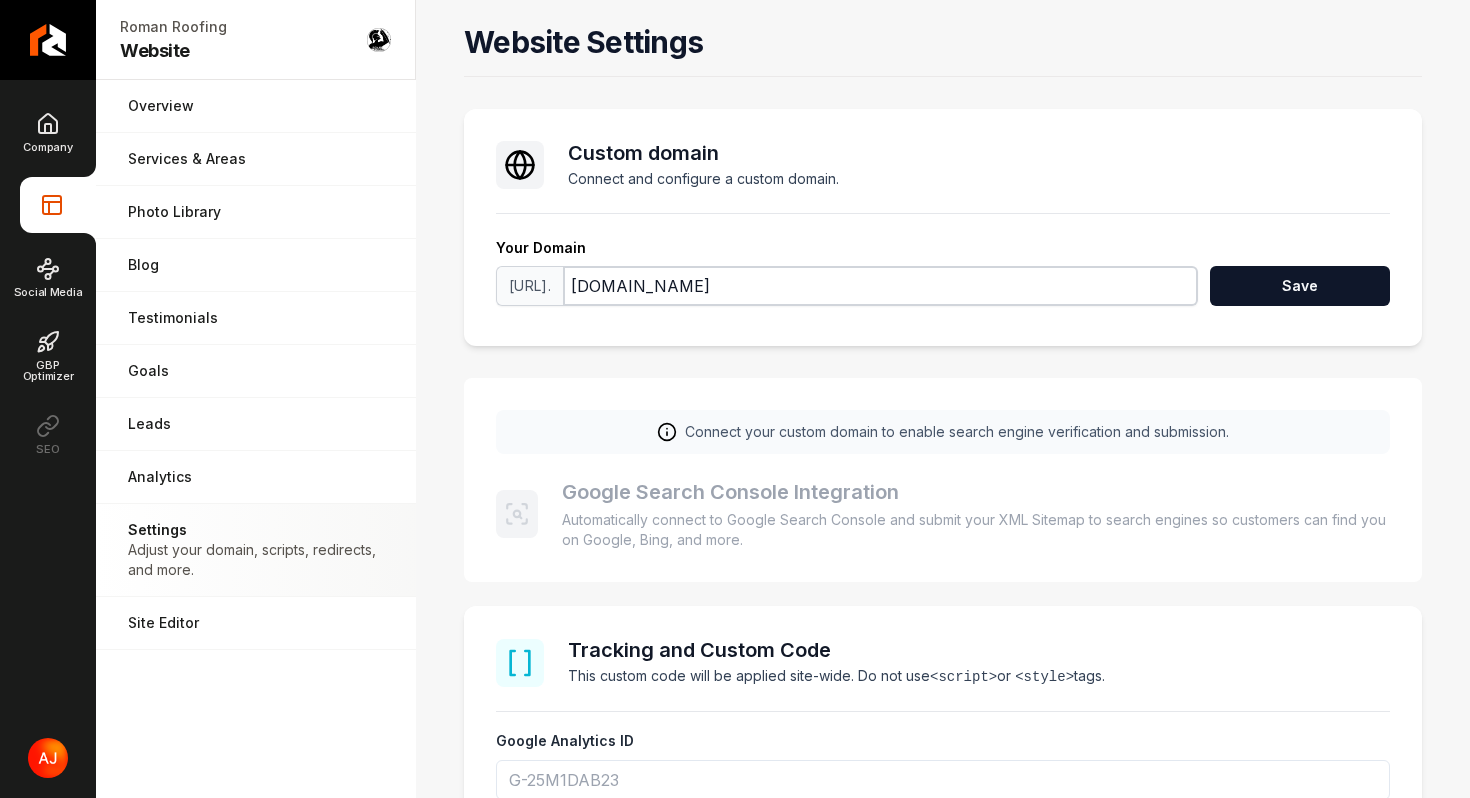 type on "[DOMAIN_NAME]" 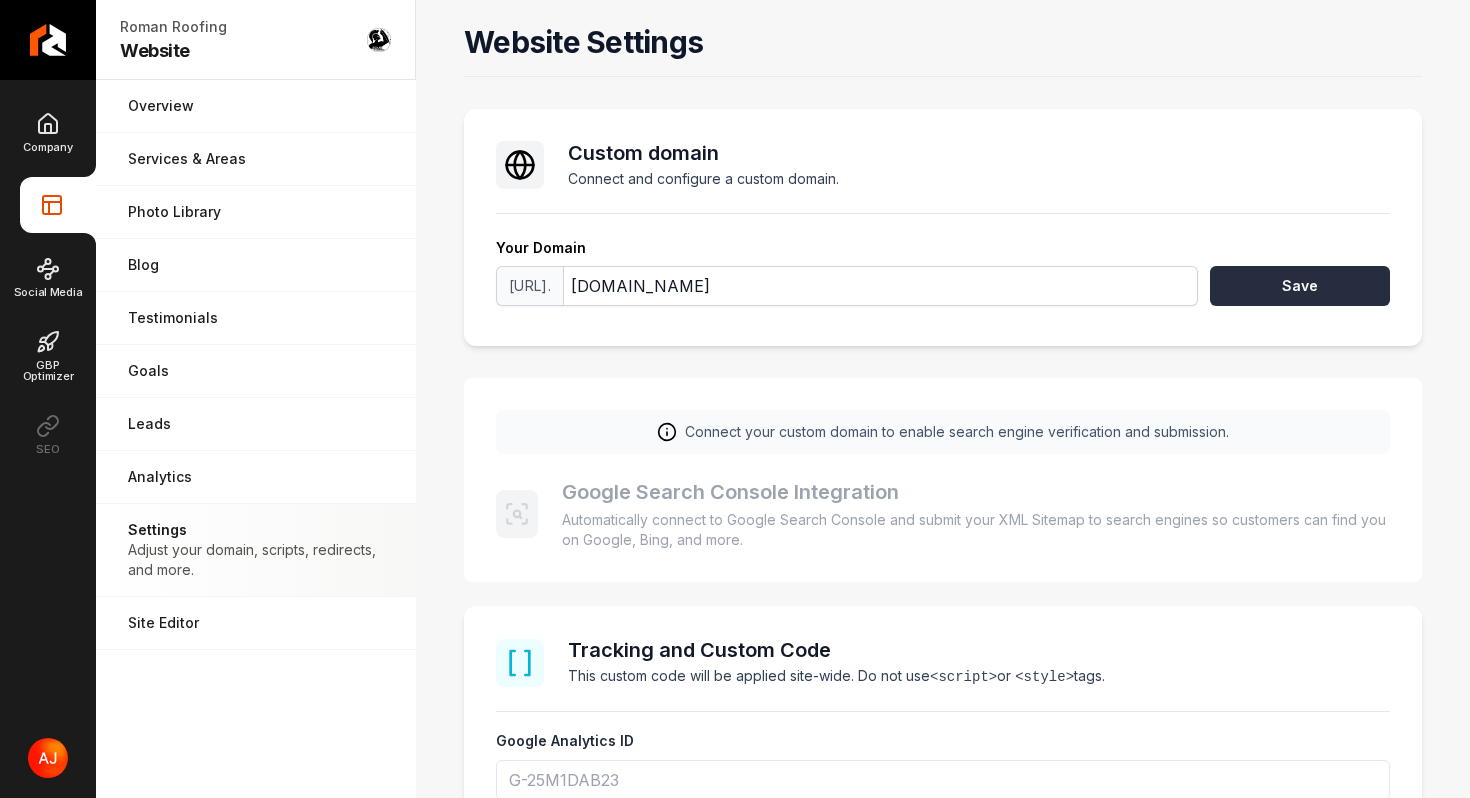 click on "Save" at bounding box center (1300, 286) 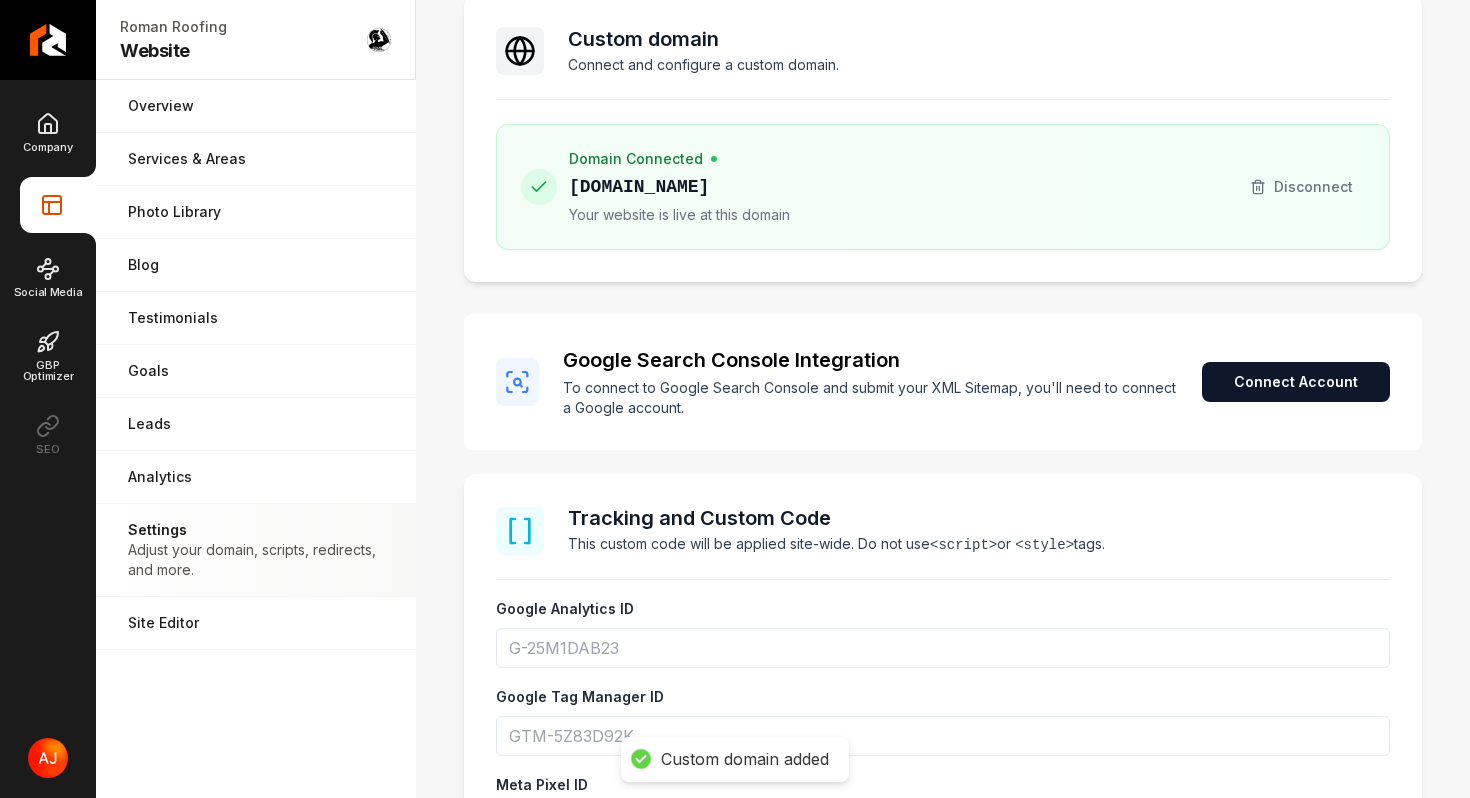 scroll, scrollTop: 150, scrollLeft: 0, axis: vertical 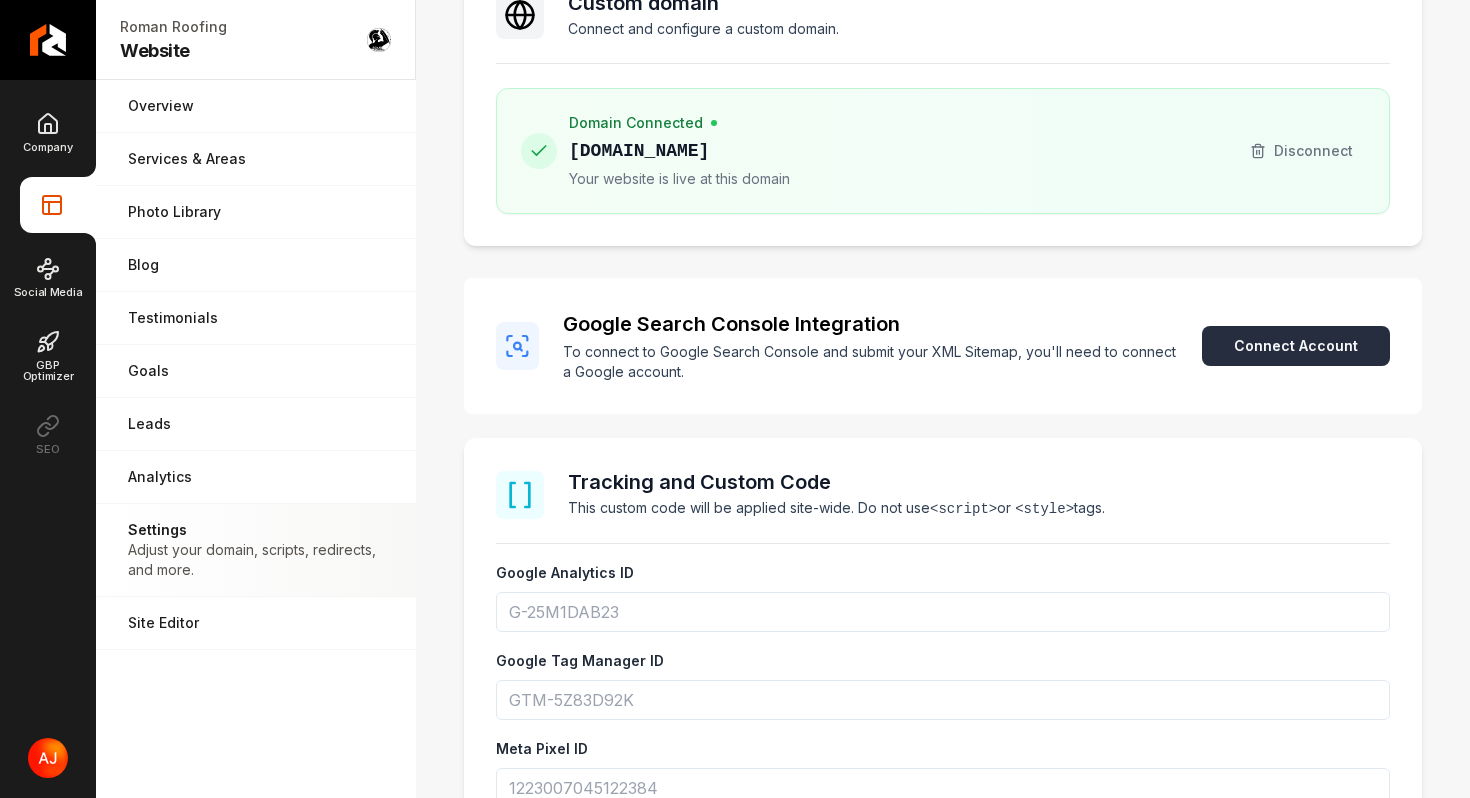 click on "Connect Account" at bounding box center (1296, 346) 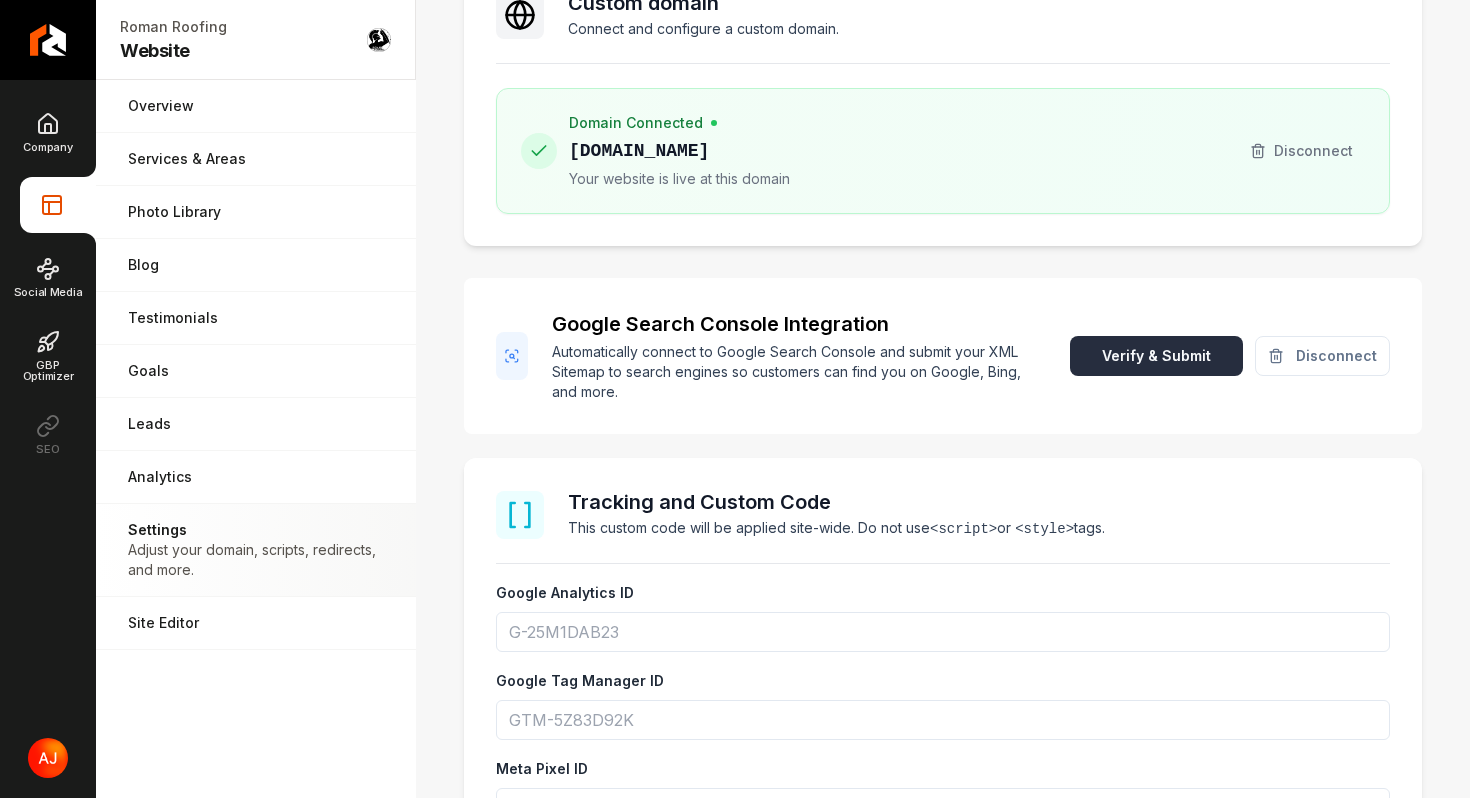 click on "Verify & Submit" at bounding box center [1156, 356] 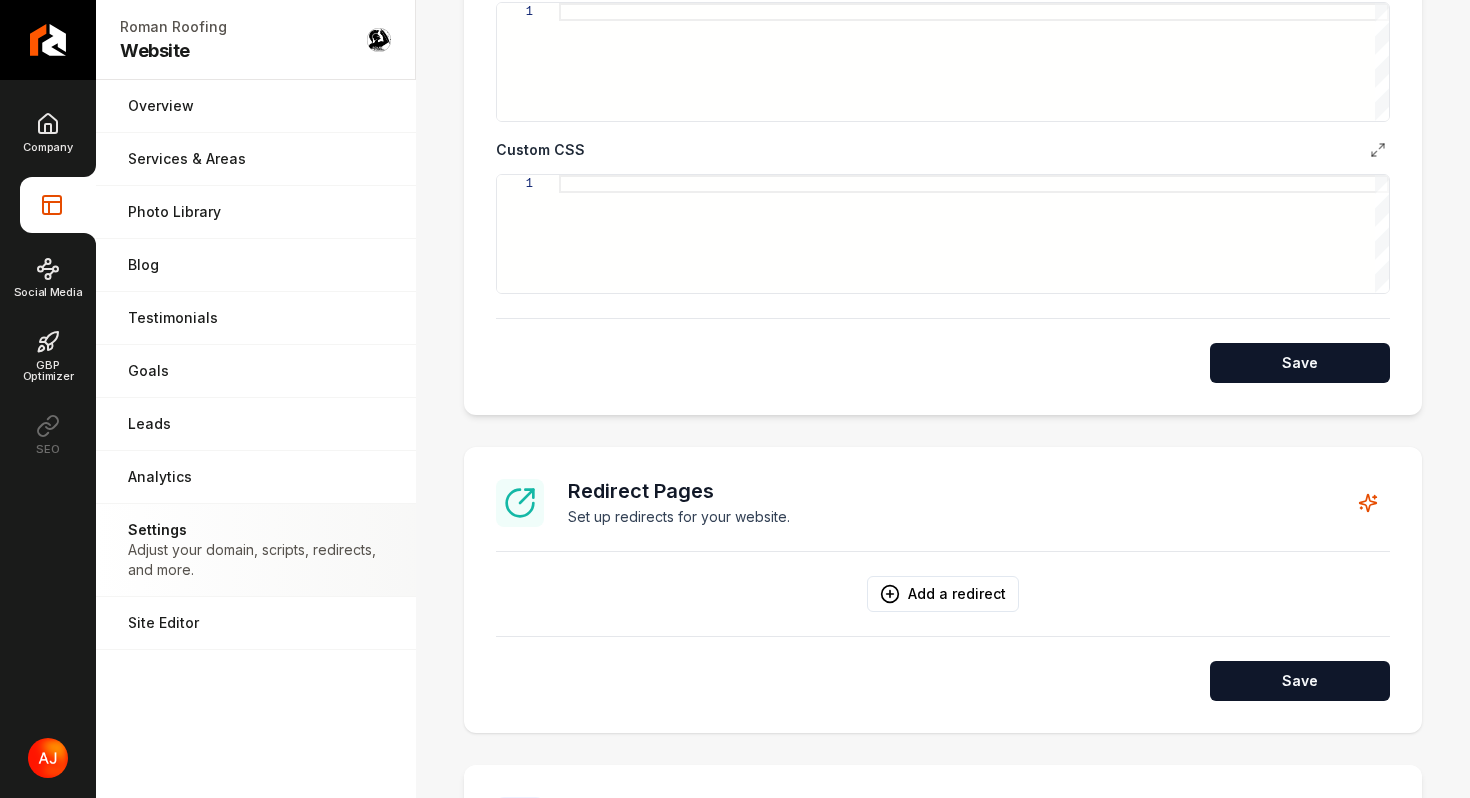 scroll, scrollTop: 1254, scrollLeft: 0, axis: vertical 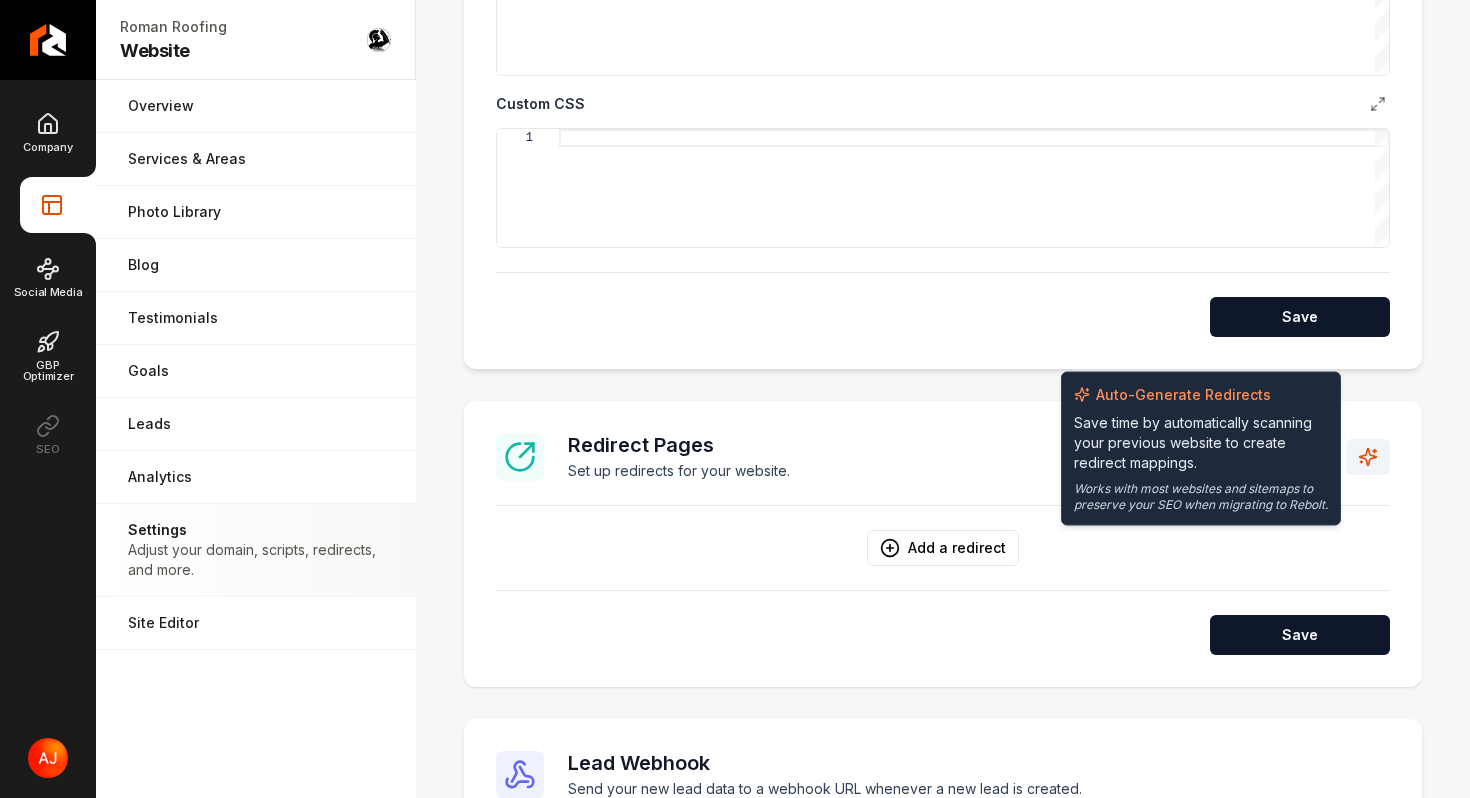 click 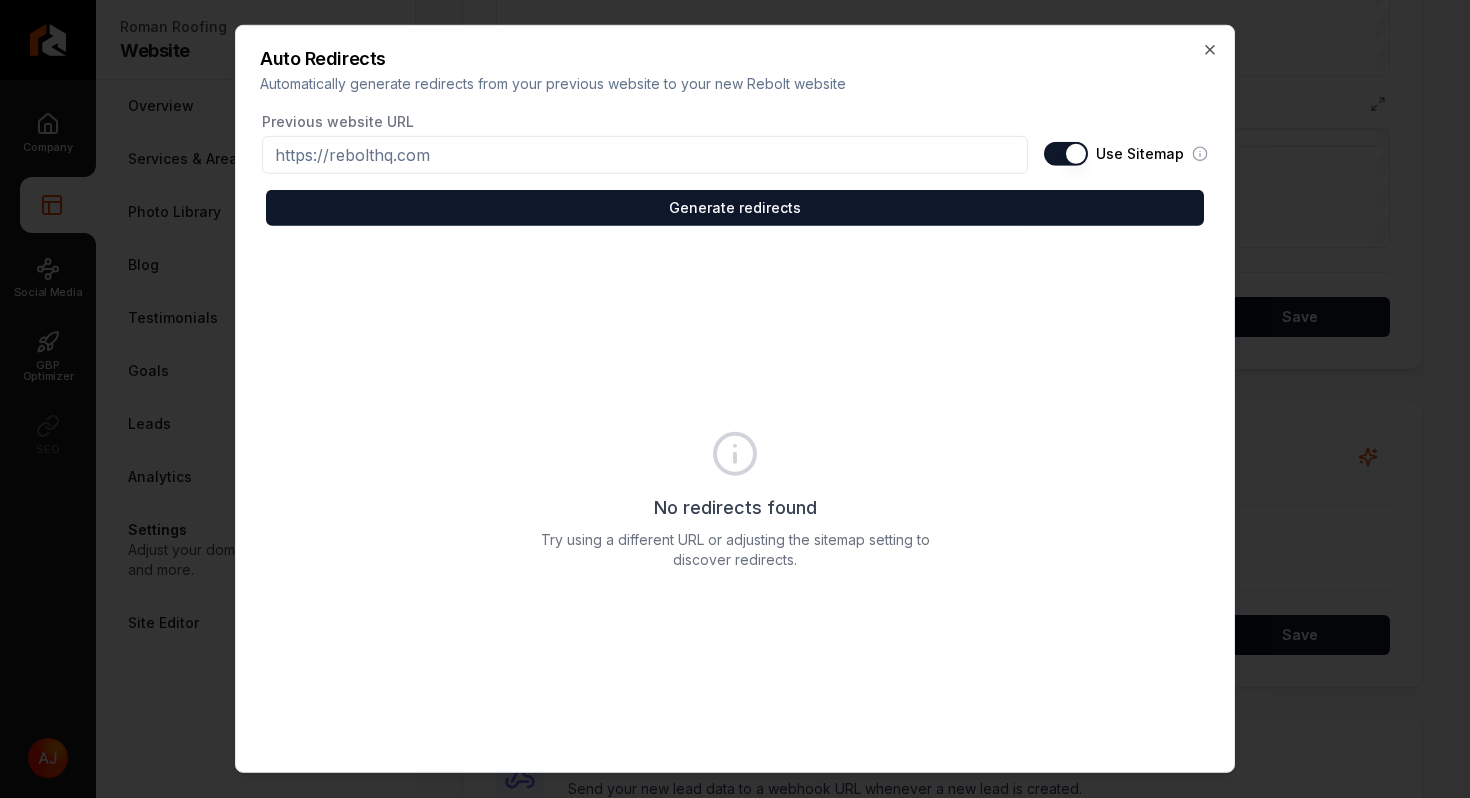click on "Previous website URL" at bounding box center (645, 155) 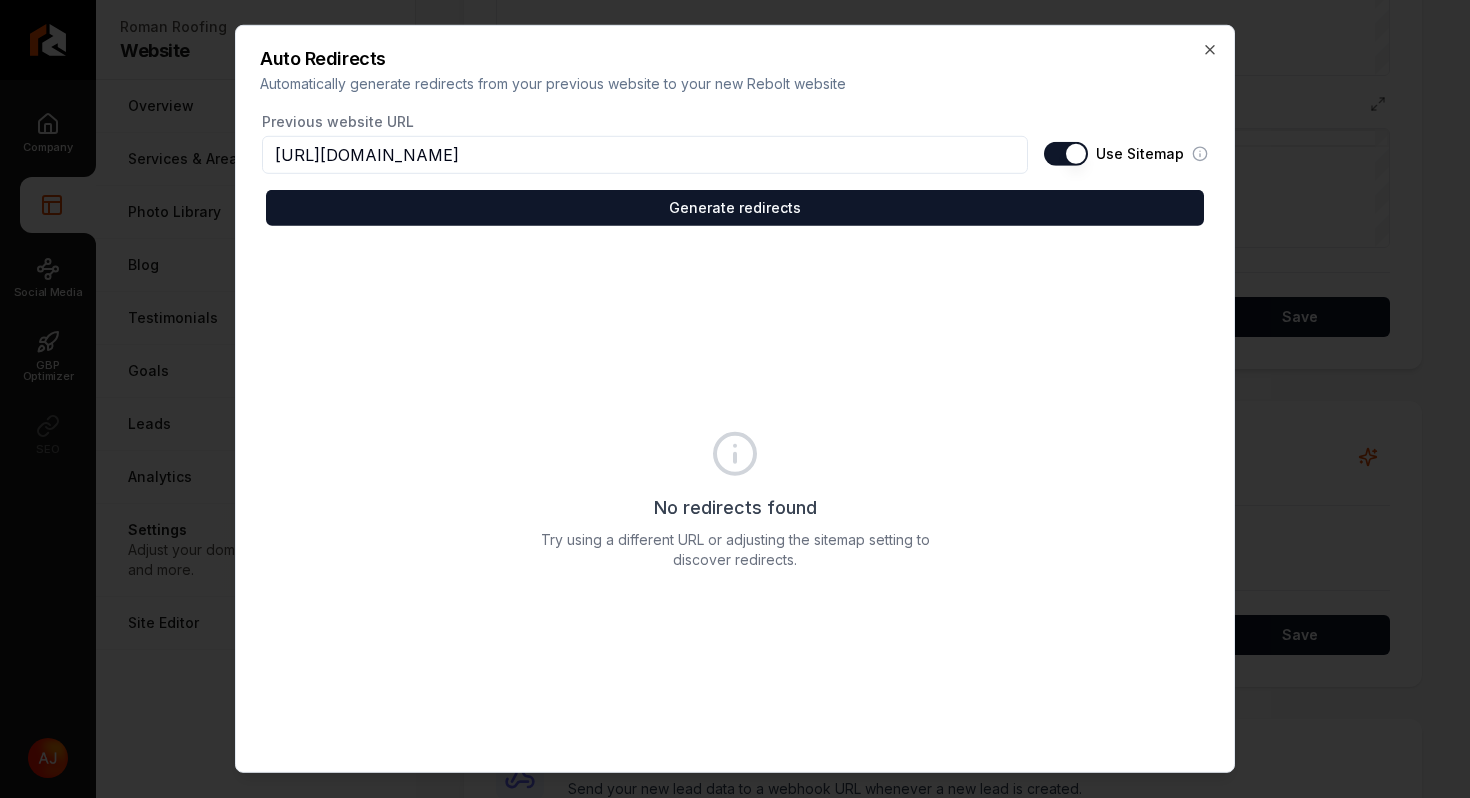 type on "[URL][DOMAIN_NAME]" 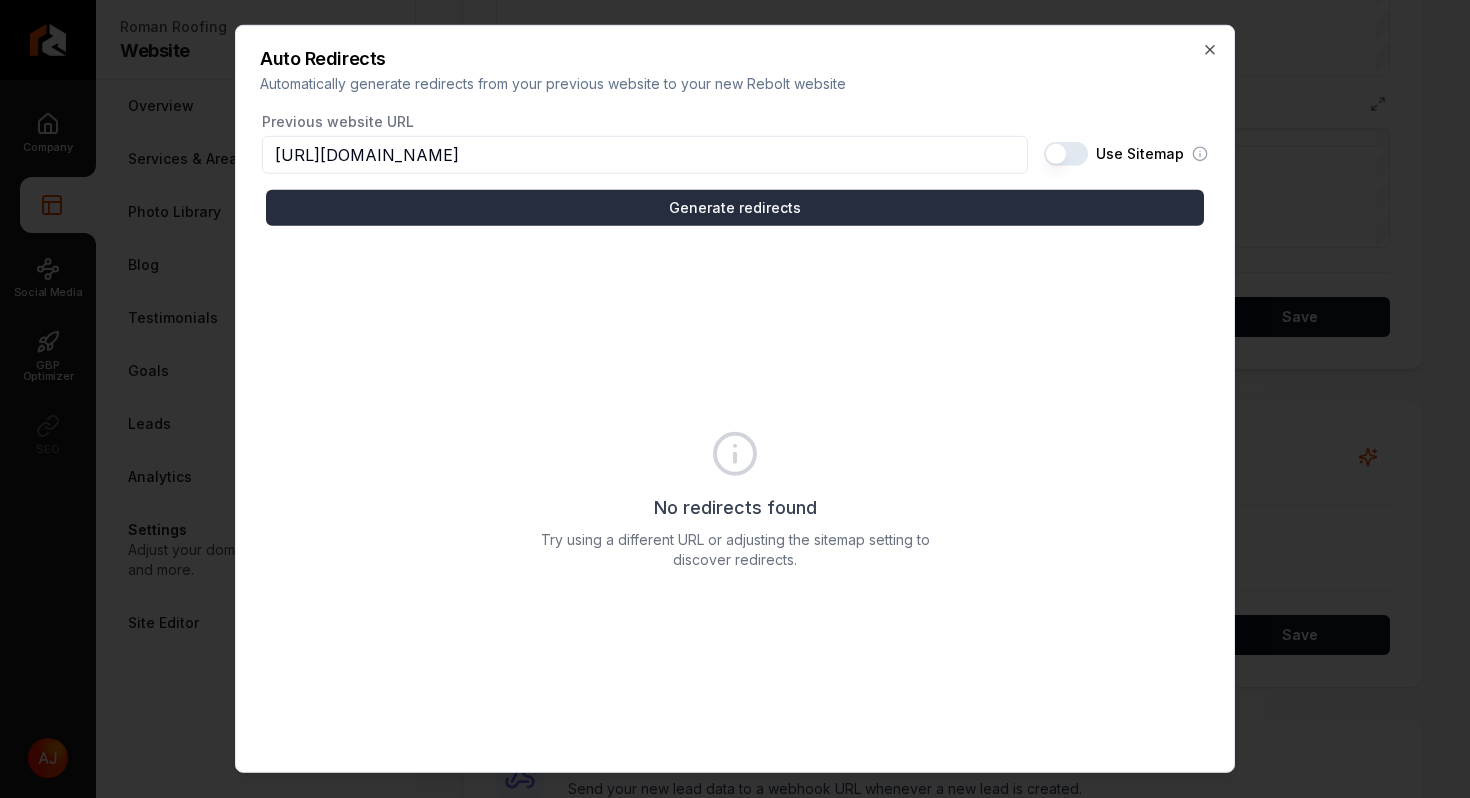 click on "Generate redirects" at bounding box center (735, 208) 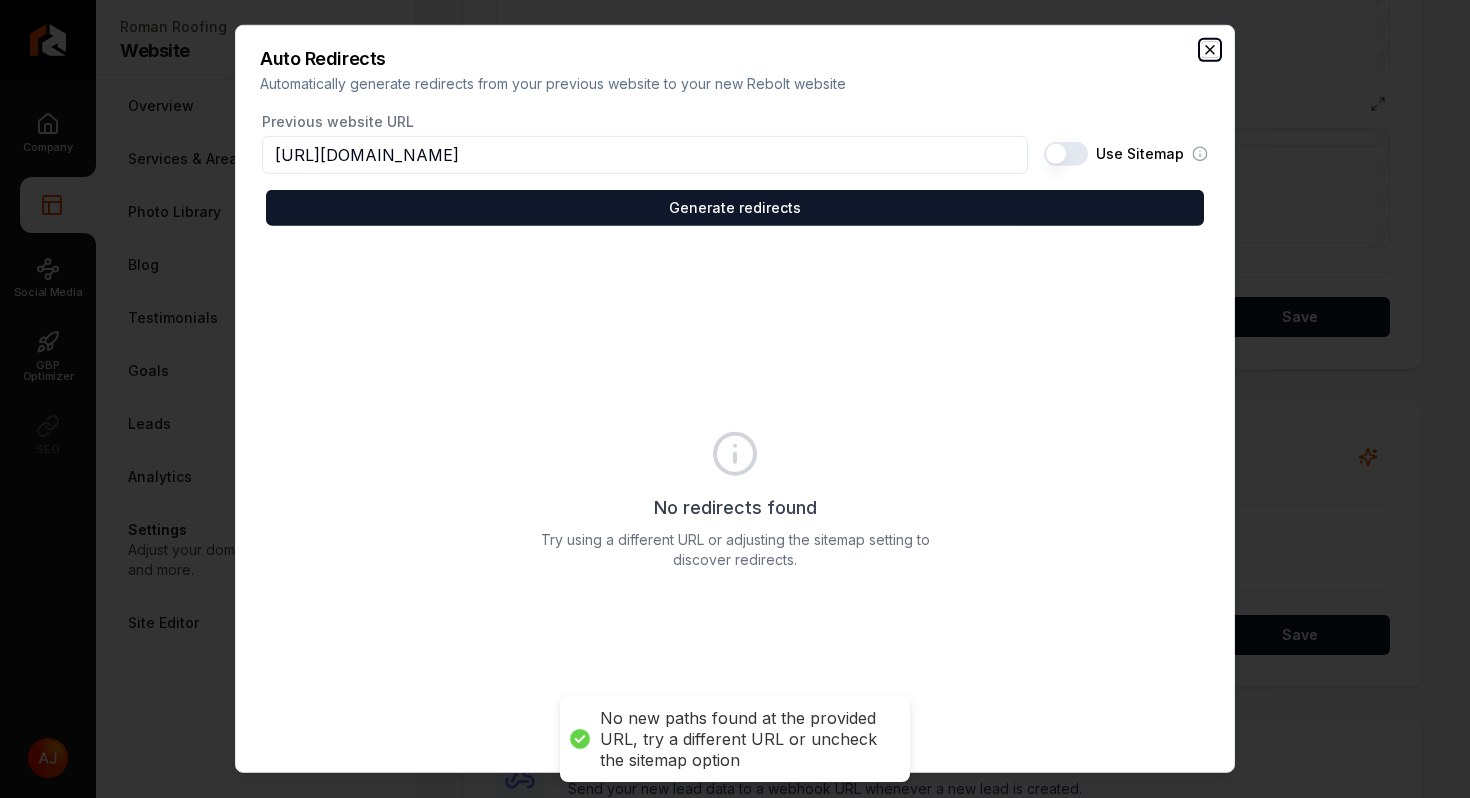 click 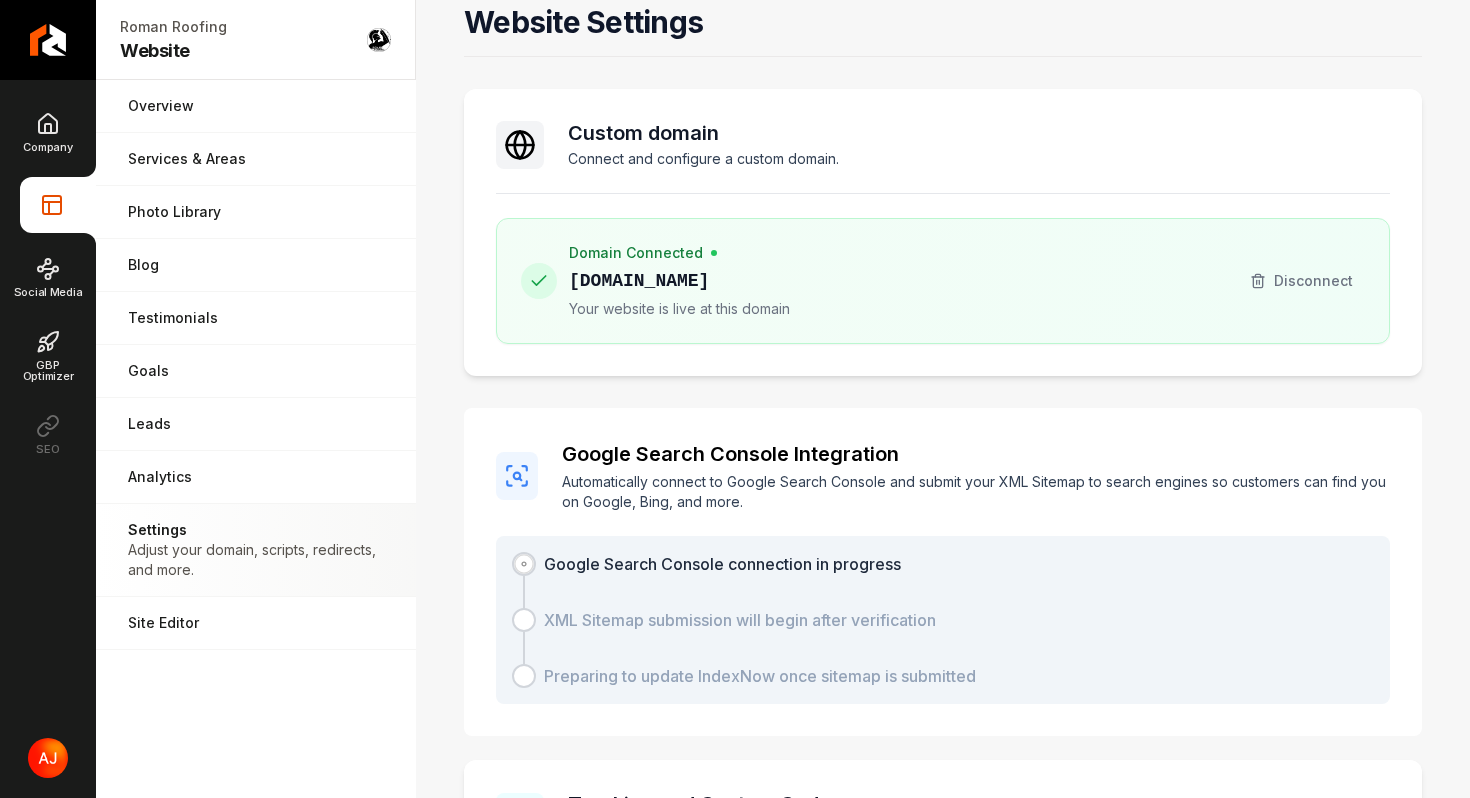 scroll, scrollTop: 0, scrollLeft: 0, axis: both 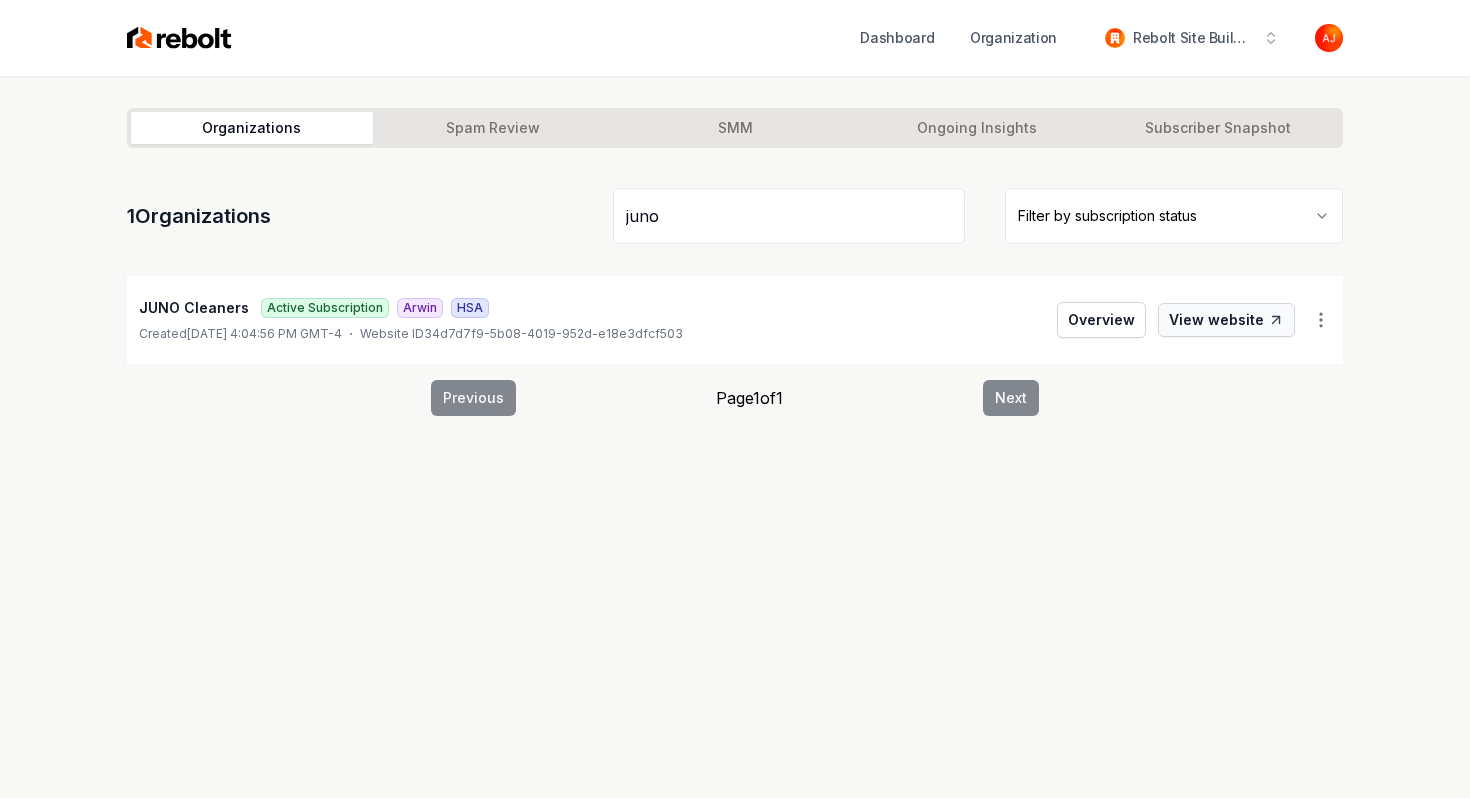 click on "View website" at bounding box center (1226, 320) 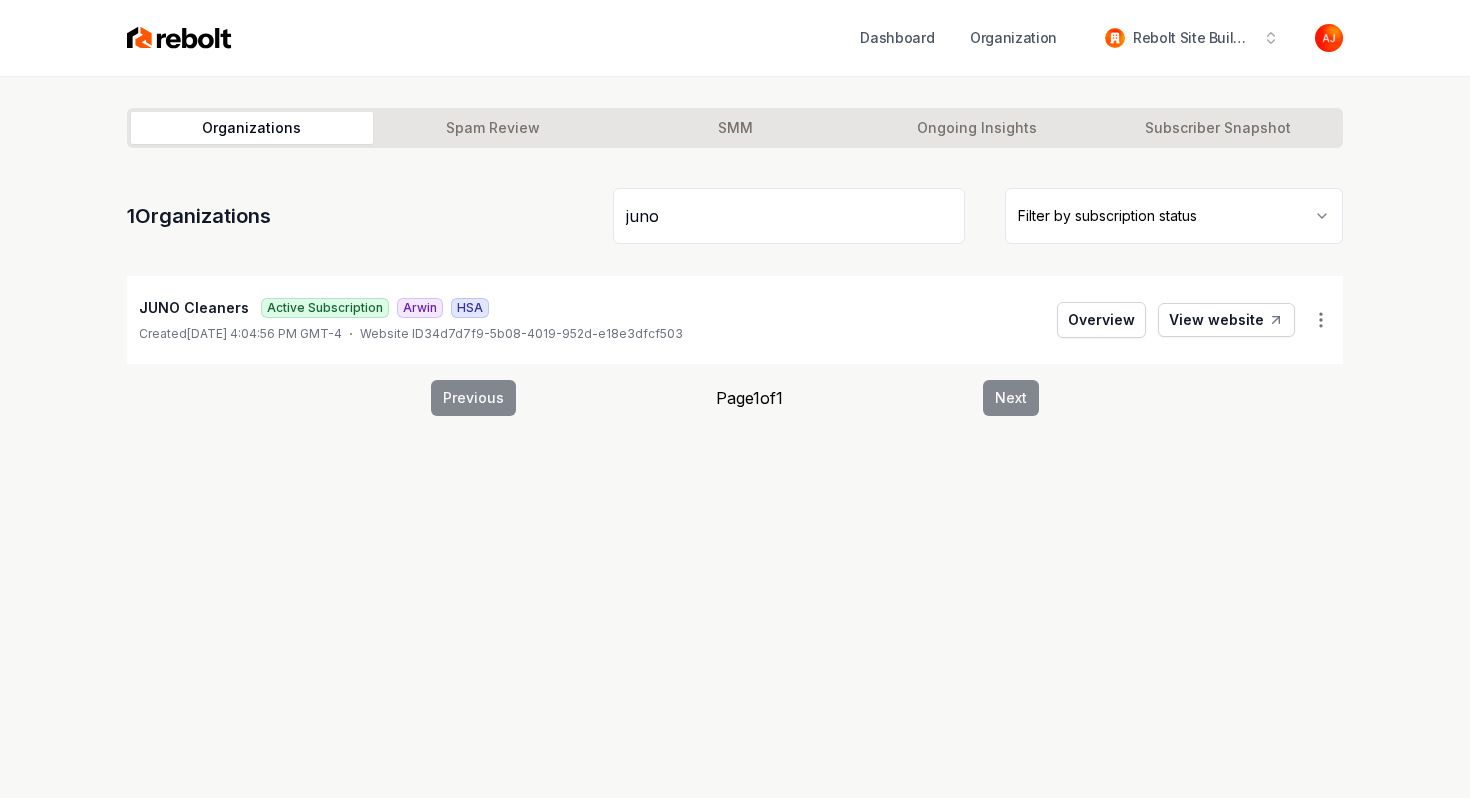 drag, startPoint x: 706, startPoint y: 211, endPoint x: 574, endPoint y: 206, distance: 132.09467 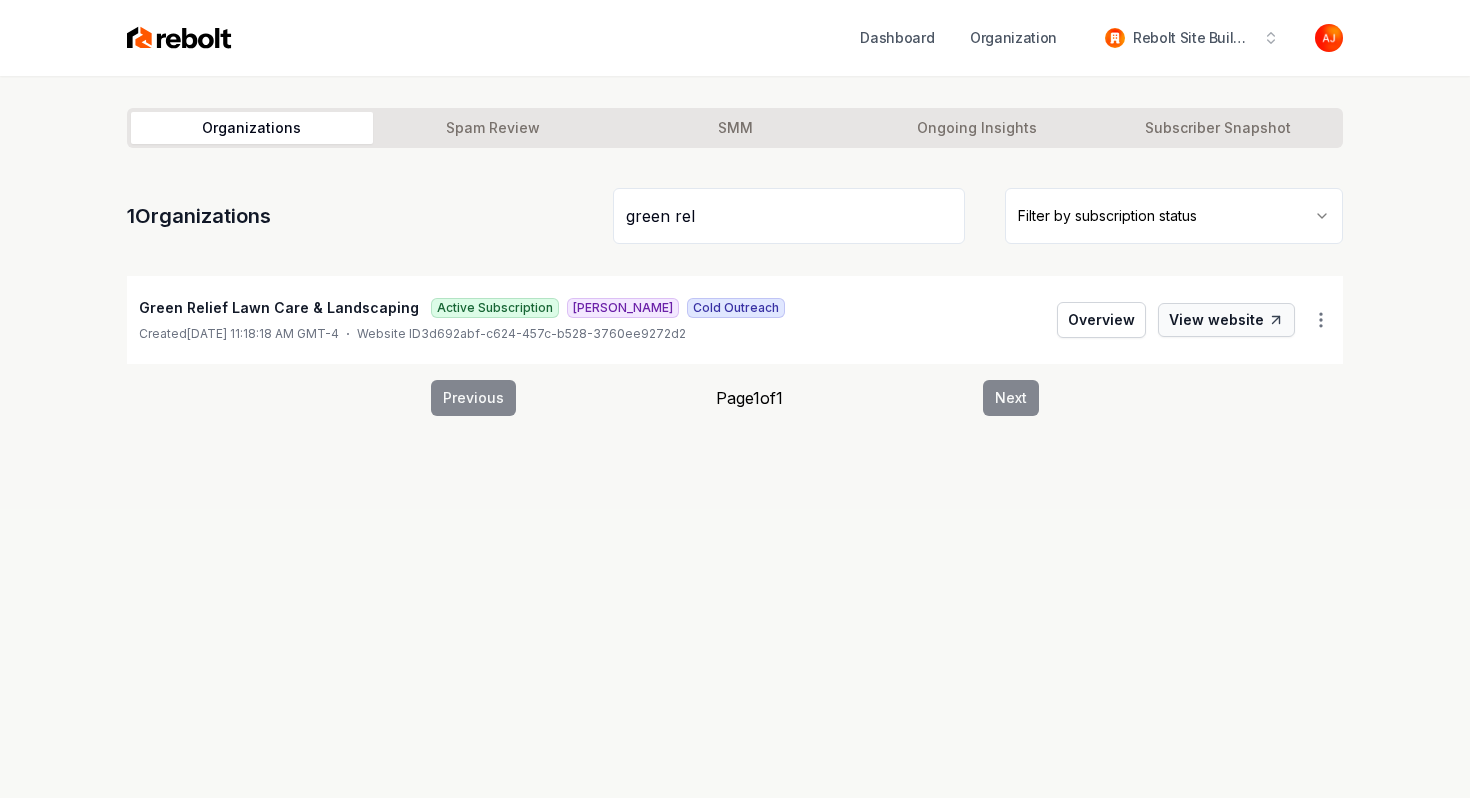 type on "green rel" 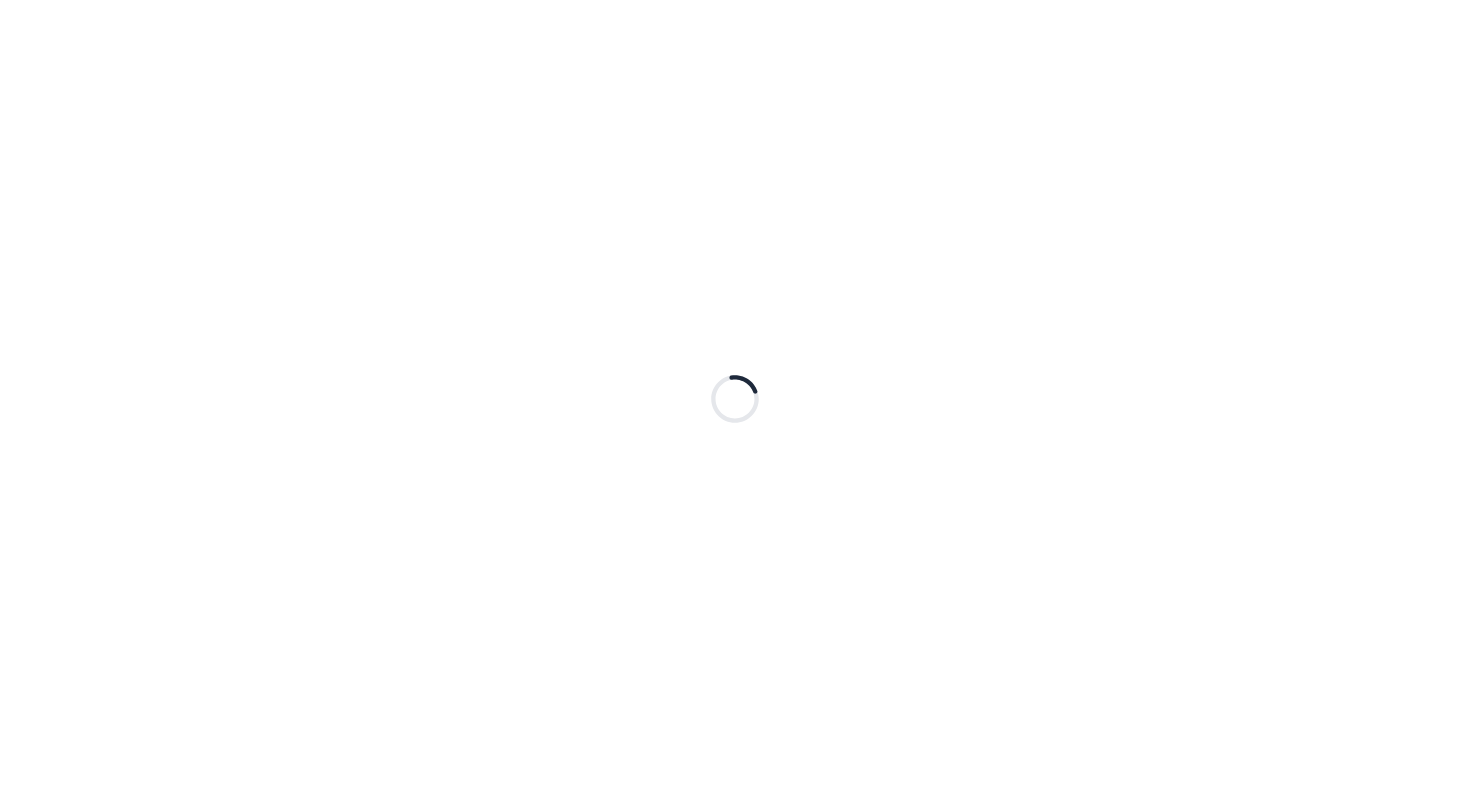 scroll, scrollTop: 0, scrollLeft: 0, axis: both 